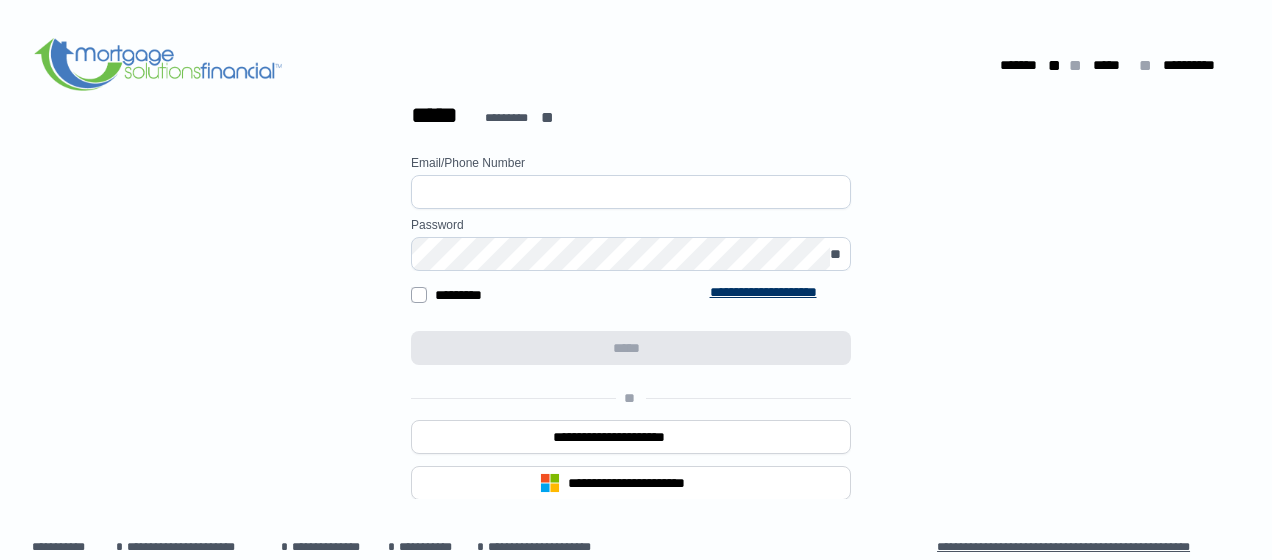 scroll, scrollTop: 0, scrollLeft: 0, axis: both 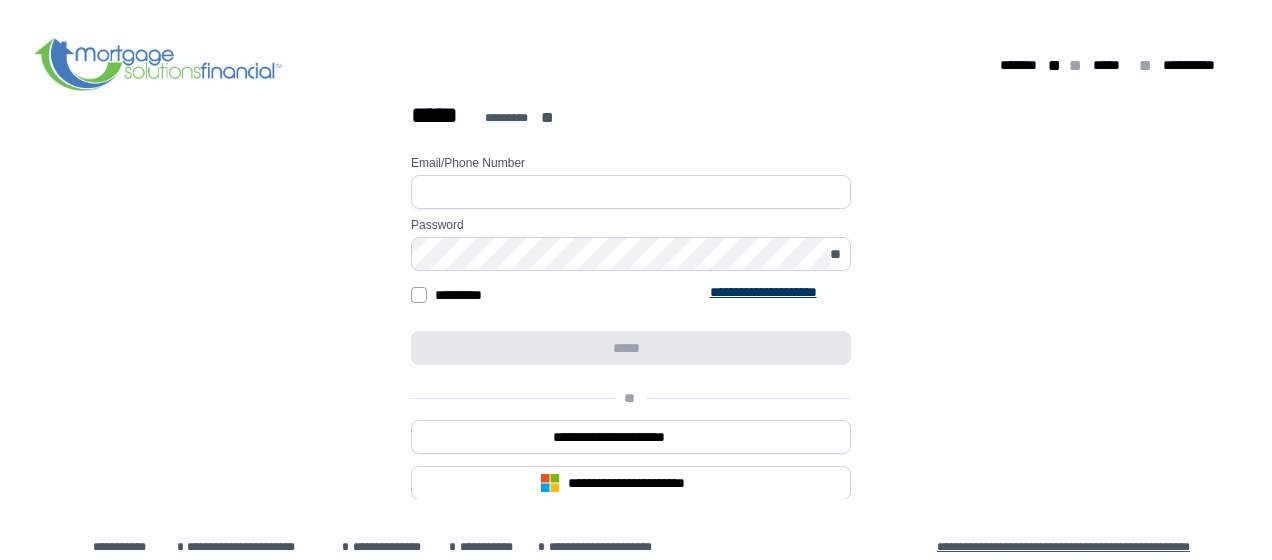 type on "**********" 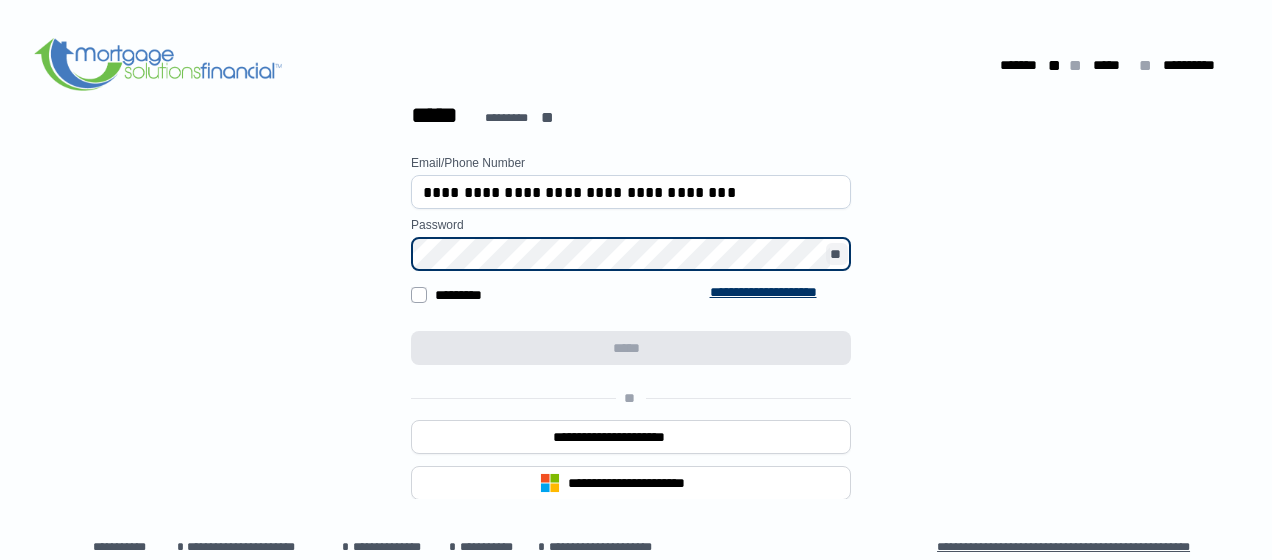 click on "**" at bounding box center [837, 255] 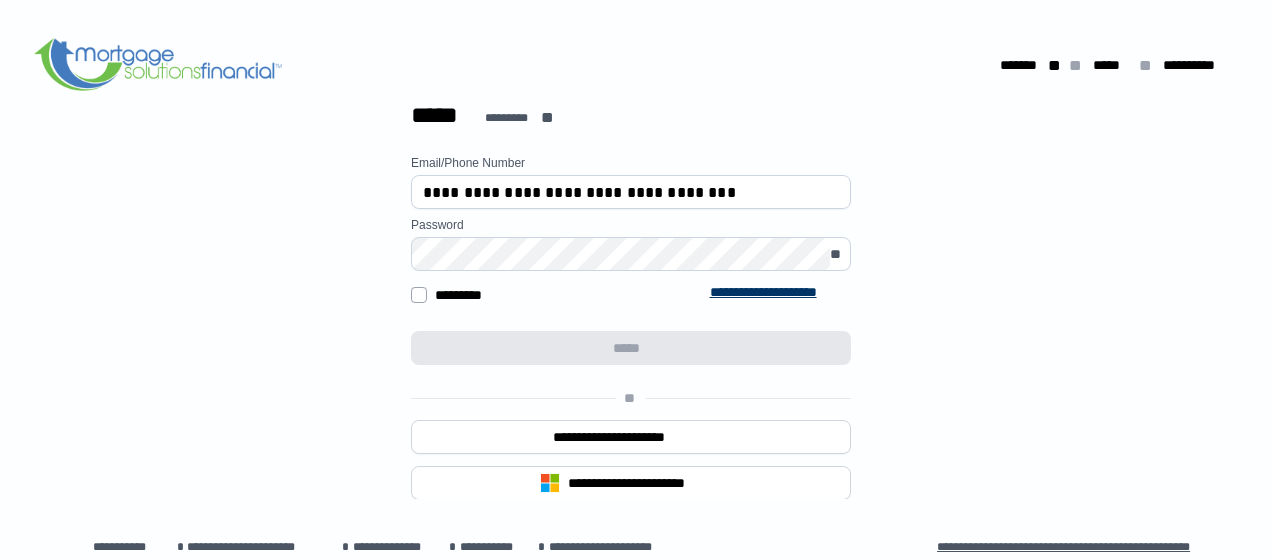 click on "**********" at bounding box center [631, 192] 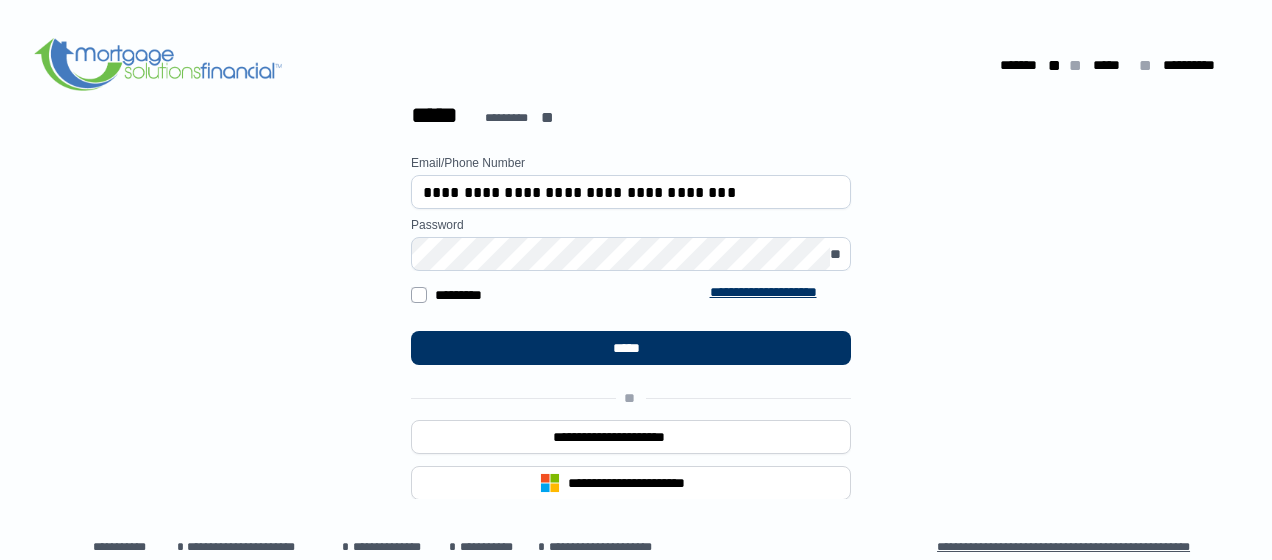 drag, startPoint x: 532, startPoint y: 330, endPoint x: 549, endPoint y: 330, distance: 17 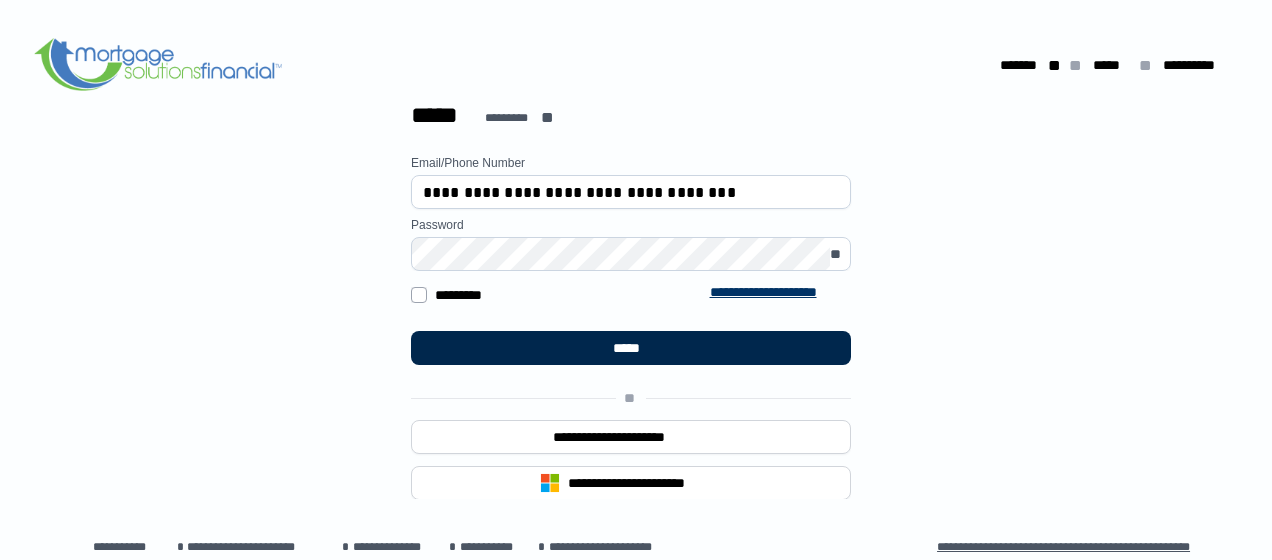 click on "*****" at bounding box center [631, 348] 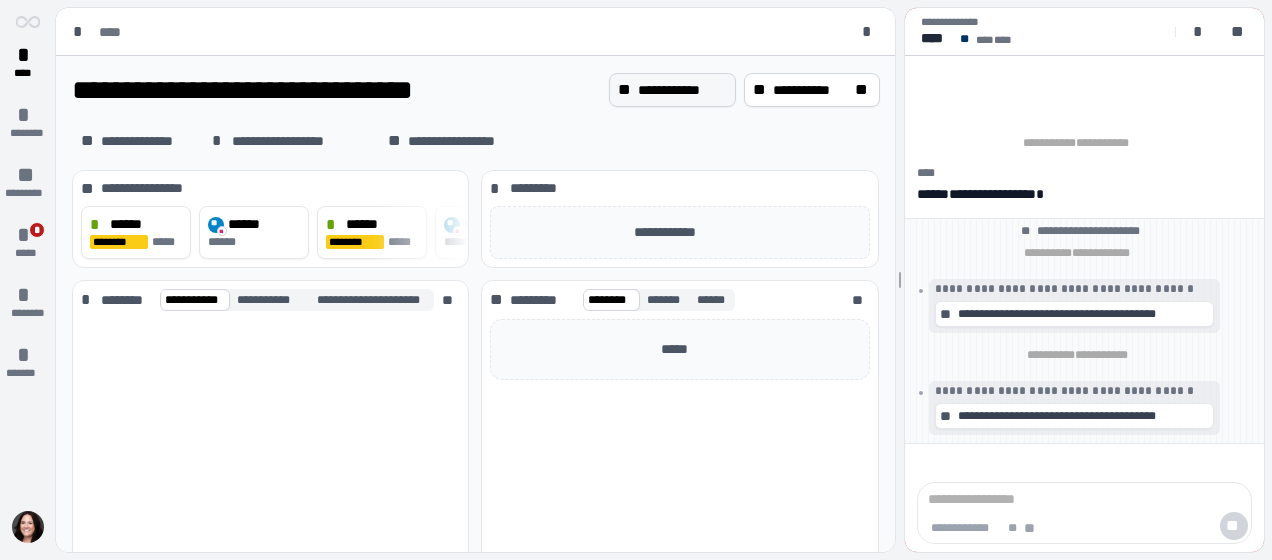 click on "**********" at bounding box center (682, 90) 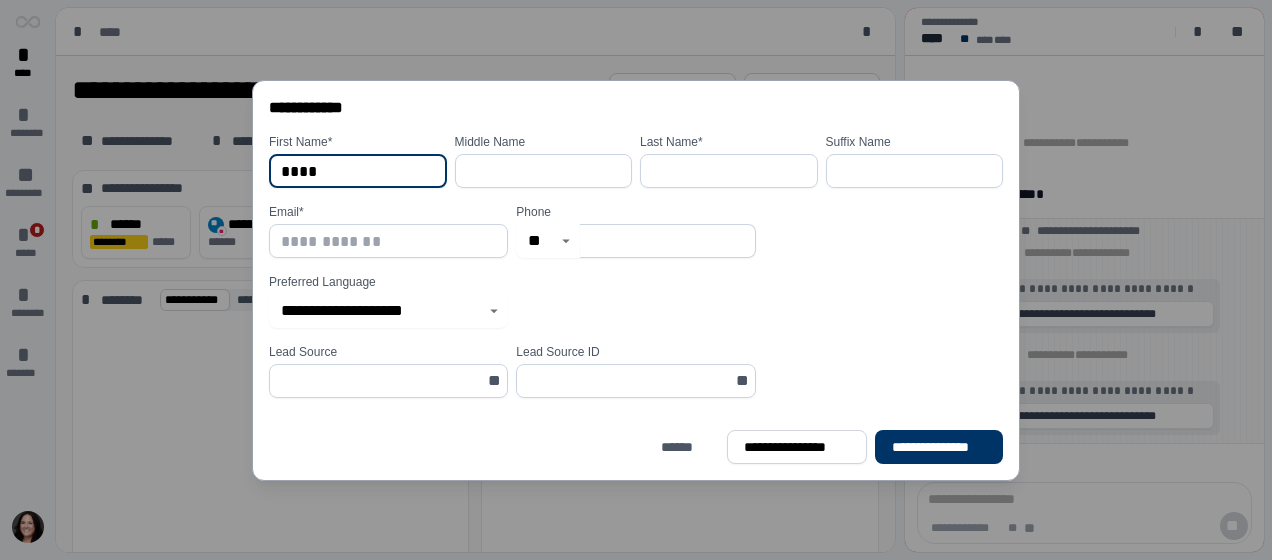 type on "****" 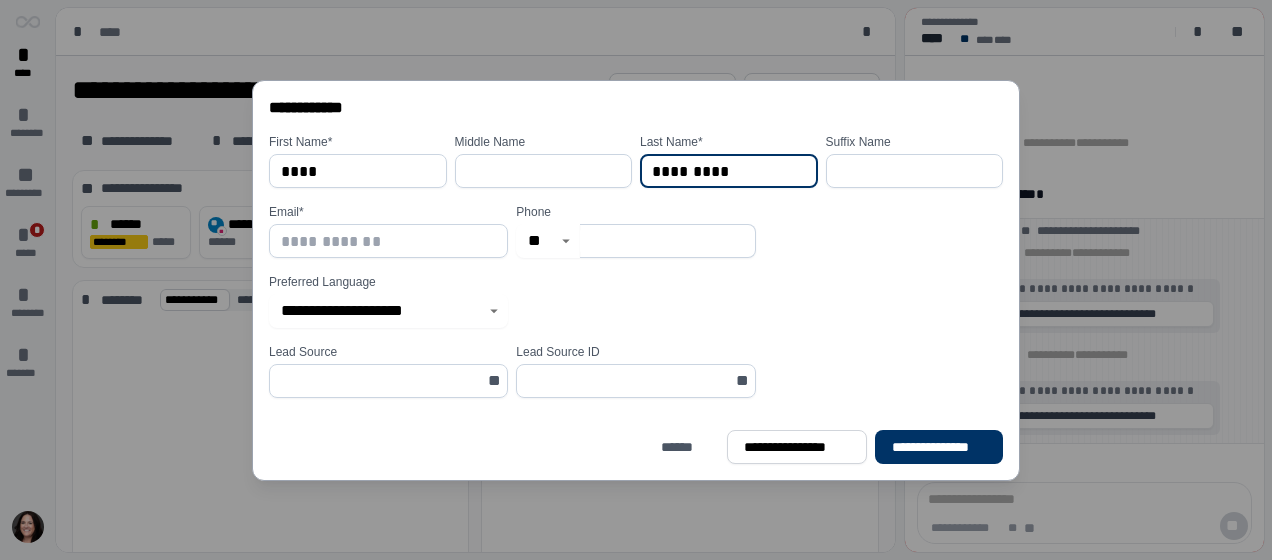 type on "*********" 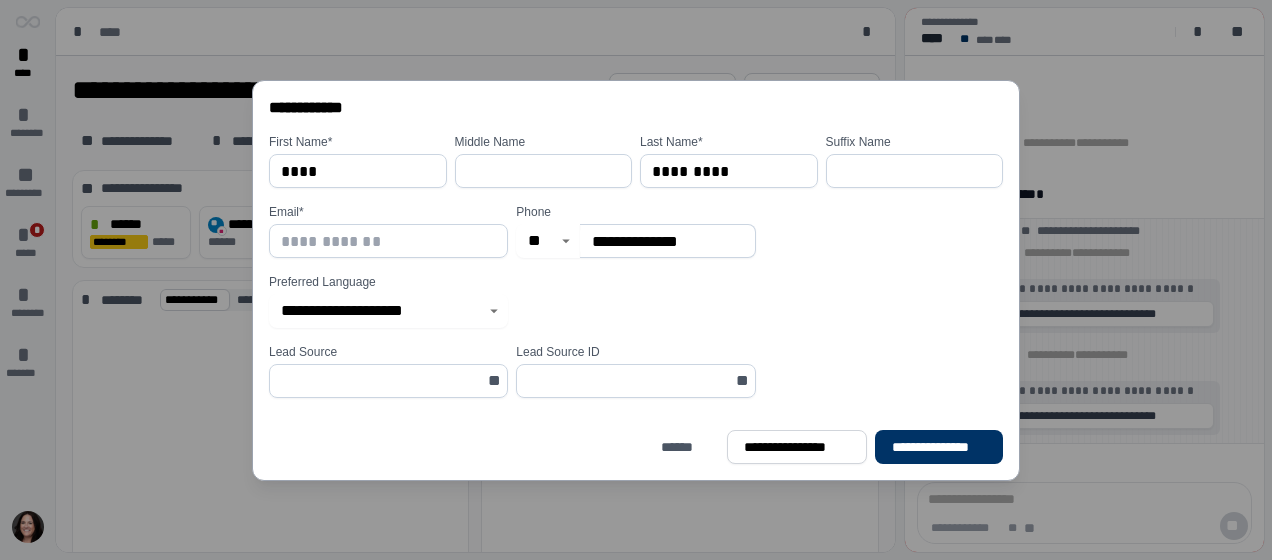 type on "**********" 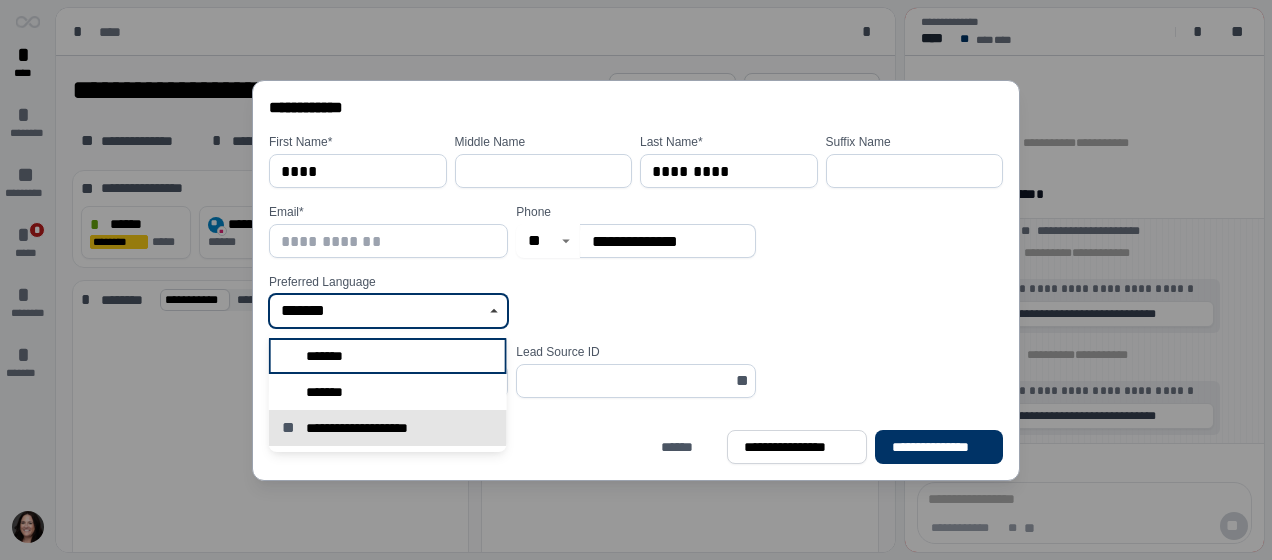 type on "*******" 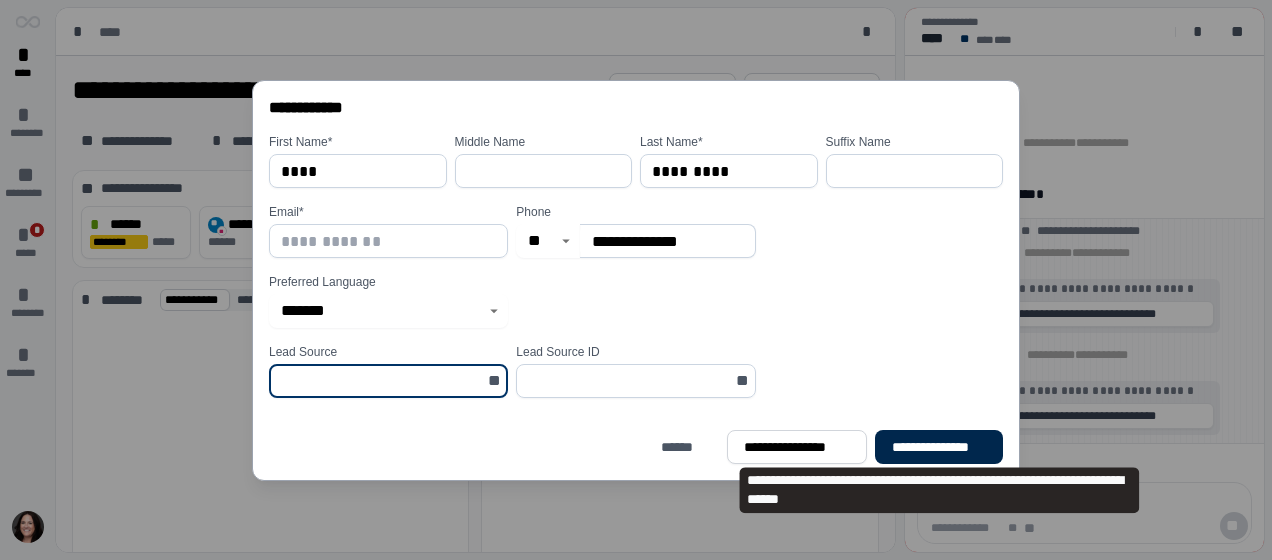 click on "**********" at bounding box center [939, 446] 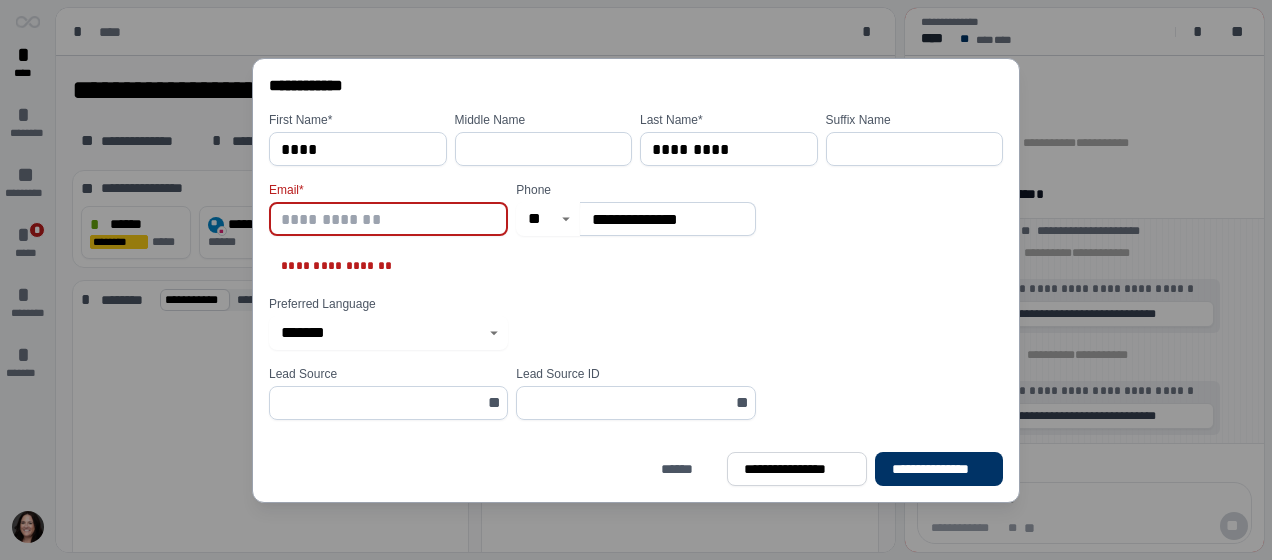 click at bounding box center (388, 219) 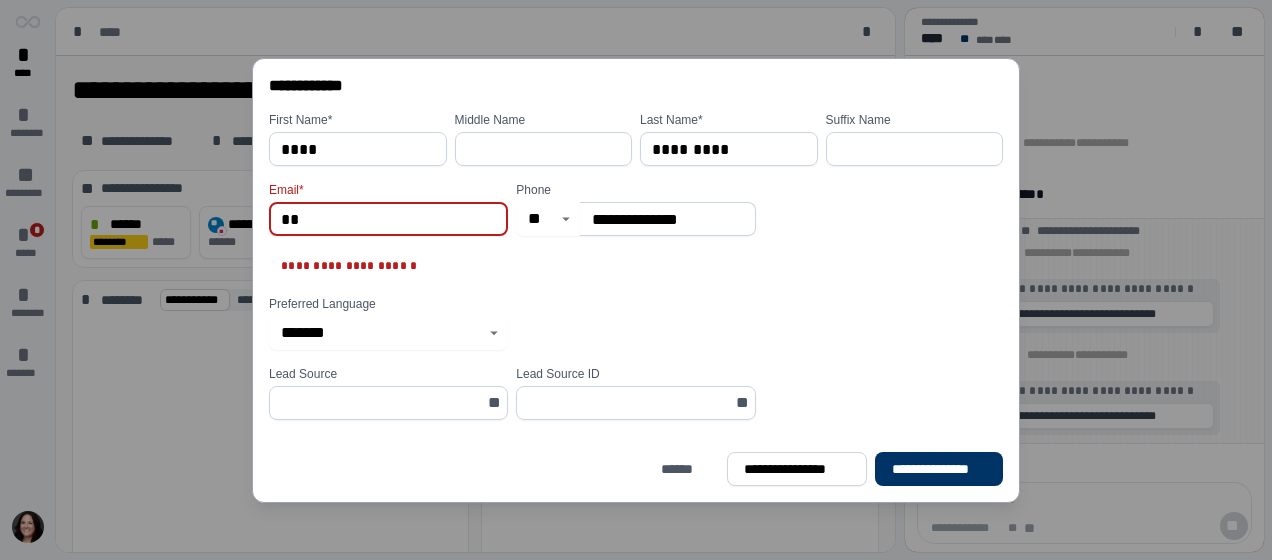 type on "*" 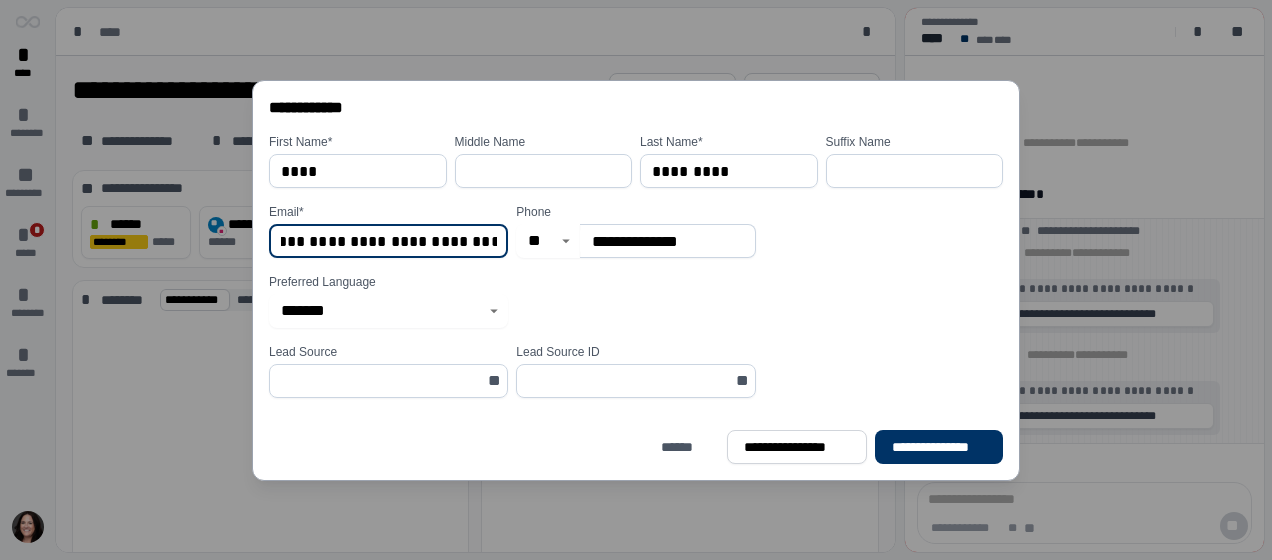 scroll, scrollTop: 0, scrollLeft: 100, axis: horizontal 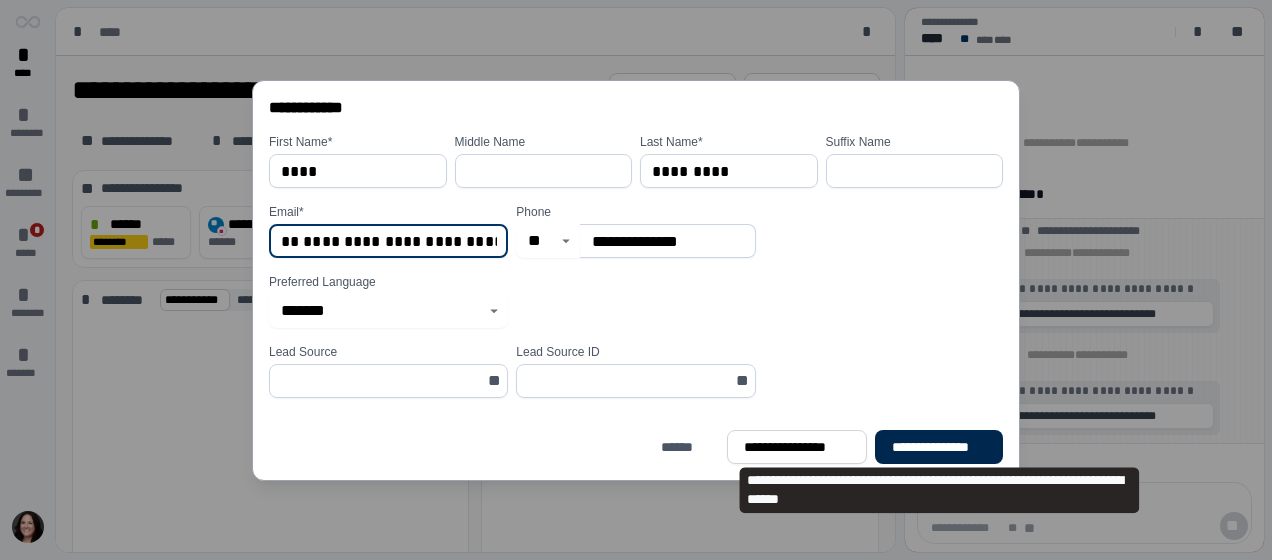 type on "**********" 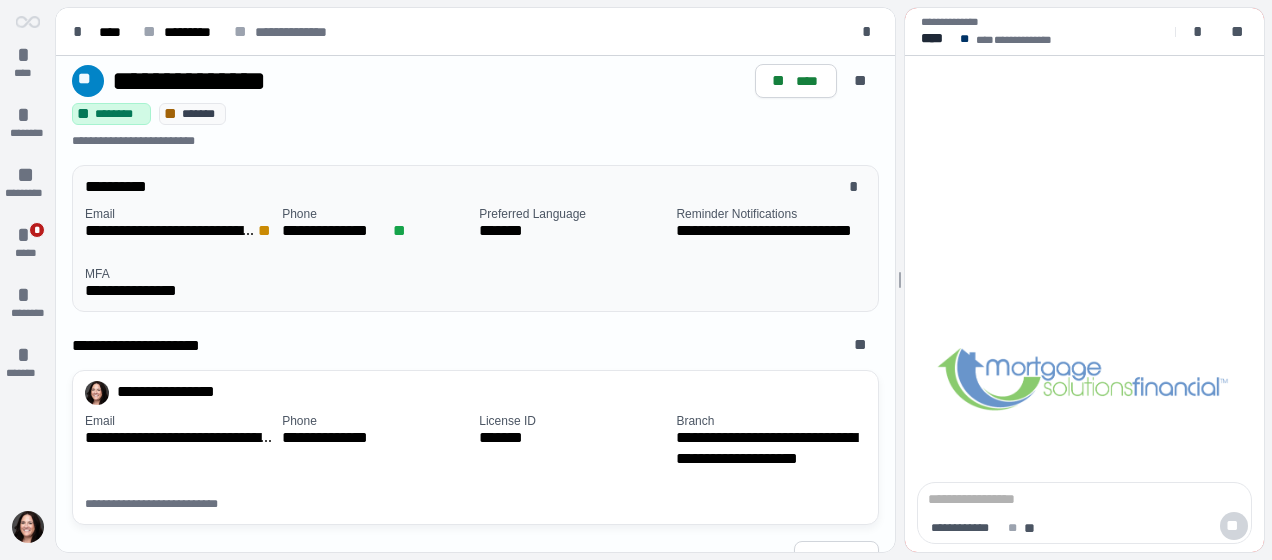 scroll, scrollTop: 0, scrollLeft: 0, axis: both 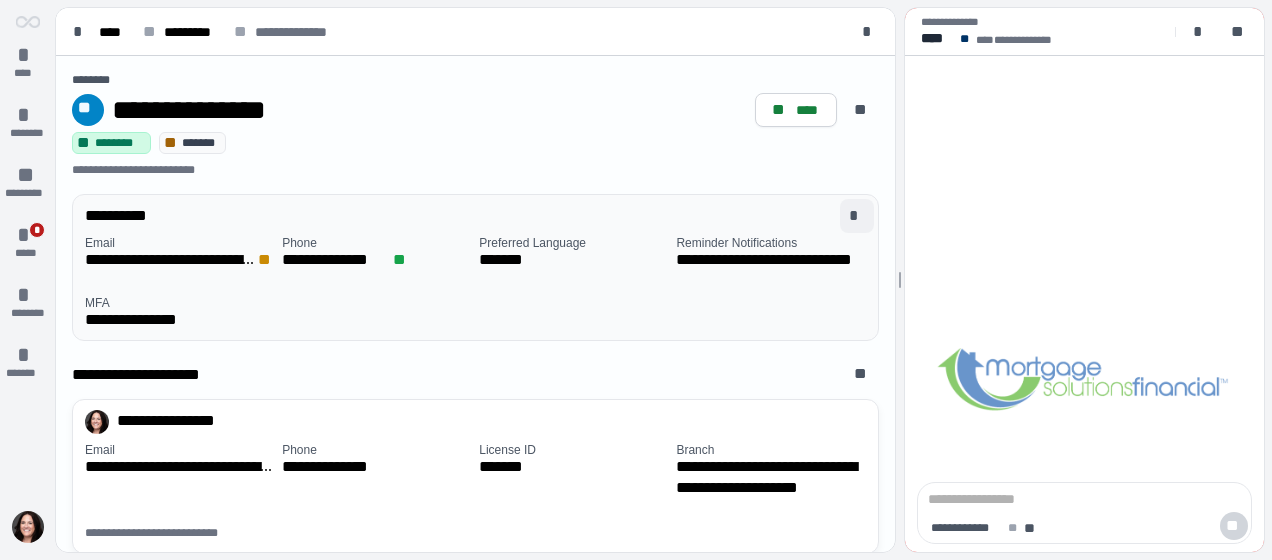 click on "*" at bounding box center [857, 216] 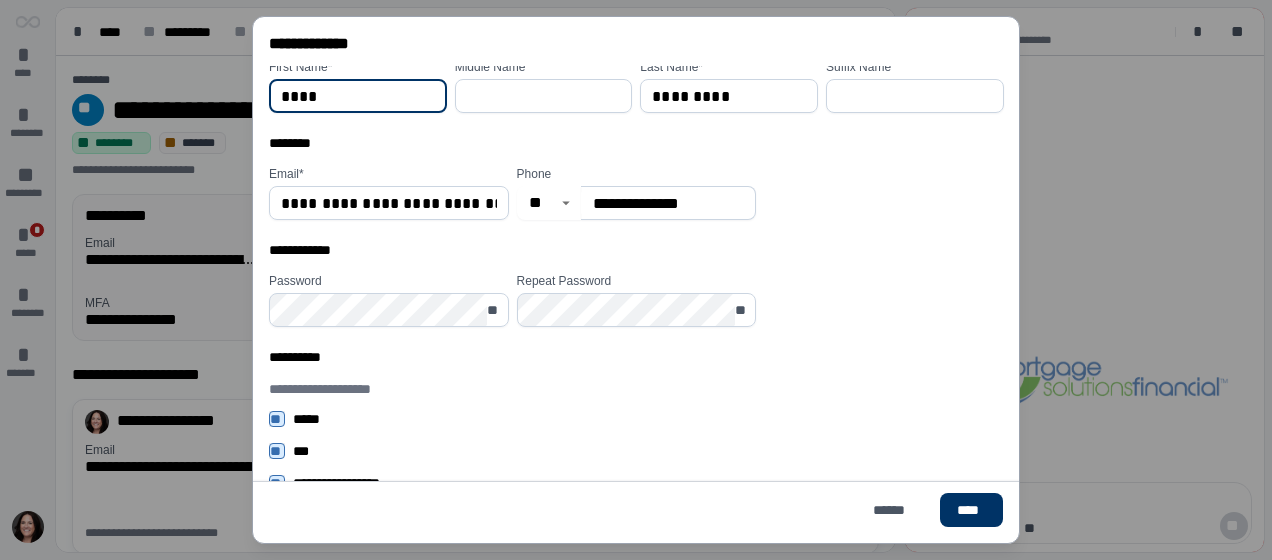 scroll, scrollTop: 0, scrollLeft: 0, axis: both 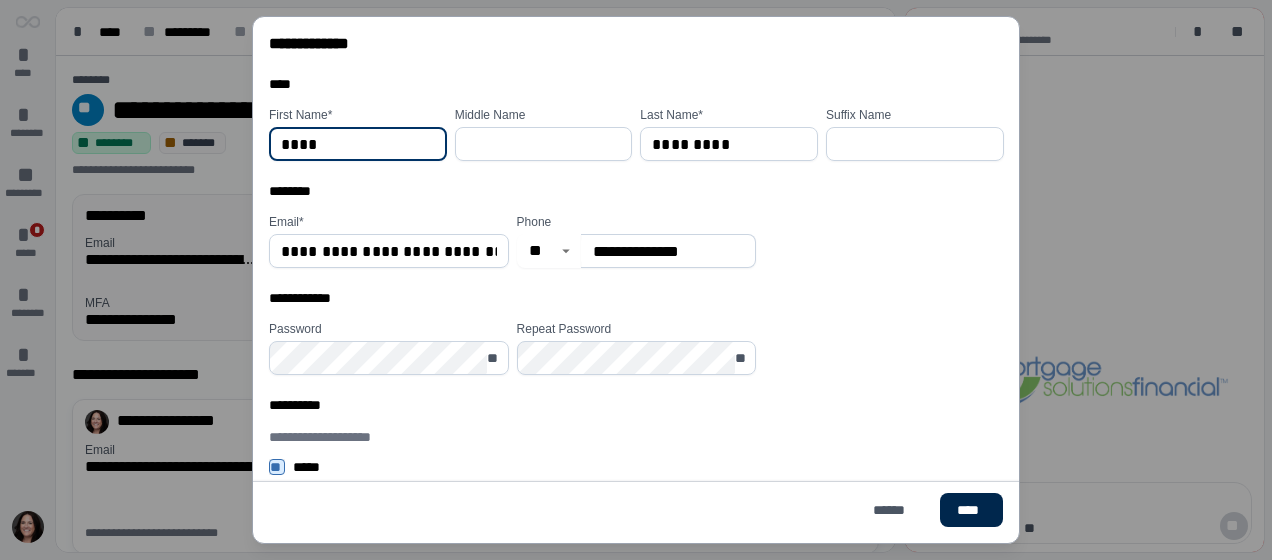 click on "****" at bounding box center [971, 510] 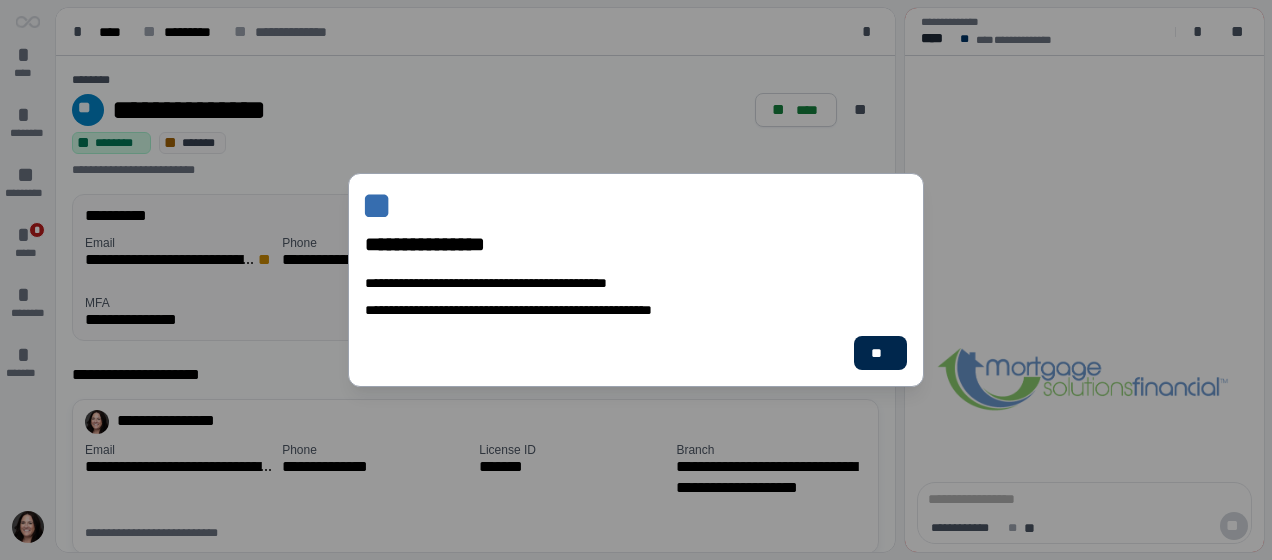 click on "**" at bounding box center [880, 353] 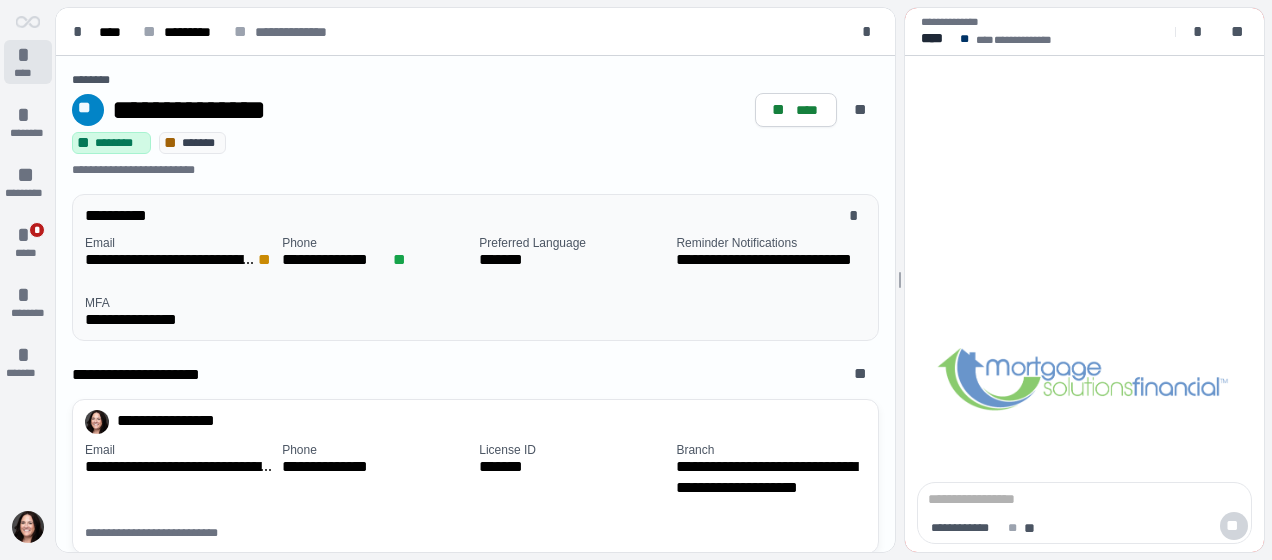click on "*" at bounding box center [28, 55] 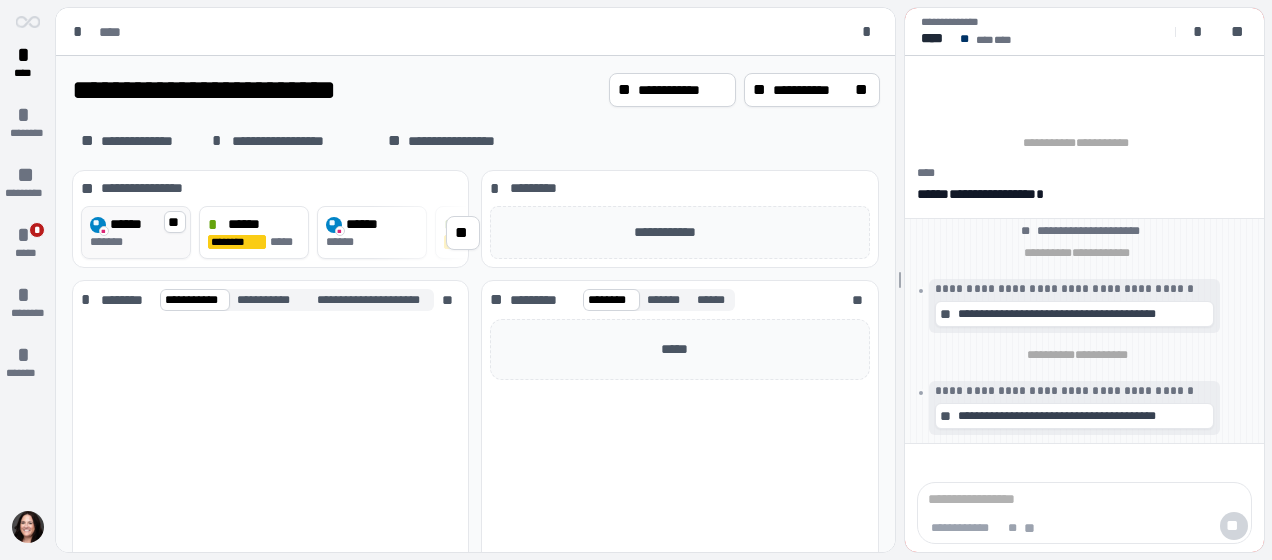 click on "******" at bounding box center [135, 224] 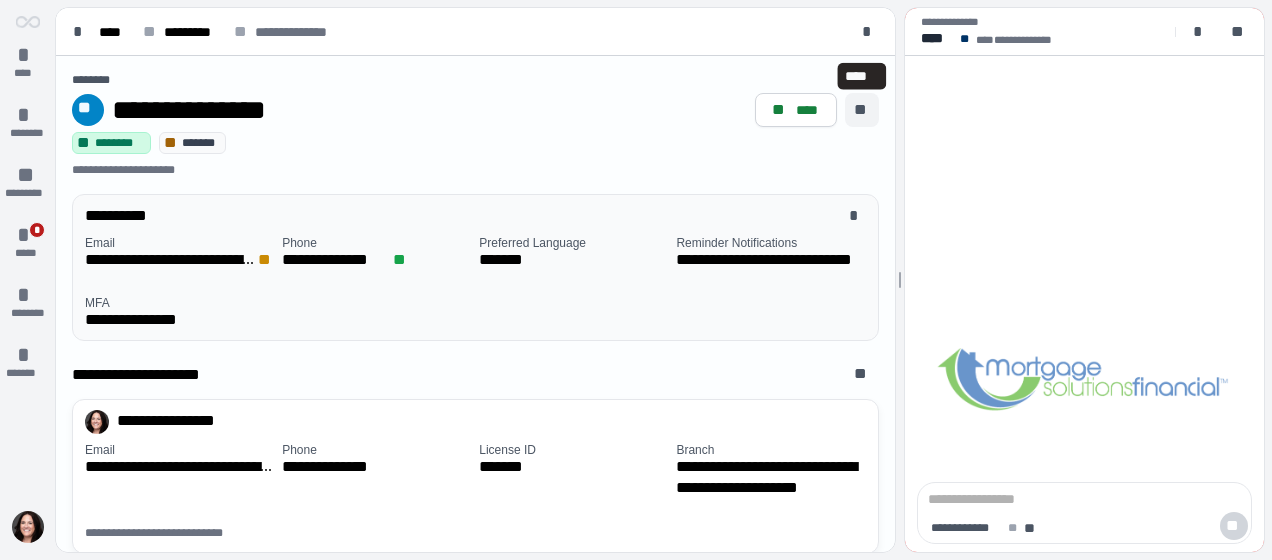 click on "**" at bounding box center (862, 110) 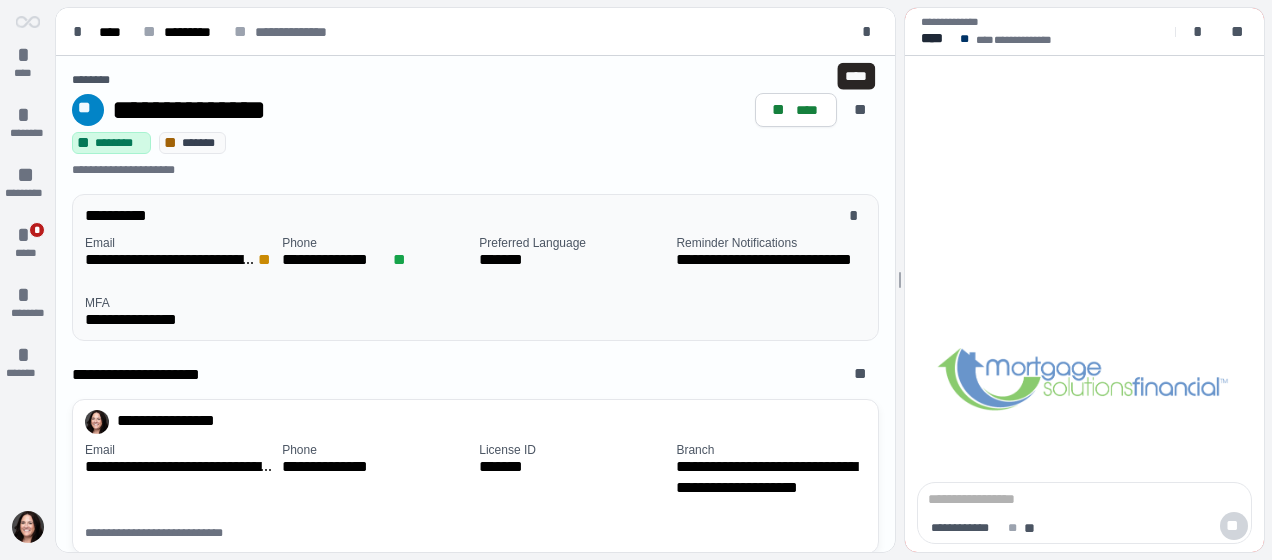 click on "**********" at bounding box center (475, 155) 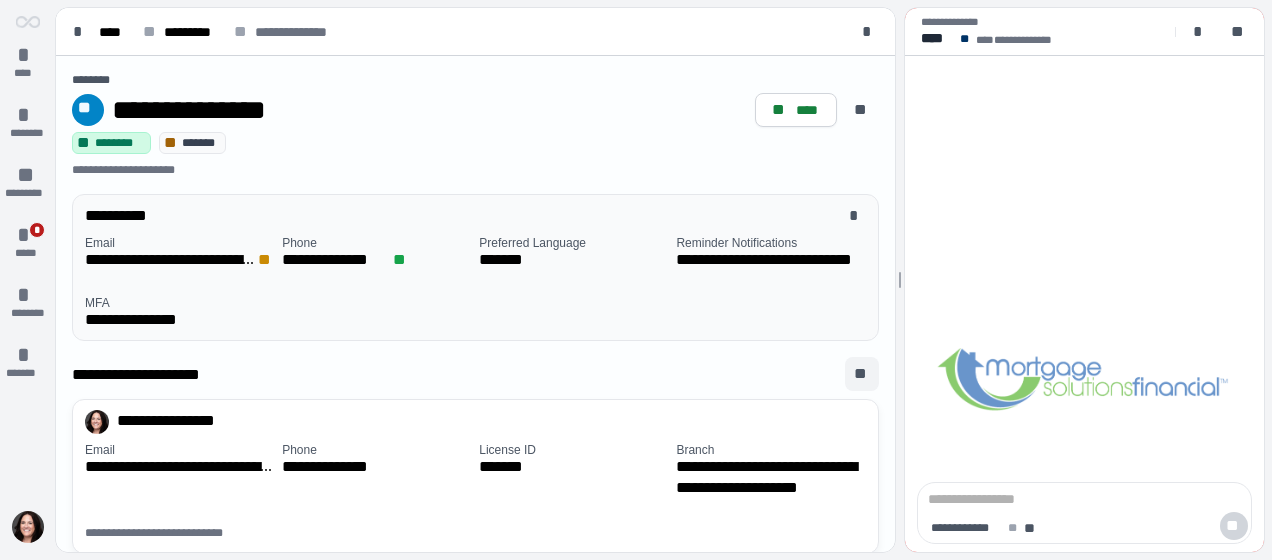 click on "**" at bounding box center (862, 374) 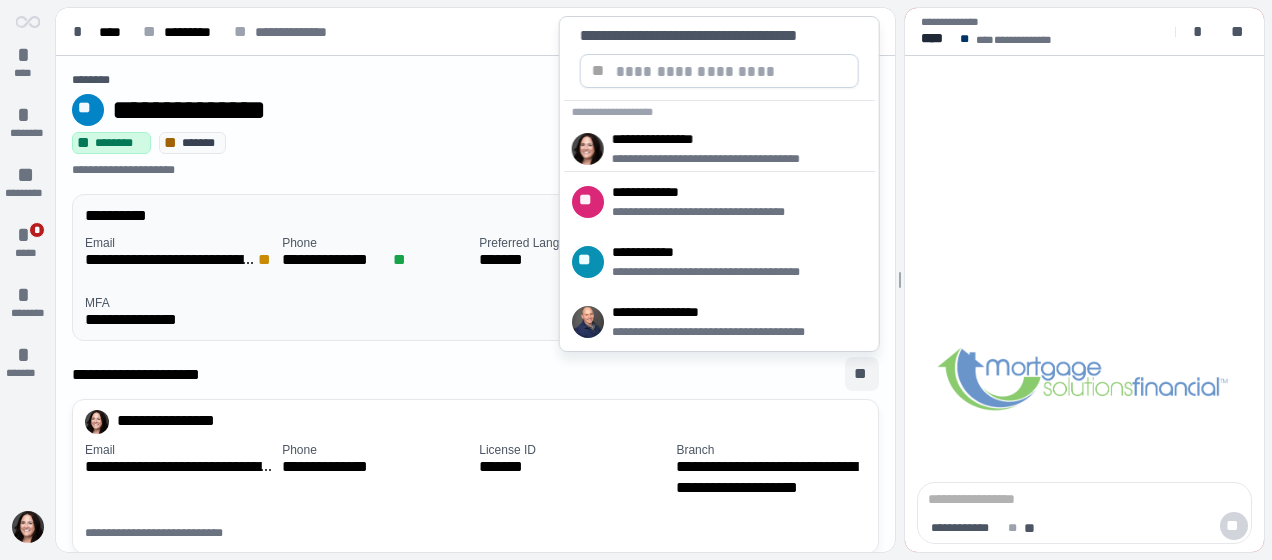 click on "**********" at bounding box center (409, 110) 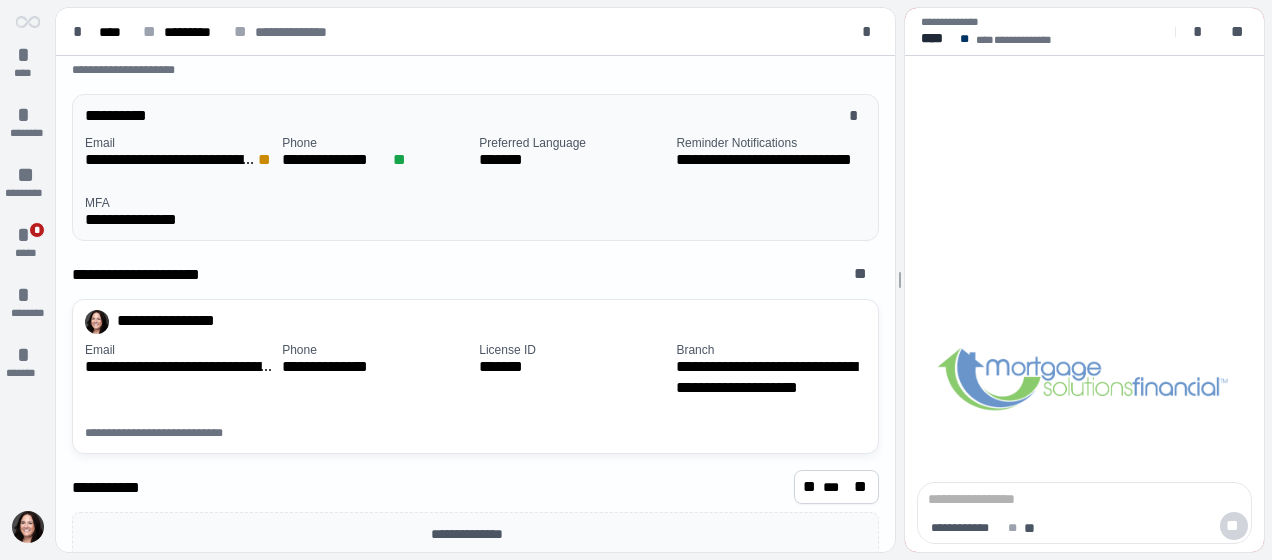 scroll, scrollTop: 0, scrollLeft: 0, axis: both 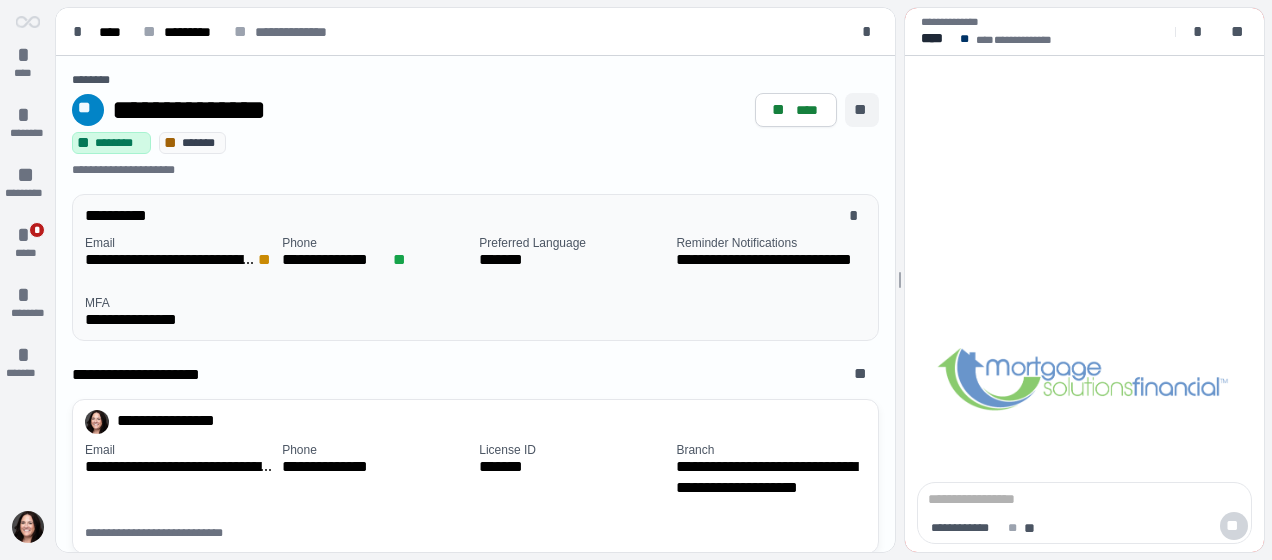 click on "**" at bounding box center [862, 110] 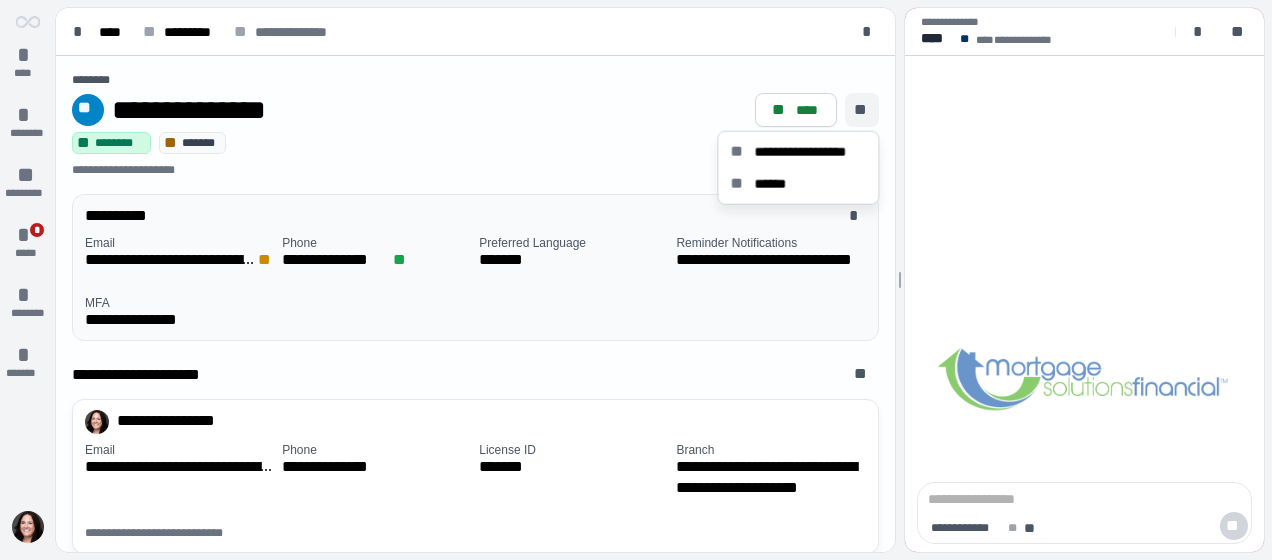click on "**********" at bounding box center [475, 155] 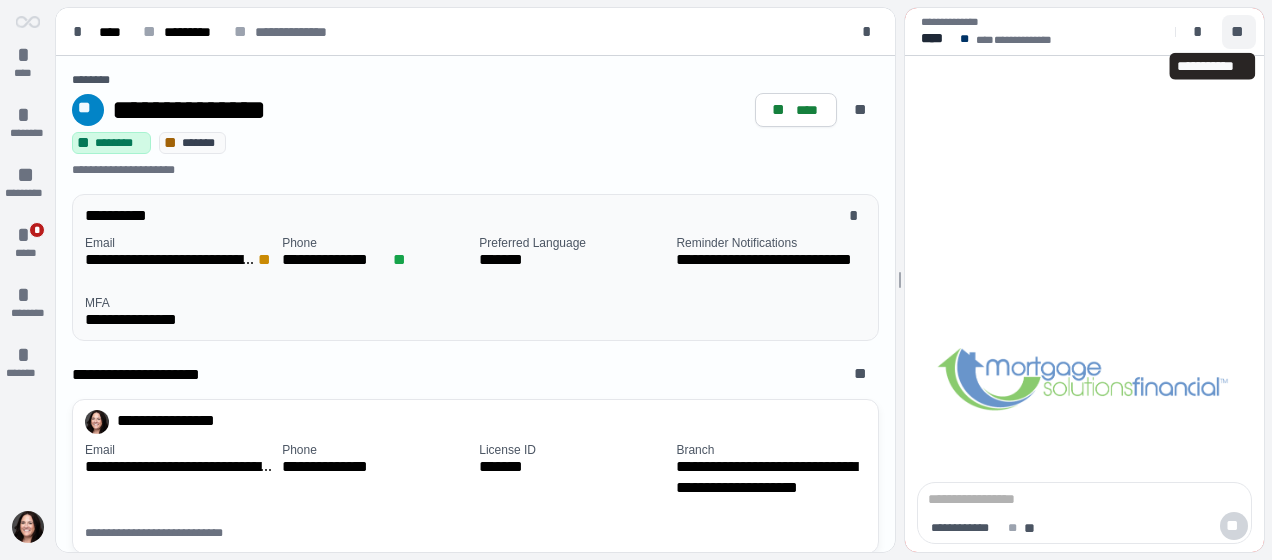 click on "**" at bounding box center [1239, 32] 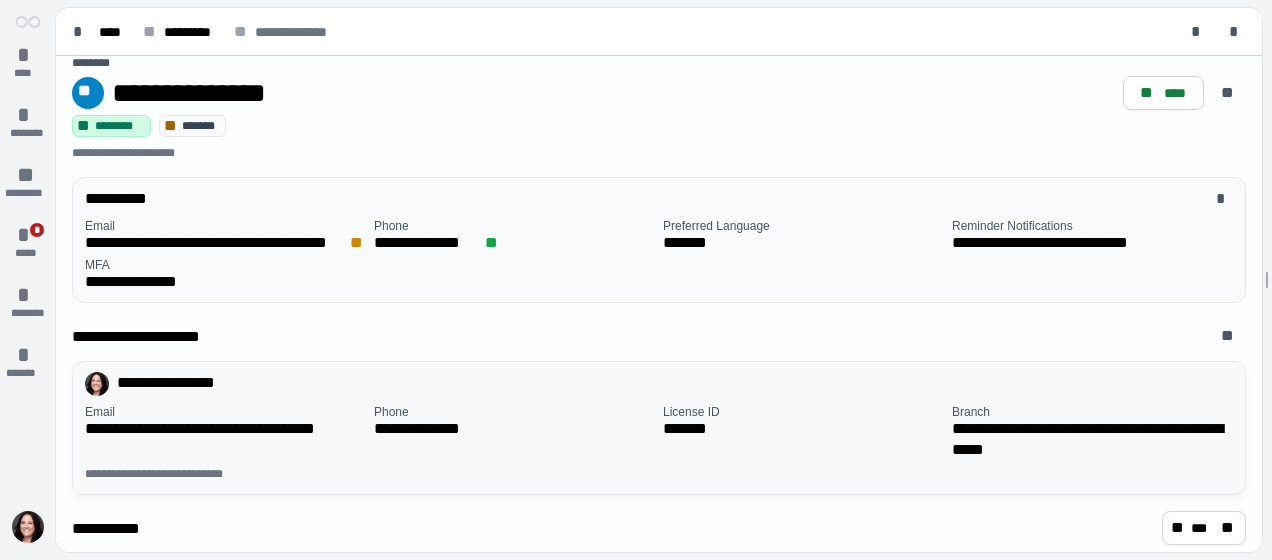 scroll, scrollTop: 0, scrollLeft: 0, axis: both 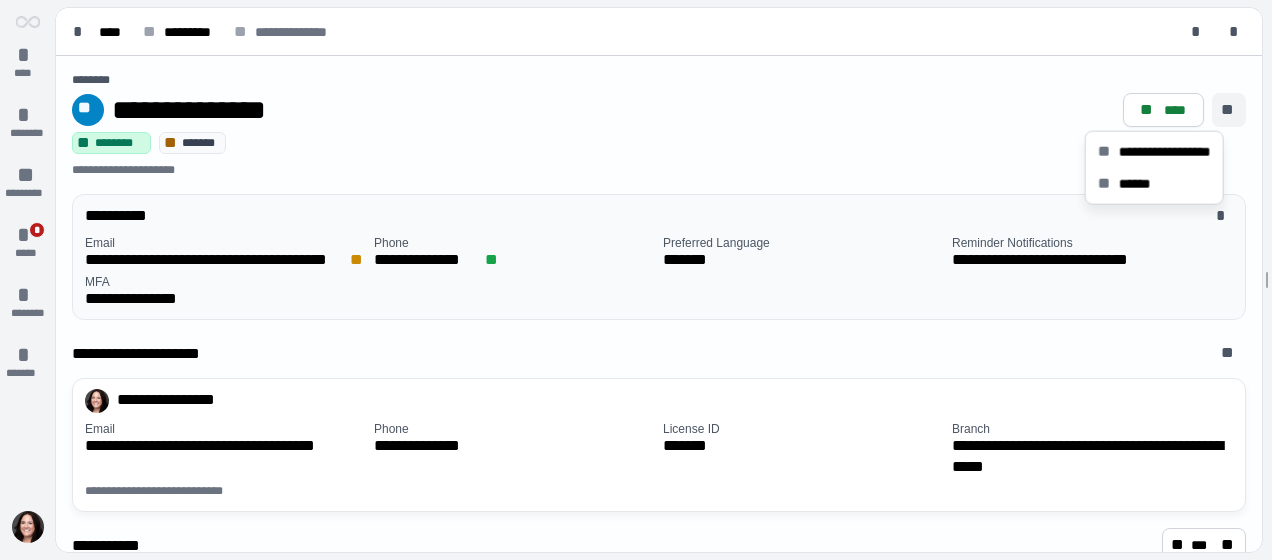 click on "**" at bounding box center (1229, 110) 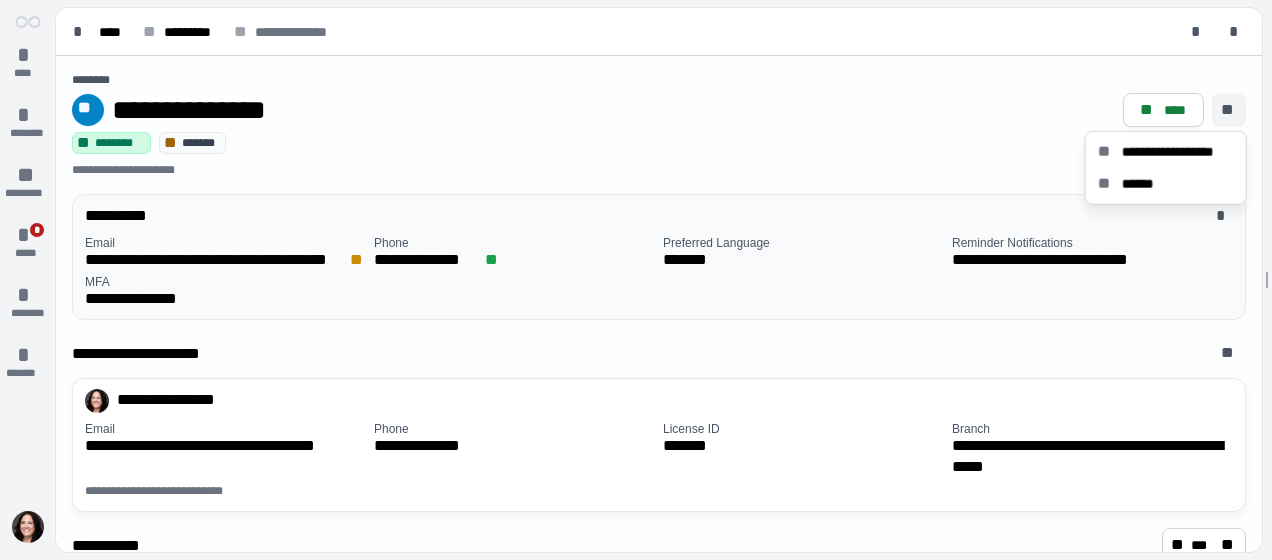 click on "**********" at bounding box center (593, 110) 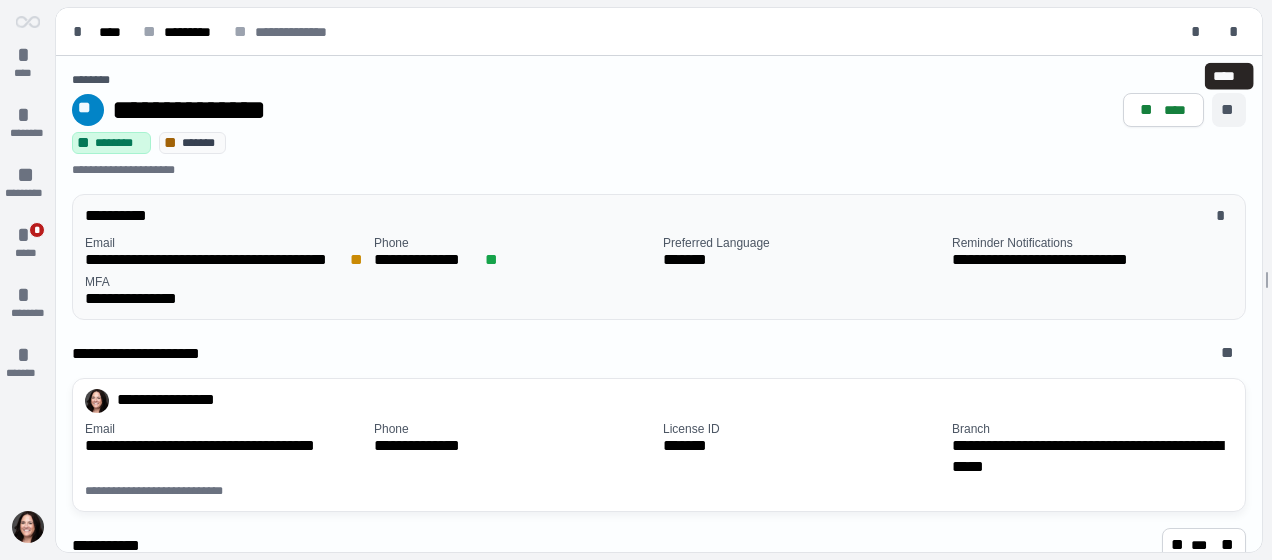 click on "**" at bounding box center (1229, 110) 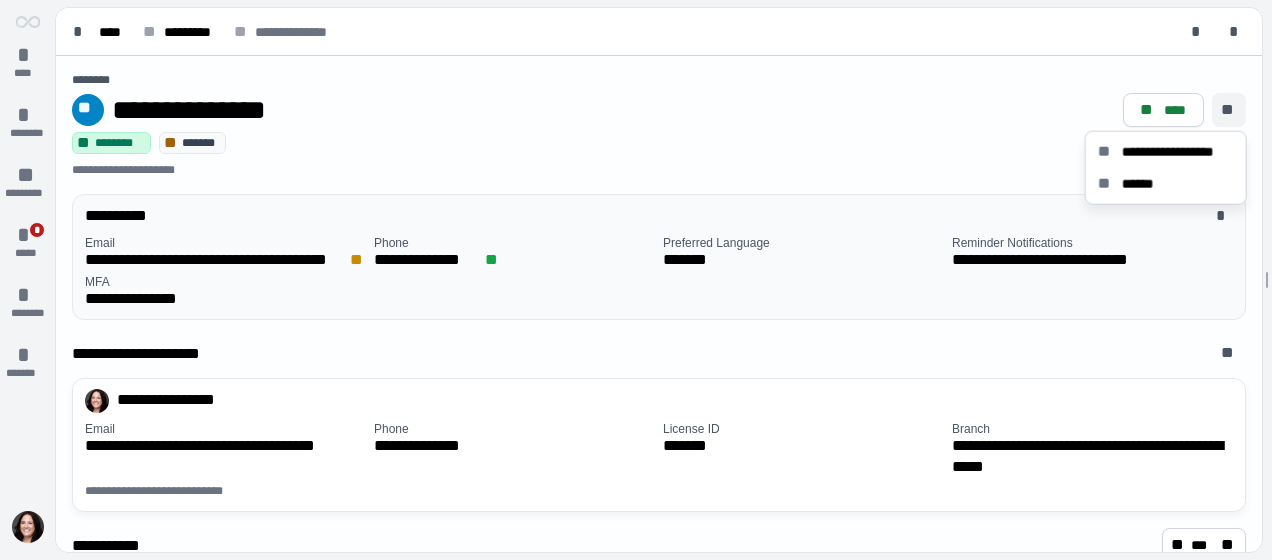 click on "**********" at bounding box center (593, 110) 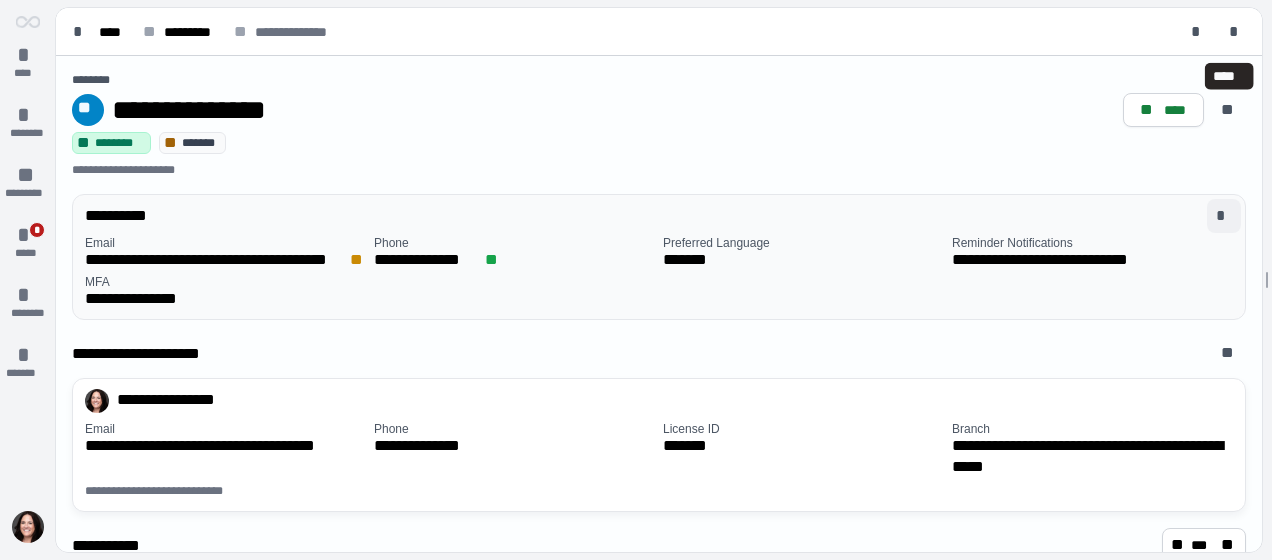 click on "*" at bounding box center [1224, 216] 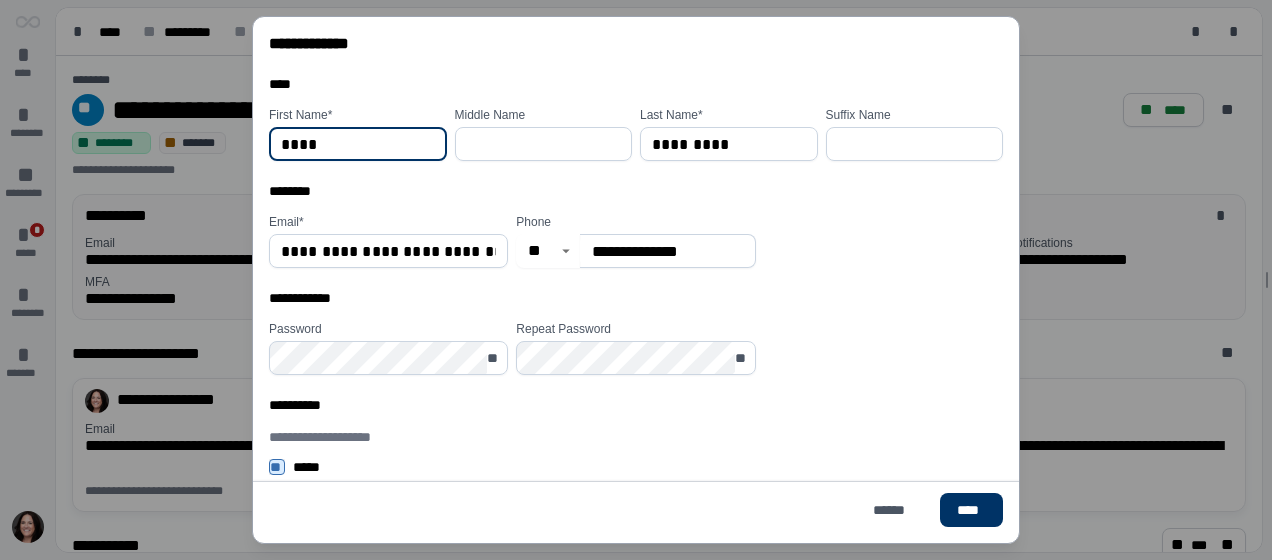 click on "********" at bounding box center [636, 195] 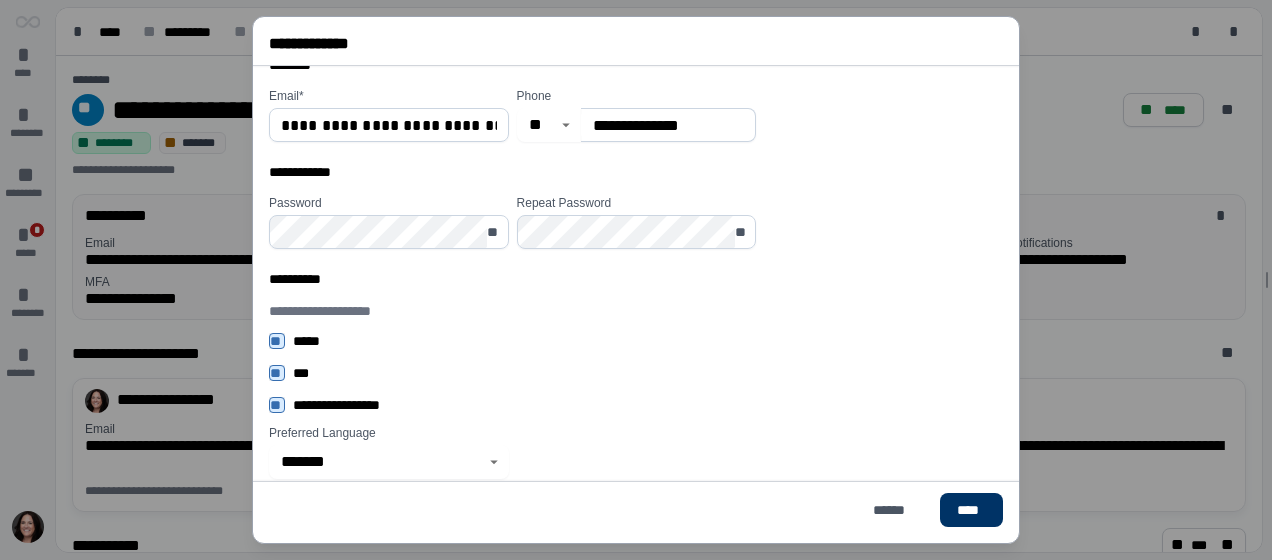 scroll, scrollTop: 126, scrollLeft: 0, axis: vertical 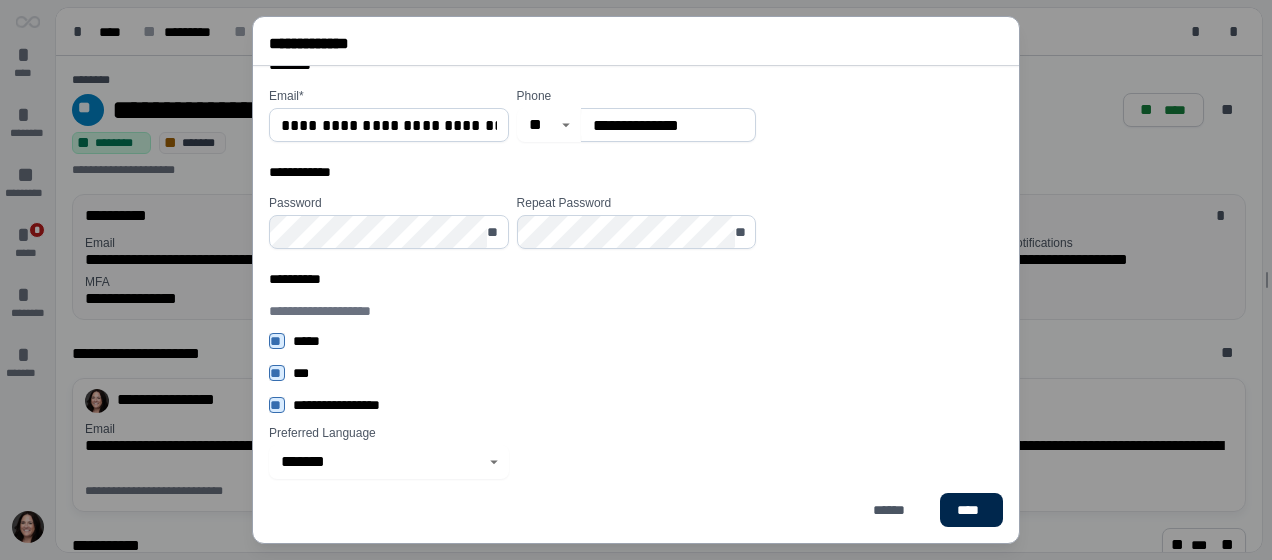 click on "****" at bounding box center (971, 510) 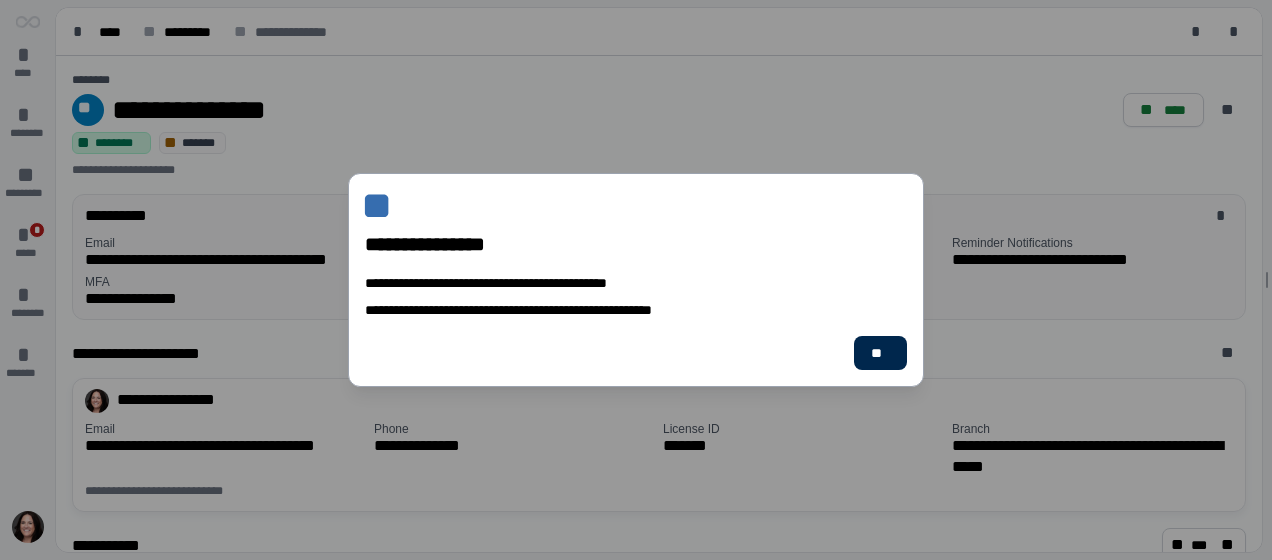 click on "**" at bounding box center [880, 353] 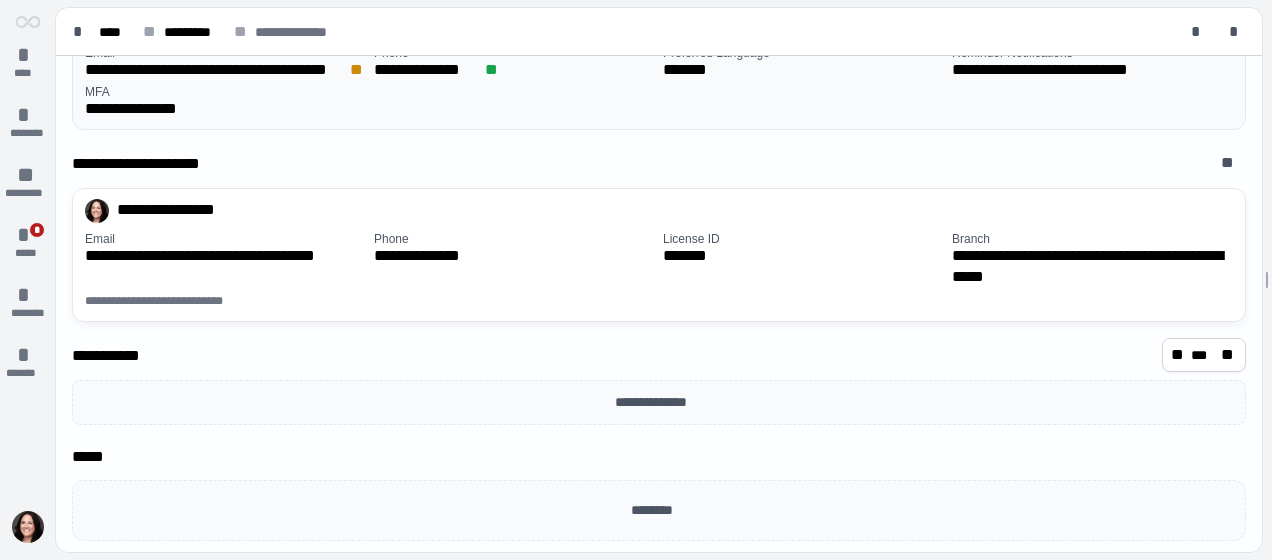 scroll, scrollTop: 0, scrollLeft: 0, axis: both 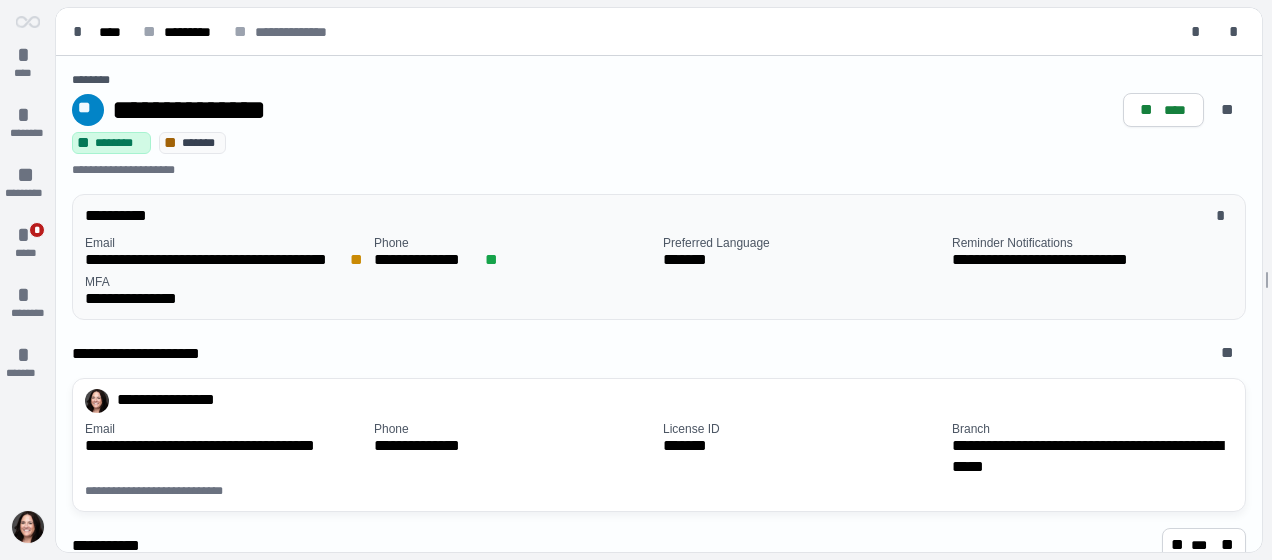 click at bounding box center [28, 527] 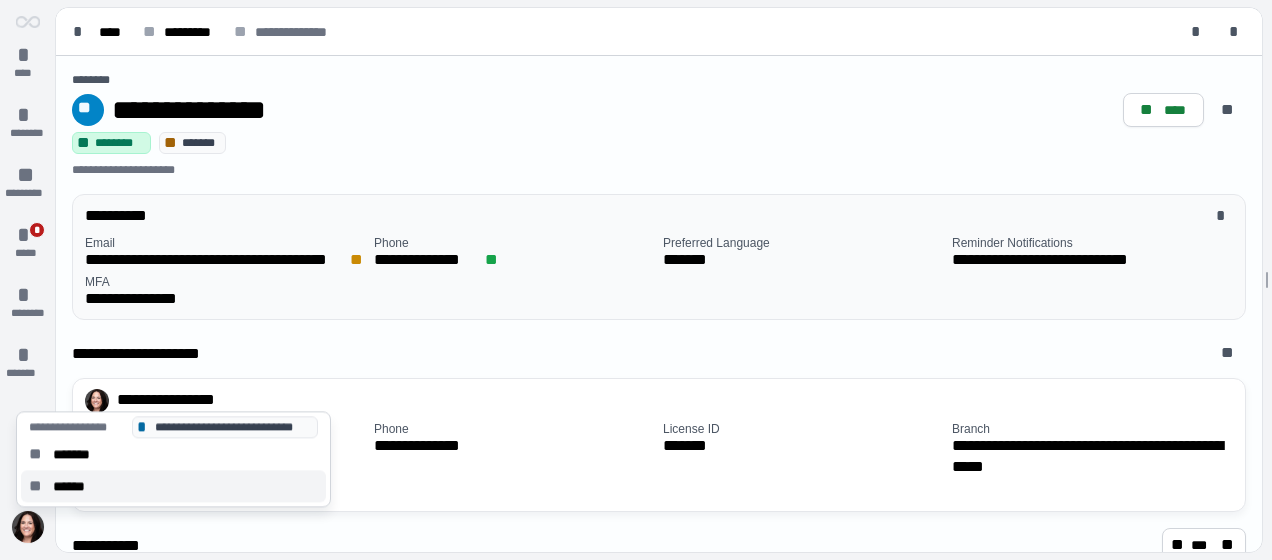 click on "** ******" at bounding box center (173, 486) 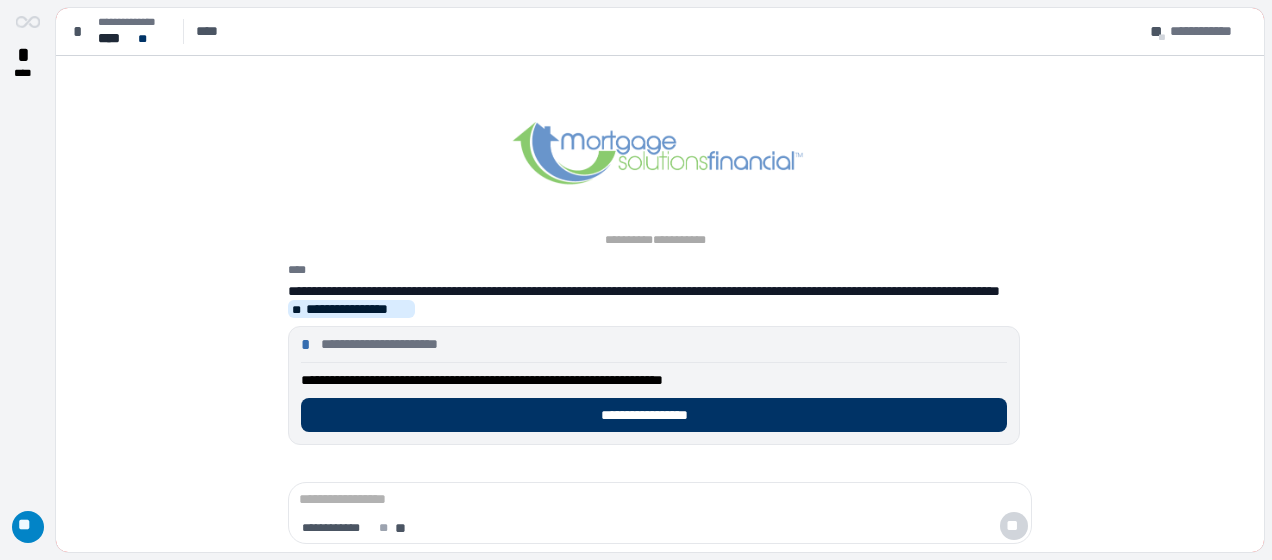 scroll, scrollTop: 0, scrollLeft: 0, axis: both 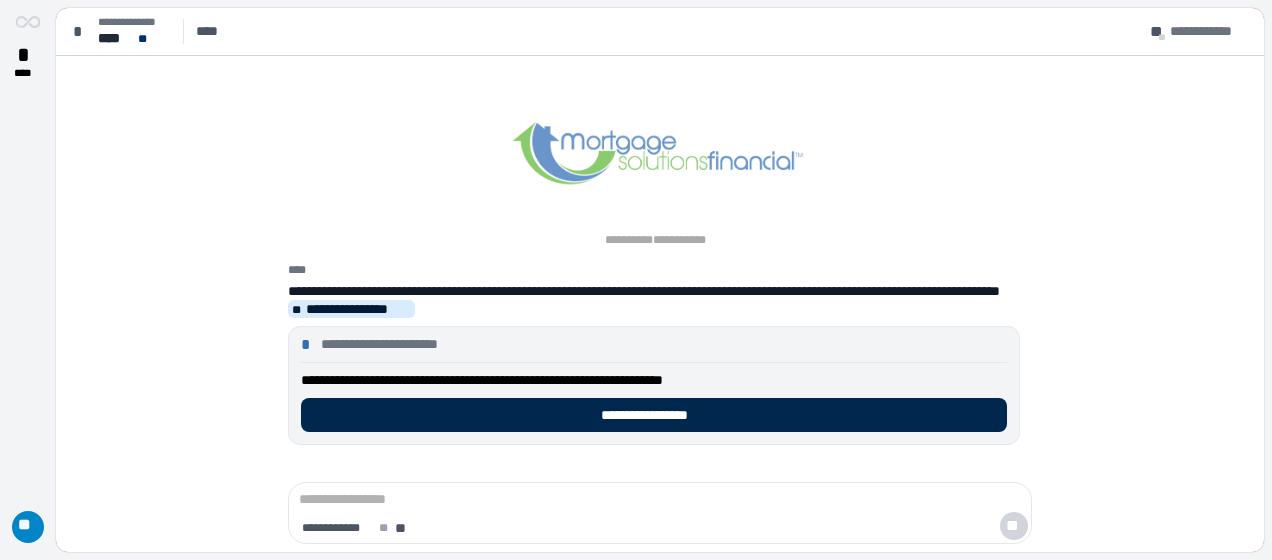 click on "**********" at bounding box center (654, 415) 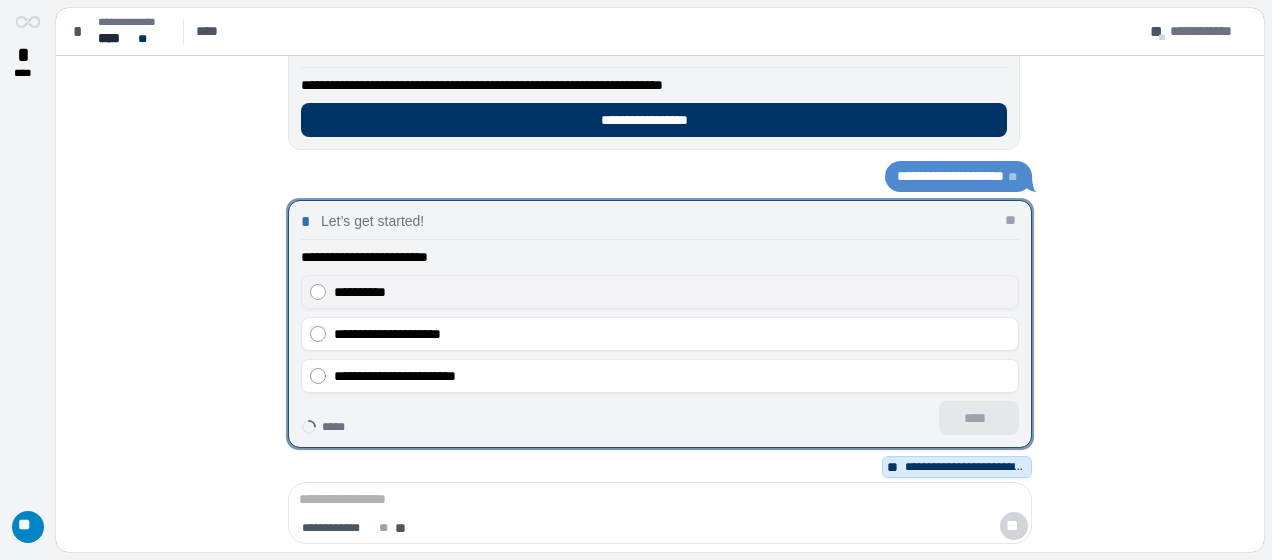 click on "**********" at bounding box center [360, 292] 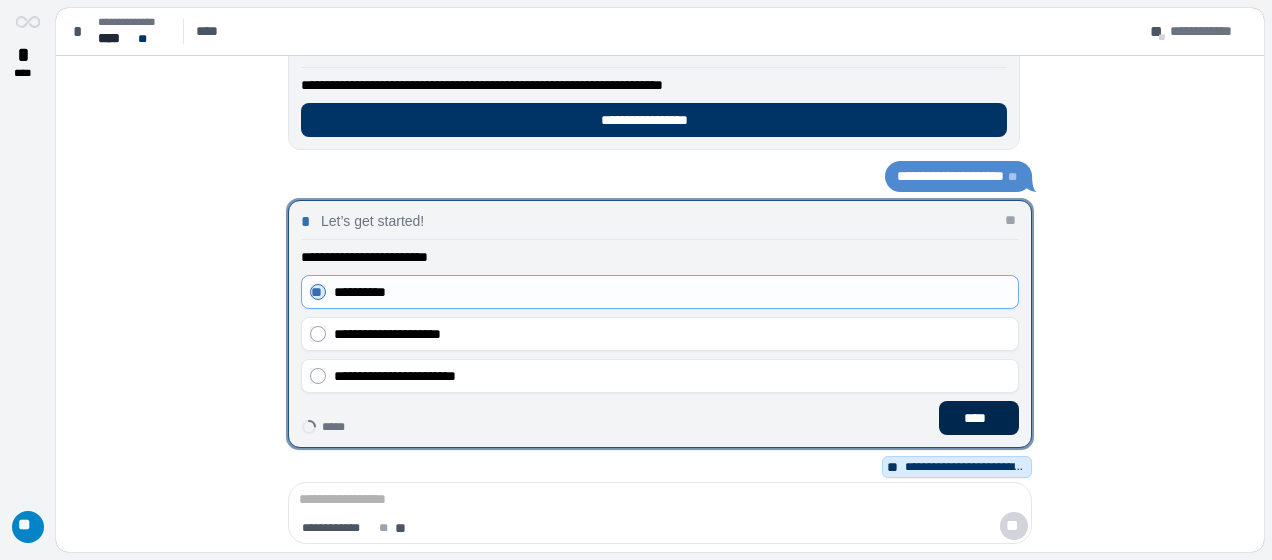 click on "****" at bounding box center [979, 418] 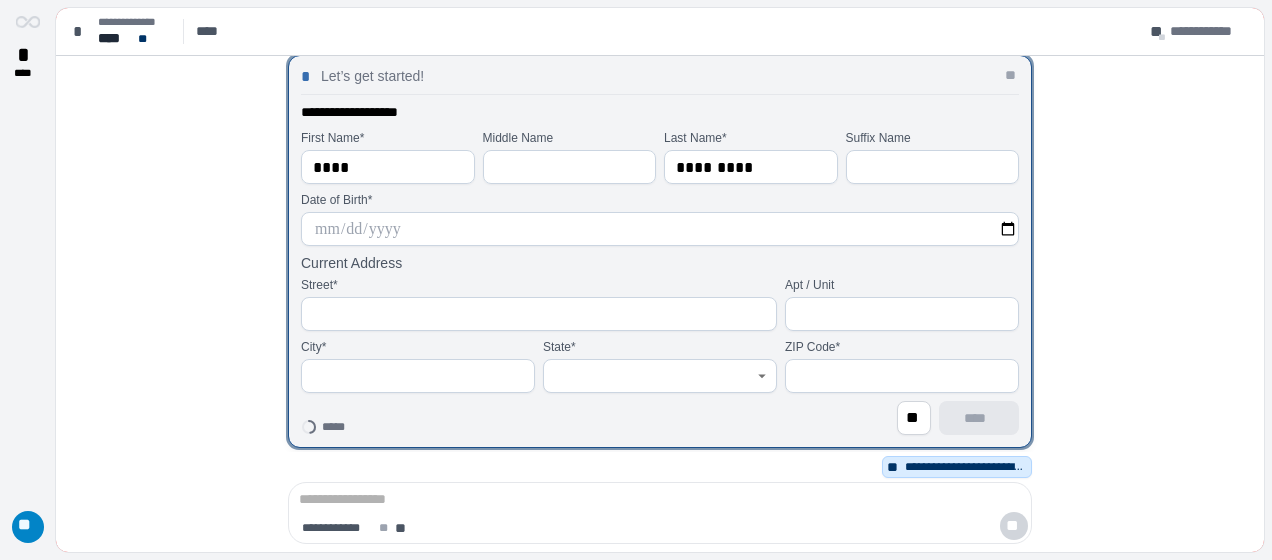 click at bounding box center [660, 229] 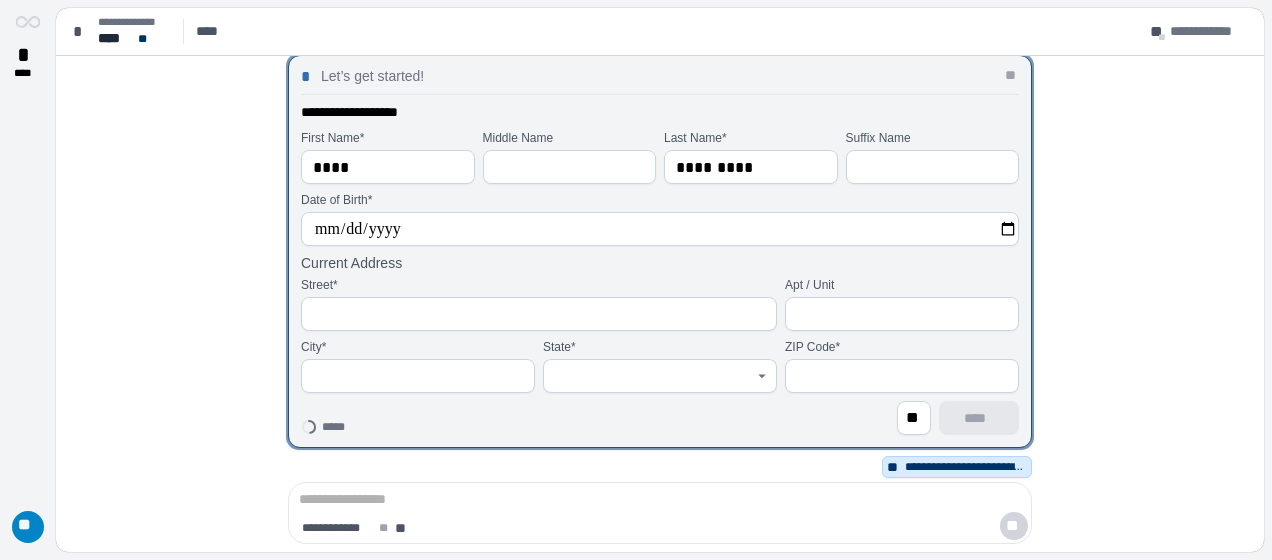 type on "**********" 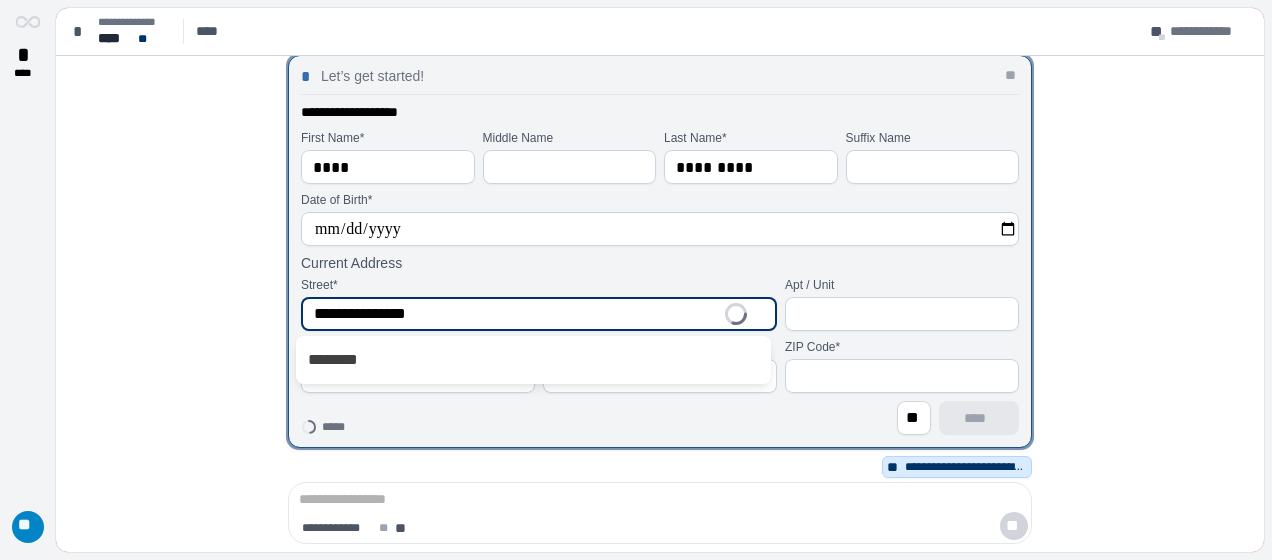 type on "**********" 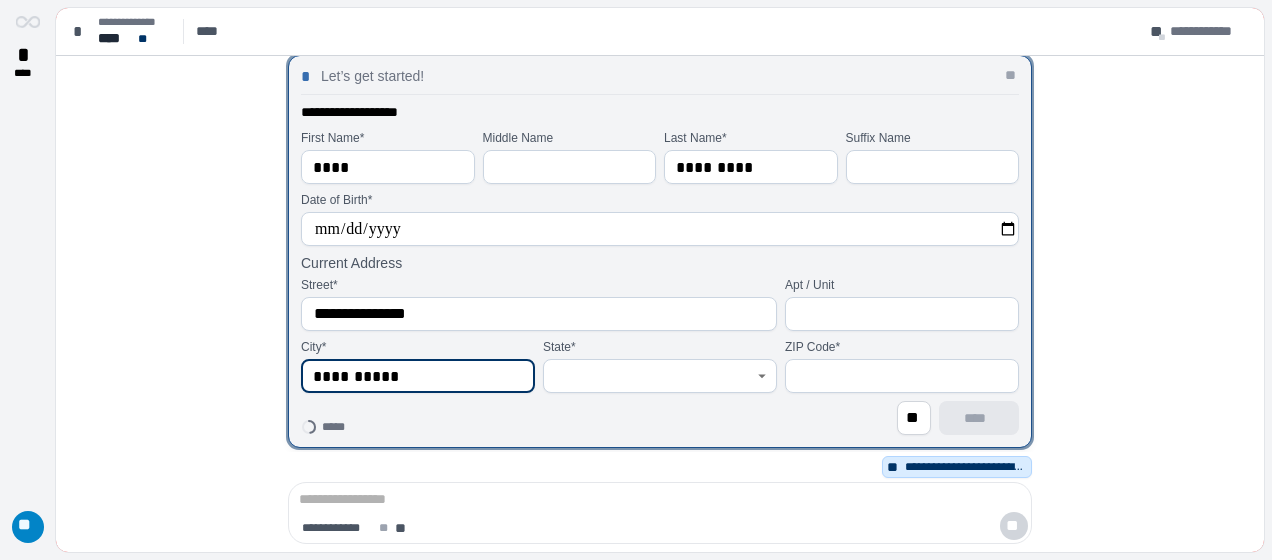 type on "**********" 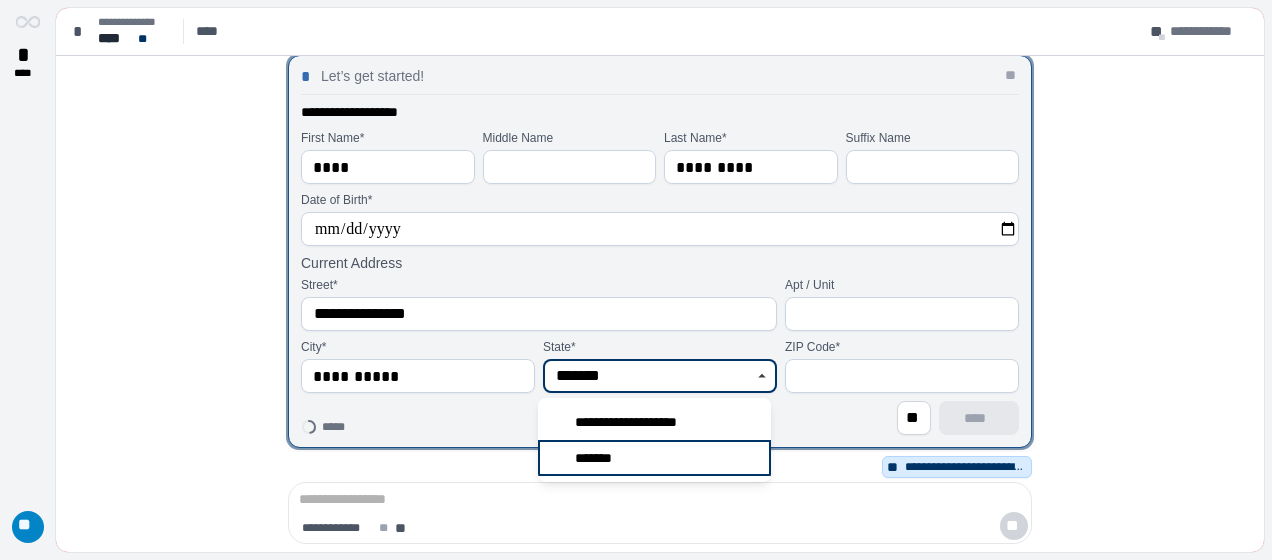 type on "*******" 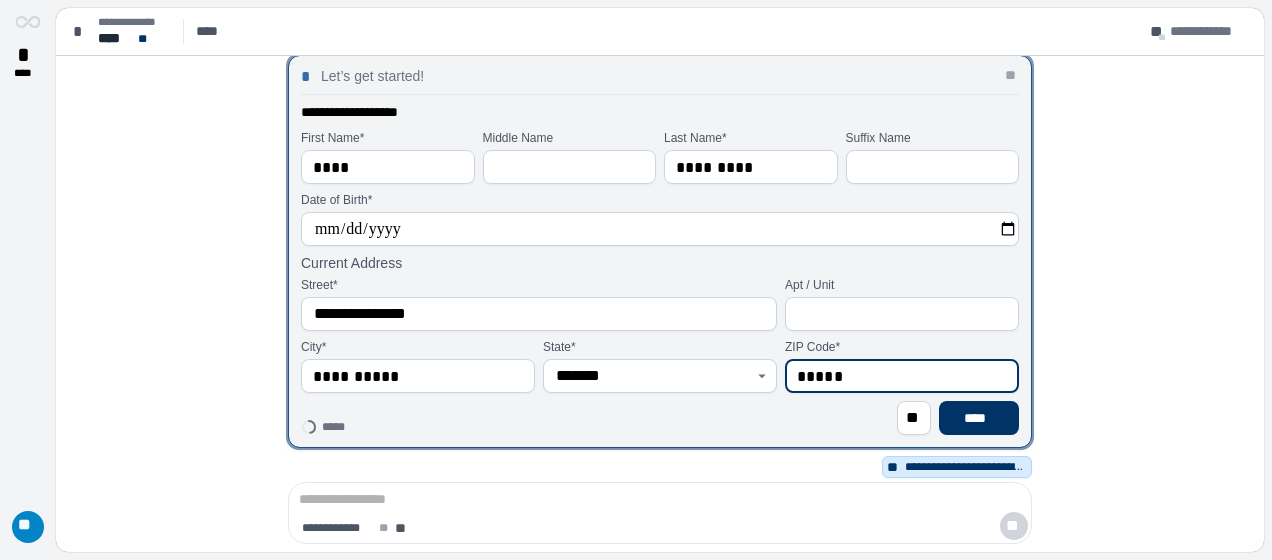 type on "*****" 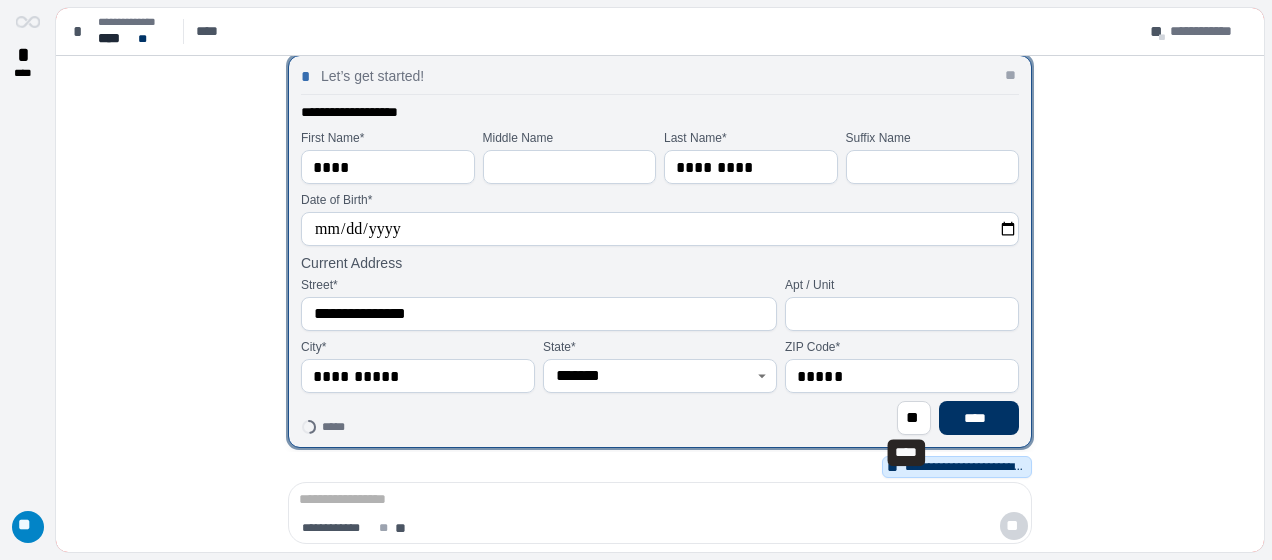 type 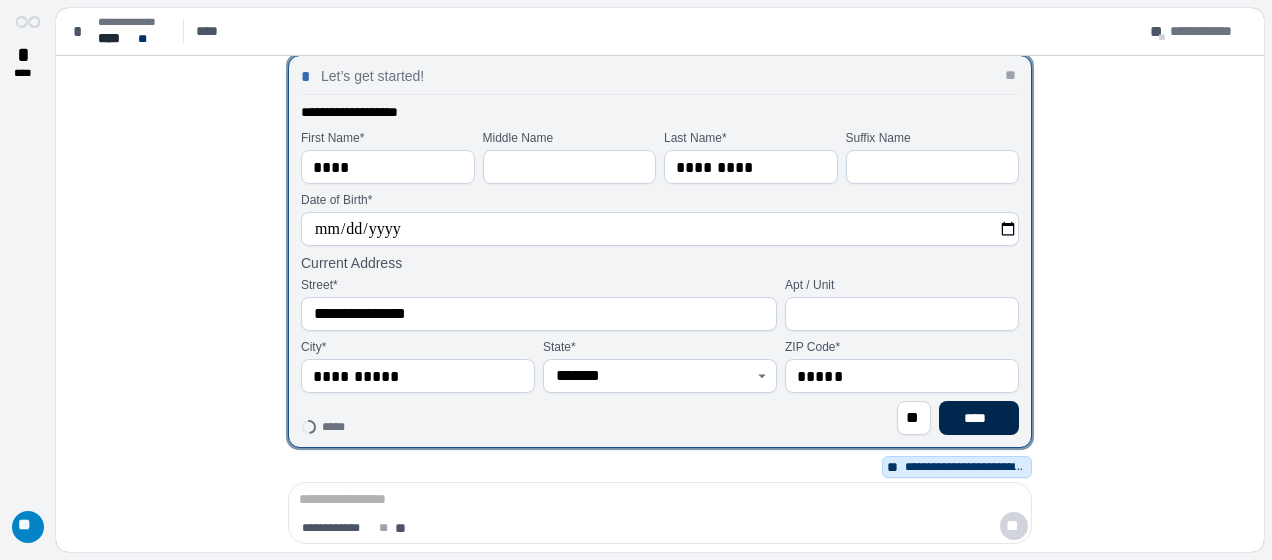 click on "****" at bounding box center (979, 418) 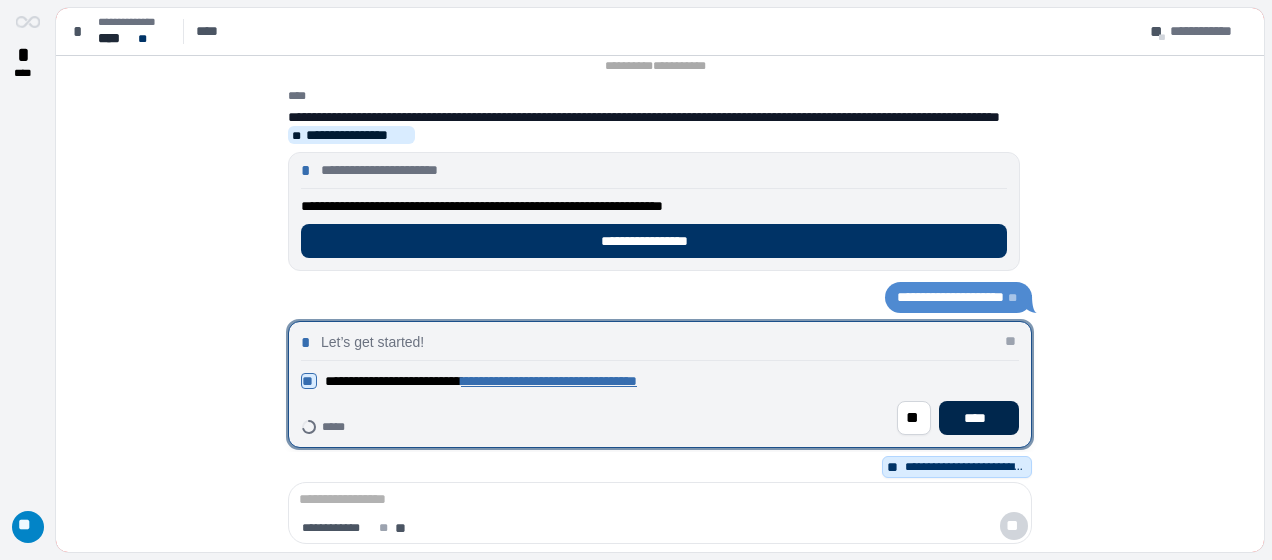 click on "****" at bounding box center (979, 418) 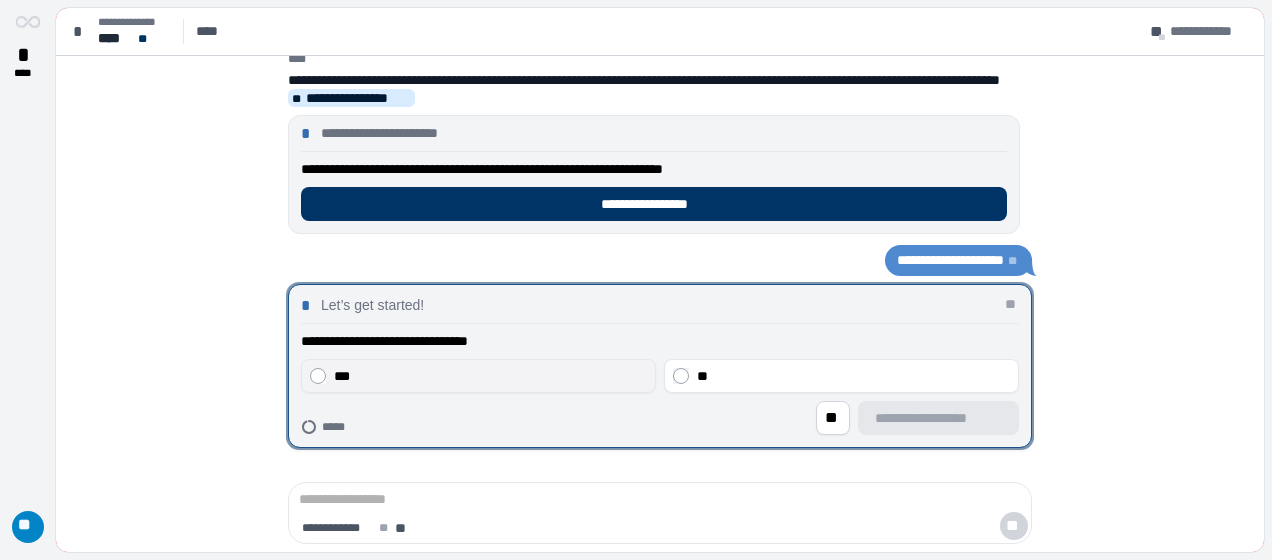 click on "***" at bounding box center (490, 376) 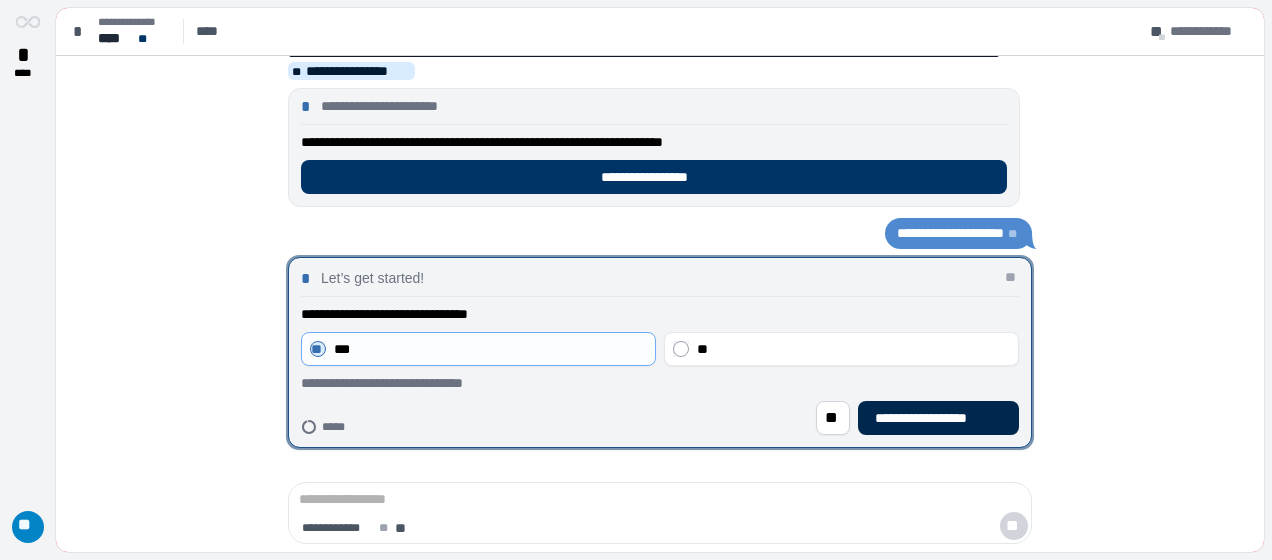 click on "**********" at bounding box center (938, 418) 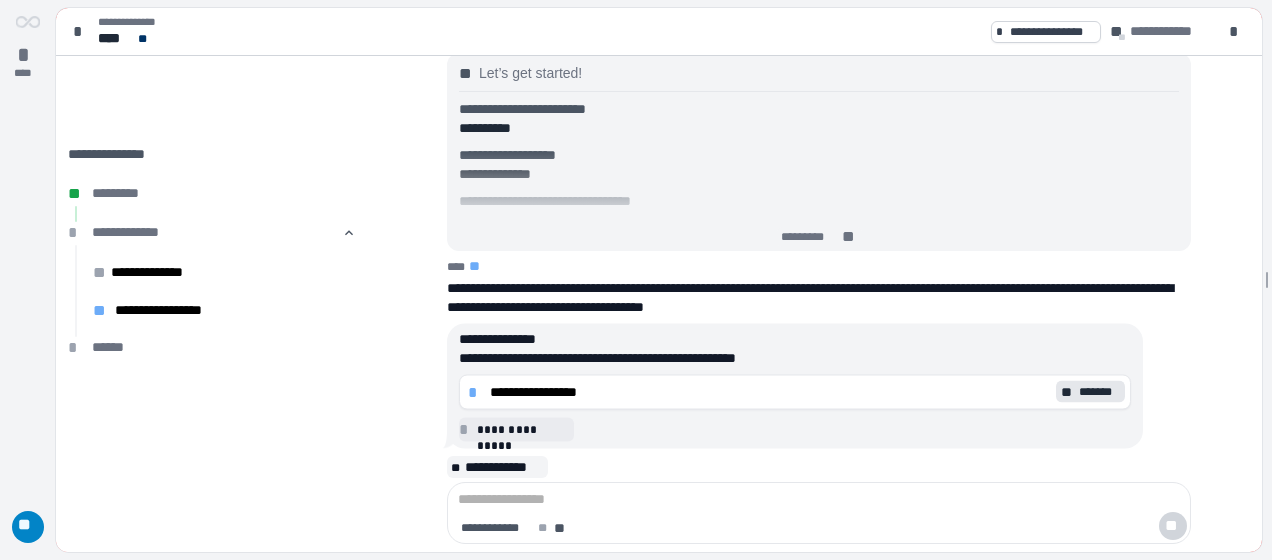 click on "**********" at bounding box center [770, 392] 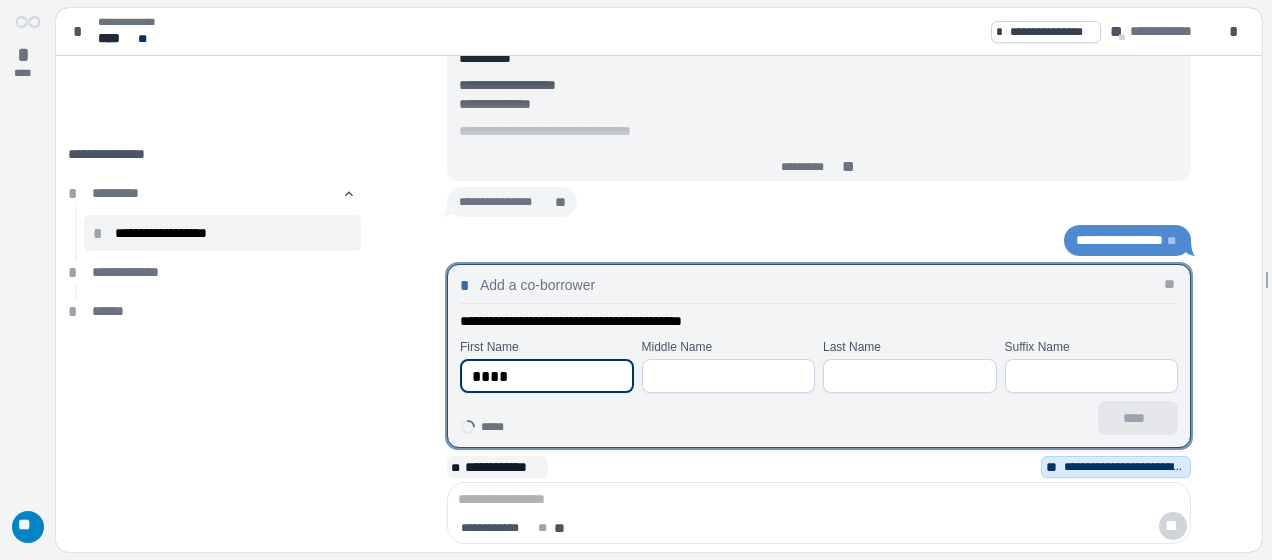 type on "****" 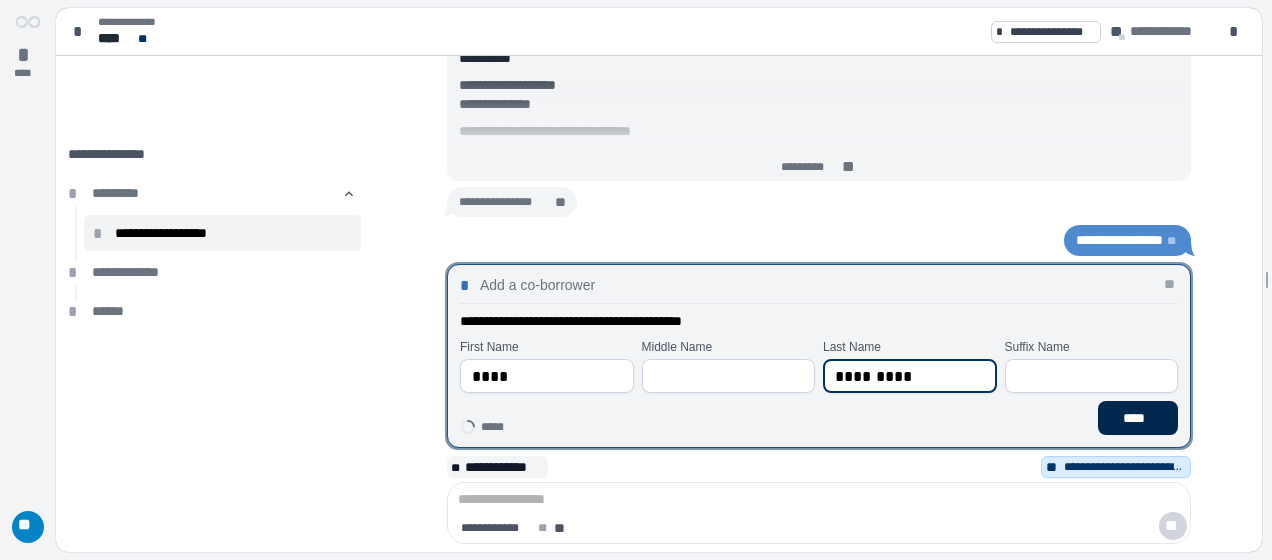 type on "*********" 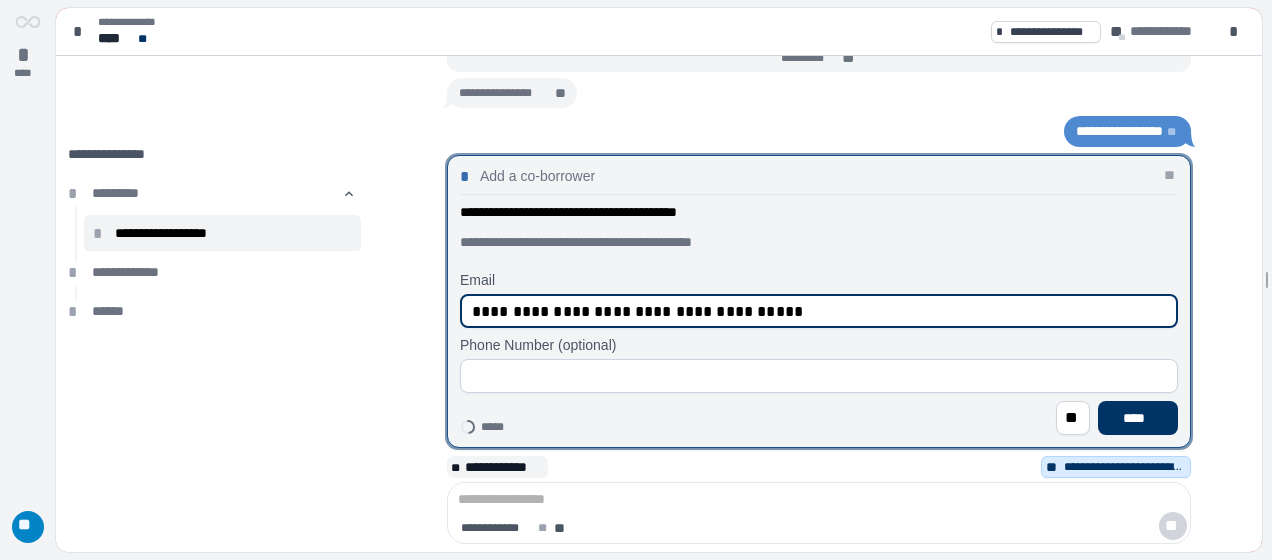 type on "**********" 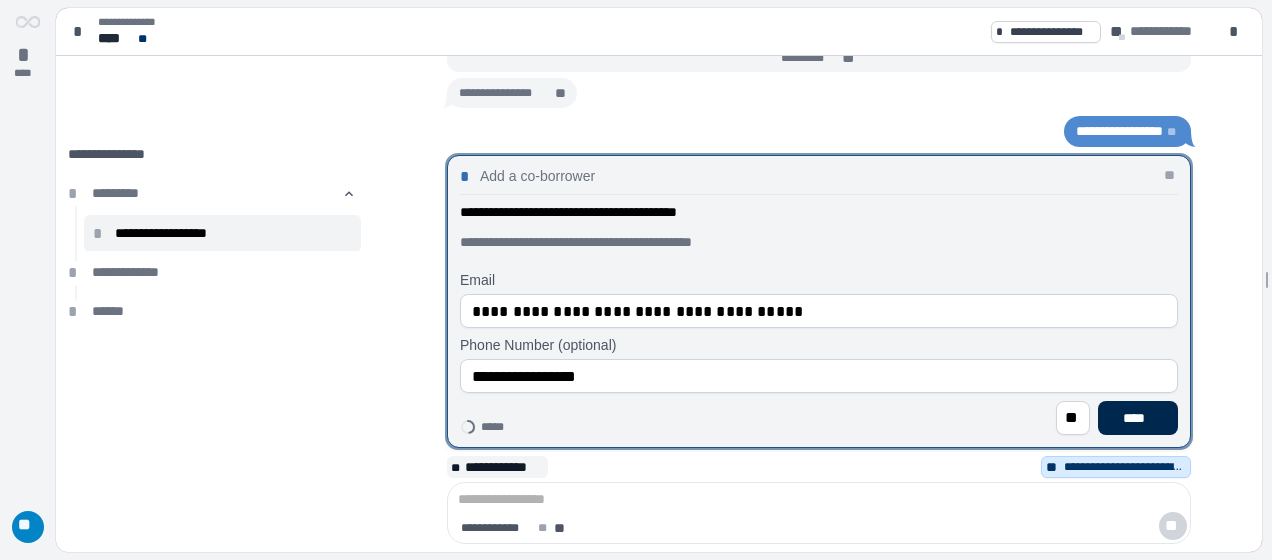 type on "**********" 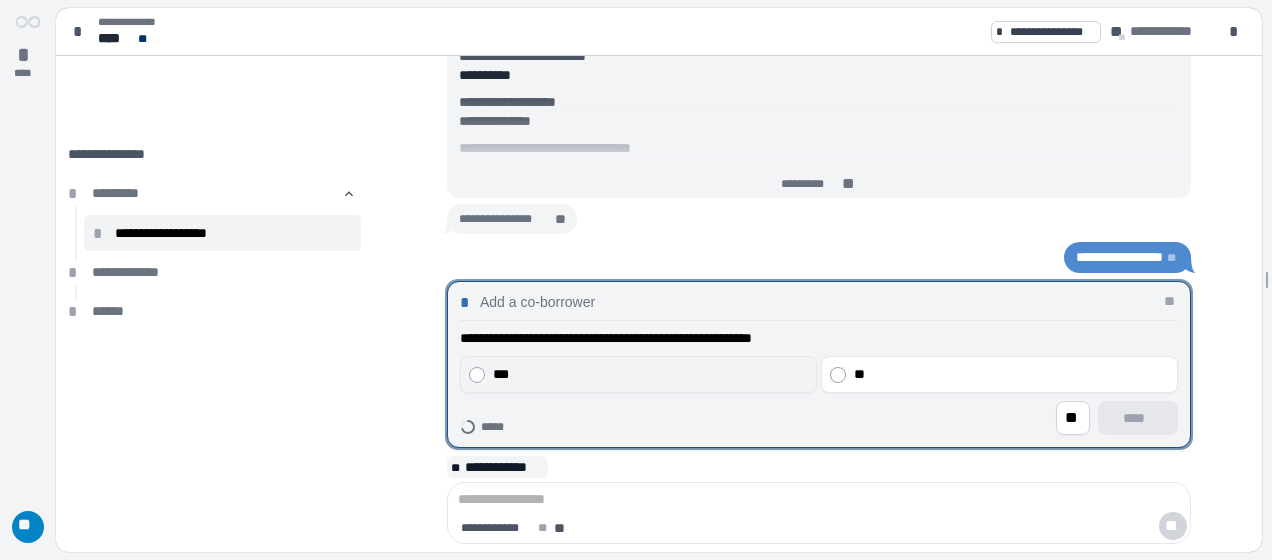 click on "***" at bounding box center [638, 374] 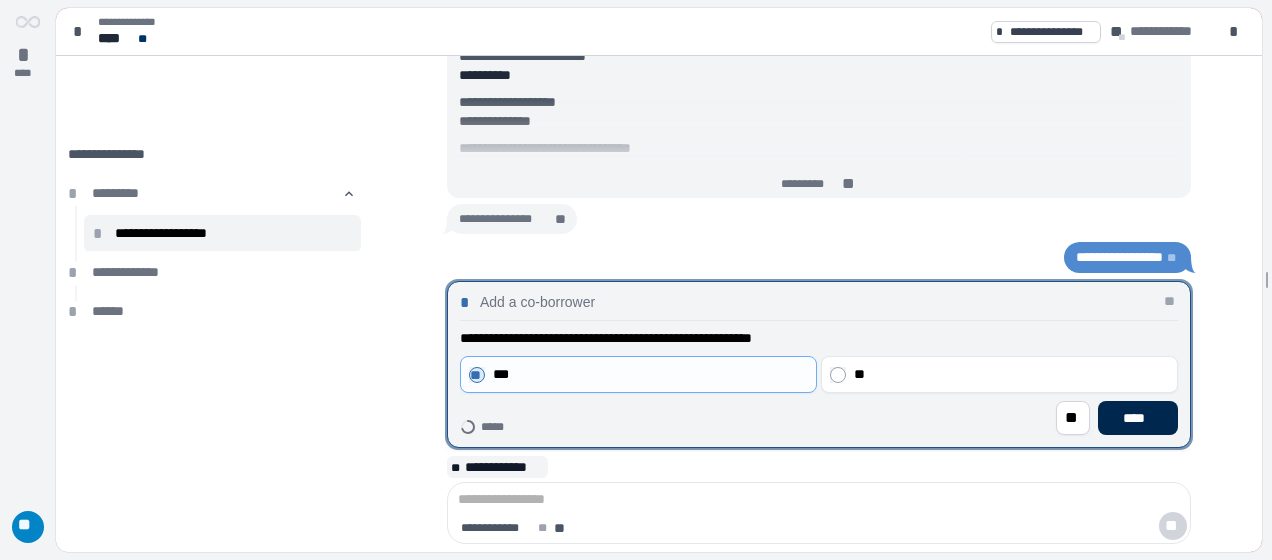 click on "****" at bounding box center (1138, 418) 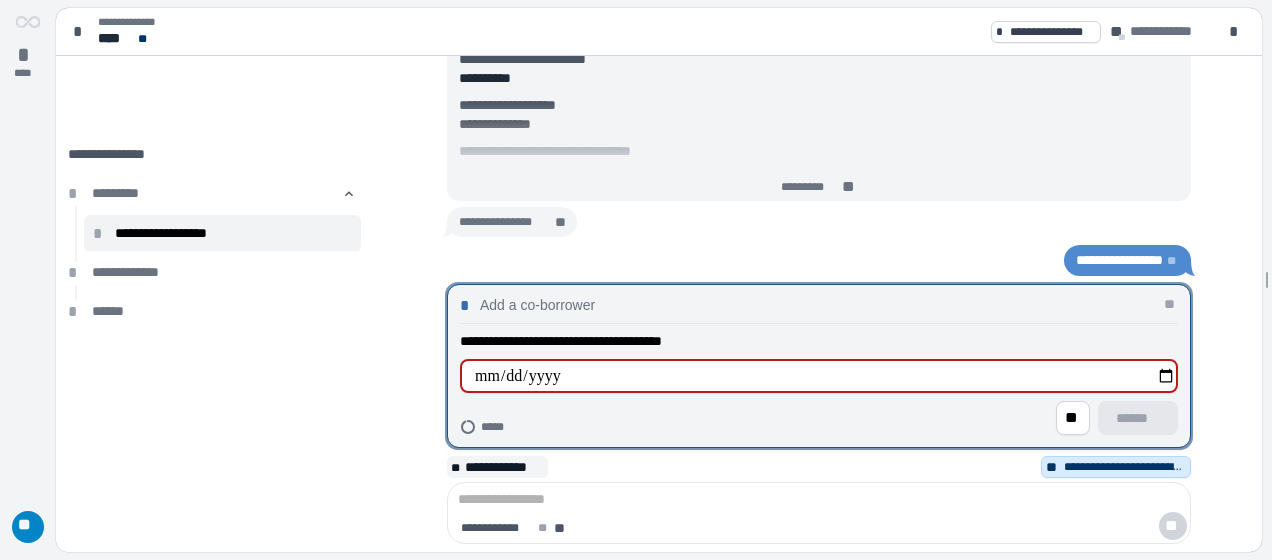 type on "**********" 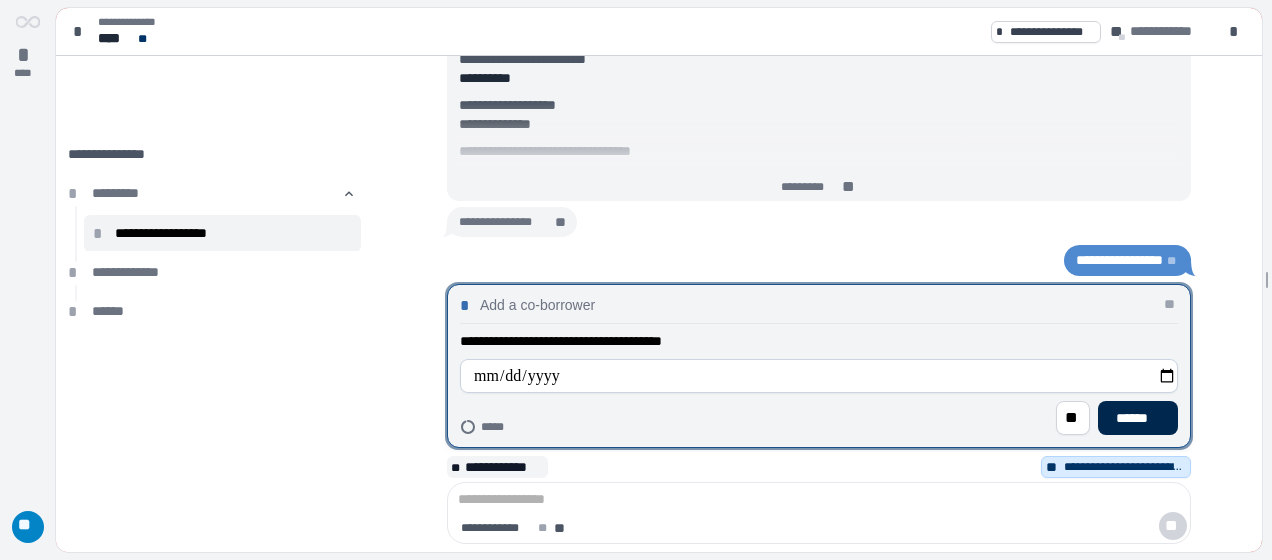 click on "******" at bounding box center (1138, 418) 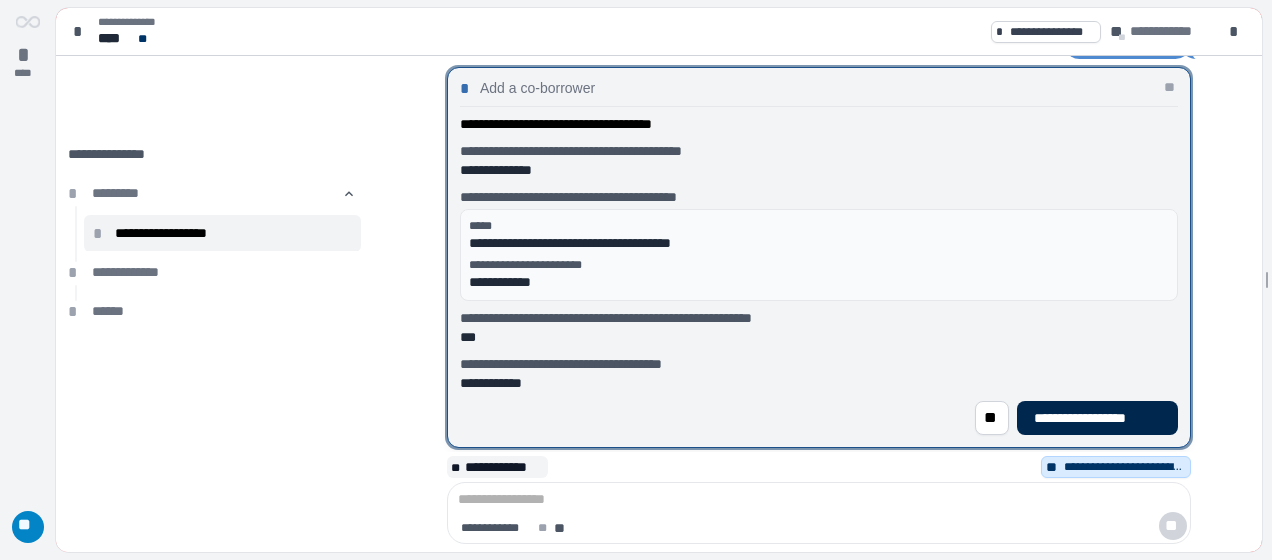 click on "**********" at bounding box center (1097, 418) 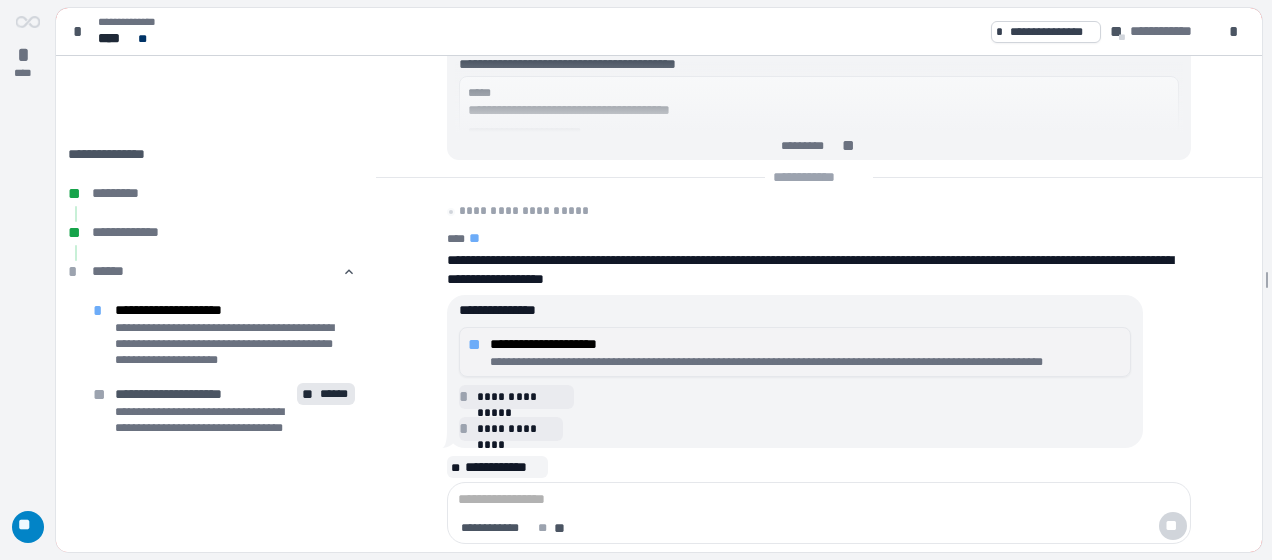 click on "**********" at bounding box center (806, 344) 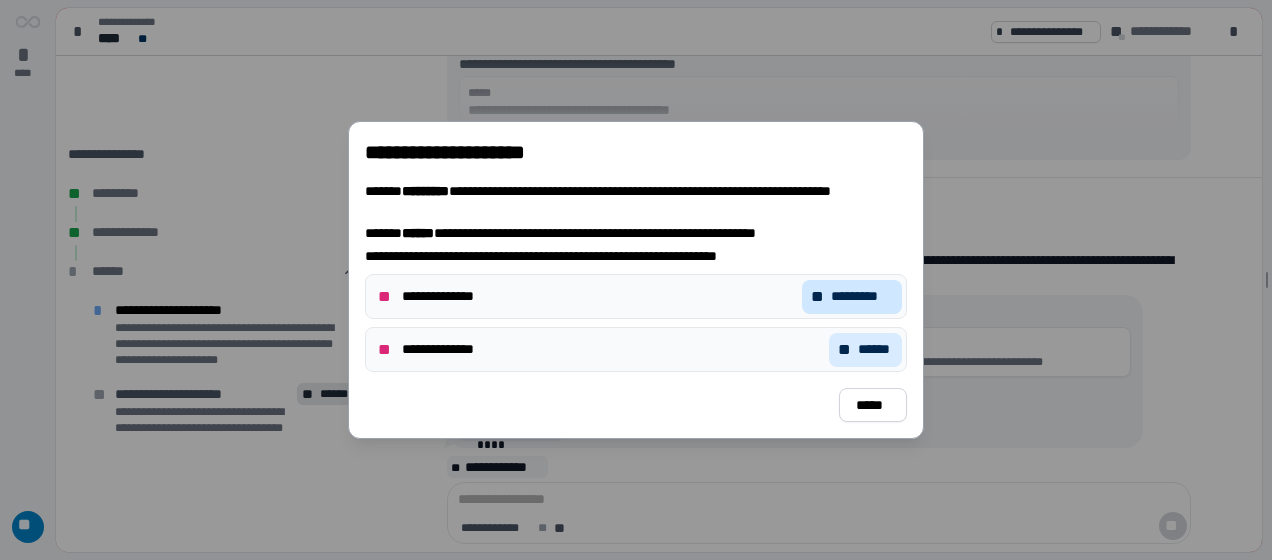 click on "*********" at bounding box center (862, 296) 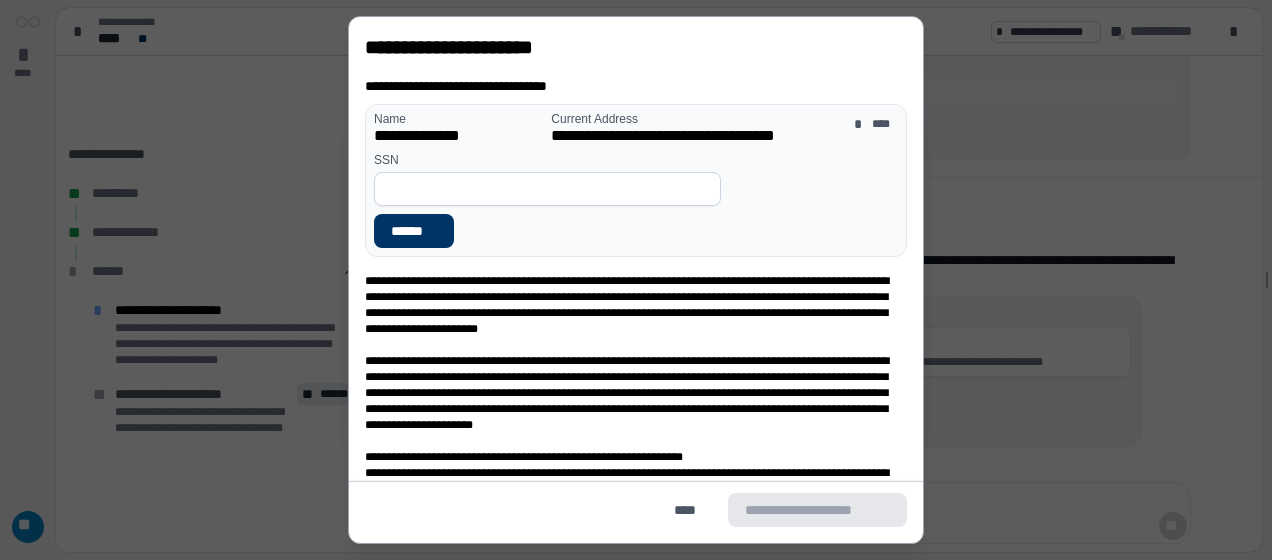 click at bounding box center [547, 189] 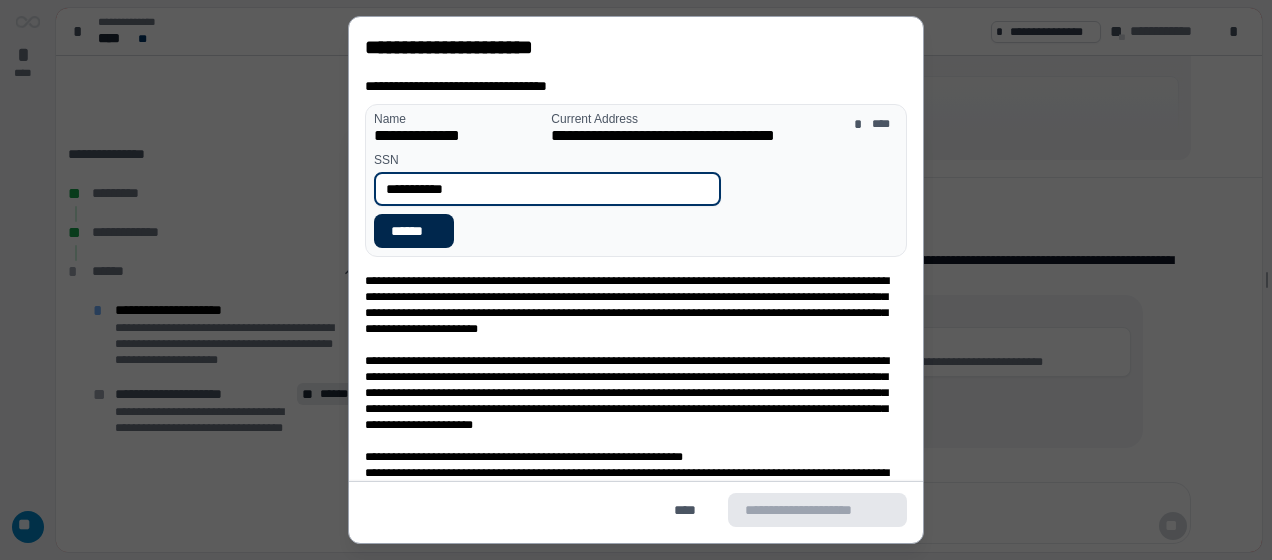 type on "**********" 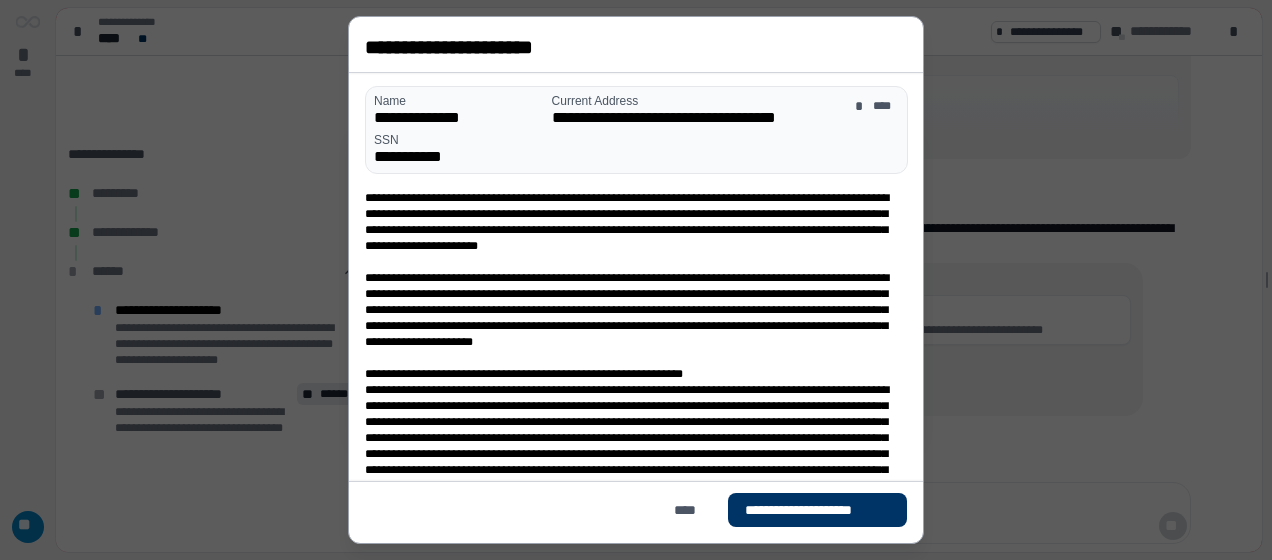 scroll, scrollTop: 33, scrollLeft: 0, axis: vertical 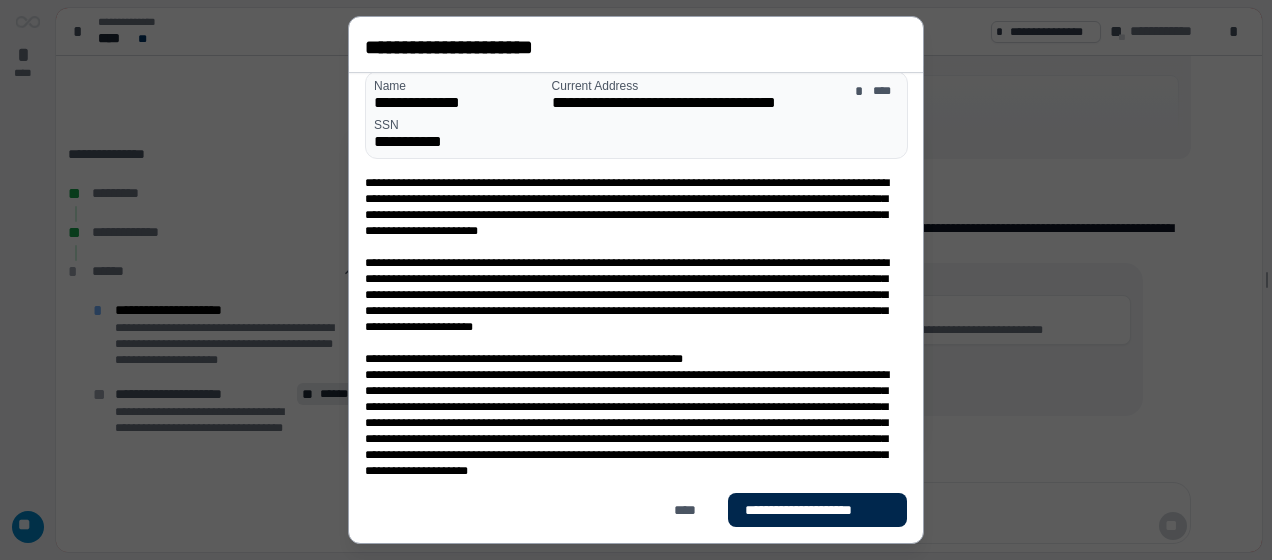 click on "**********" at bounding box center (817, 510) 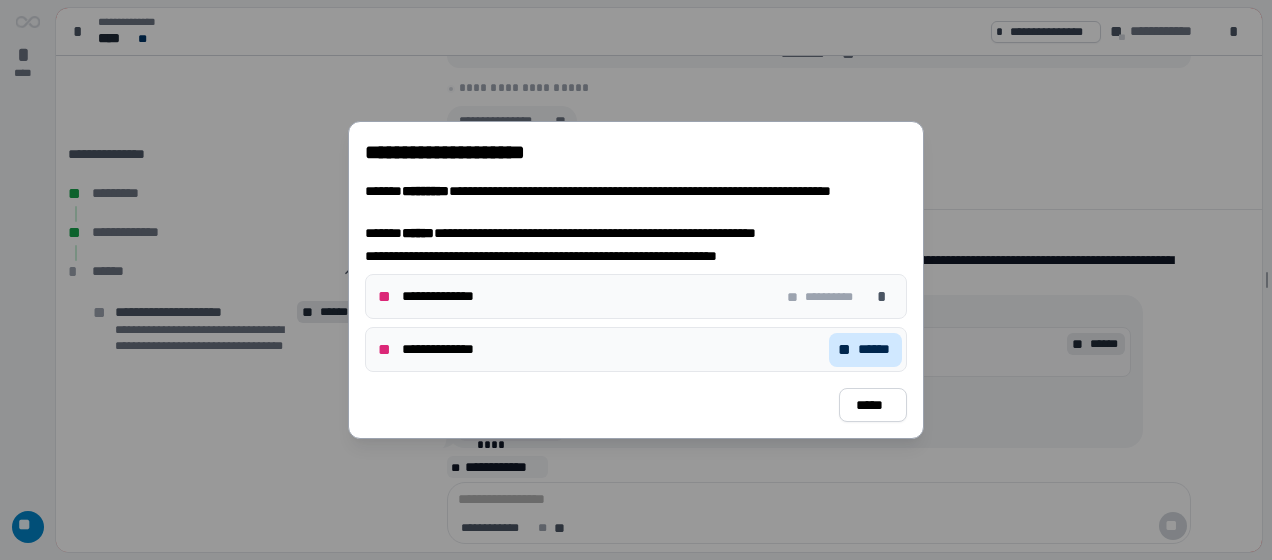 click on "******" at bounding box center (875, 349) 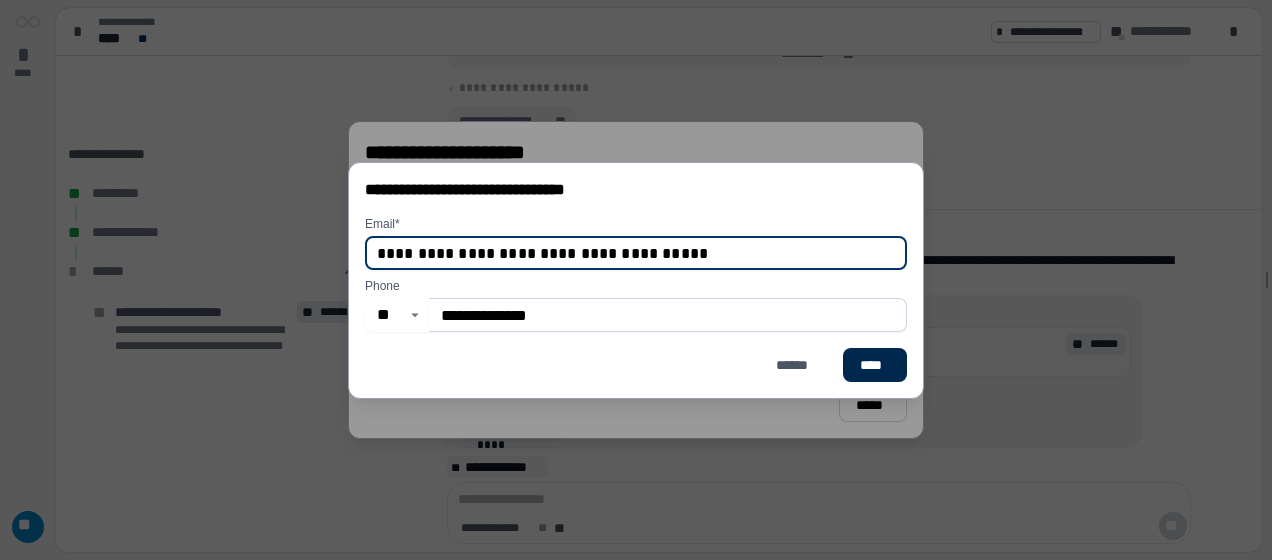 click on "****" at bounding box center (875, 365) 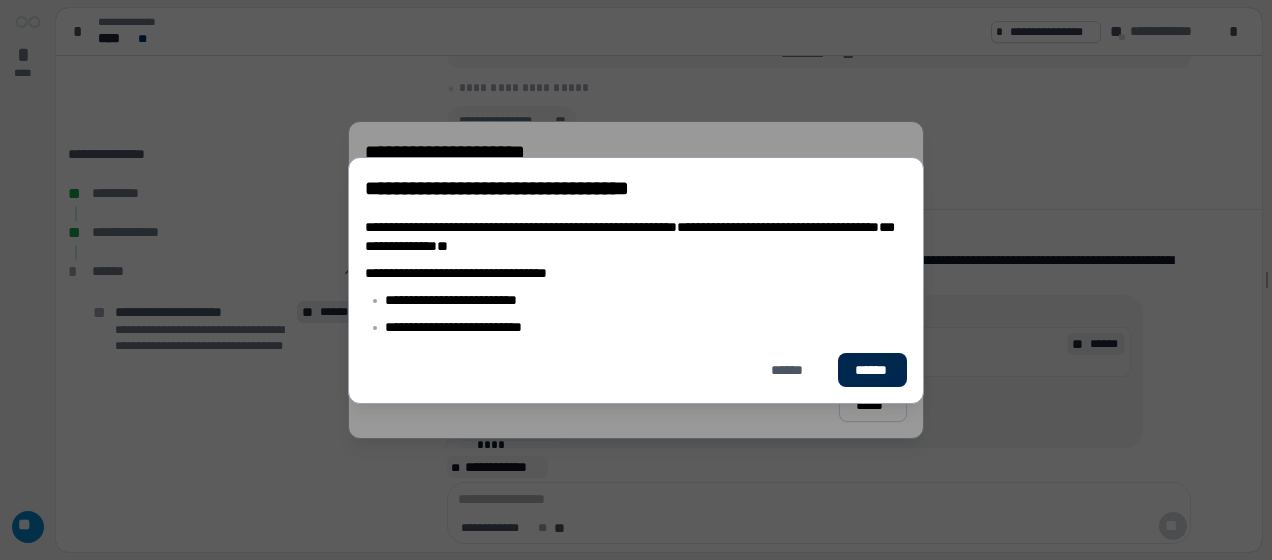 click on "******" at bounding box center [872, 369] 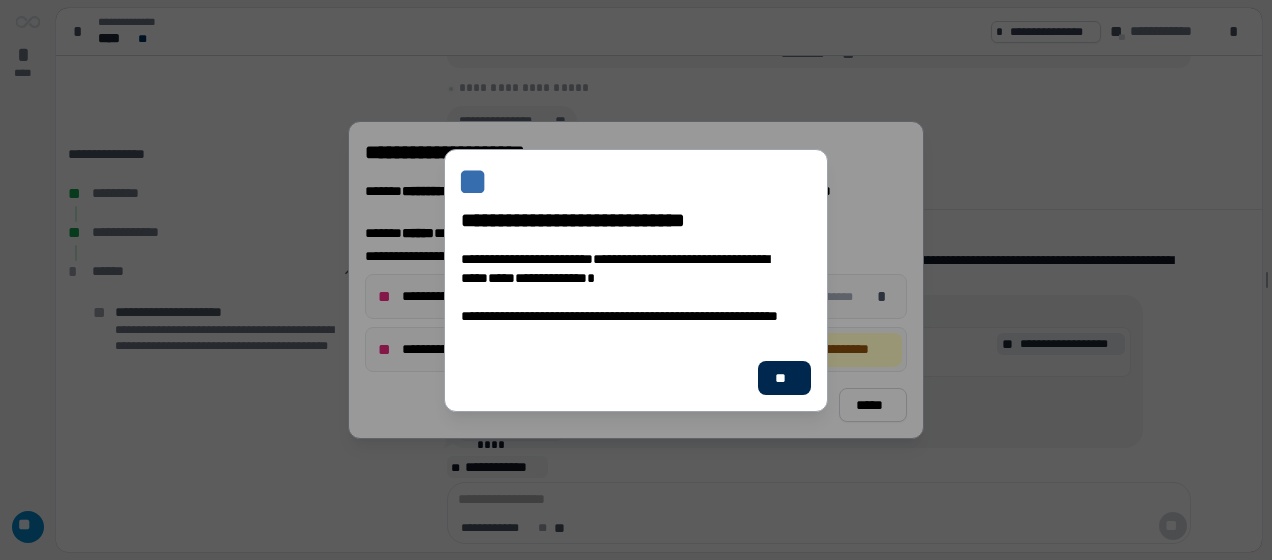 click on "**" at bounding box center [784, 377] 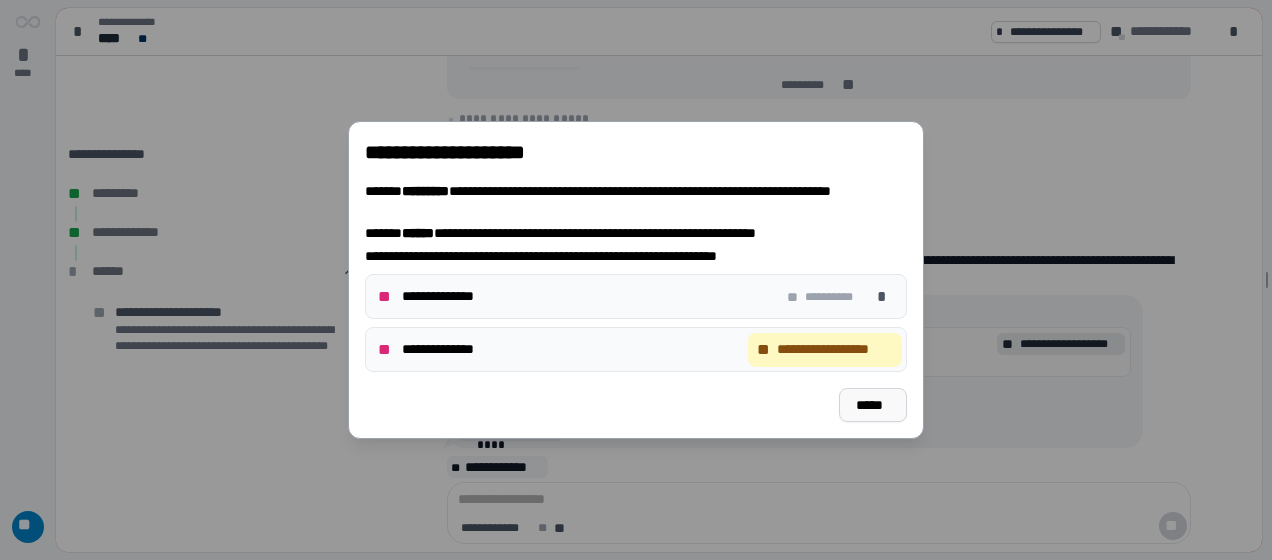 click on "*****" at bounding box center [873, 405] 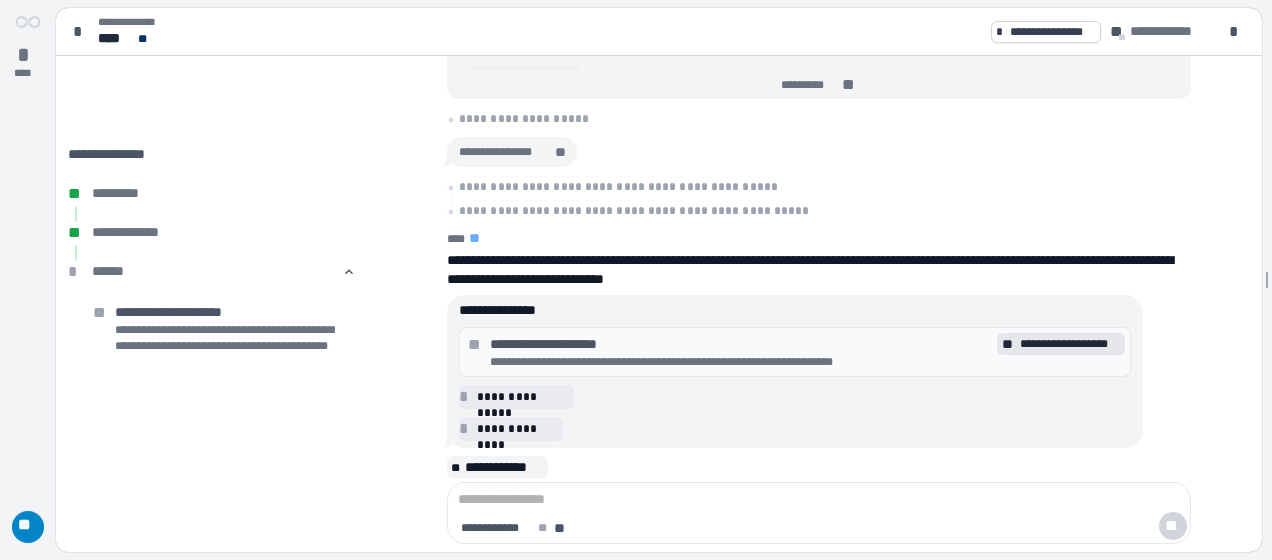 click on "**" at bounding box center [27, 526] 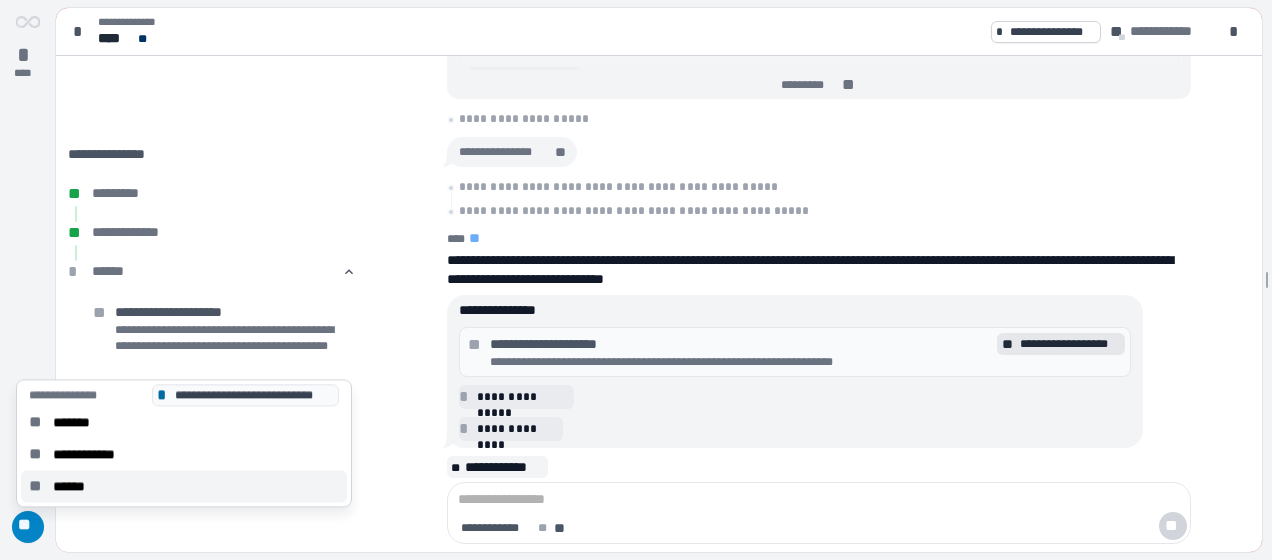 click on "******" at bounding box center (75, 486) 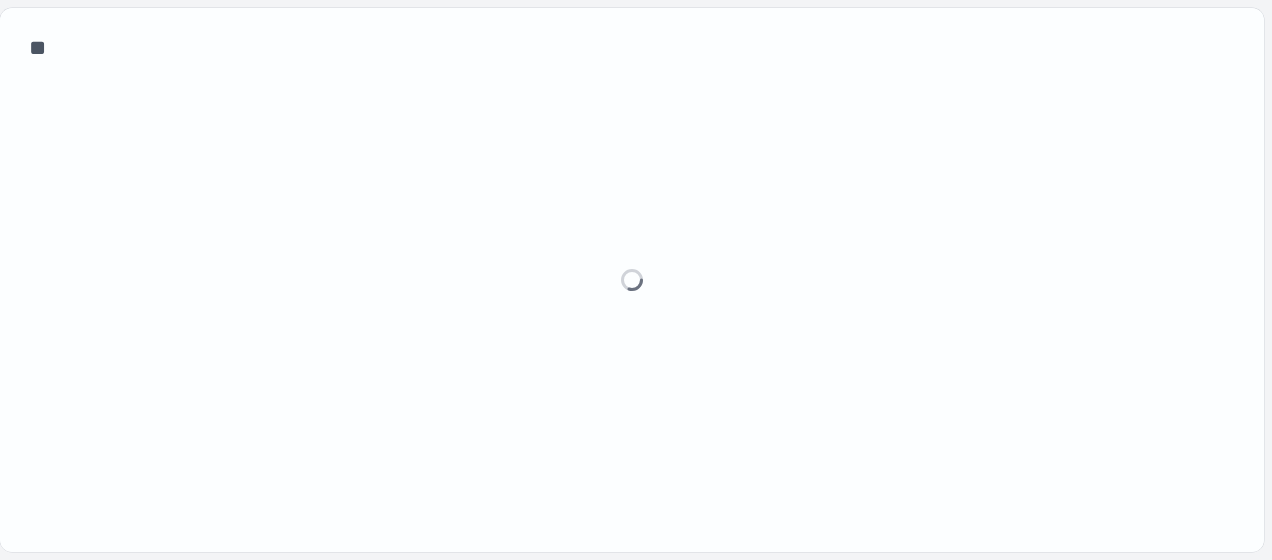 scroll, scrollTop: 0, scrollLeft: 0, axis: both 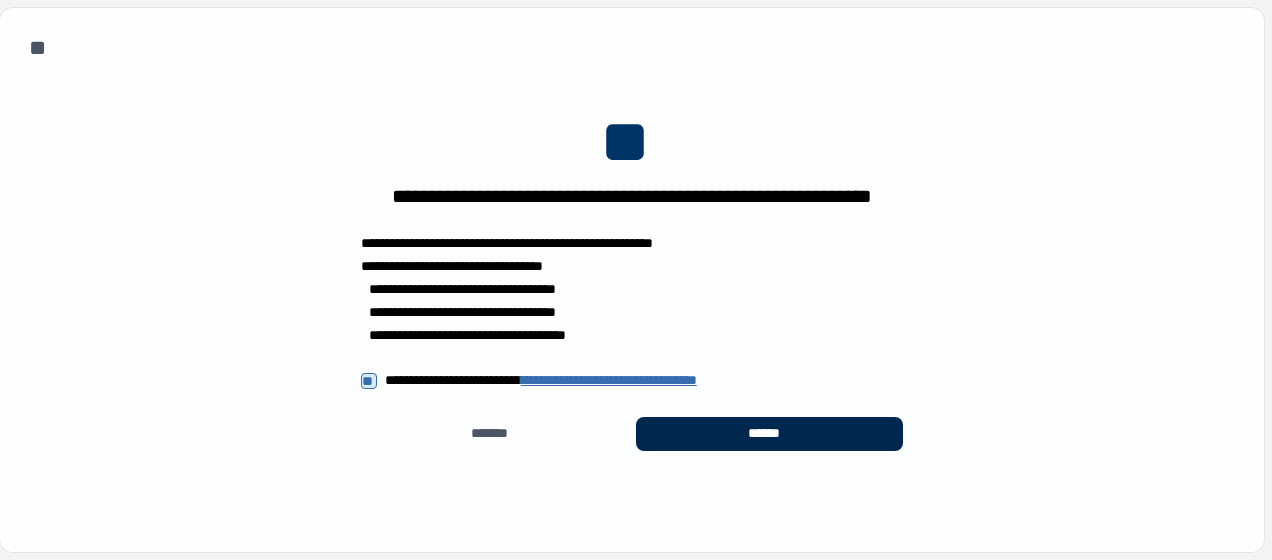 click on "******" at bounding box center (769, 434) 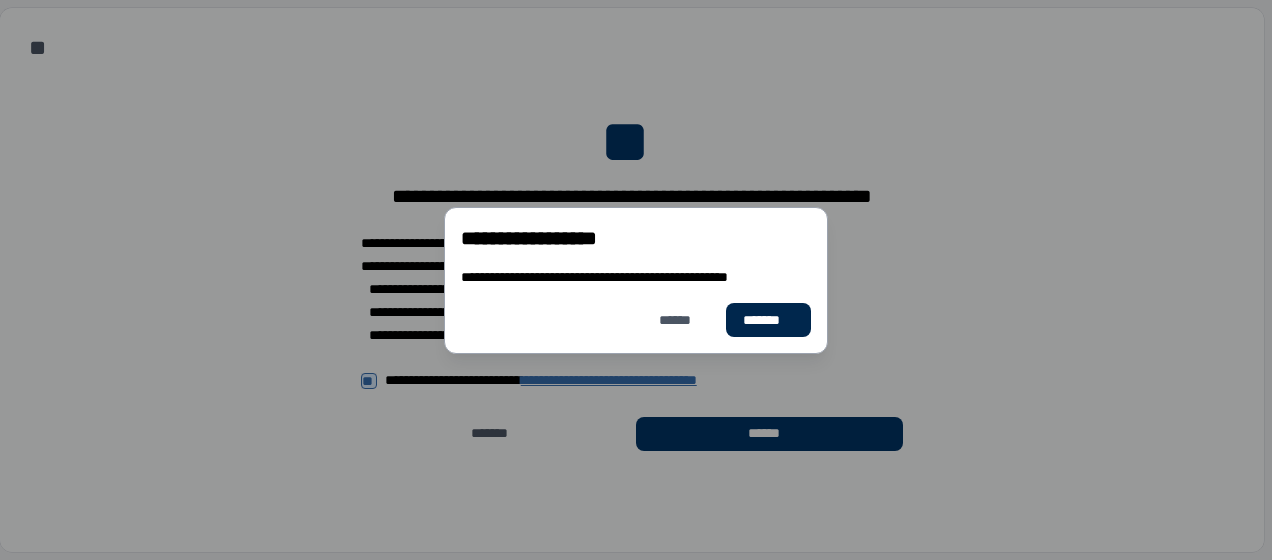 click on "*******" at bounding box center [768, 319] 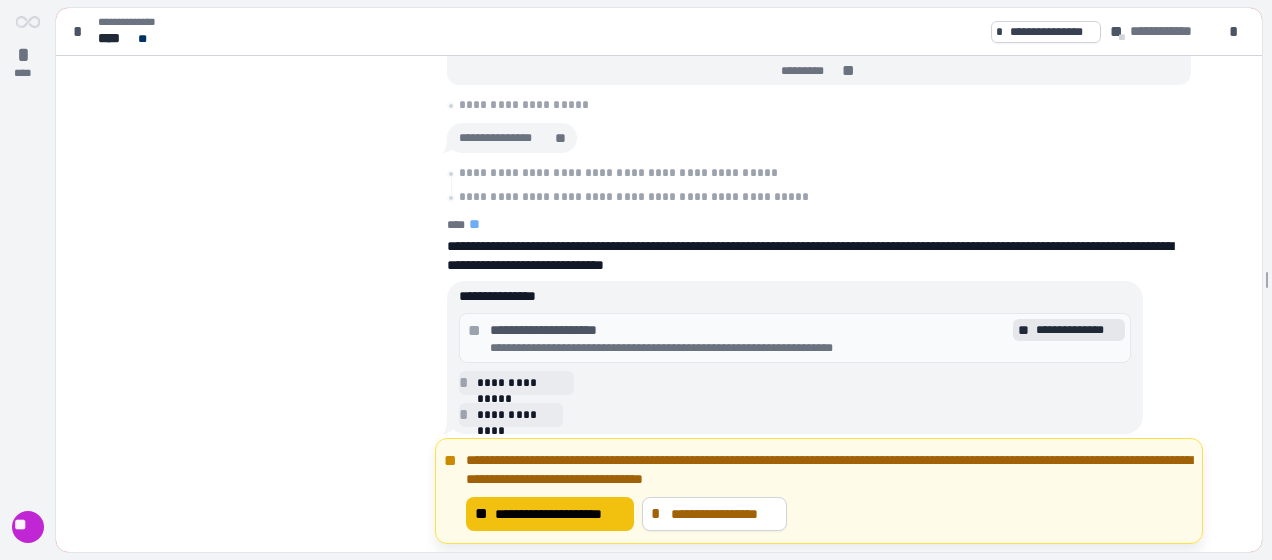 click on "**********" at bounding box center [560, 514] 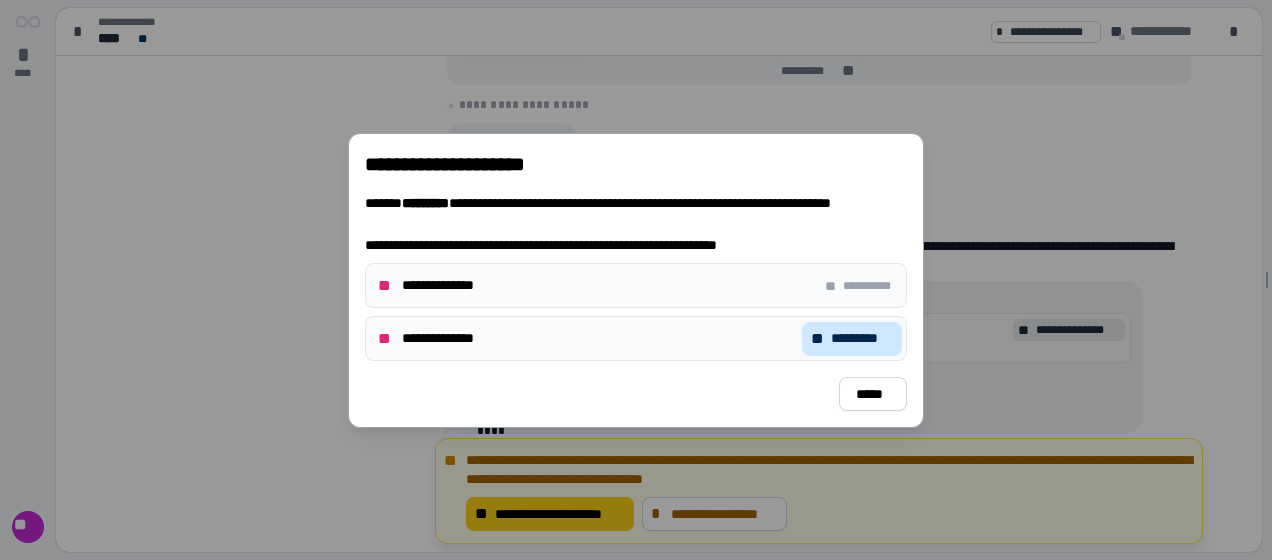 click on "** *********" at bounding box center [852, 338] 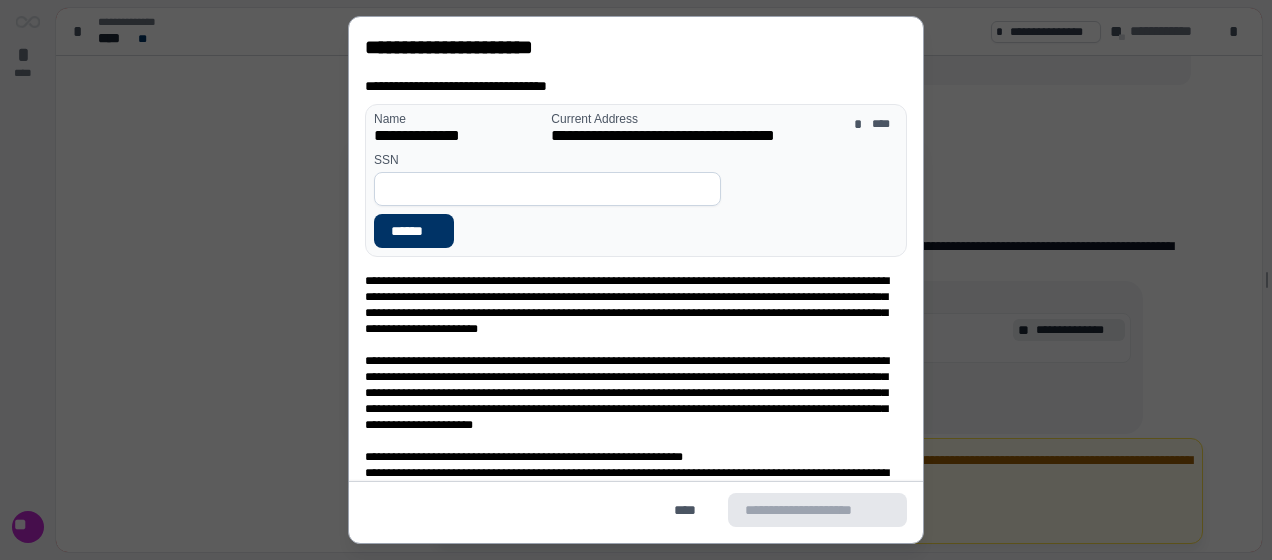 click at bounding box center (547, 189) 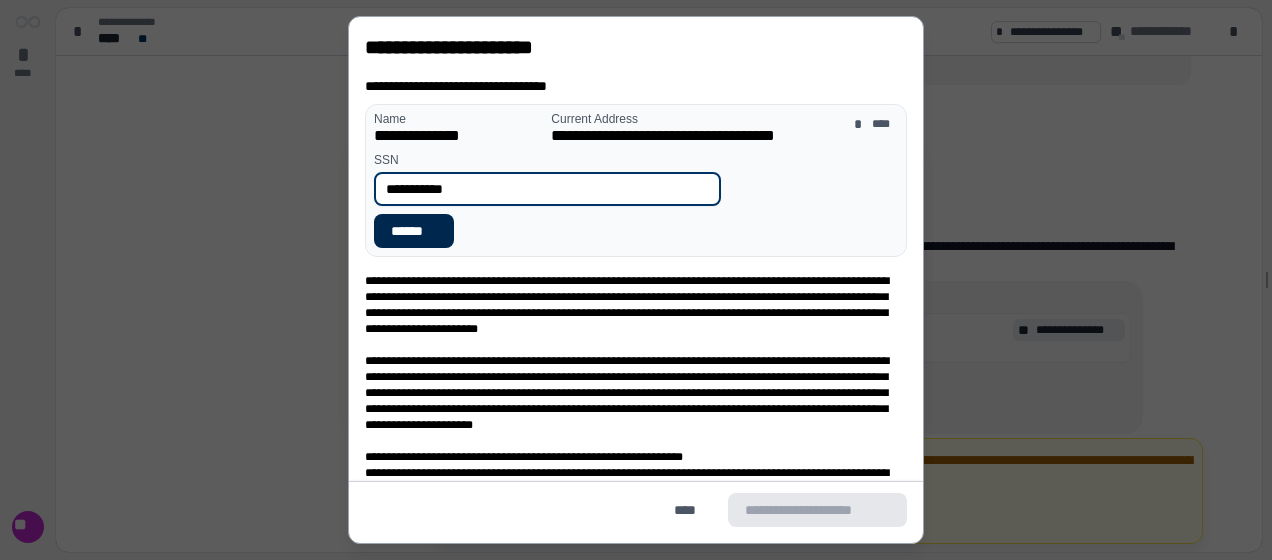 type on "**********" 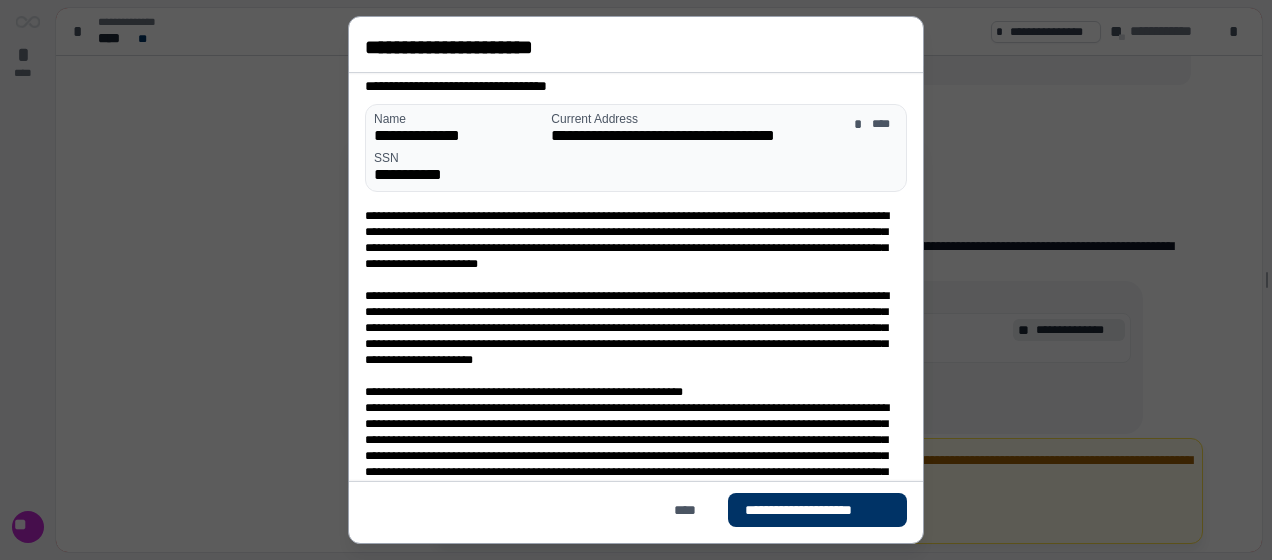 scroll, scrollTop: 33, scrollLeft: 0, axis: vertical 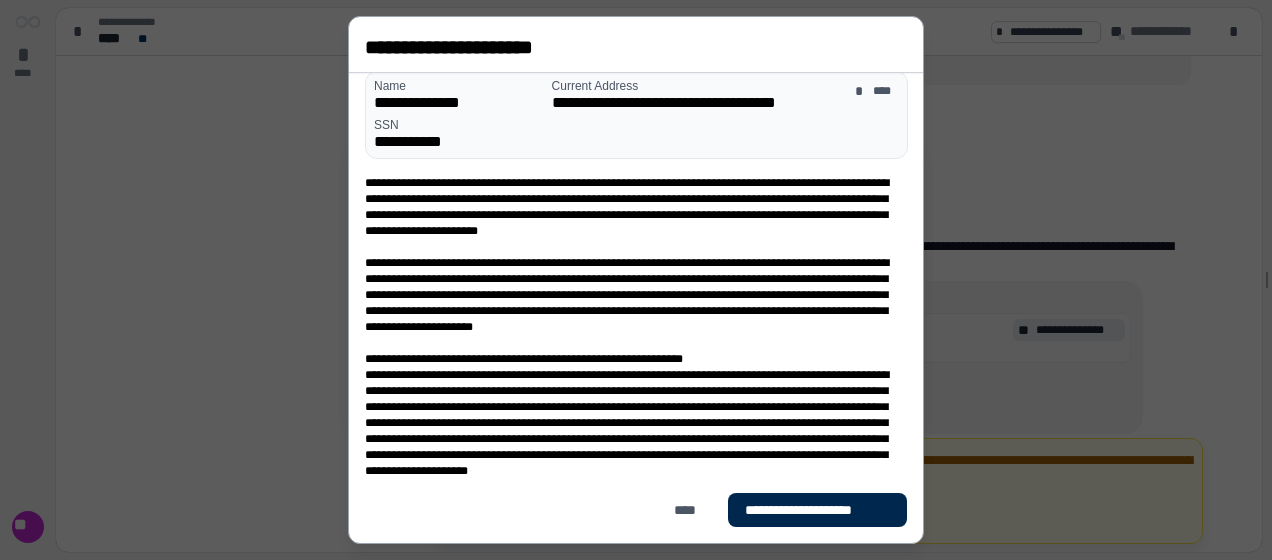 click on "**********" at bounding box center (817, 510) 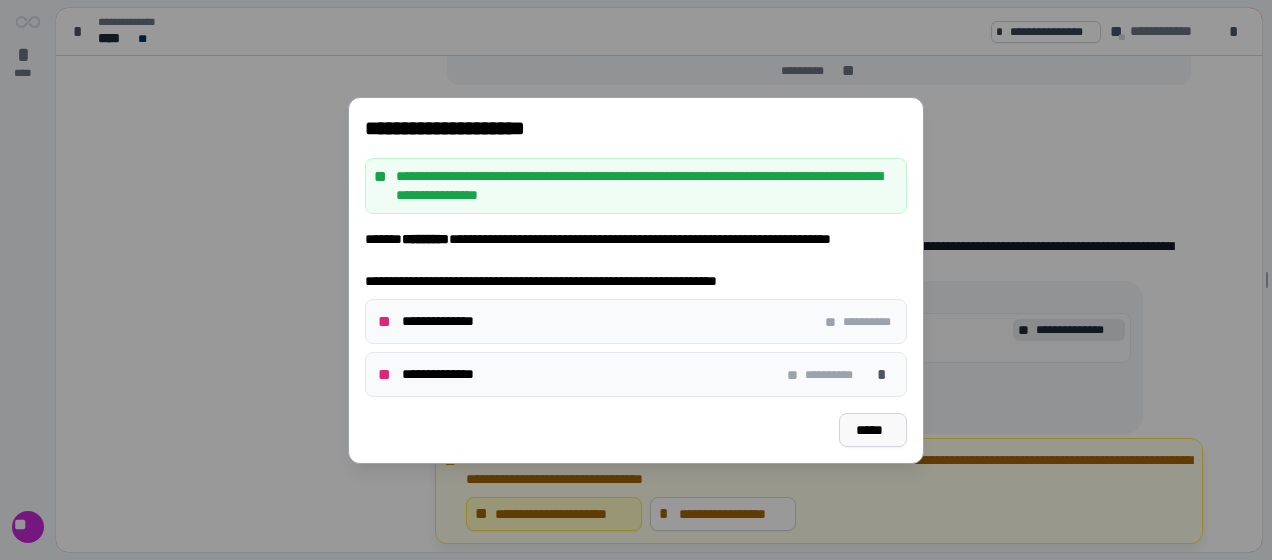 click on "*****" at bounding box center [873, 429] 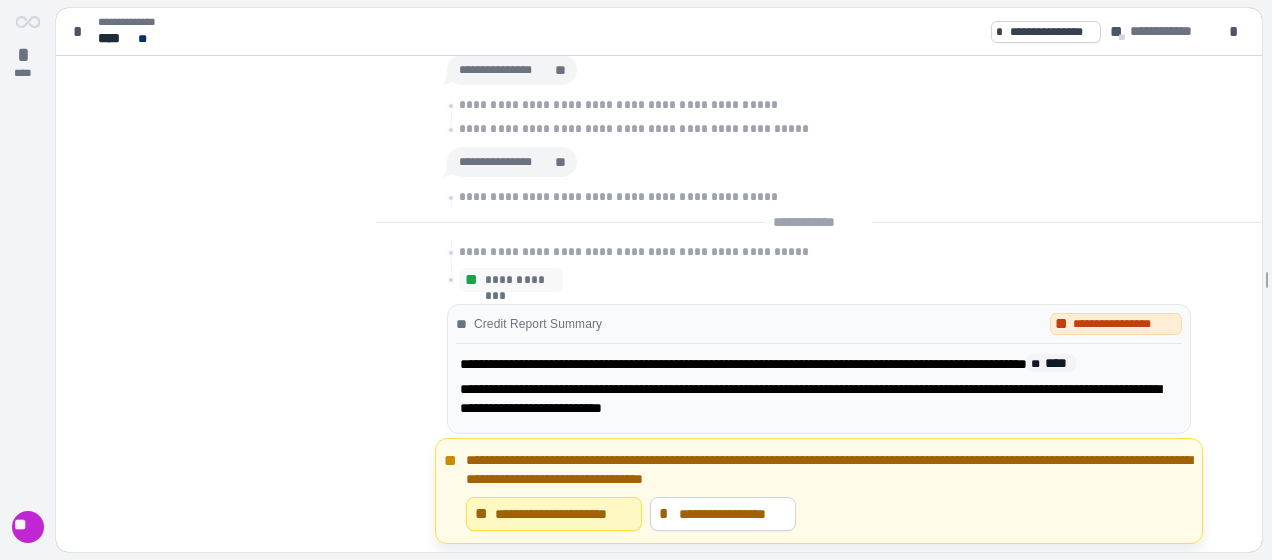 click at bounding box center [216, 304] 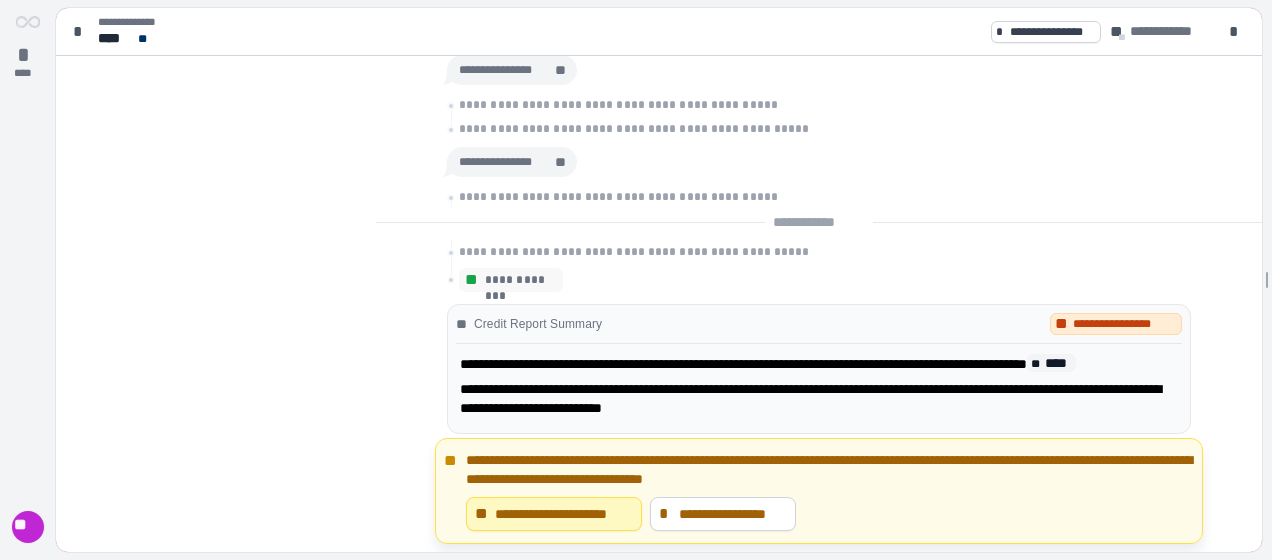 click on "**" at bounding box center [28, 526] 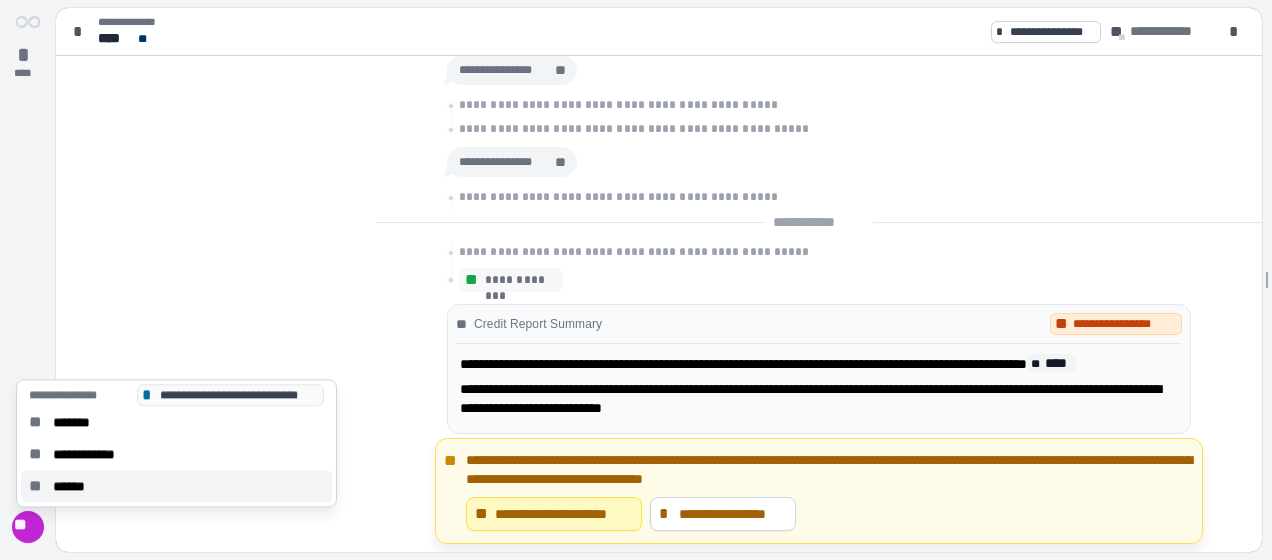 click on "******" at bounding box center (75, 486) 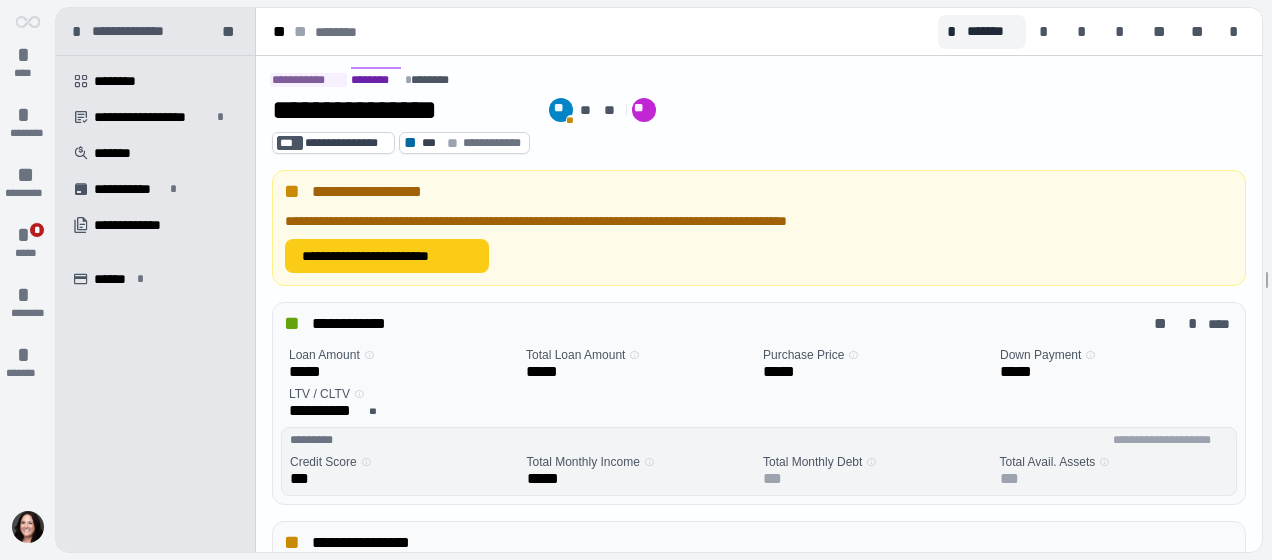scroll, scrollTop: 0, scrollLeft: 0, axis: both 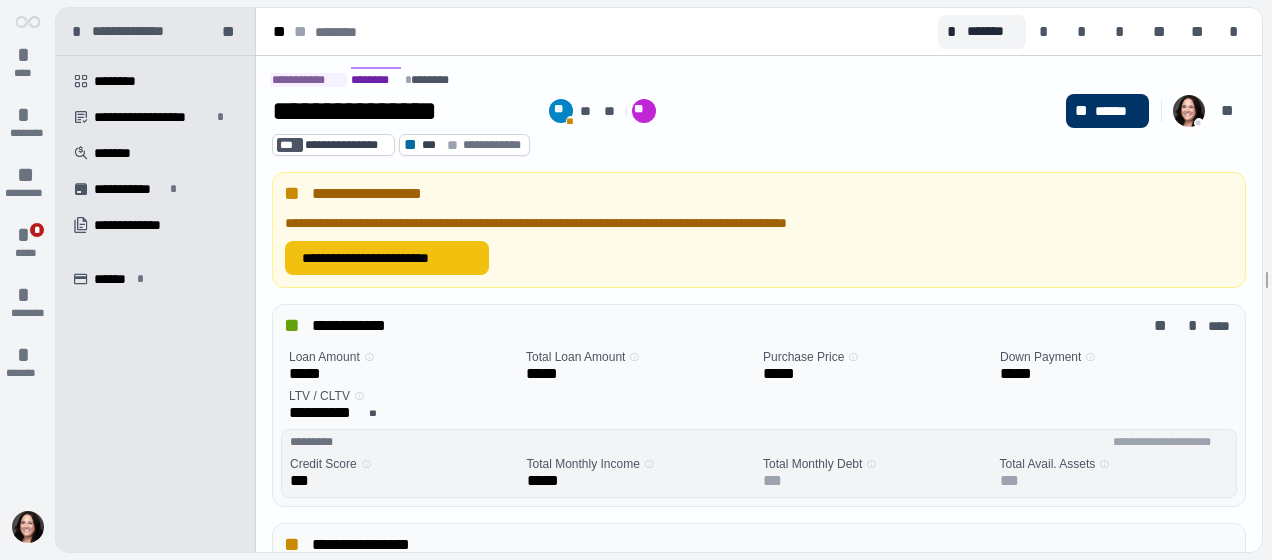 click on "**********" at bounding box center (387, 258) 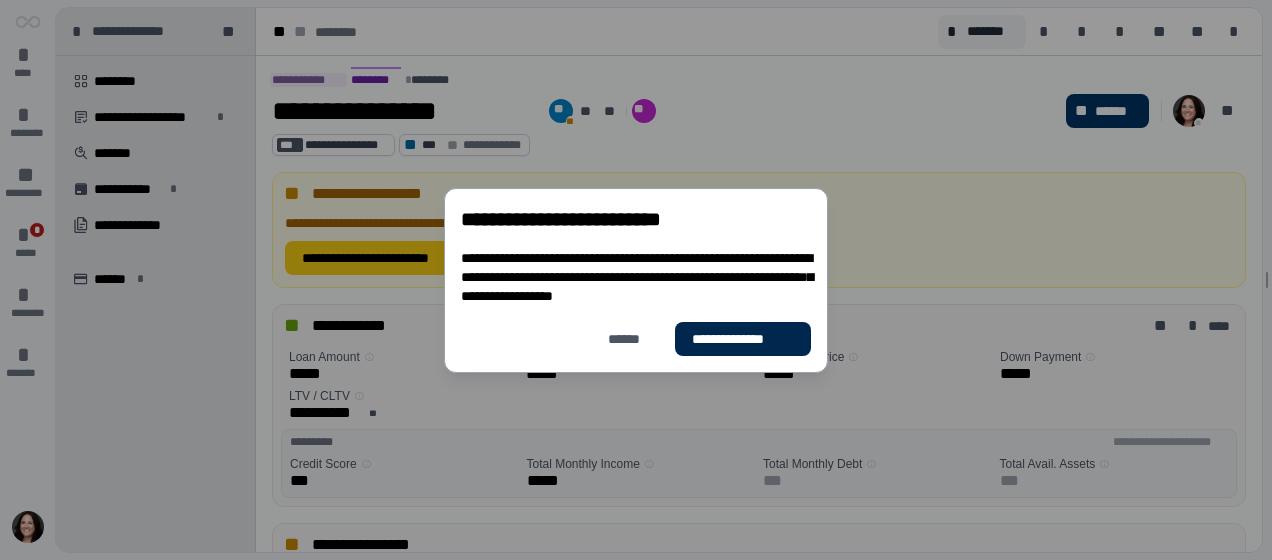 click on "**********" at bounding box center (743, 338) 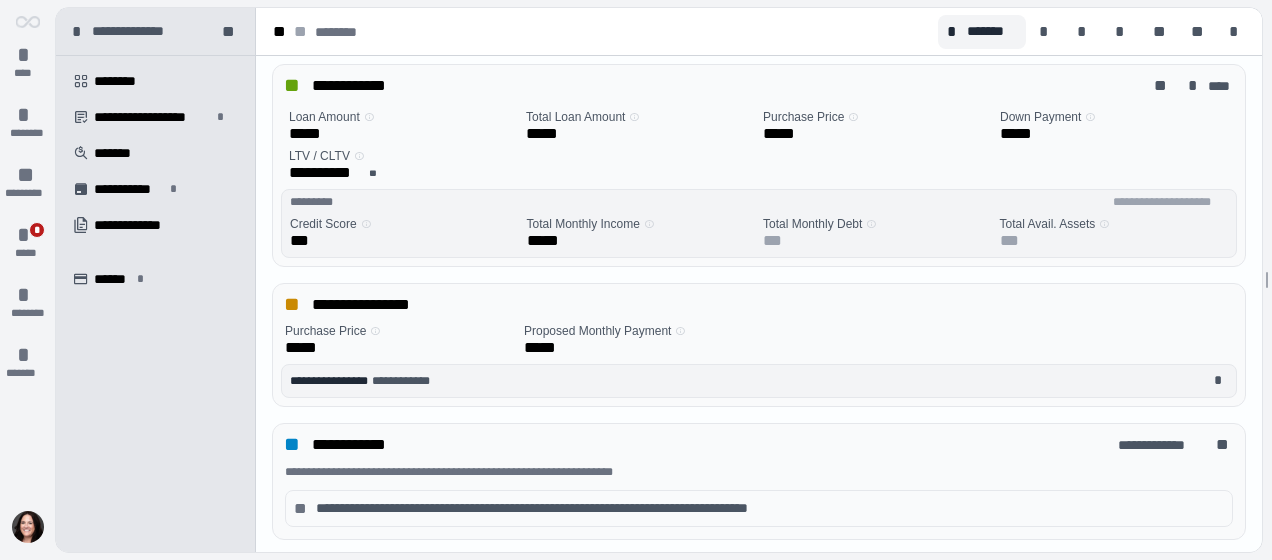 scroll, scrollTop: 0, scrollLeft: 0, axis: both 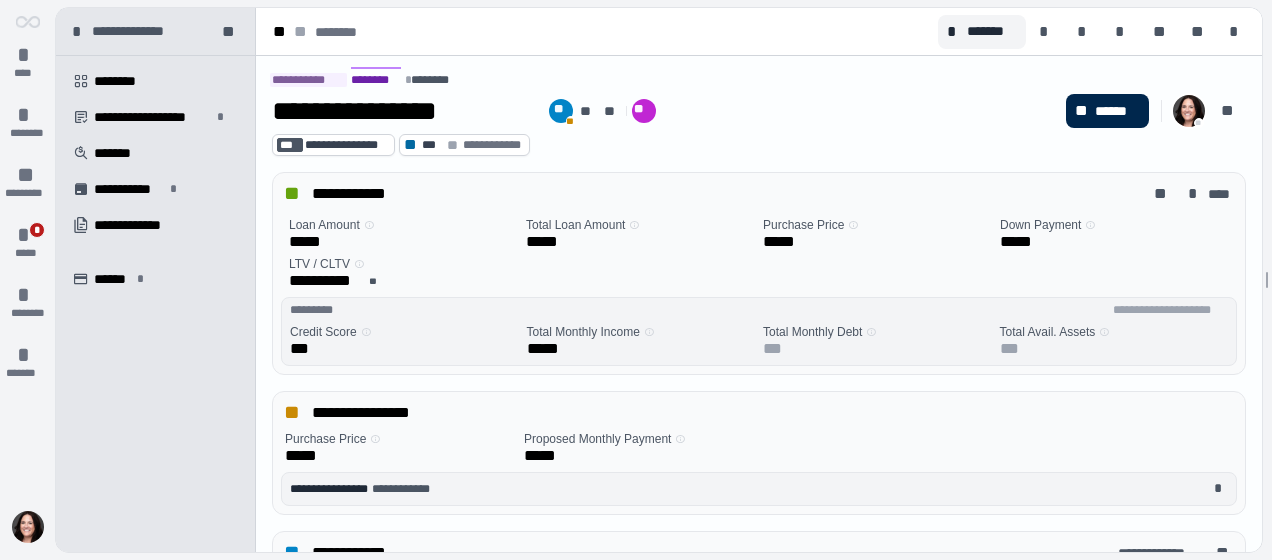 click on "******" at bounding box center (1117, 111) 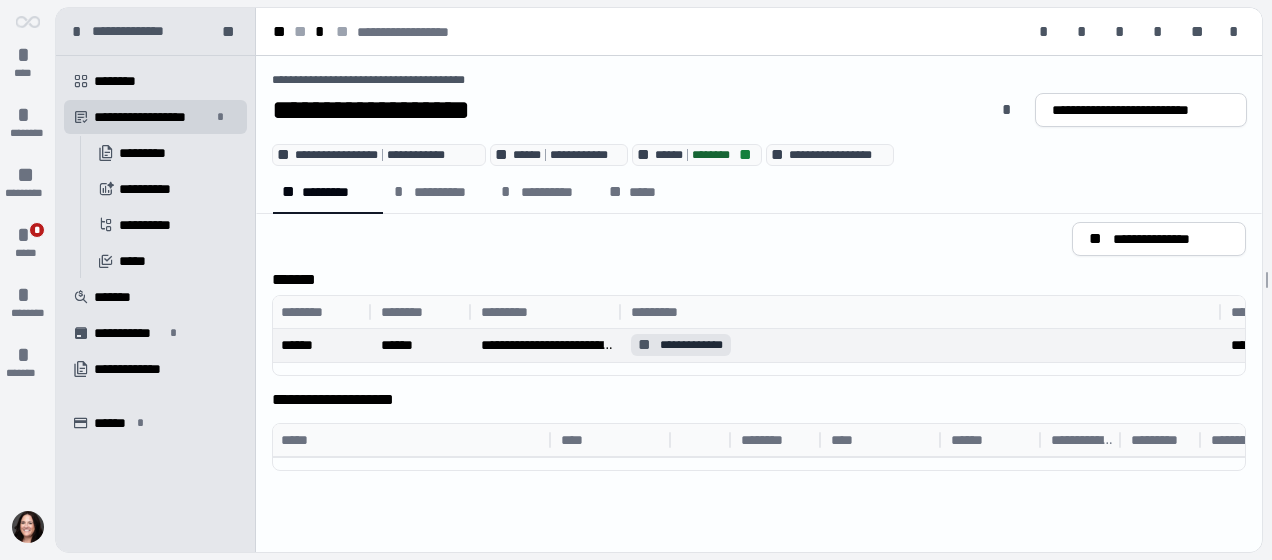 click on "**********" at bounding box center (691, 345) 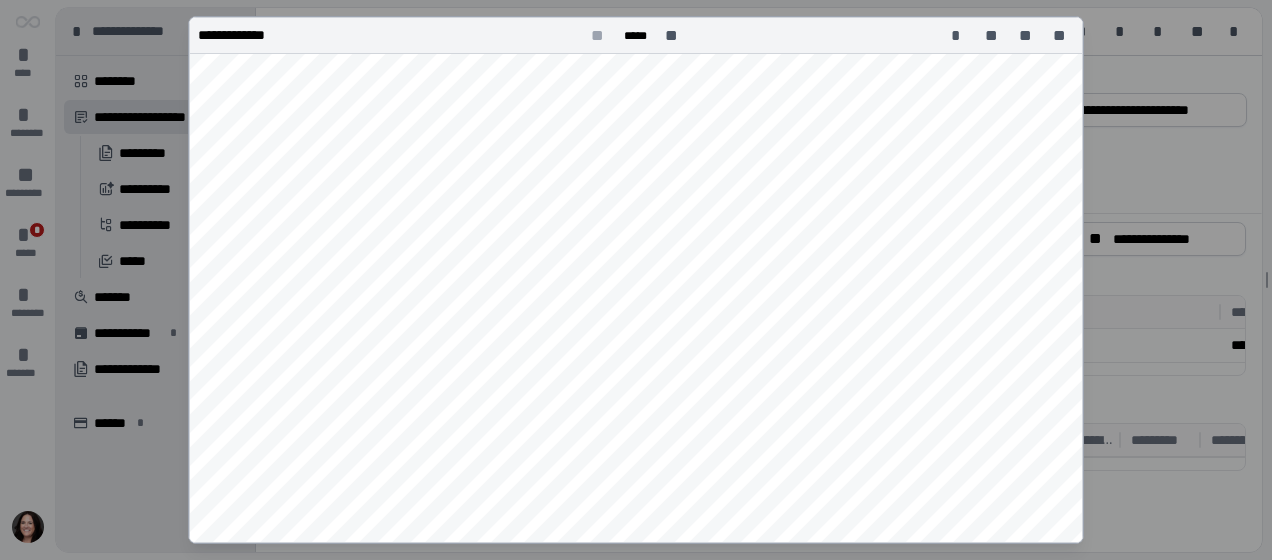scroll, scrollTop: 400, scrollLeft: 0, axis: vertical 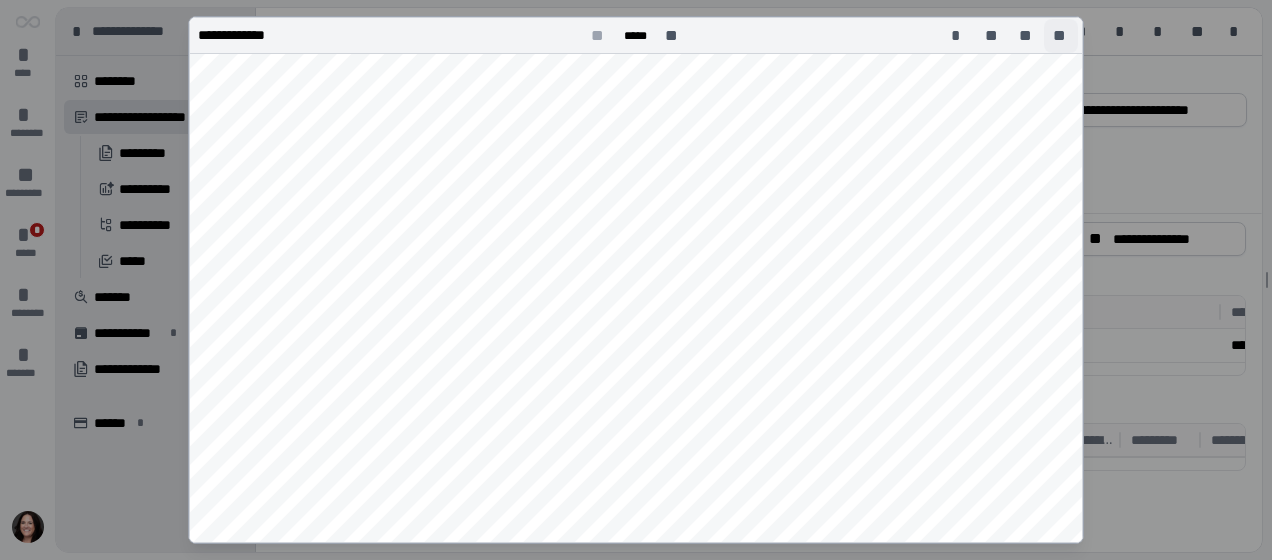 click on "**" at bounding box center [1061, 36] 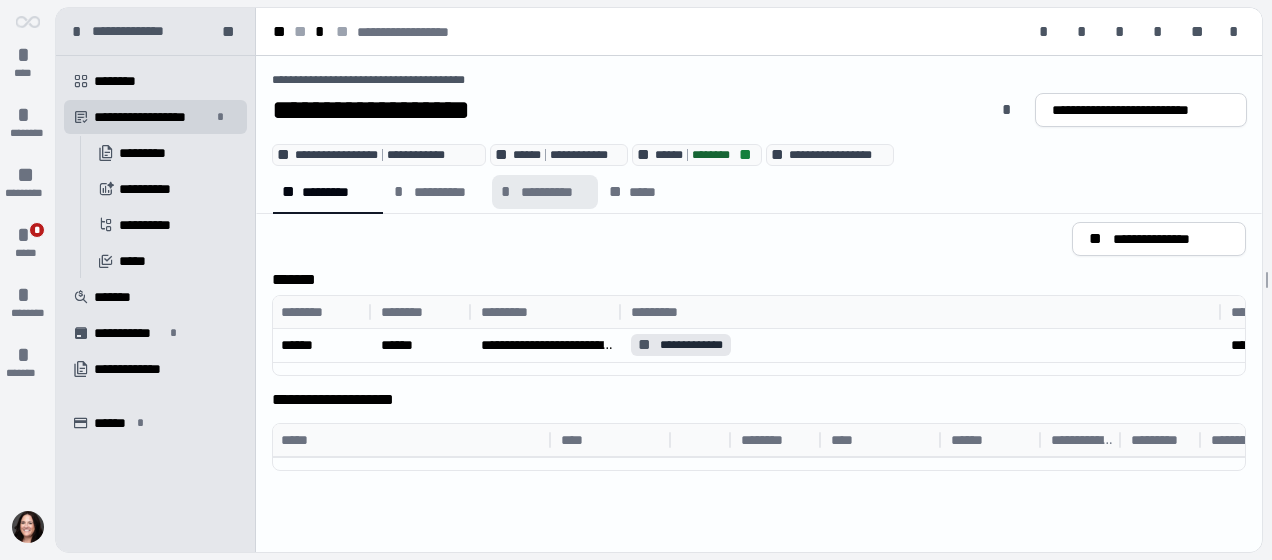 click on "**********" at bounding box center (555, 192) 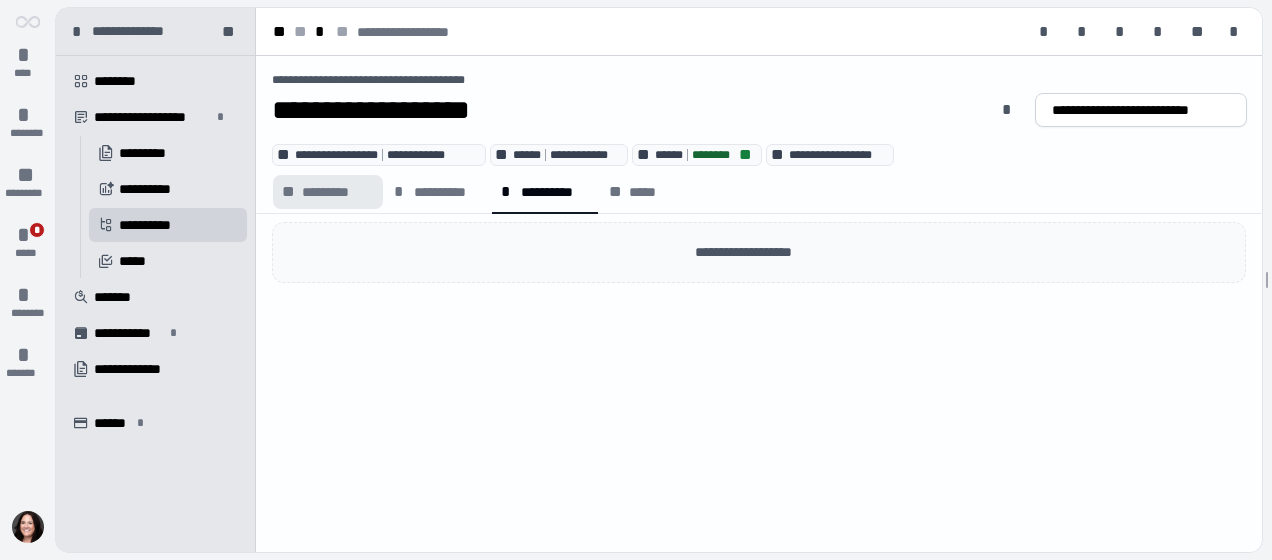click on "*********" at bounding box center [338, 192] 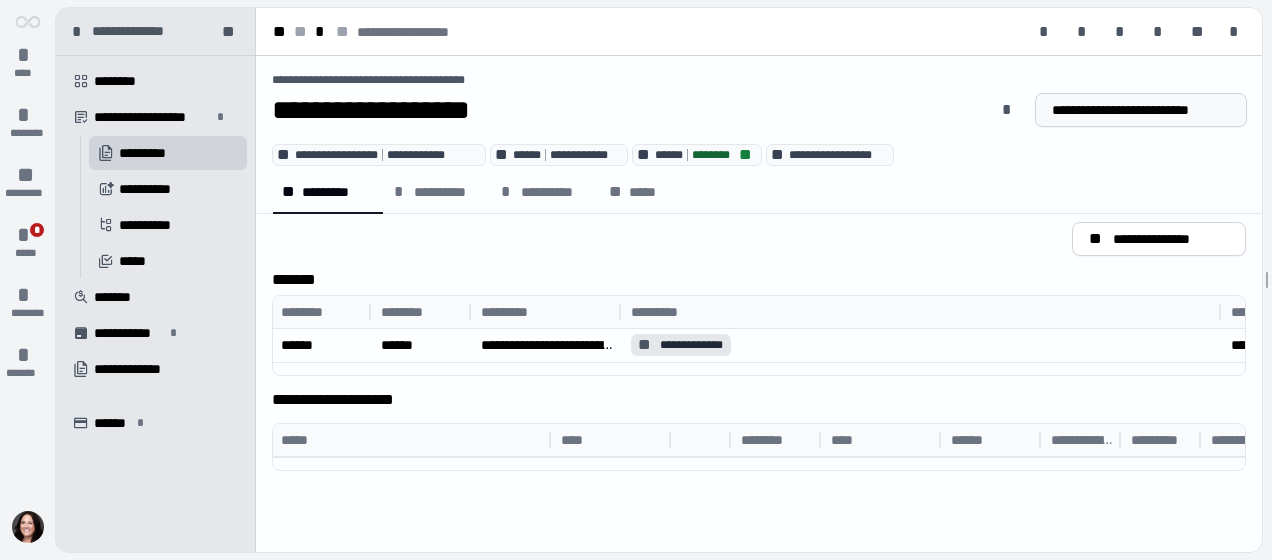 click on "**********" at bounding box center [1141, 110] 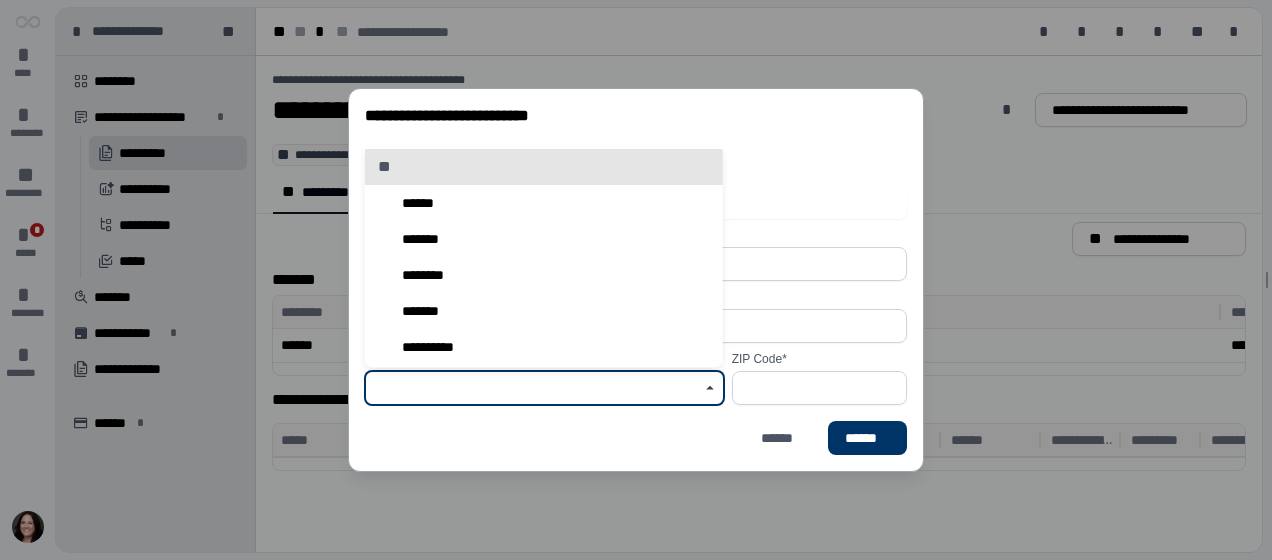 click at bounding box center (533, 388) 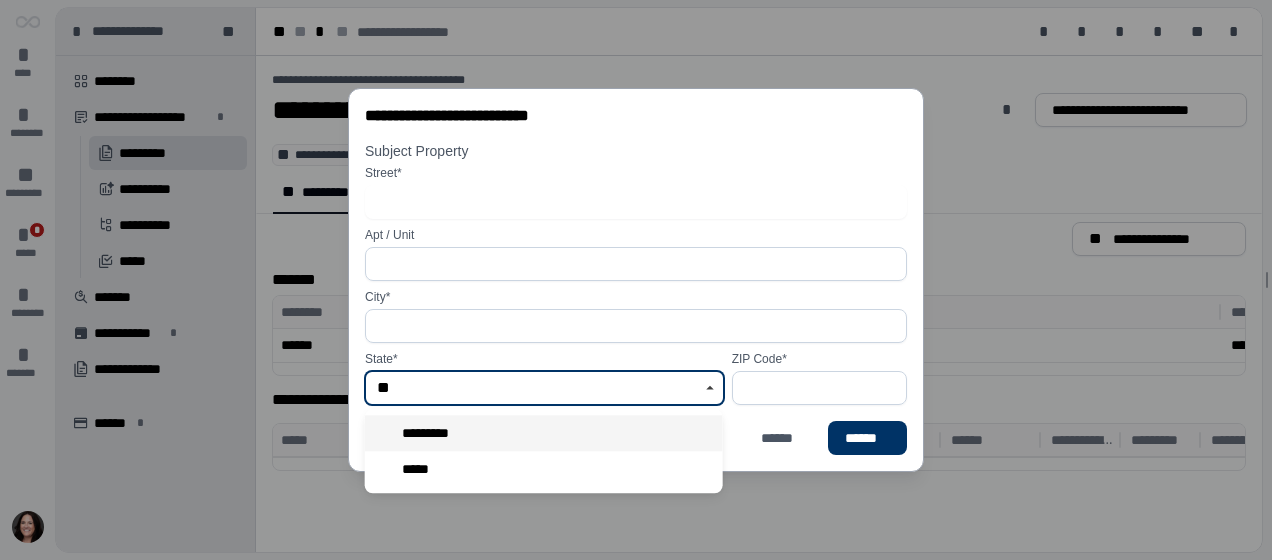 click on "*********" at bounding box center (544, 433) 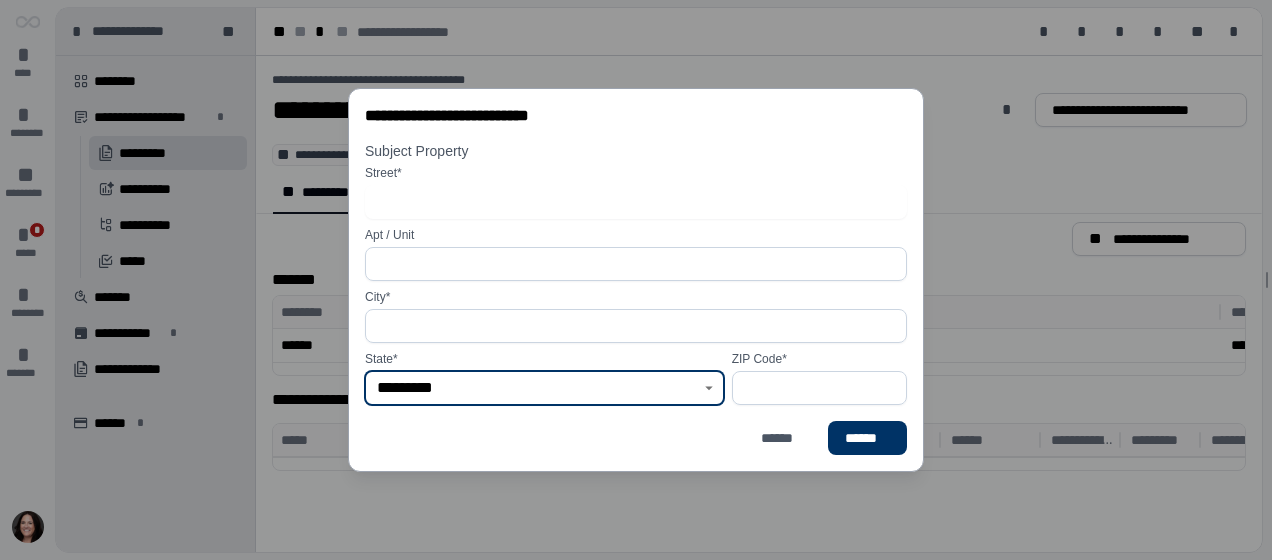 type on "*********" 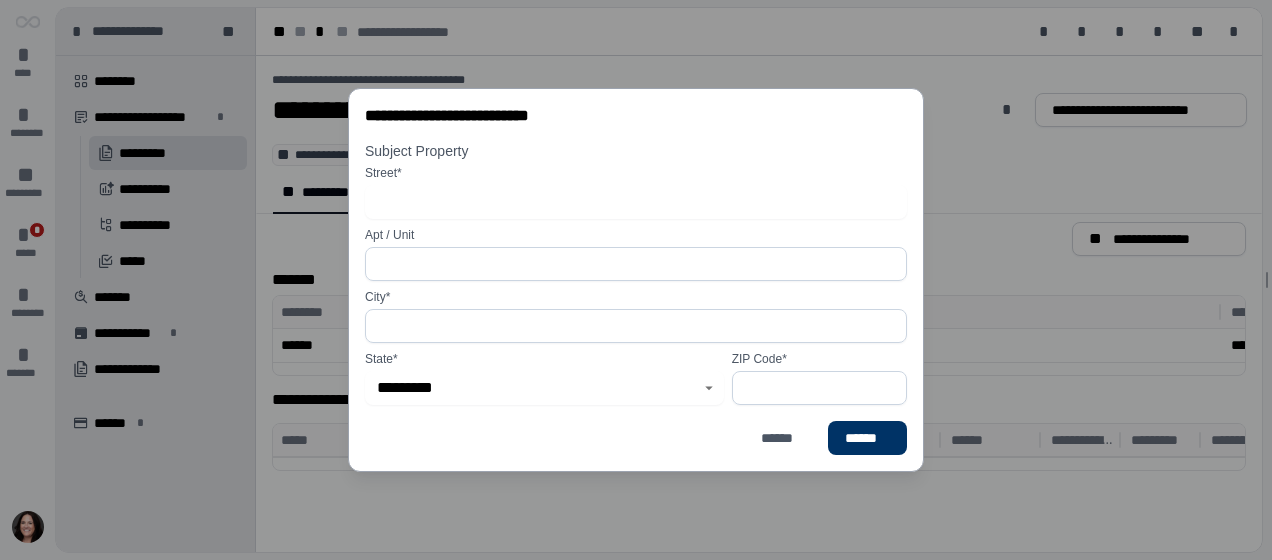 click at bounding box center (819, 388) 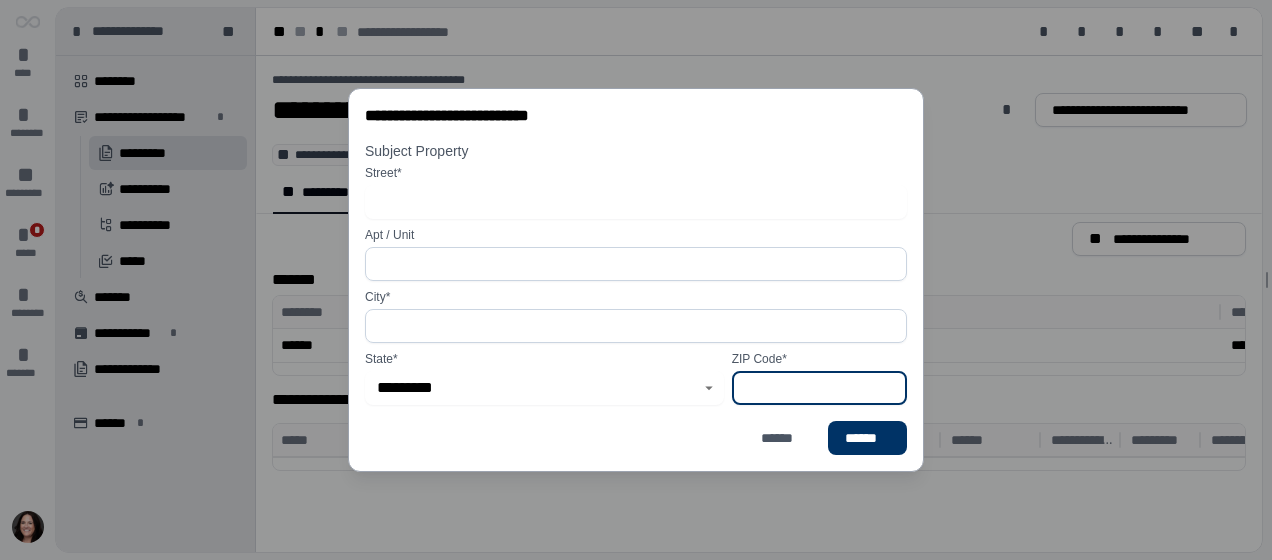 type on "*" 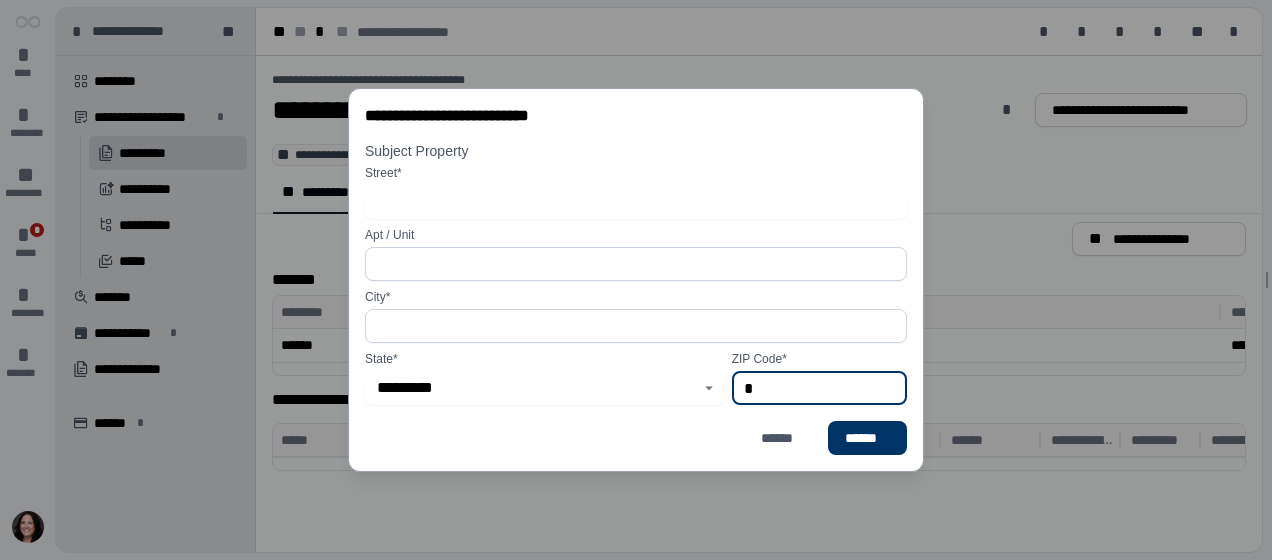 type 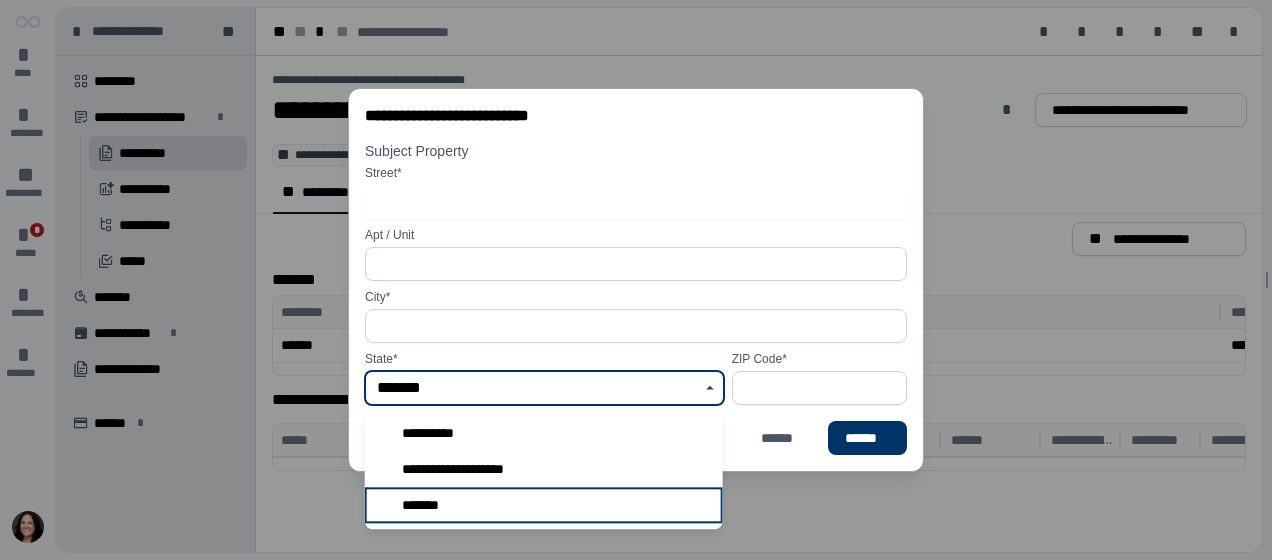 type on "*******" 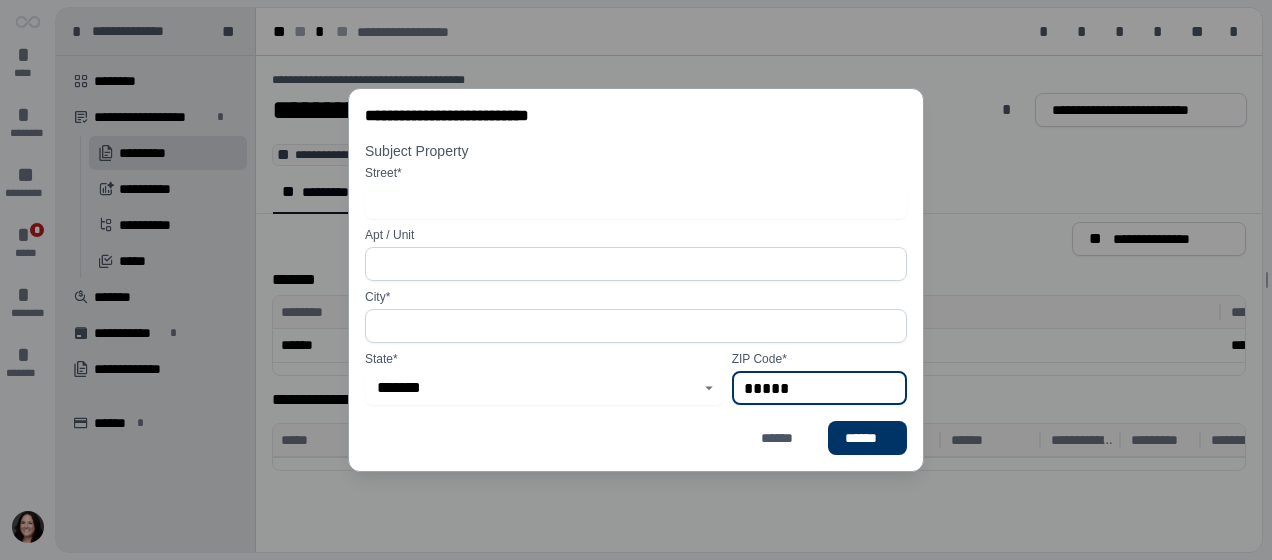 type on "*****" 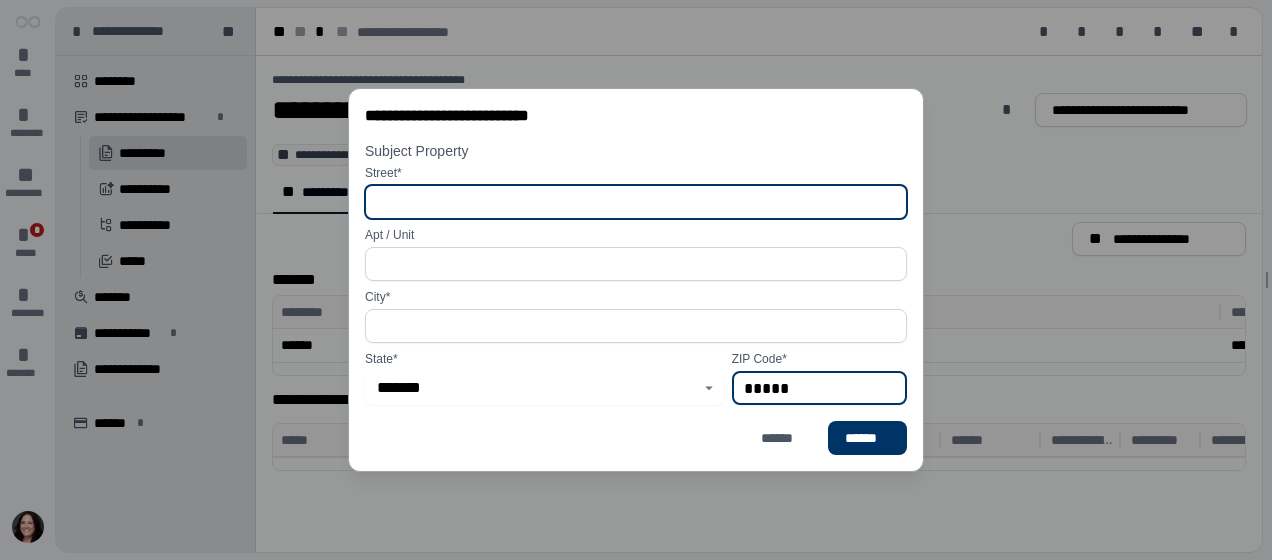 click at bounding box center [636, 202] 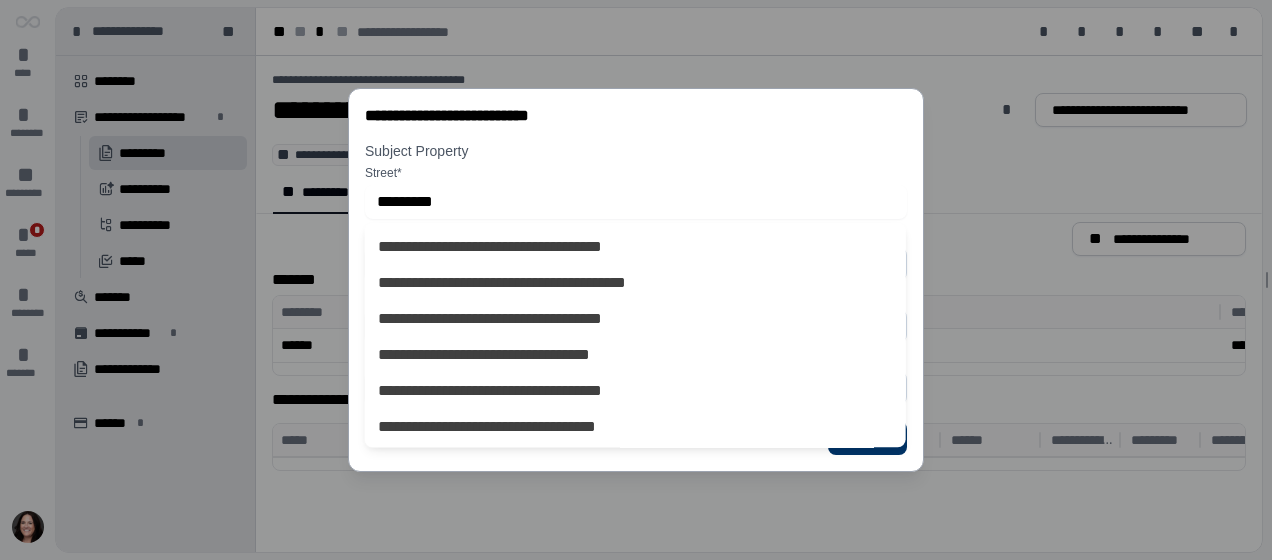 click on "**********" at bounding box center [636, 115] 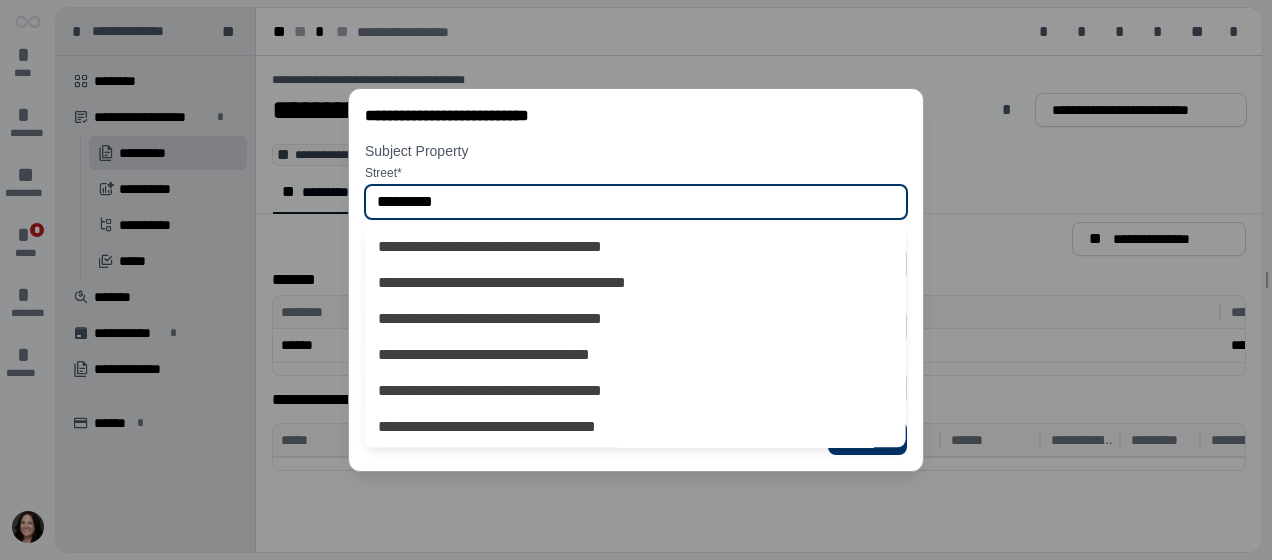 drag, startPoint x: 477, startPoint y: 197, endPoint x: 324, endPoint y: 214, distance: 153.94154 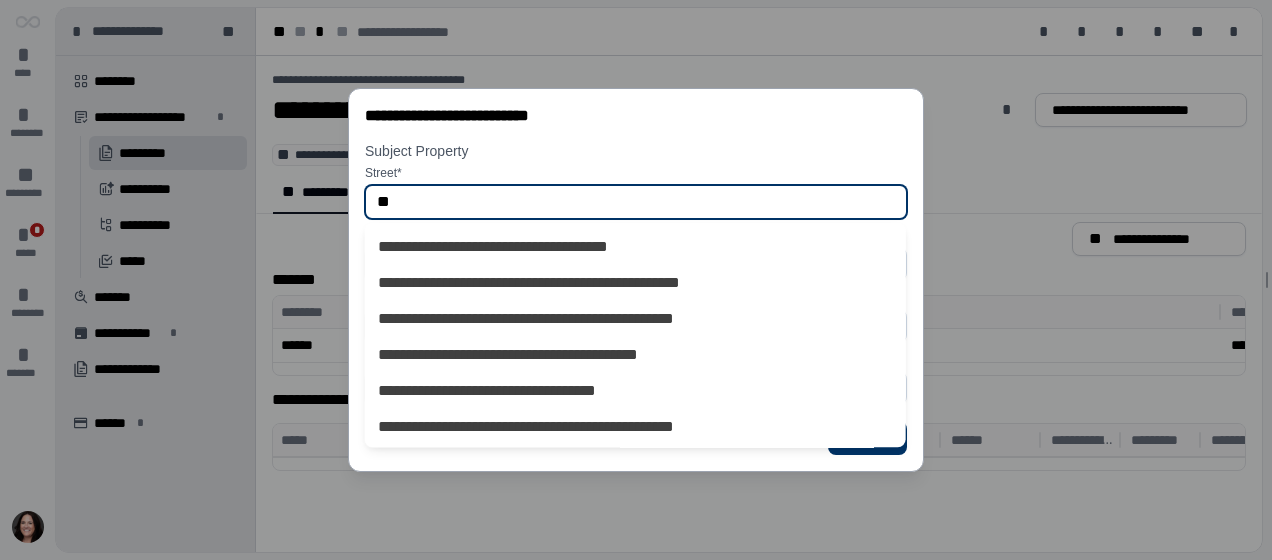 type on "*" 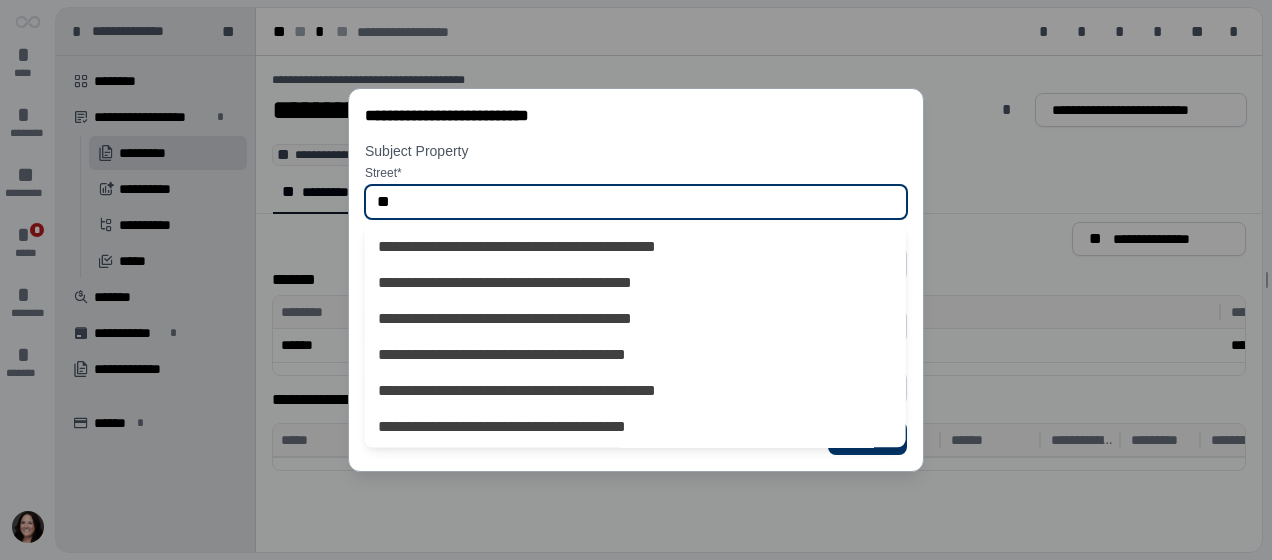 type on "*" 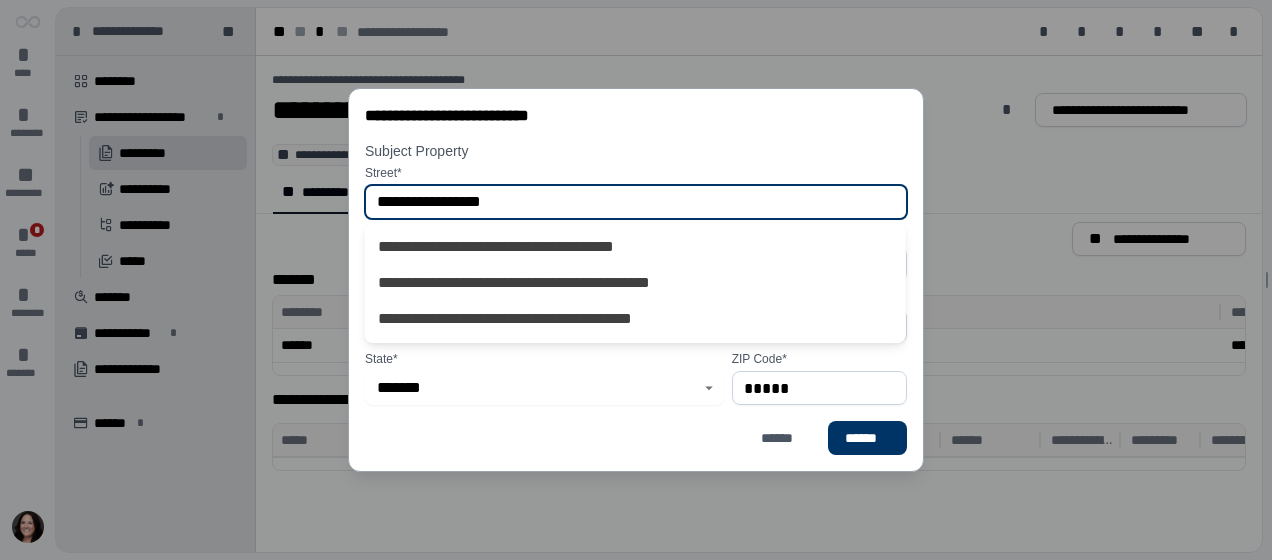 type on "**********" 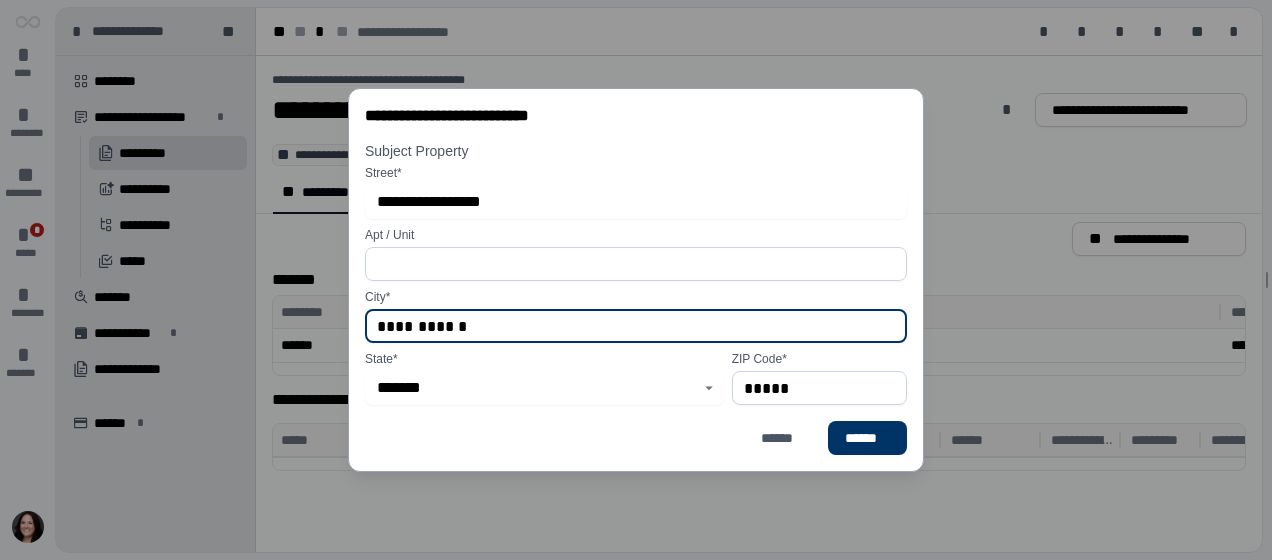 type on "**********" 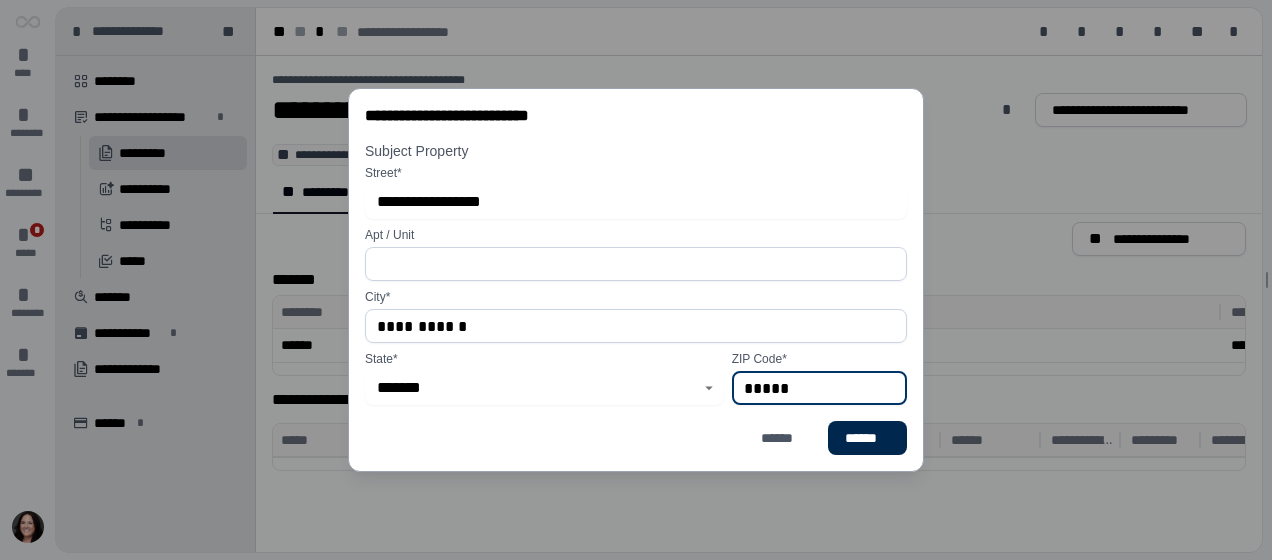 click on "******" at bounding box center [867, 438] 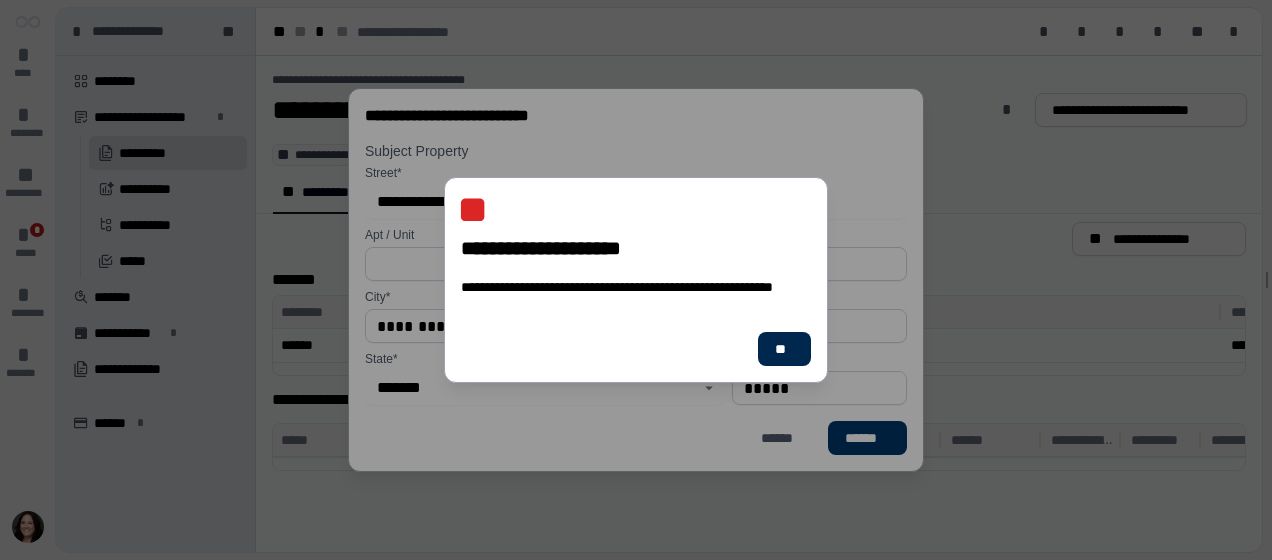 click on "**" at bounding box center (784, 349) 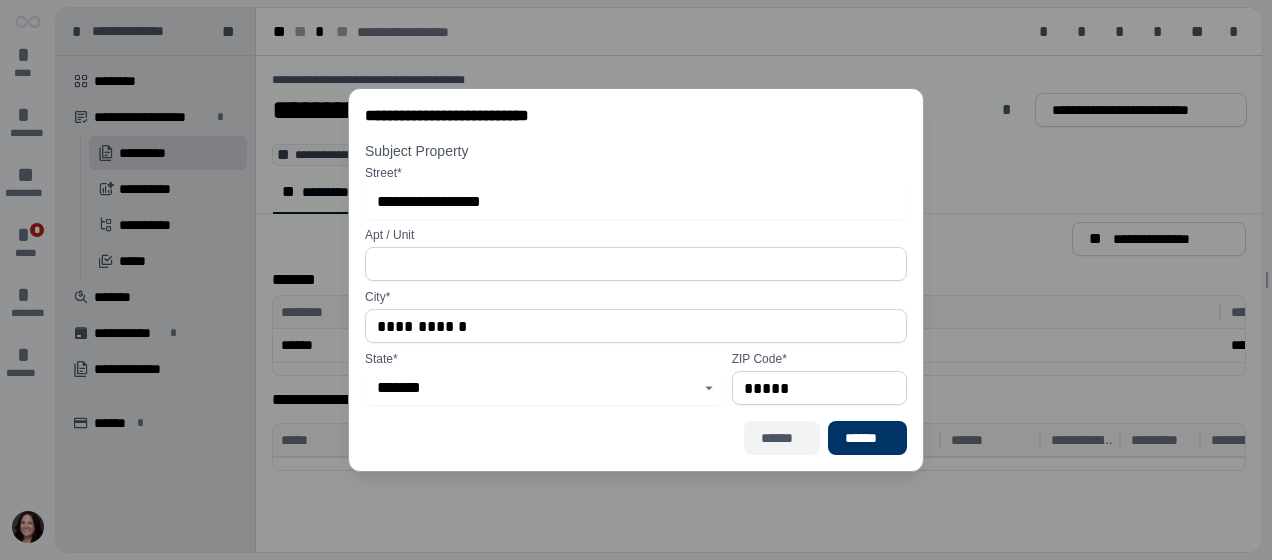 click on "******" at bounding box center (782, 438) 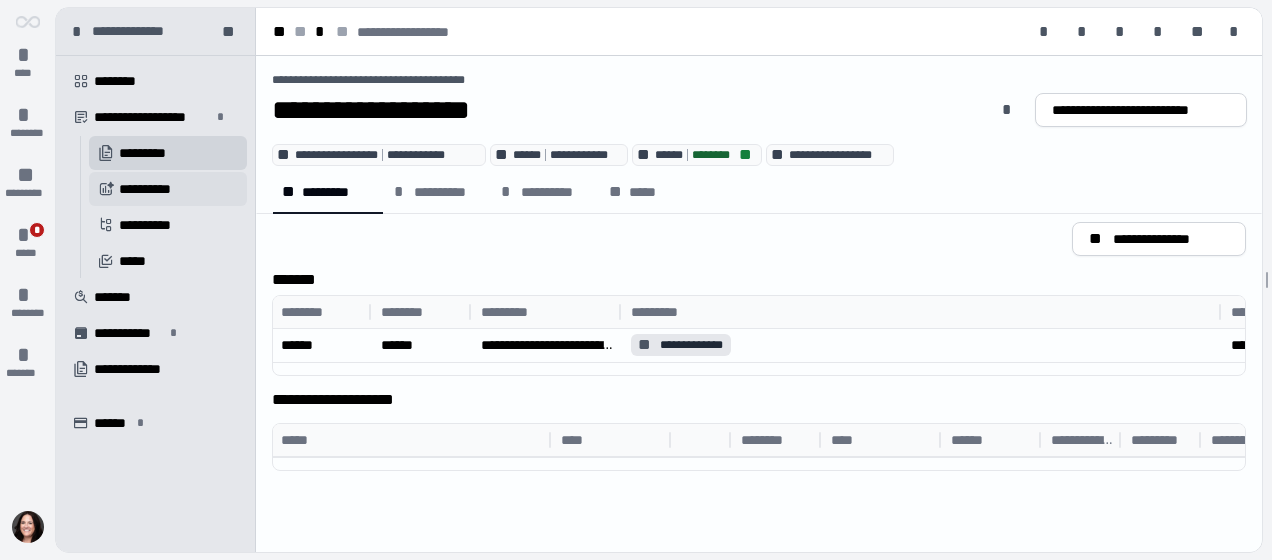 click on "**********" at bounding box center [168, 189] 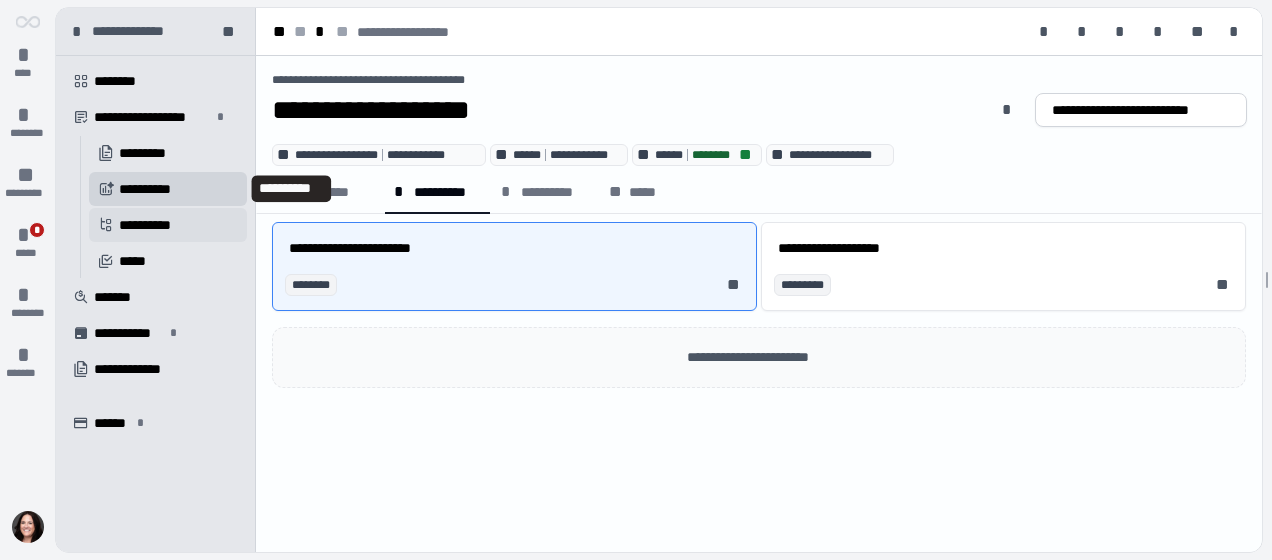 click on "**********" at bounding box center (152, 225) 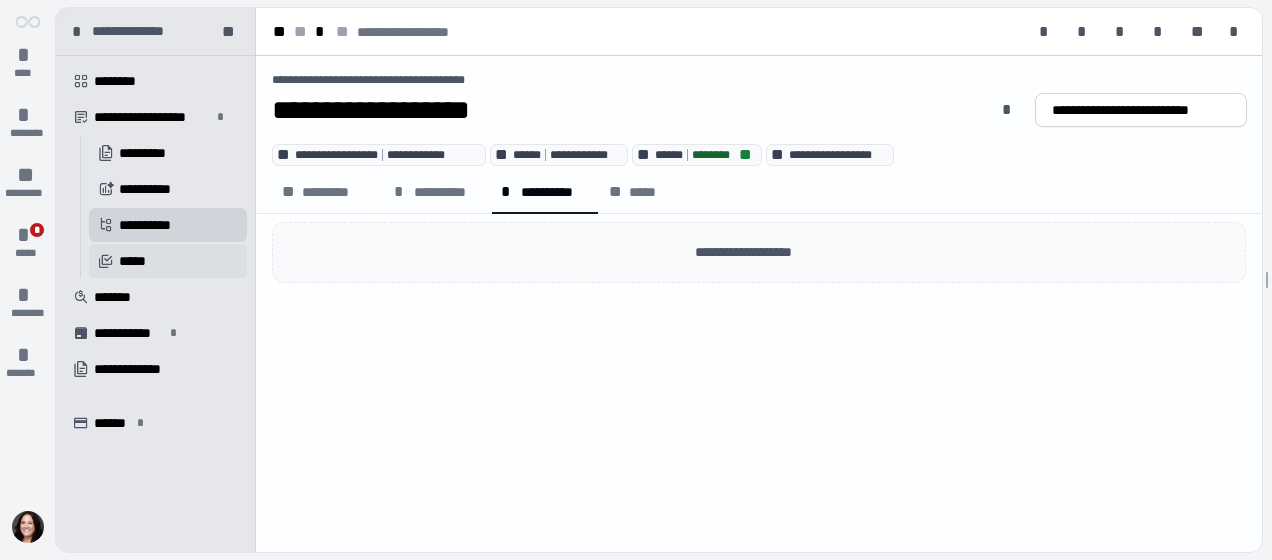 click on "󰄹 *****" at bounding box center (168, 261) 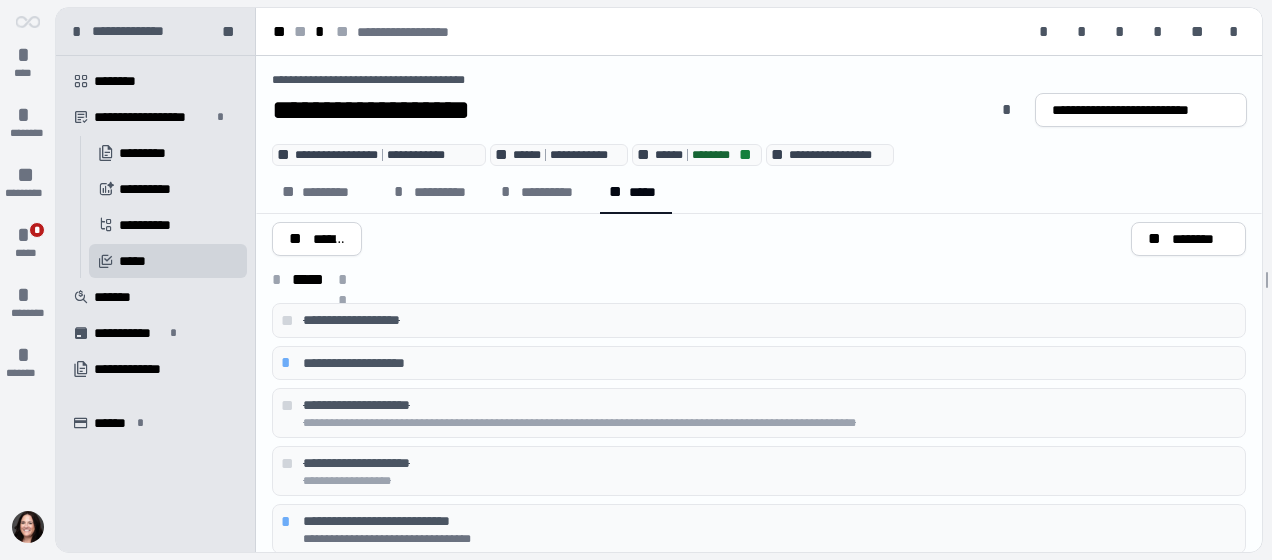 scroll, scrollTop: 100, scrollLeft: 0, axis: vertical 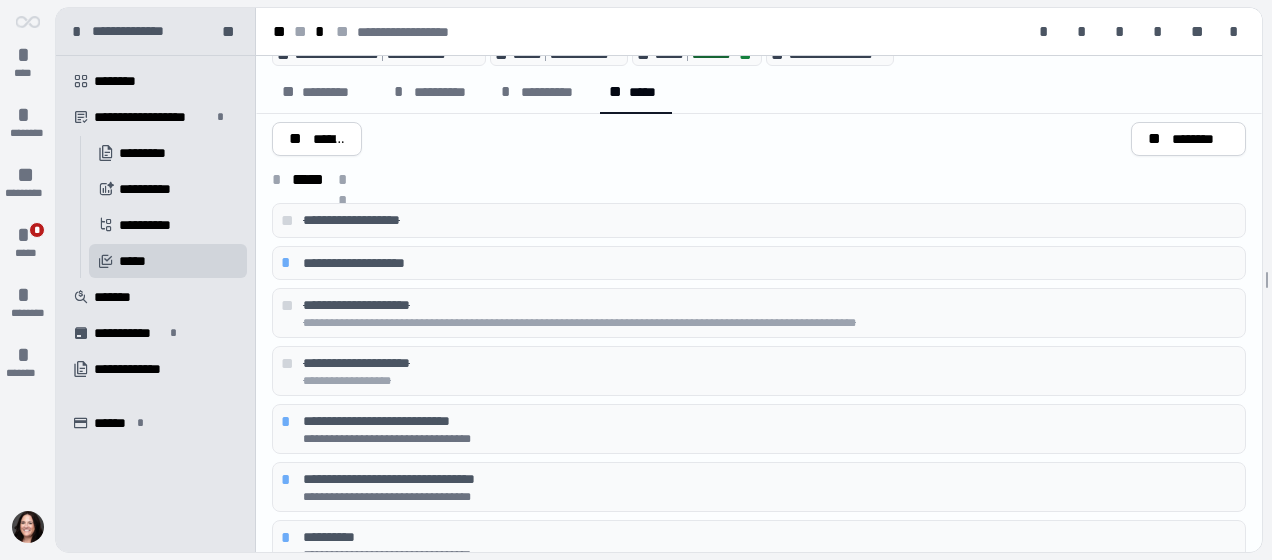 click on "**********" at bounding box center (770, 263) 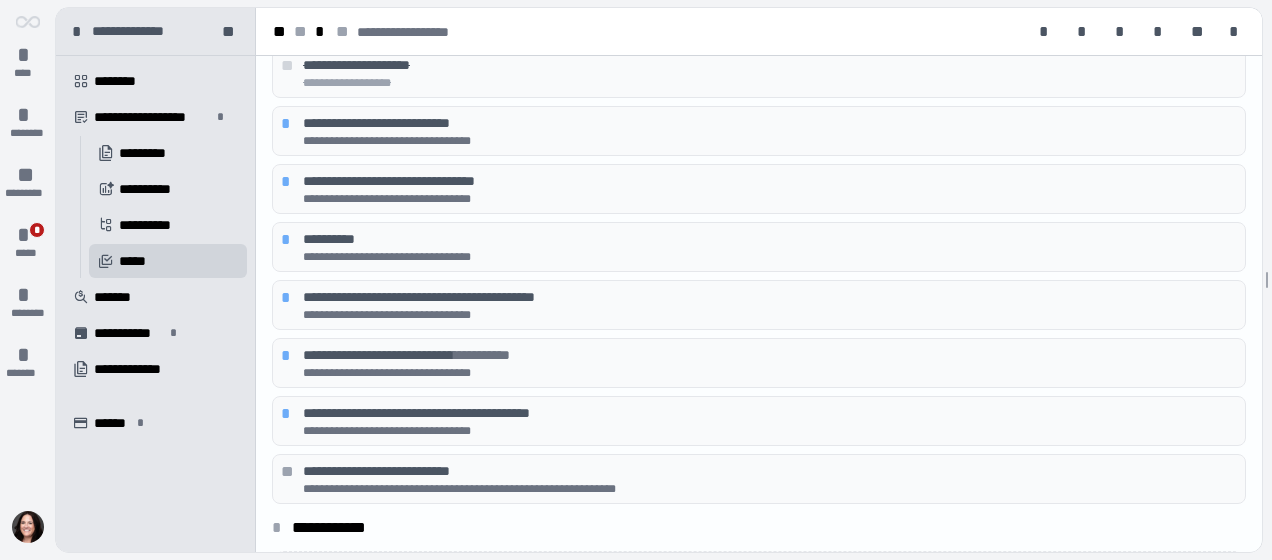 scroll, scrollTop: 400, scrollLeft: 0, axis: vertical 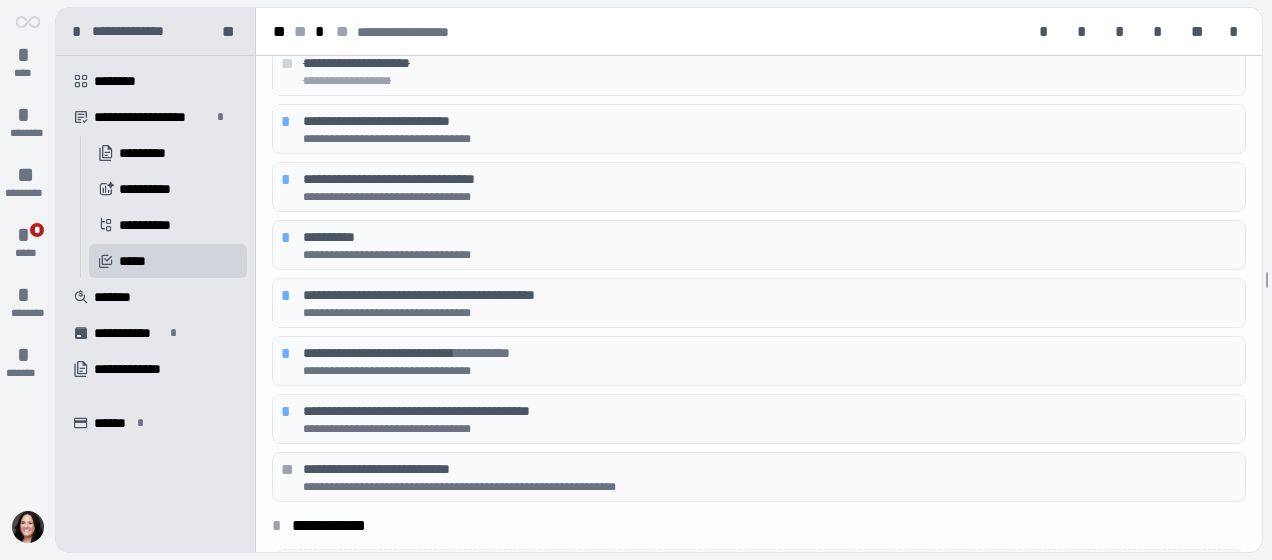 click on "**********" at bounding box center [770, 121] 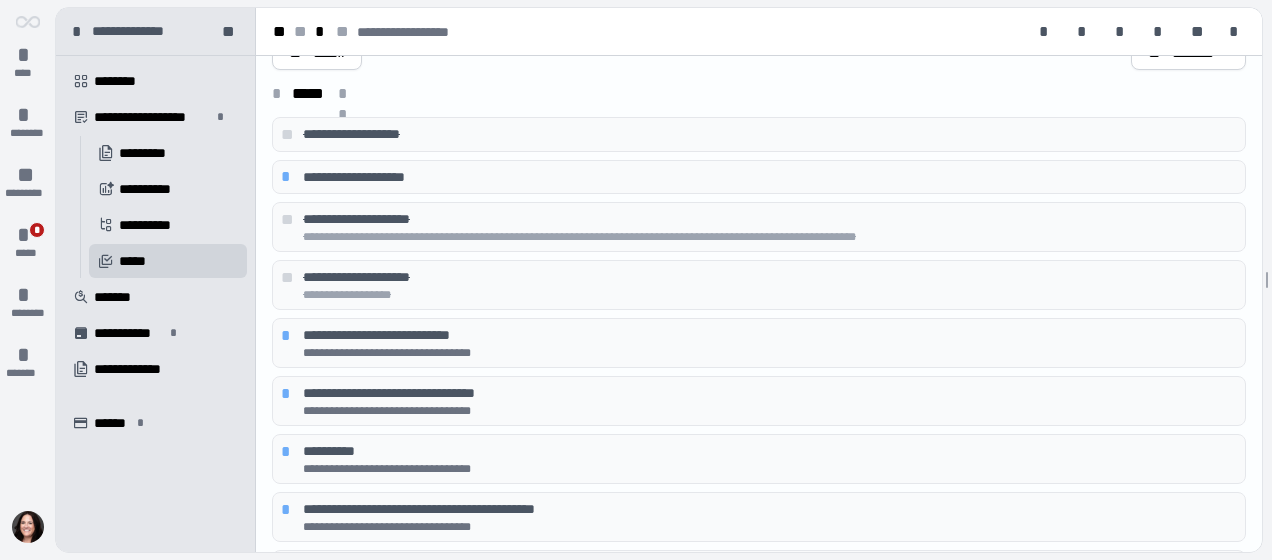 scroll, scrollTop: 0, scrollLeft: 0, axis: both 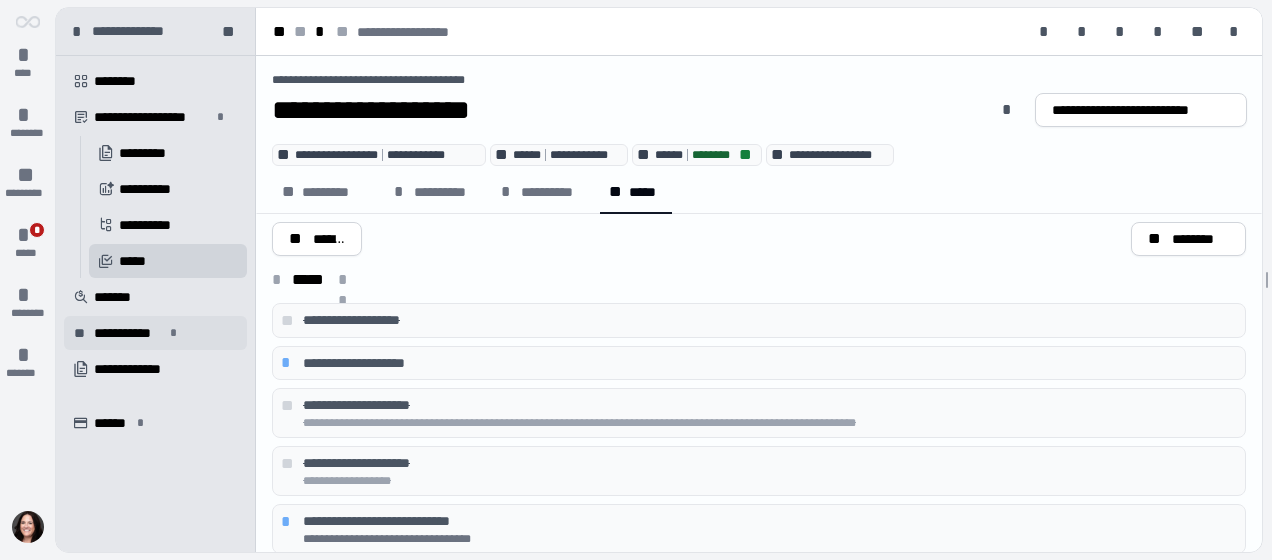 click on "**********" at bounding box center (129, 333) 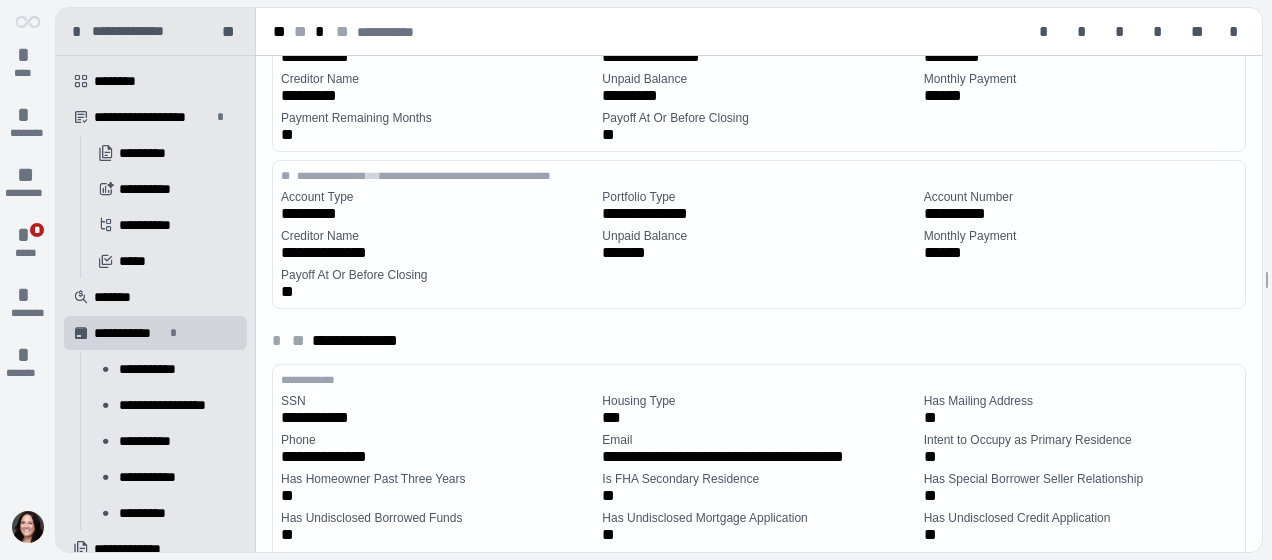 scroll, scrollTop: 1990, scrollLeft: 0, axis: vertical 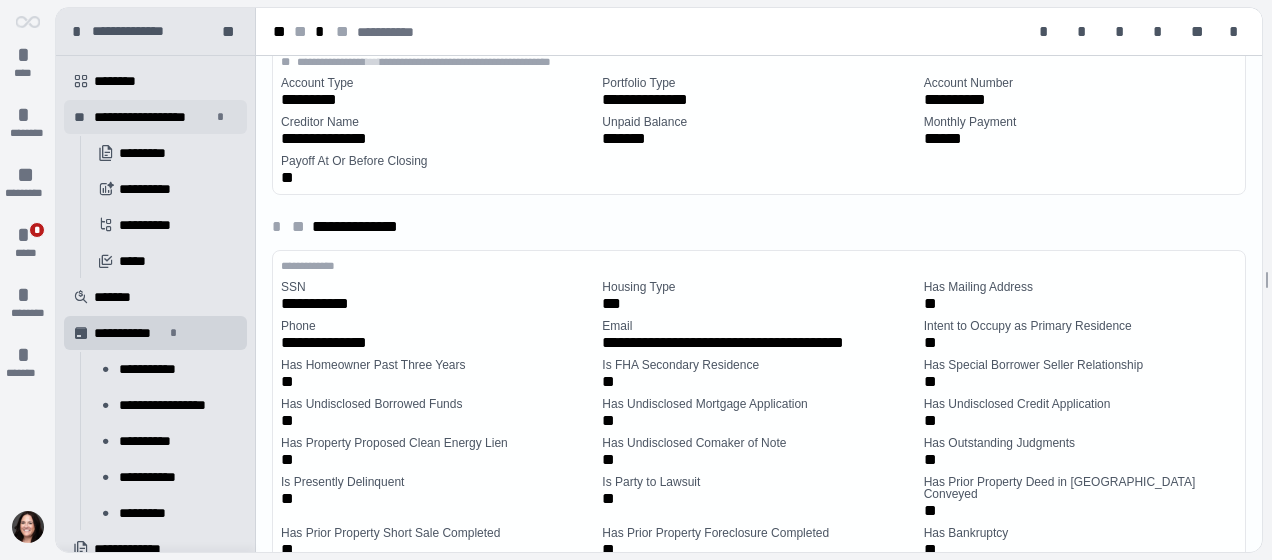 click on "**********" at bounding box center (152, 117) 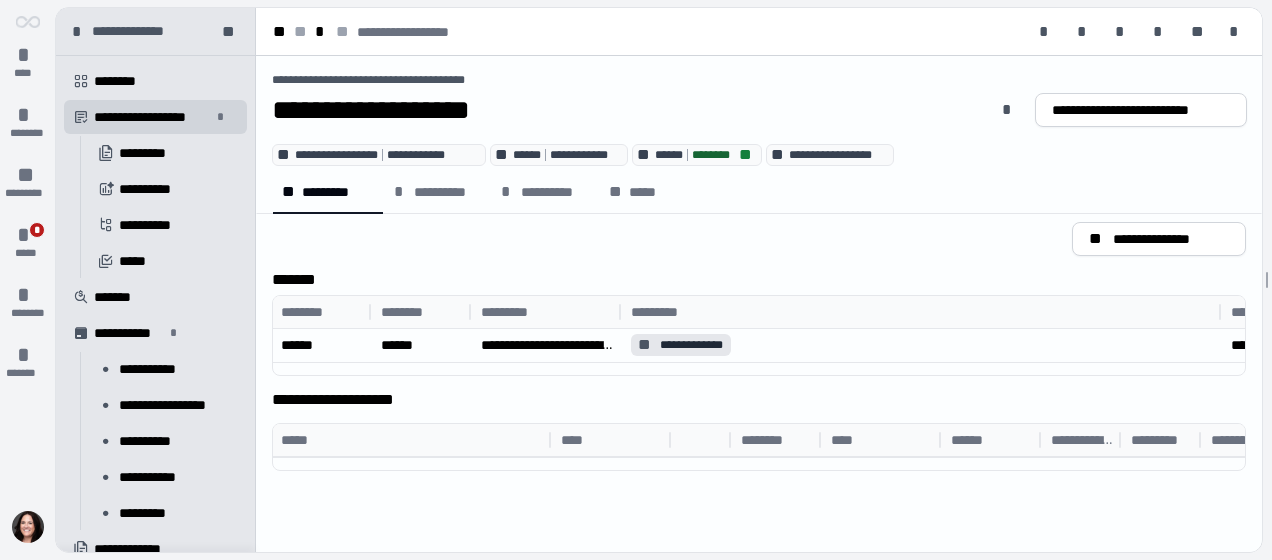 click on "**********" at bounding box center [387, 155] 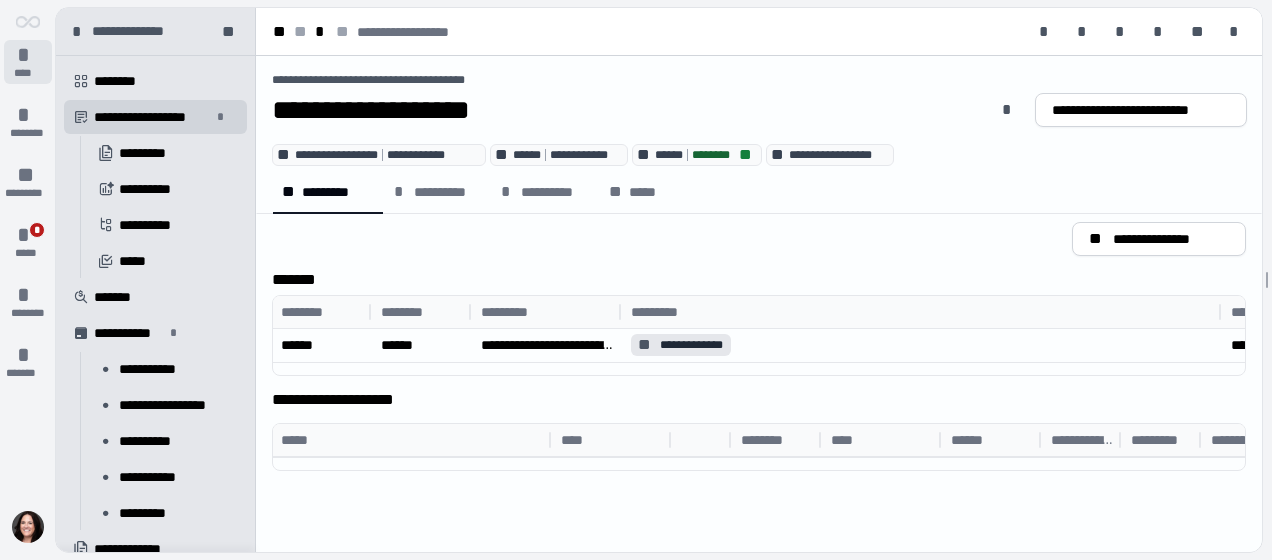 click on "*" at bounding box center [28, 55] 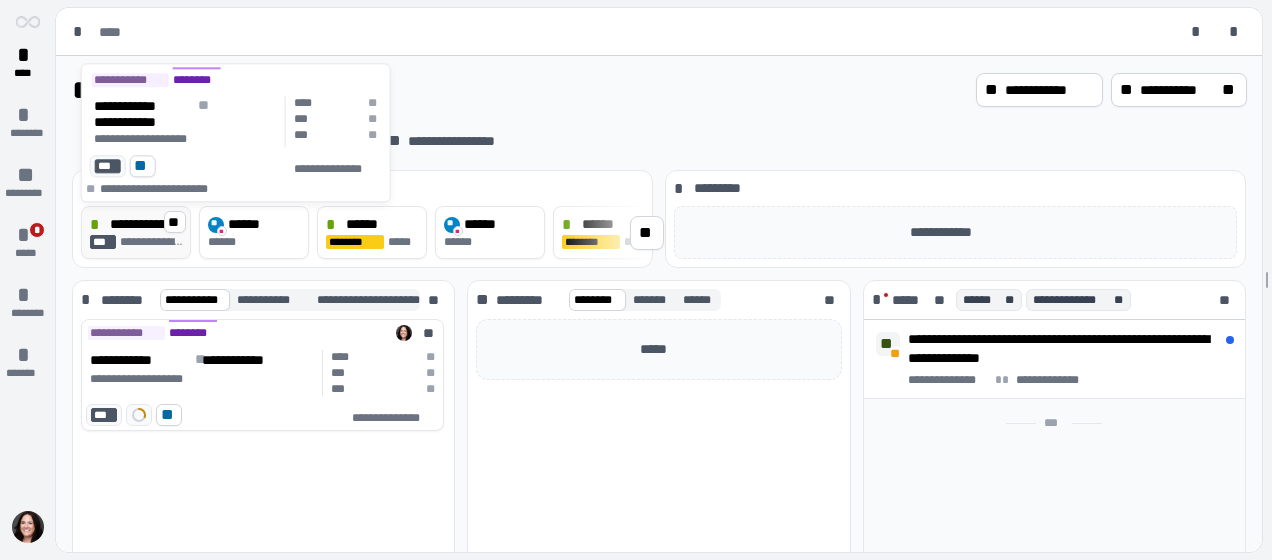 click on "**********" at bounding box center [152, 242] 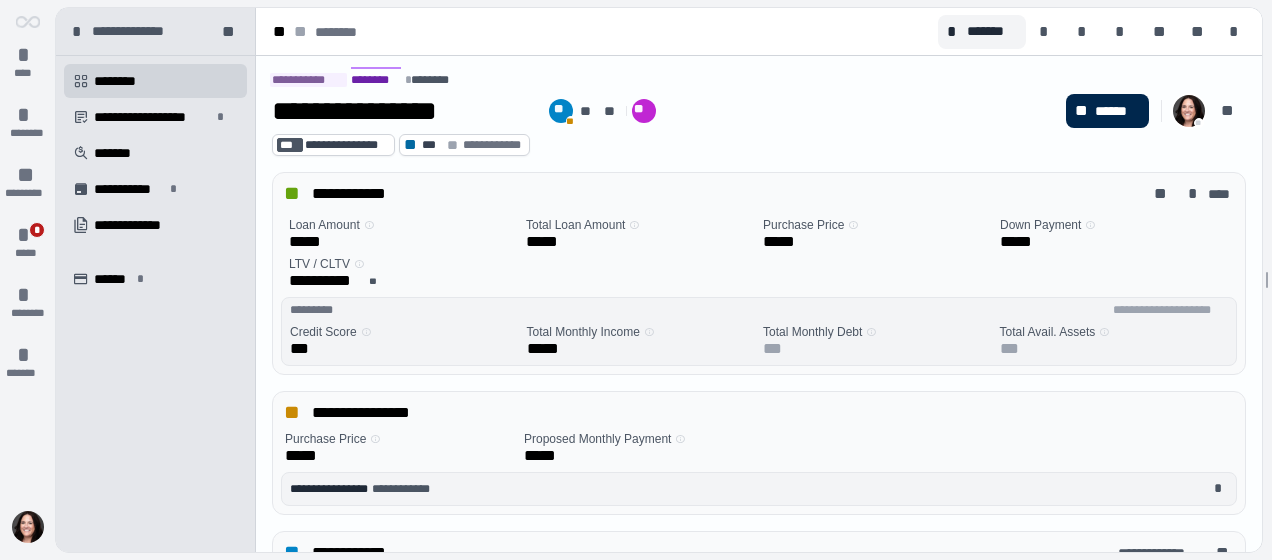 click on "******" at bounding box center (1117, 111) 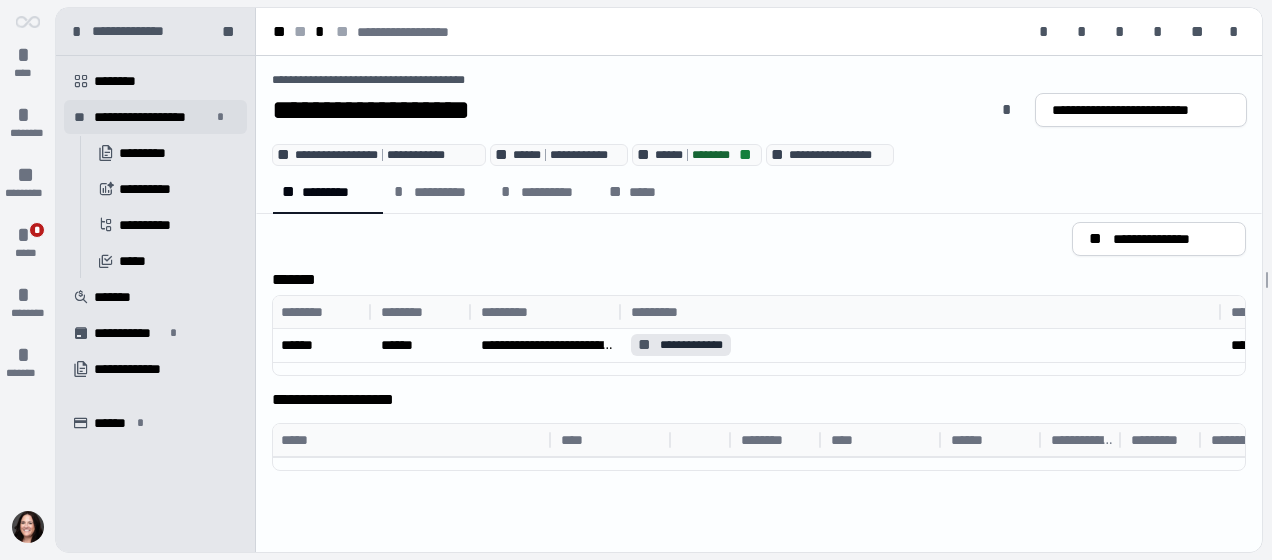 click on "**********" at bounding box center [152, 117] 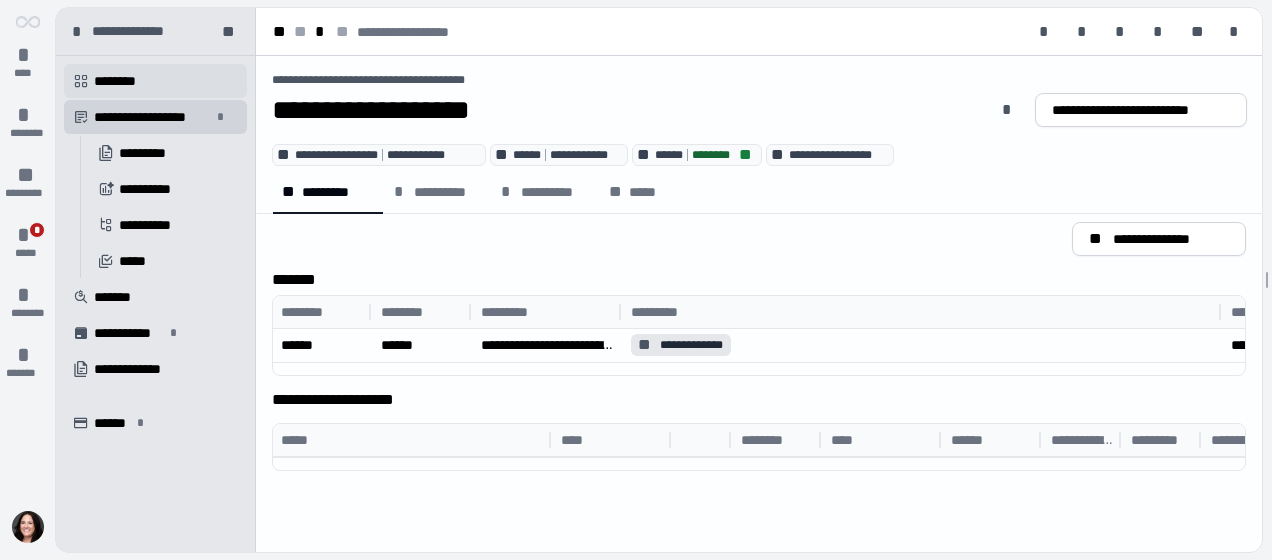 click on " ********" at bounding box center (155, 81) 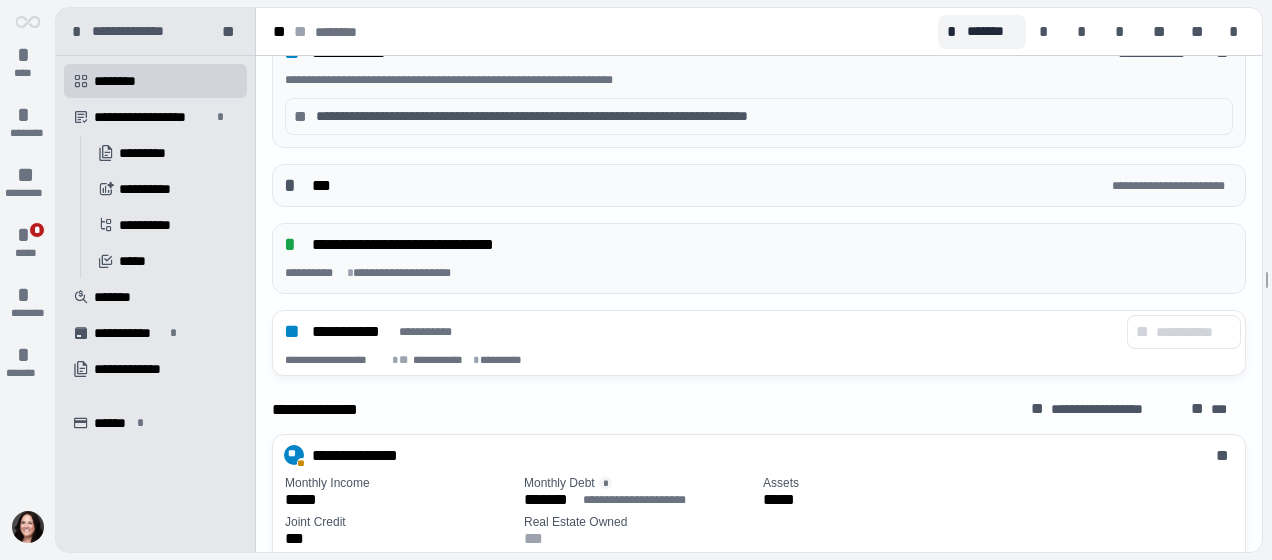 scroll, scrollTop: 700, scrollLeft: 0, axis: vertical 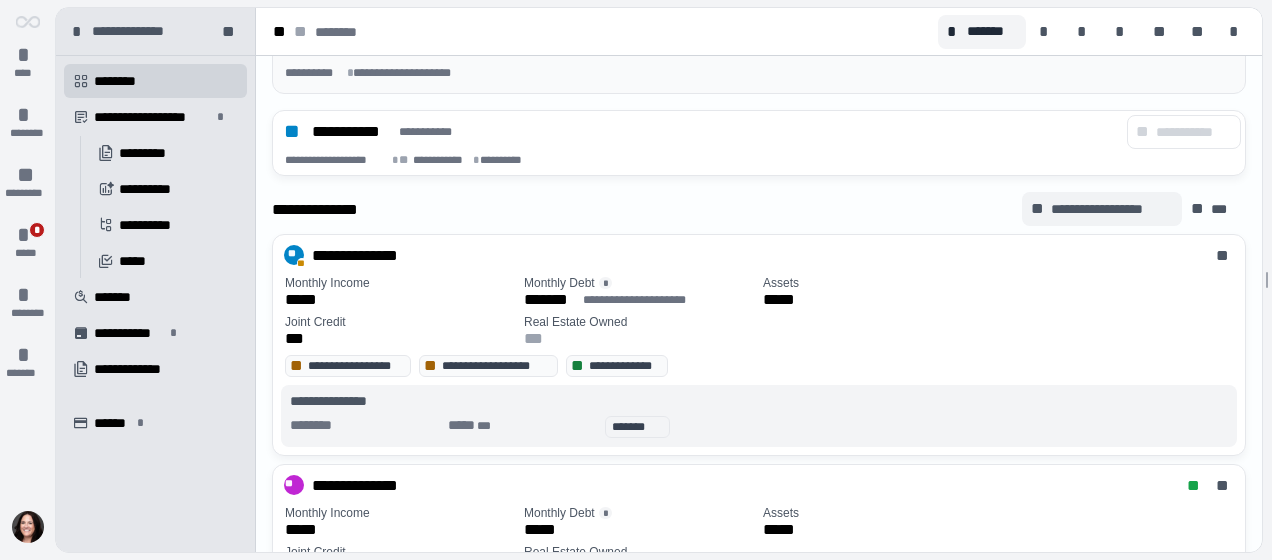 click on "**********" at bounding box center [1111, 209] 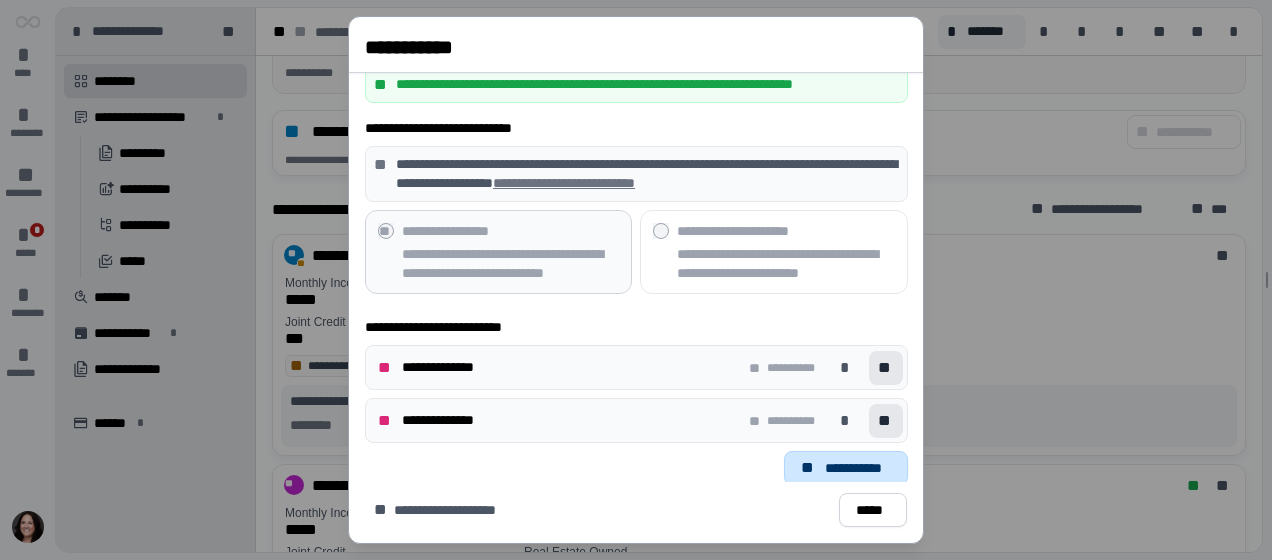 scroll, scrollTop: 14, scrollLeft: 0, axis: vertical 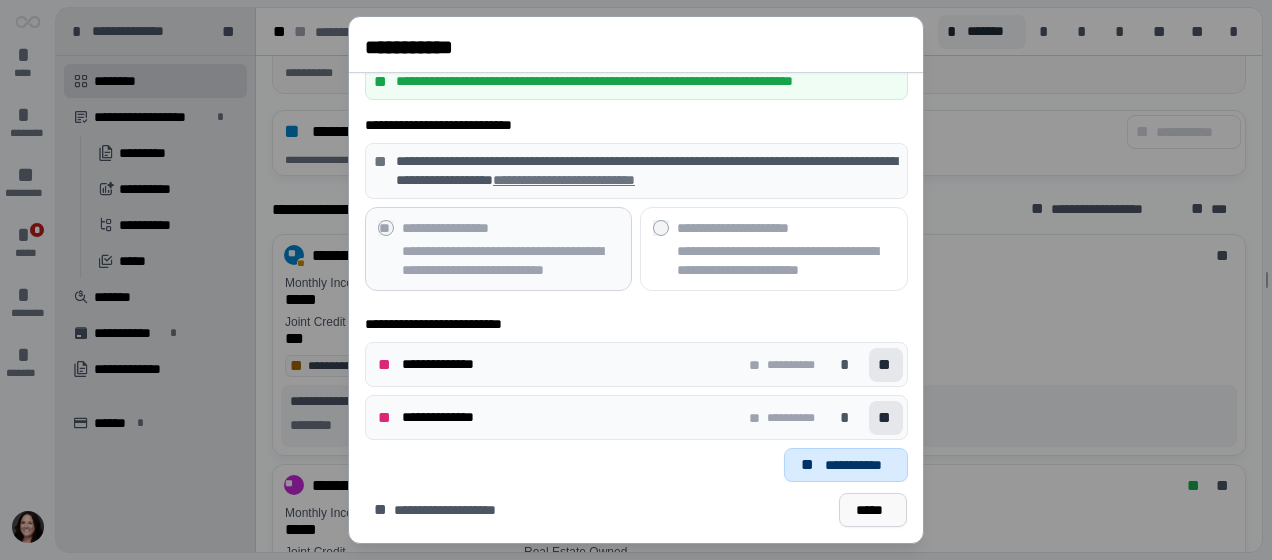 click on "*****" at bounding box center (873, 510) 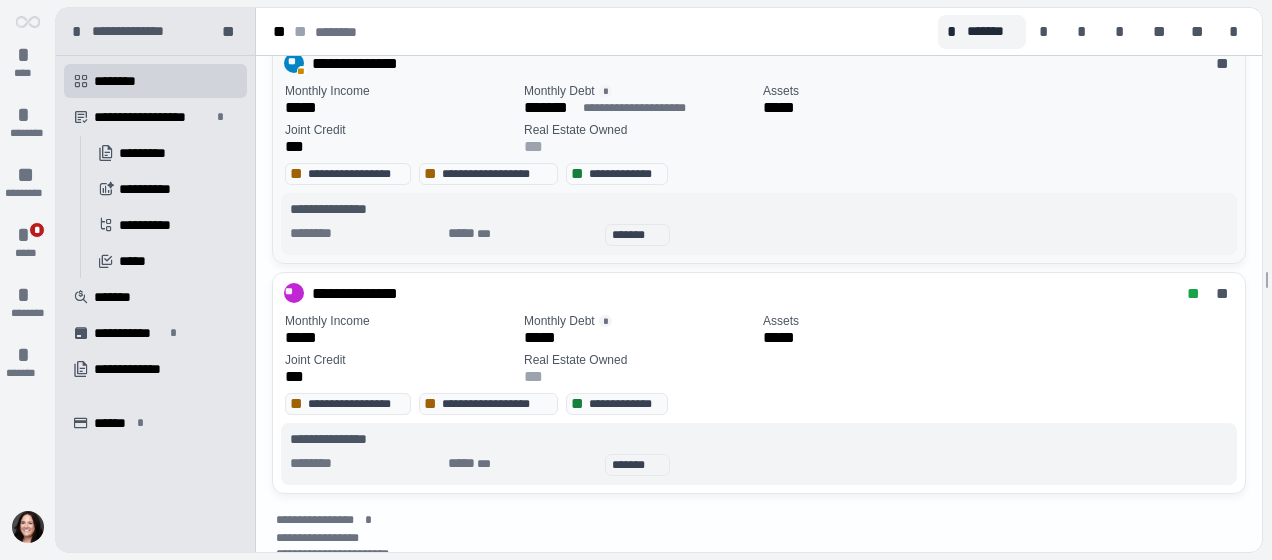 scroll, scrollTop: 900, scrollLeft: 0, axis: vertical 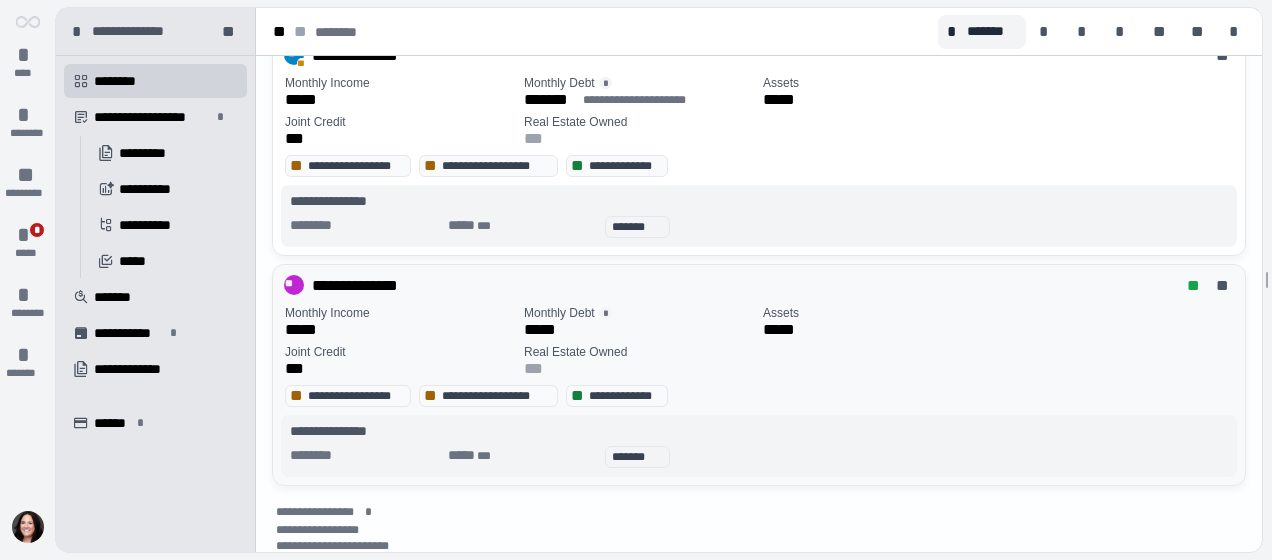 drag, startPoint x: 744, startPoint y: 395, endPoint x: 706, endPoint y: 349, distance: 59.665737 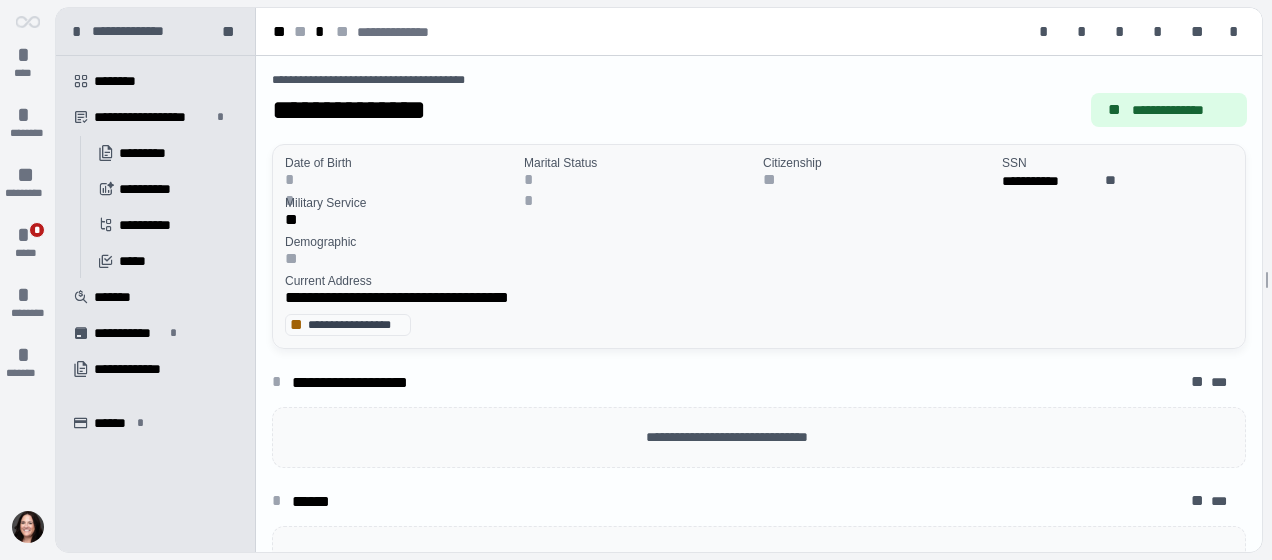 click on "**********" at bounding box center [759, 325] 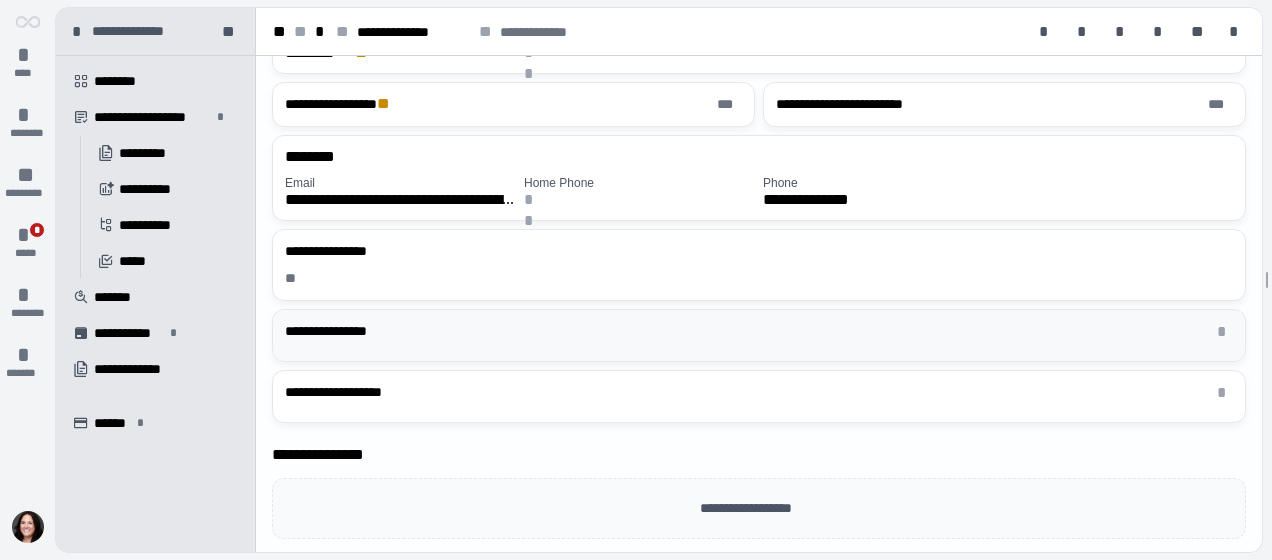scroll, scrollTop: 0, scrollLeft: 0, axis: both 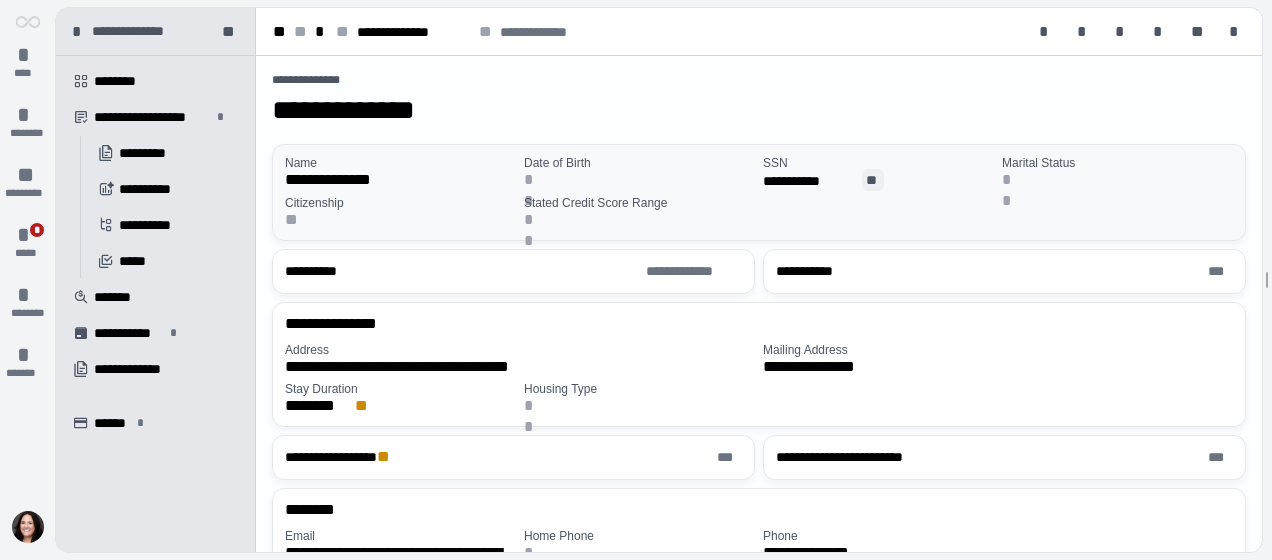 click on "**" at bounding box center (873, 180) 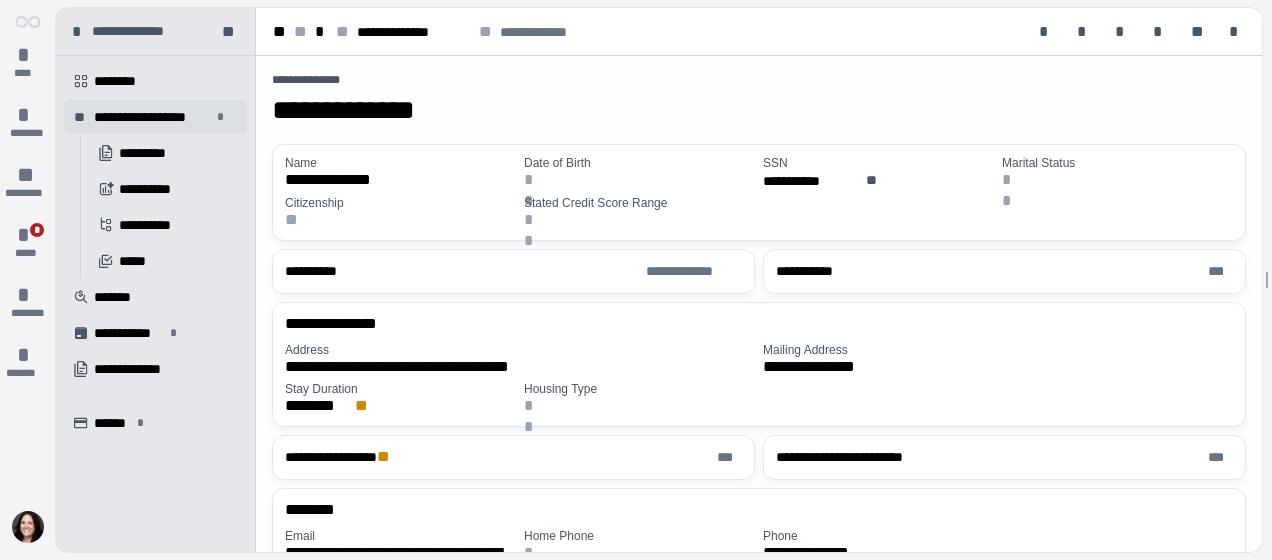 click on "**********" at bounding box center [152, 117] 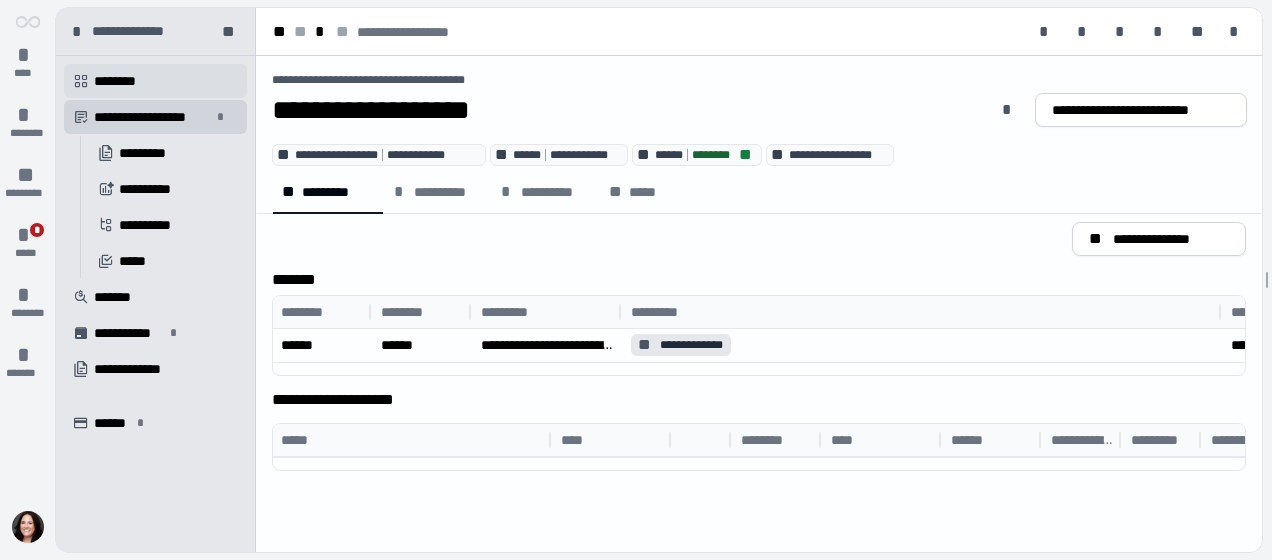 click on " ********" at bounding box center [155, 81] 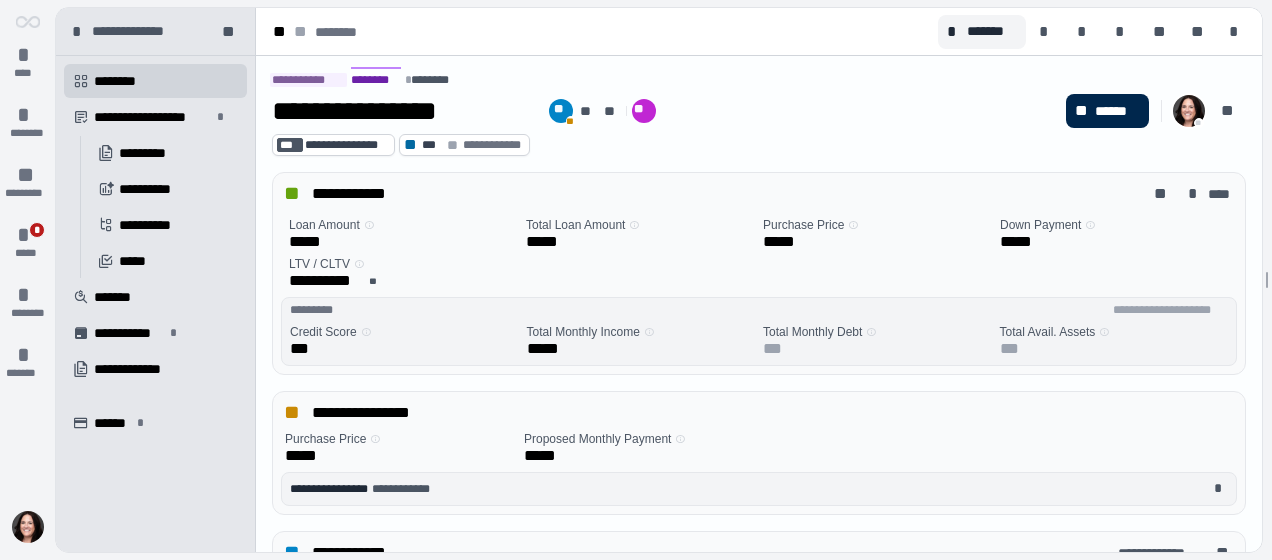 click on "******" at bounding box center (1117, 111) 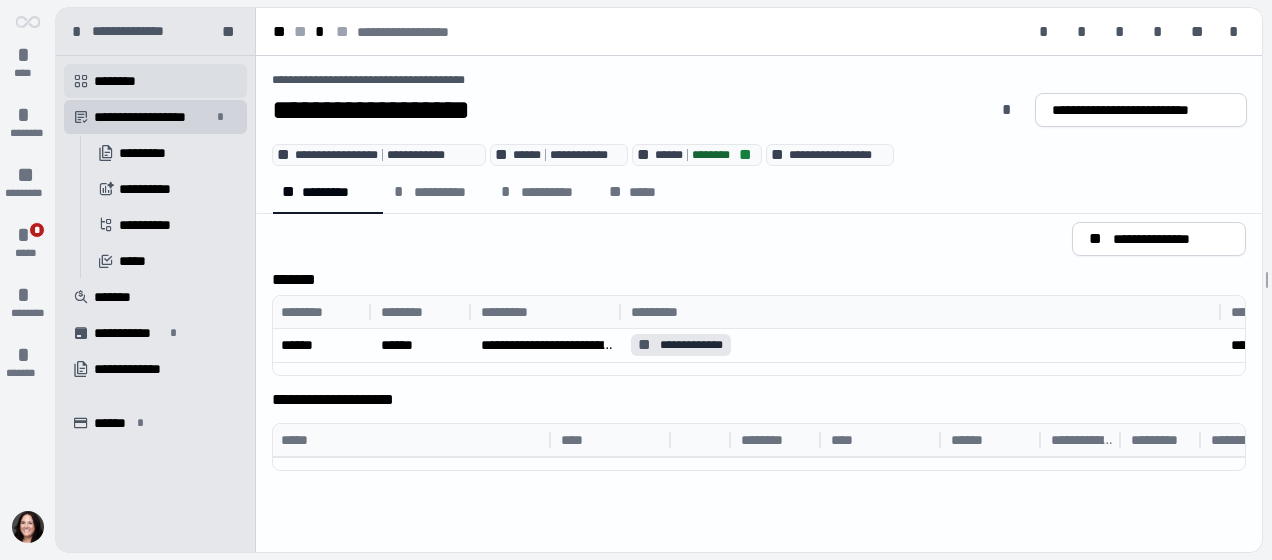 click on " ********" at bounding box center (155, 81) 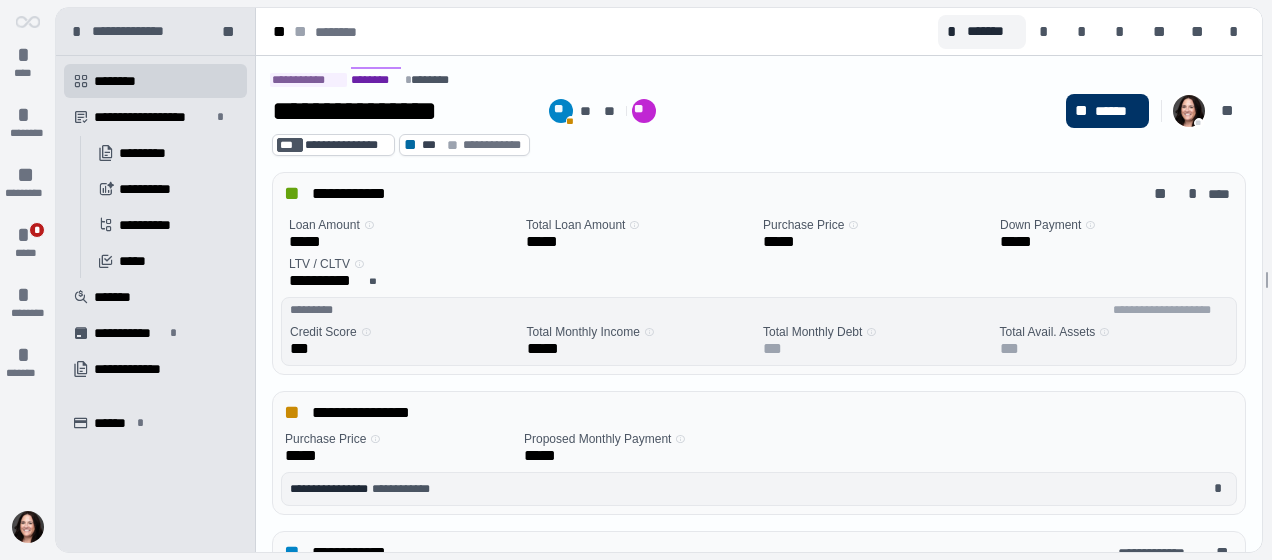 scroll, scrollTop: 200, scrollLeft: 0, axis: vertical 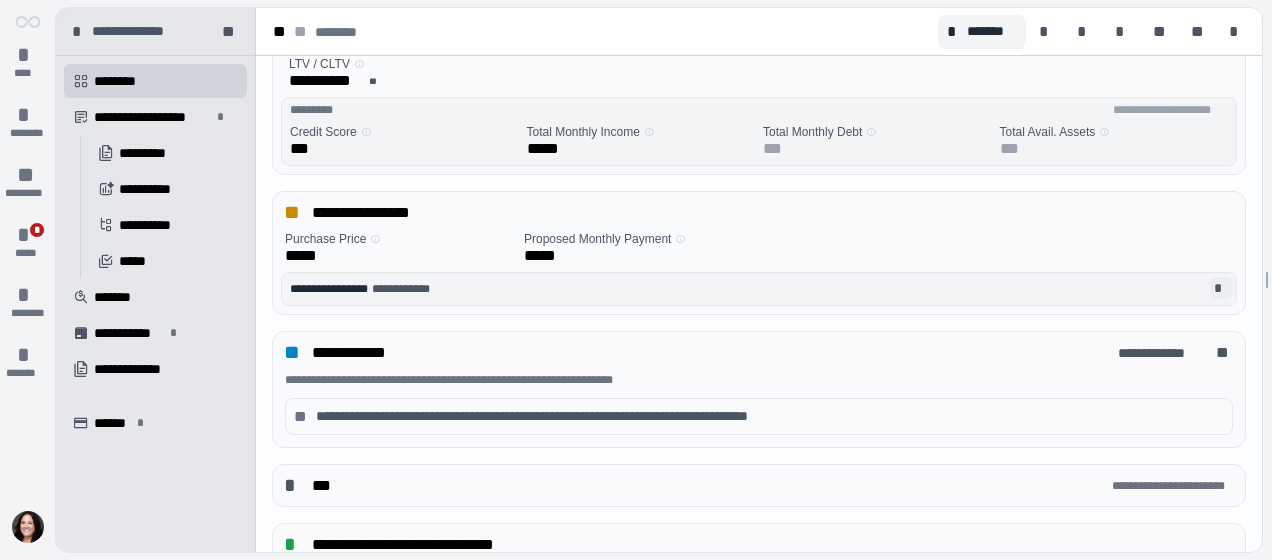 click on "*" at bounding box center [1221, 288] 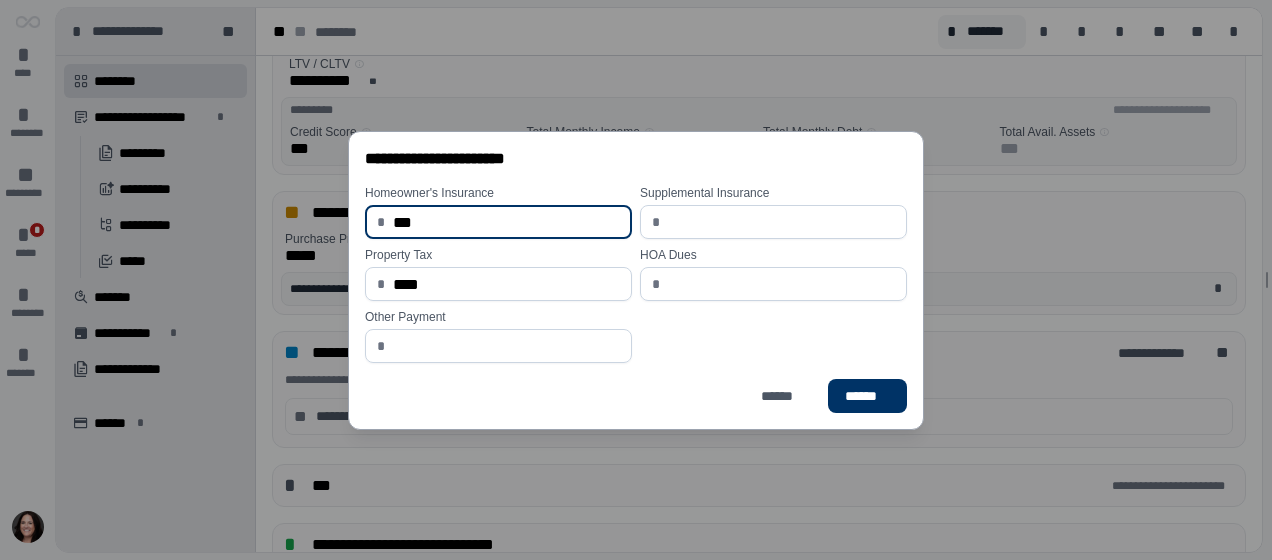 type on "******" 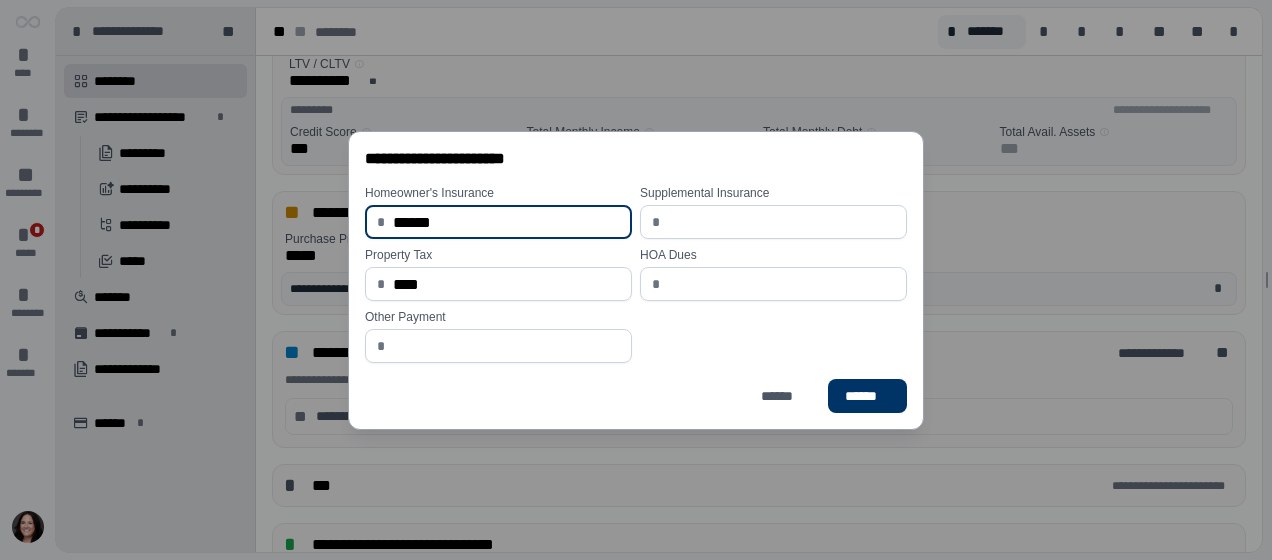 click on "Other Payment *" at bounding box center [498, 336] 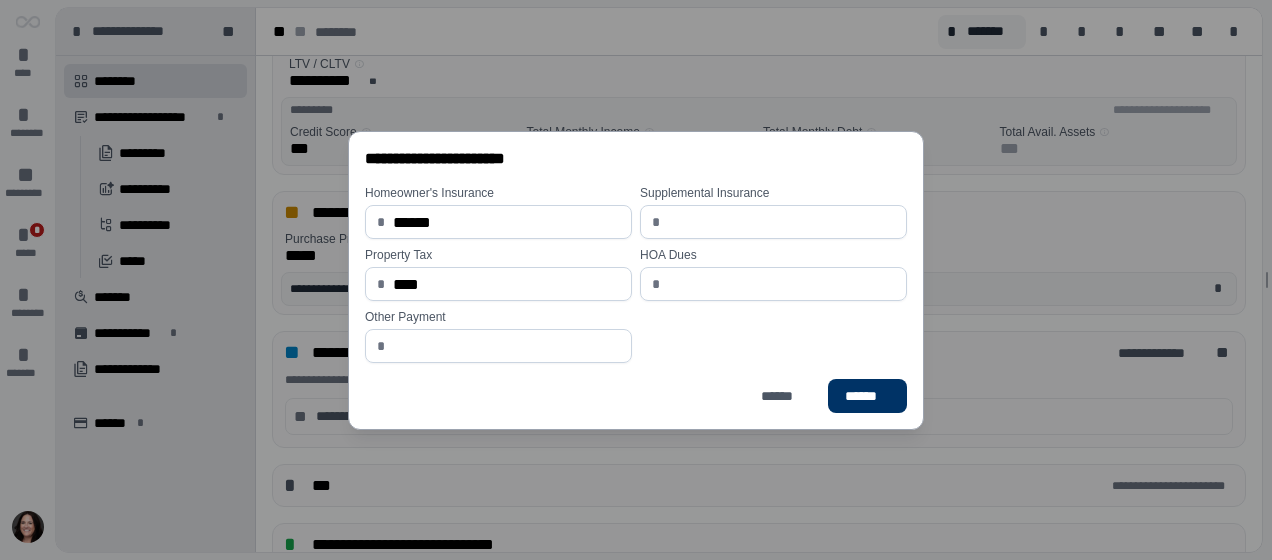 drag, startPoint x: 460, startPoint y: 288, endPoint x: 338, endPoint y: 283, distance: 122.10242 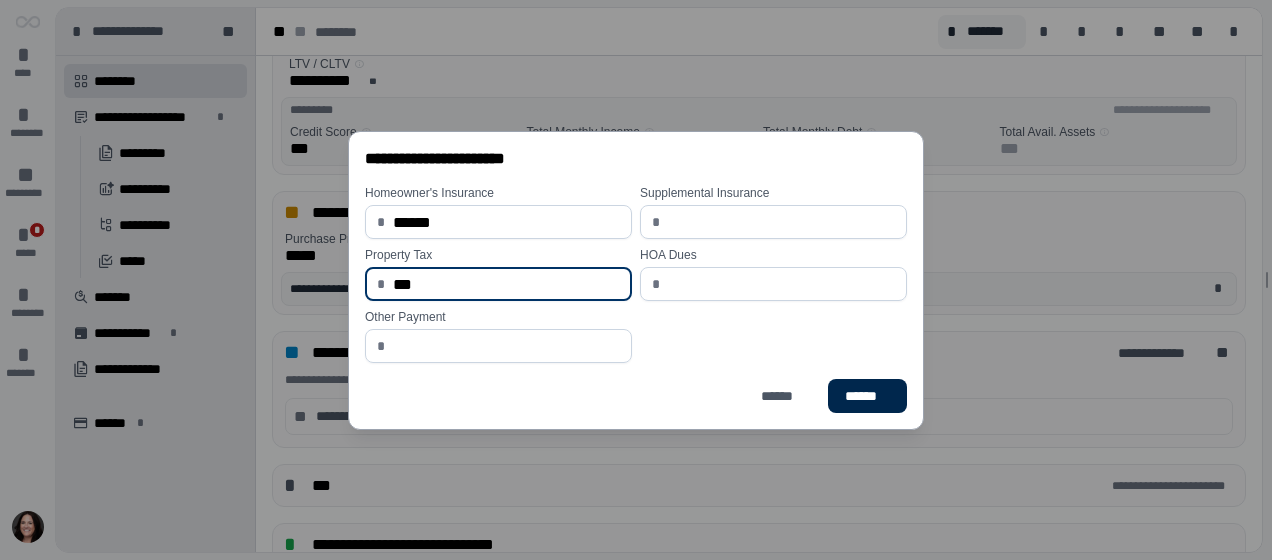 type on "******" 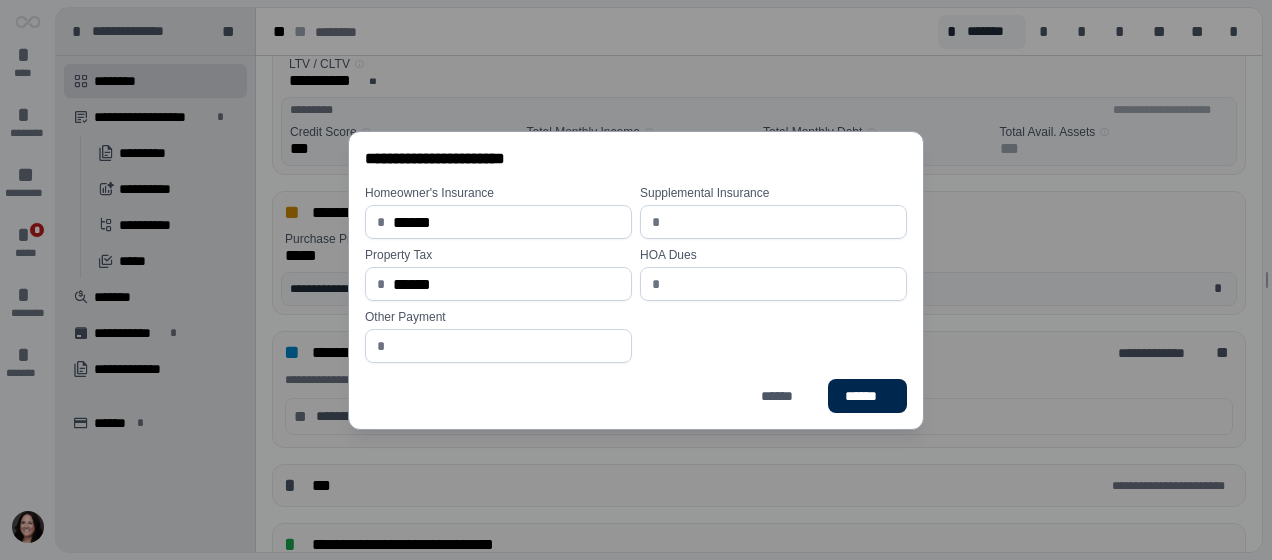 click on "******" at bounding box center [867, 395] 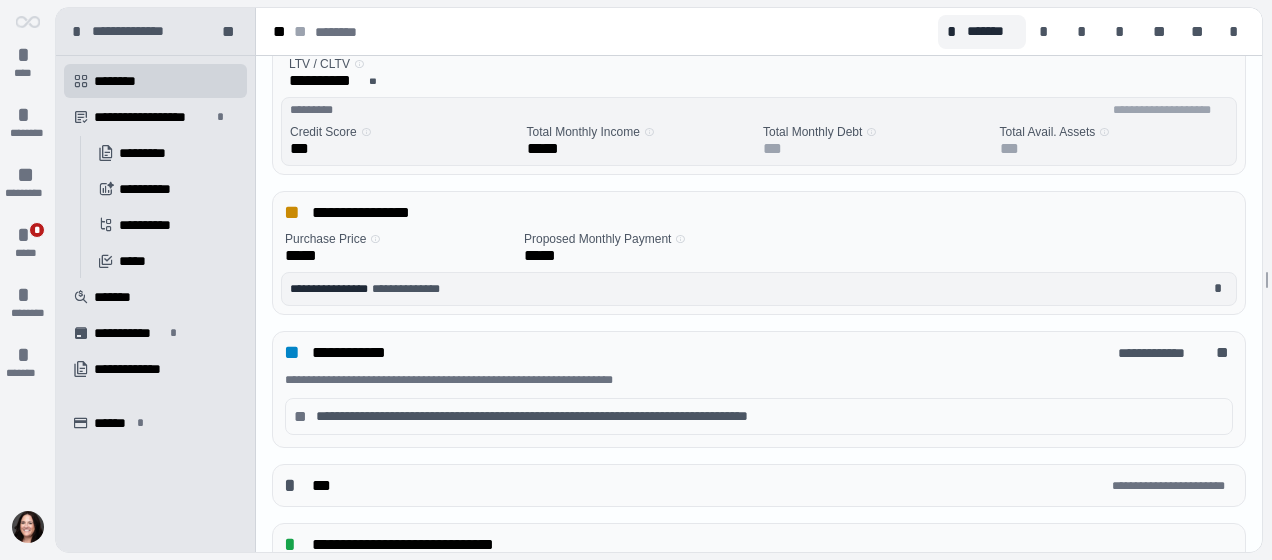 click on "Purchase Price 󰋽" at bounding box center [332, 239] 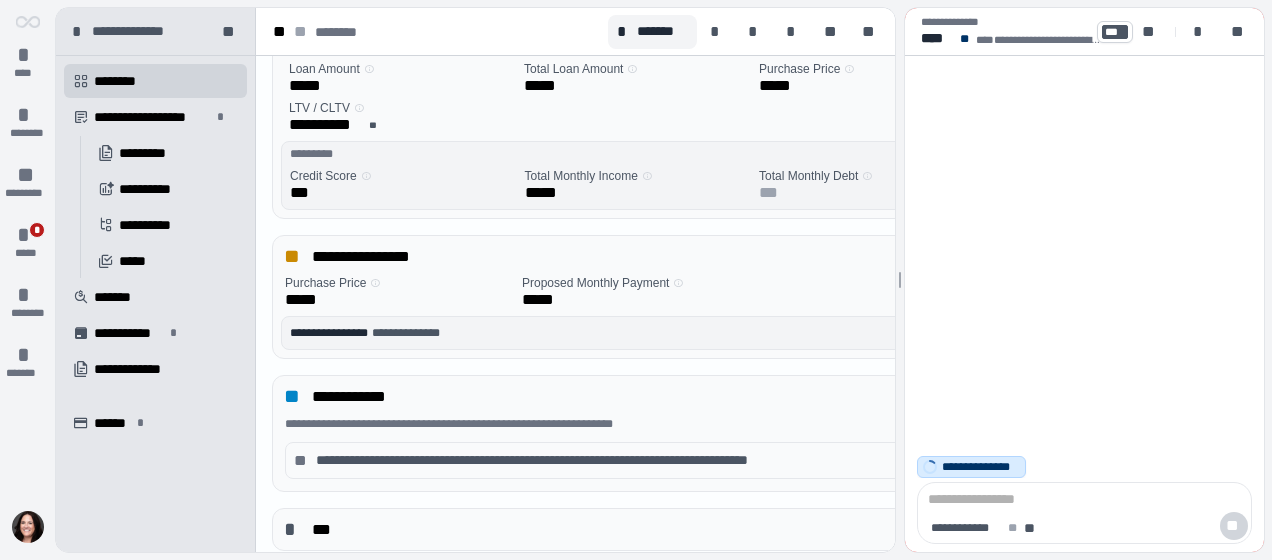 scroll, scrollTop: 244, scrollLeft: 0, axis: vertical 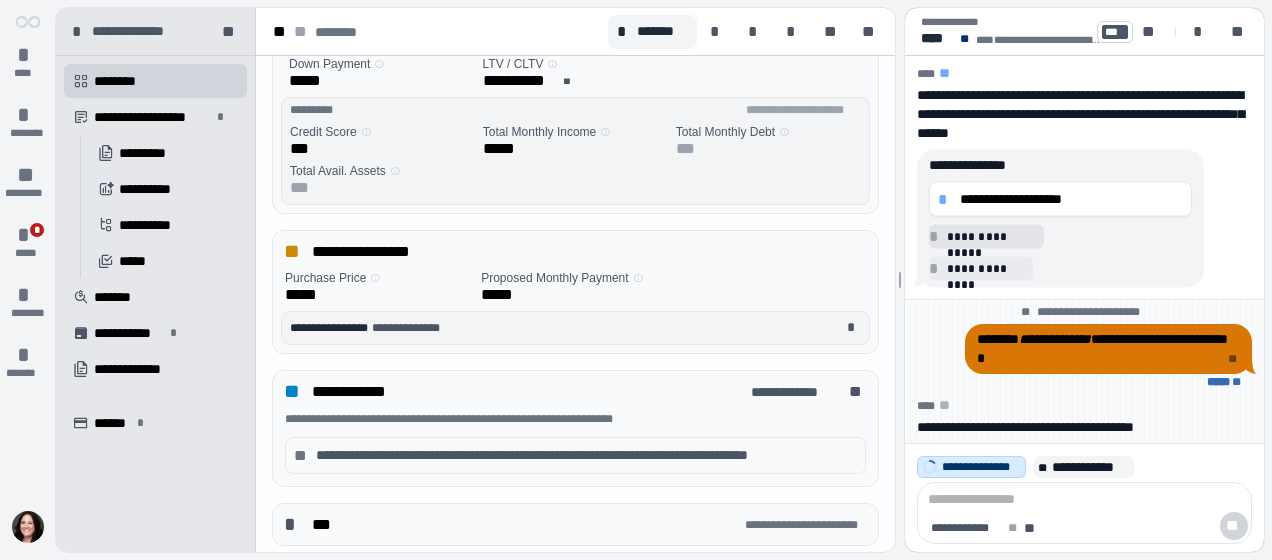 click on "**********" at bounding box center [986, 236] 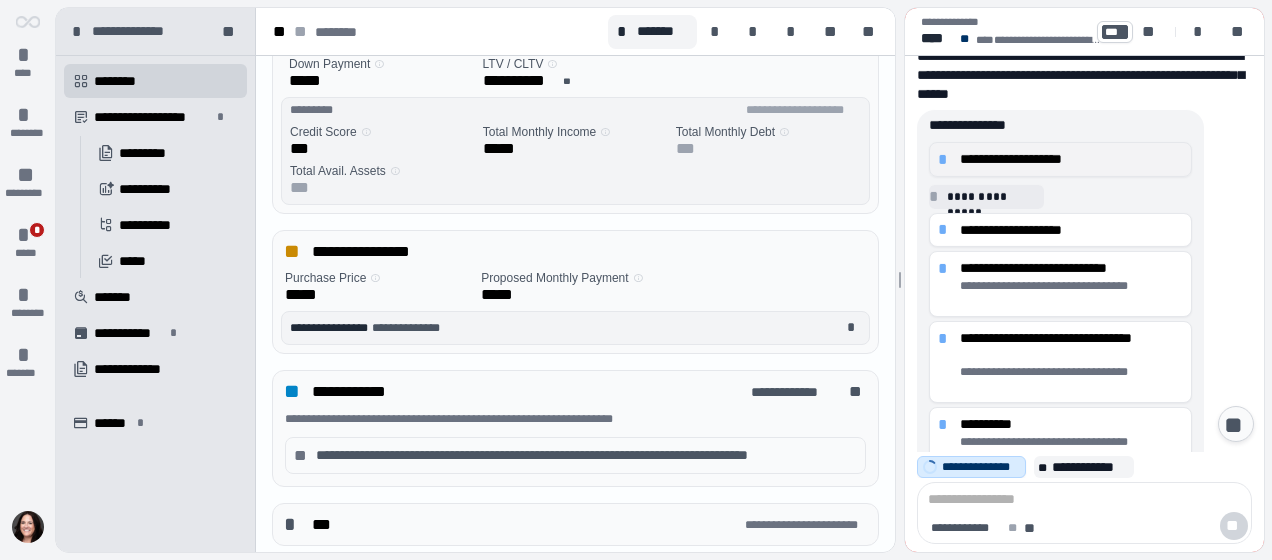 click on "**********" at bounding box center [1072, 159] 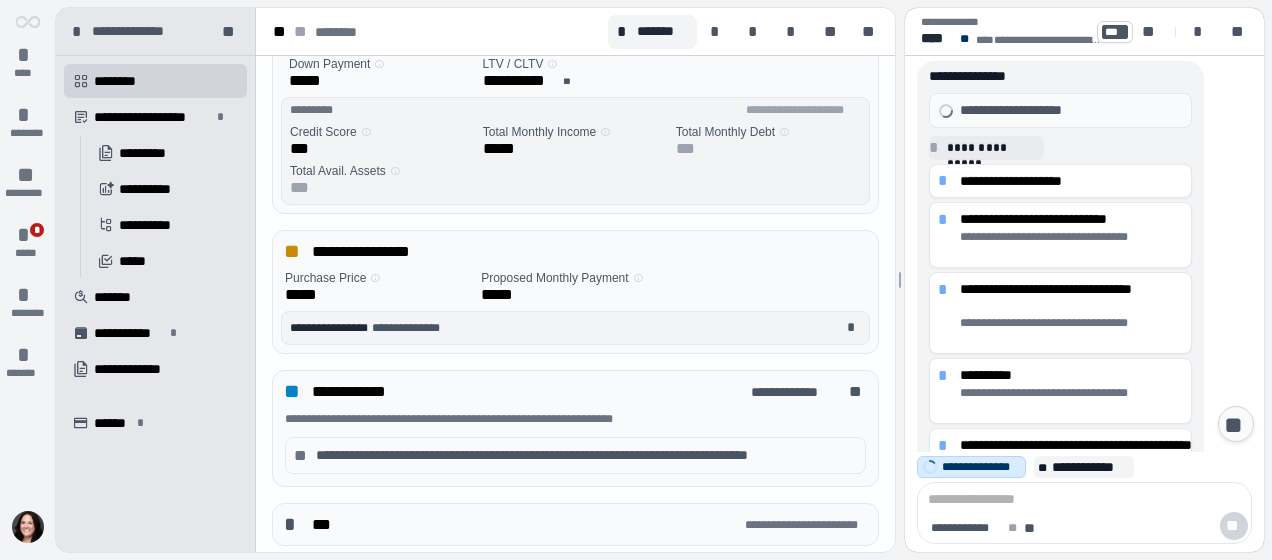 scroll, scrollTop: 0, scrollLeft: 0, axis: both 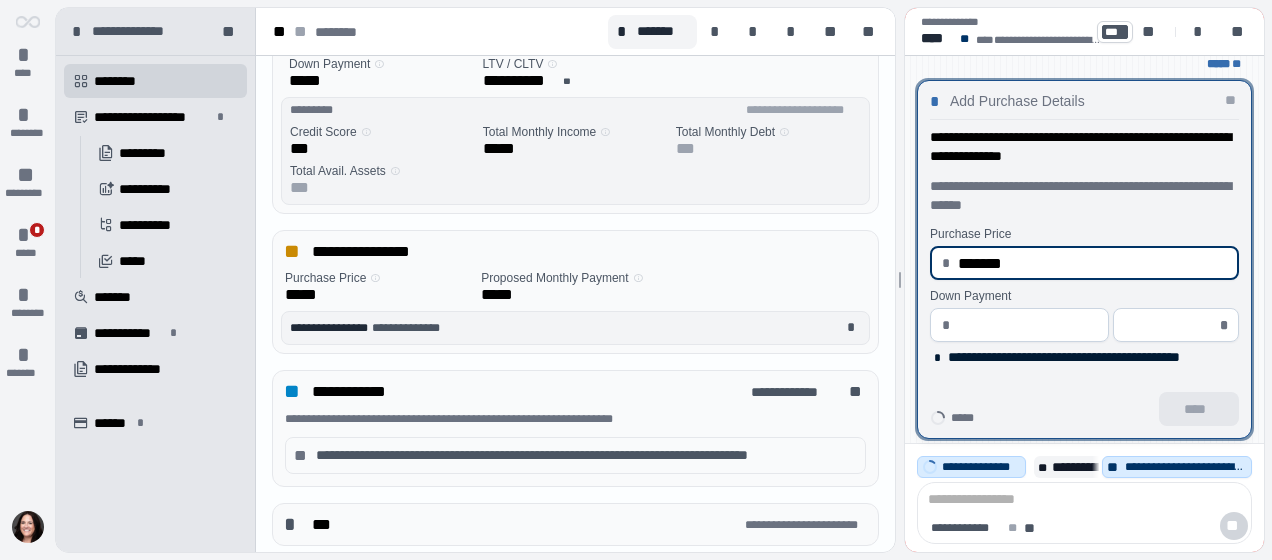 type on "**********" 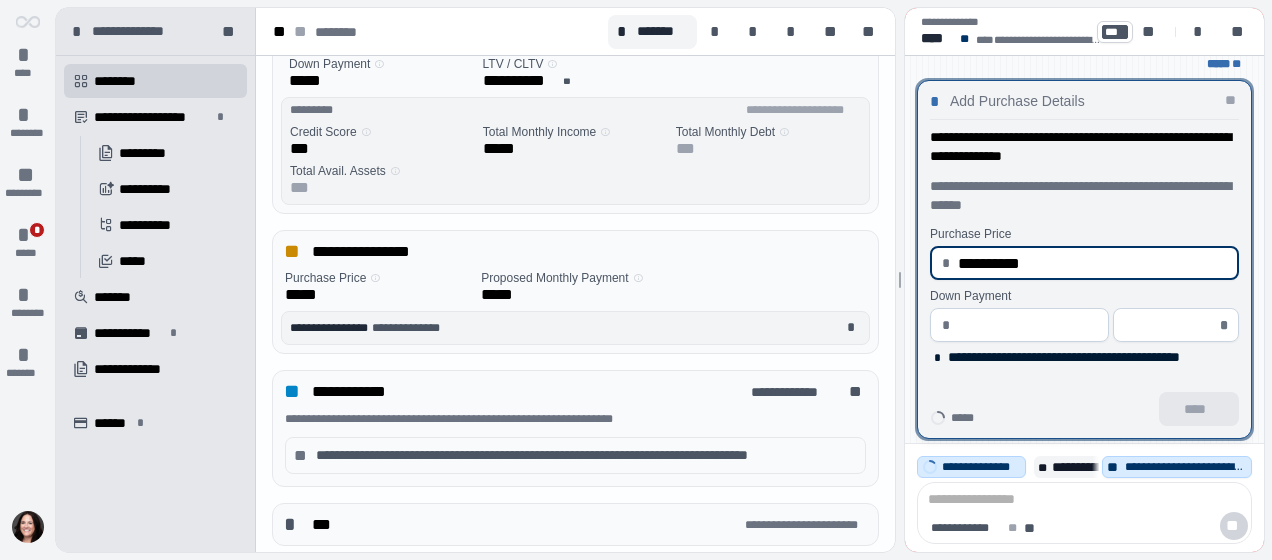 click at bounding box center (1026, 325) 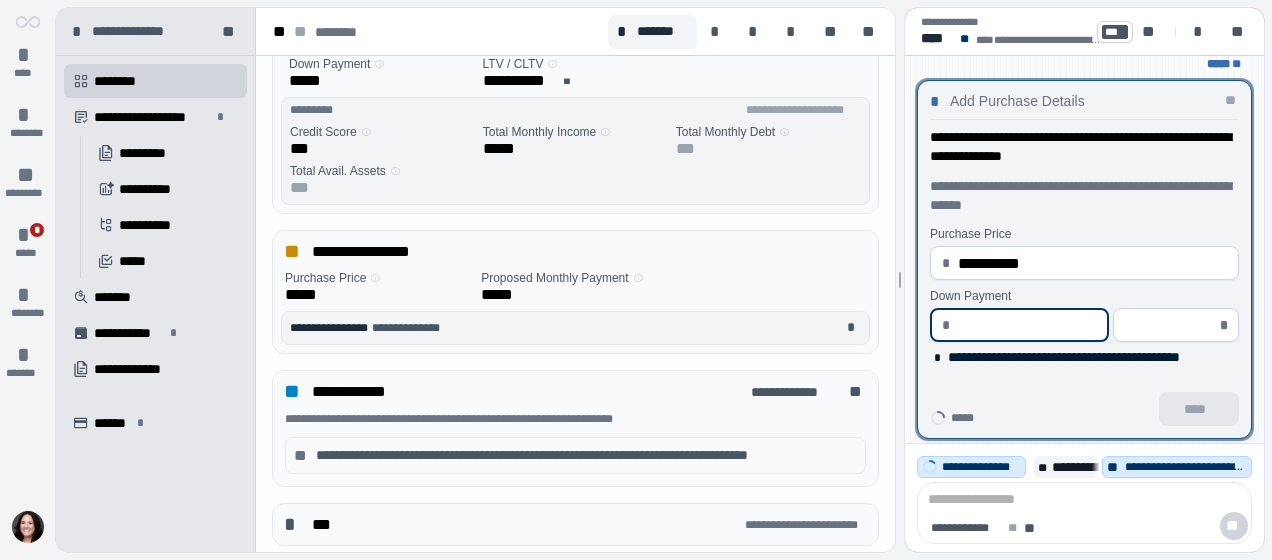 type on "*" 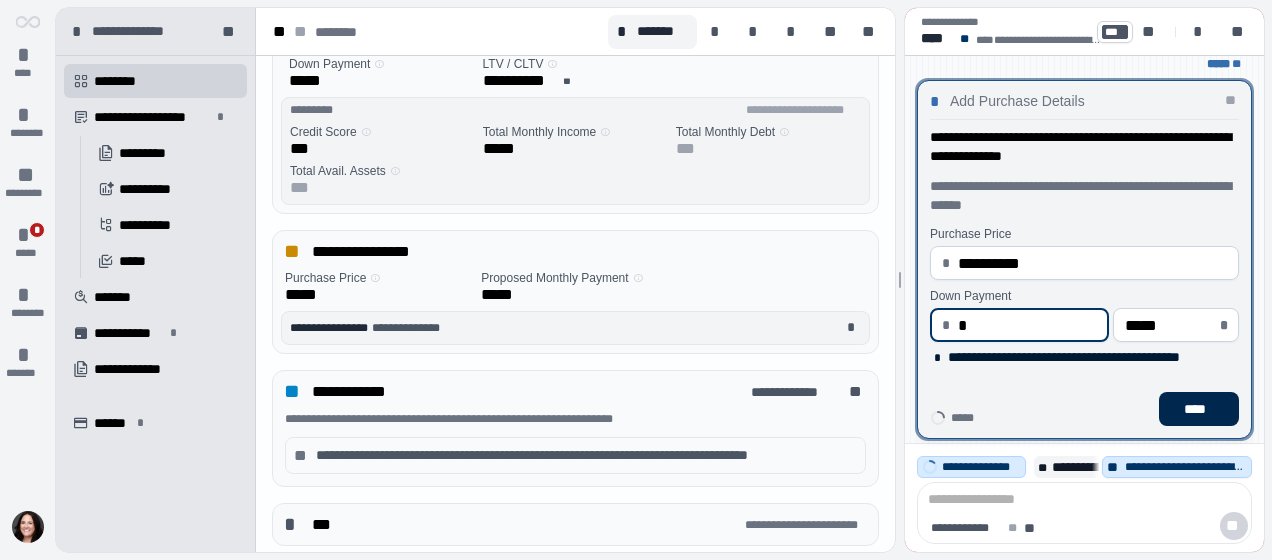 type on "****" 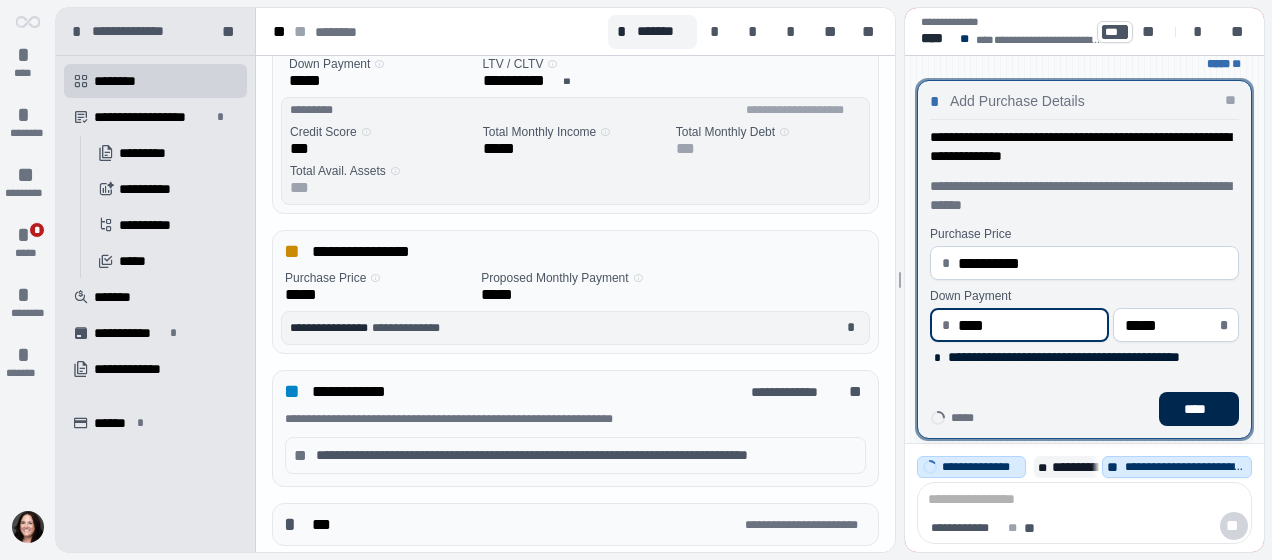 click on "****" at bounding box center [1199, 409] 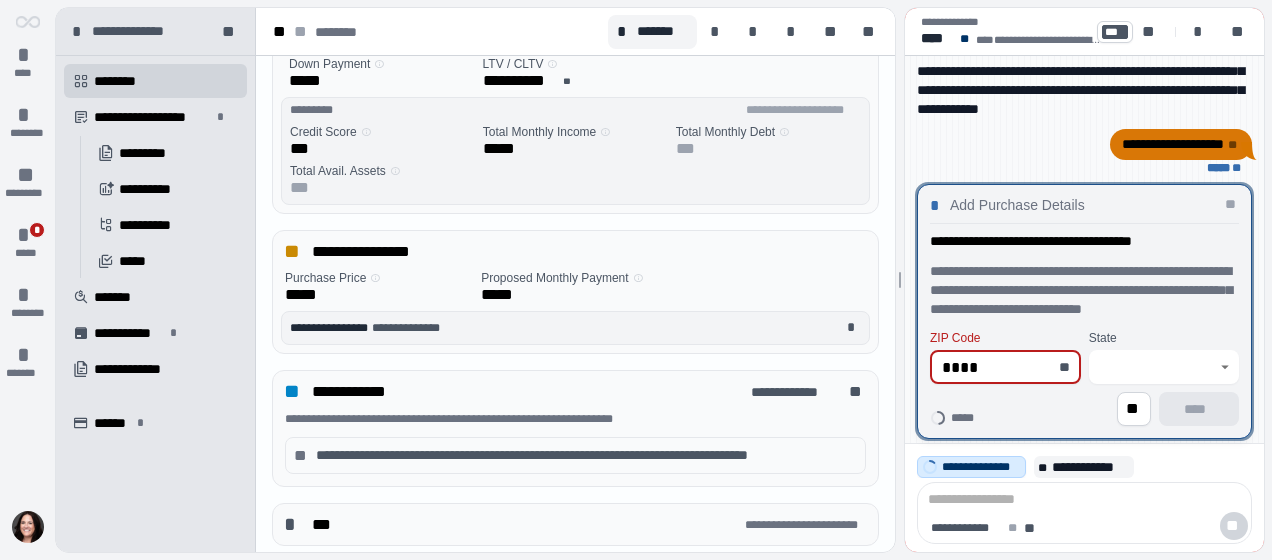 type on "*****" 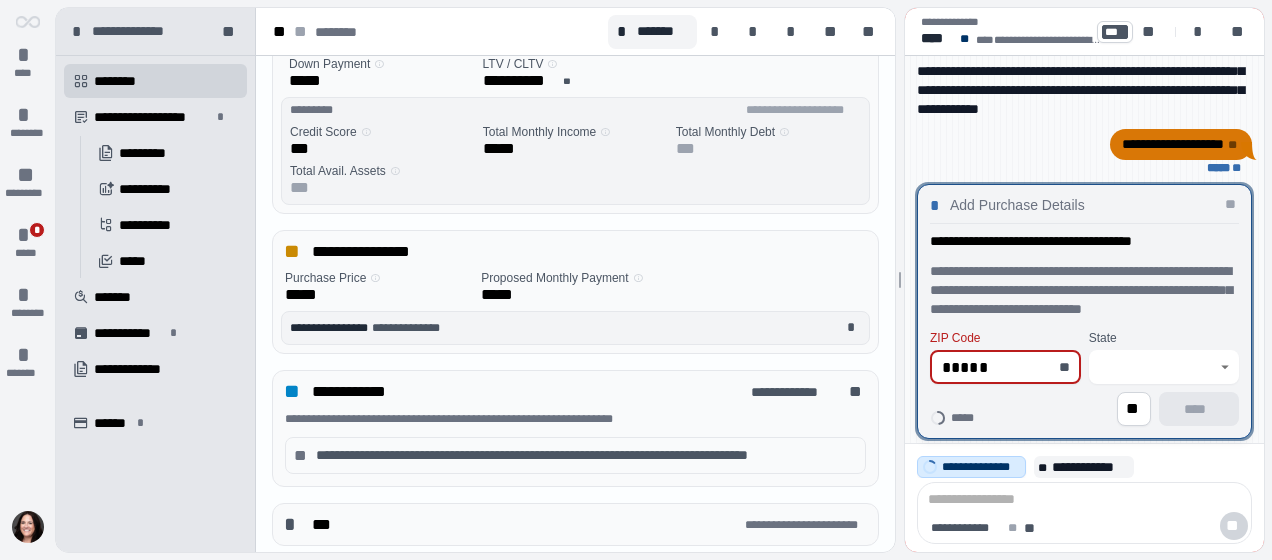 type on "*******" 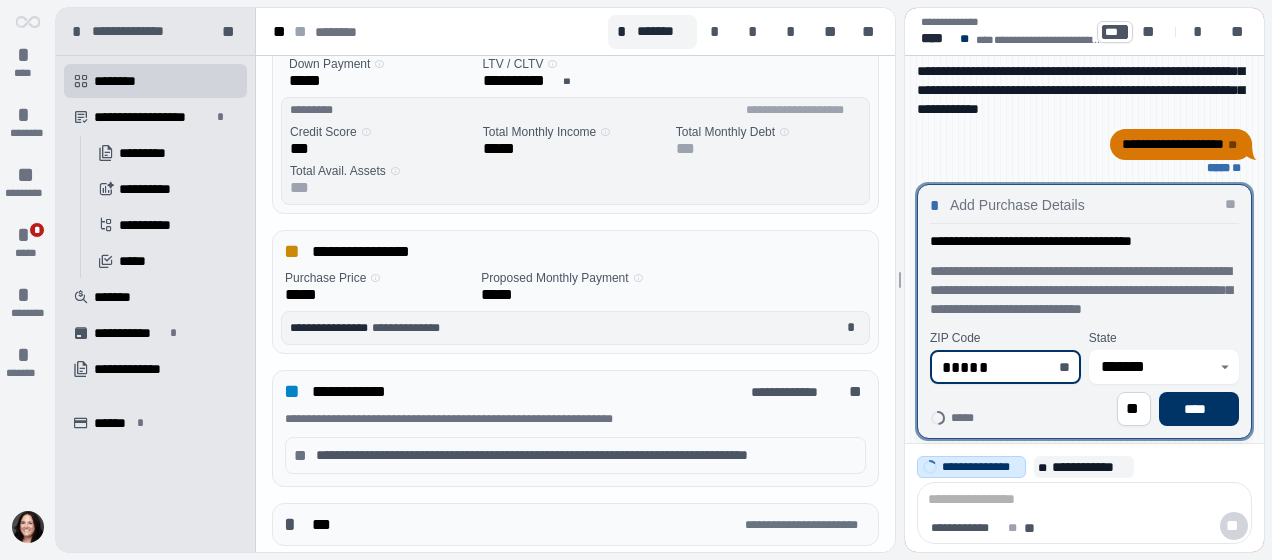 type on "*****" 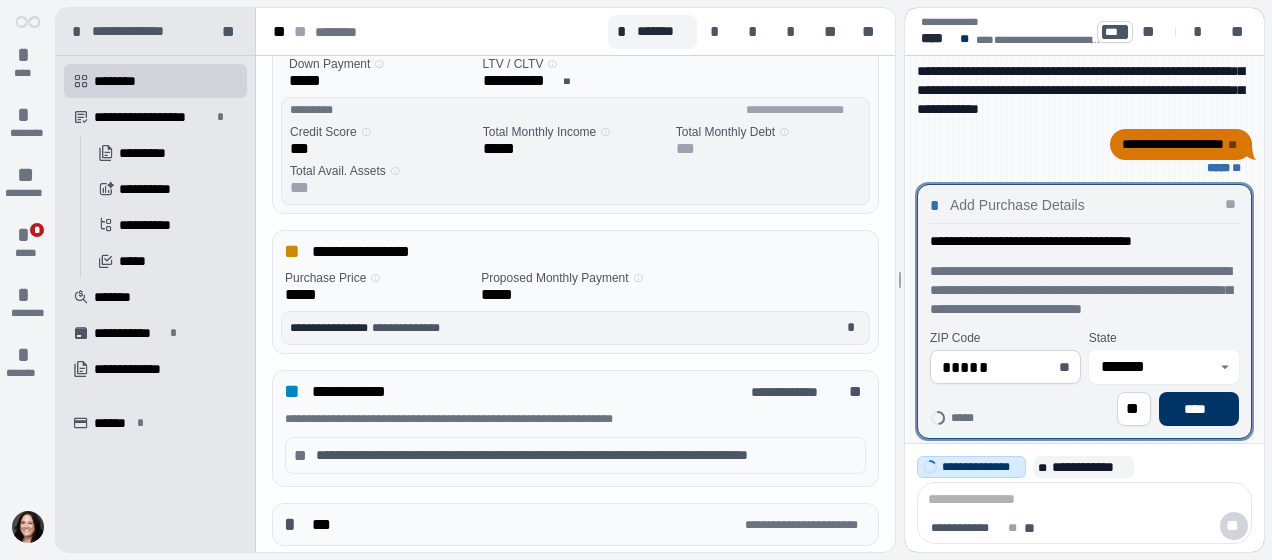 click on "**********" at bounding box center [1084, 322] 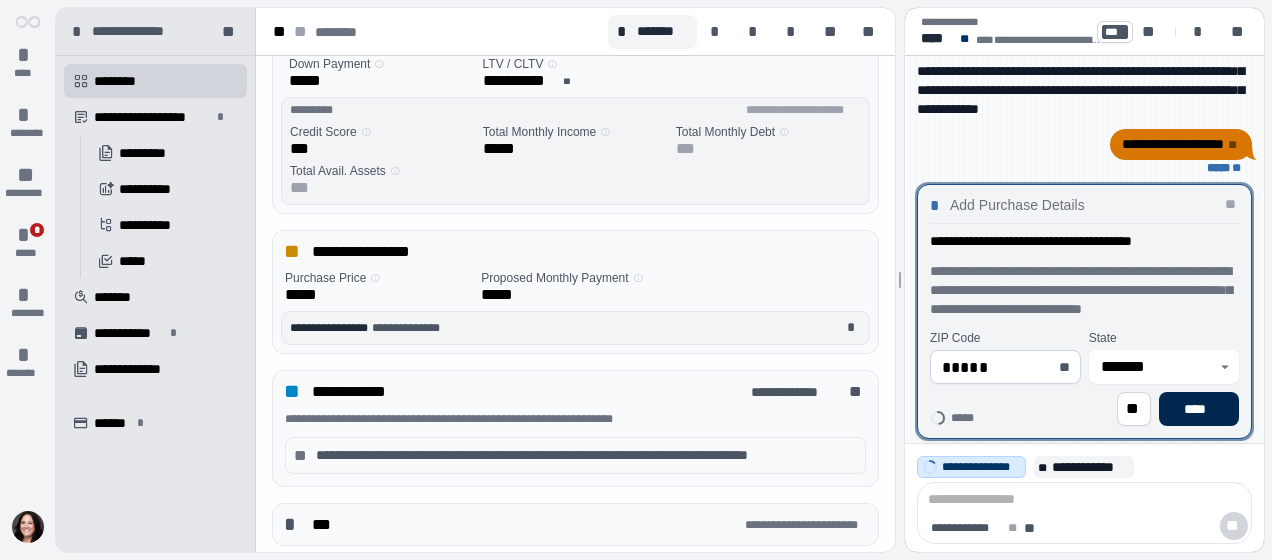 click on "****" at bounding box center (1199, 409) 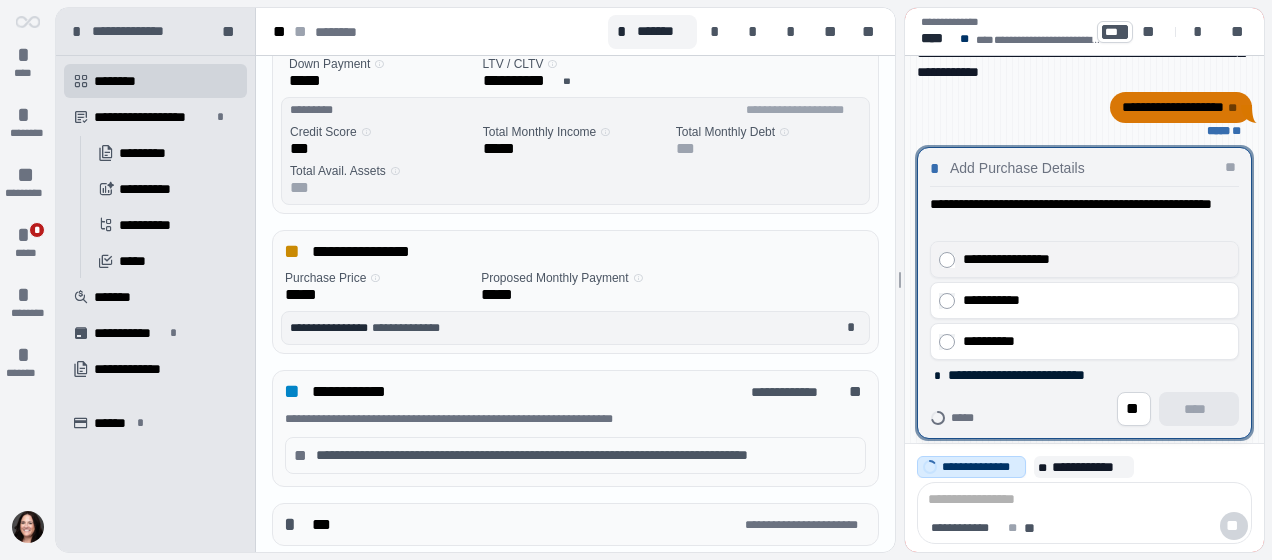 click on "**********" at bounding box center [1092, 259] 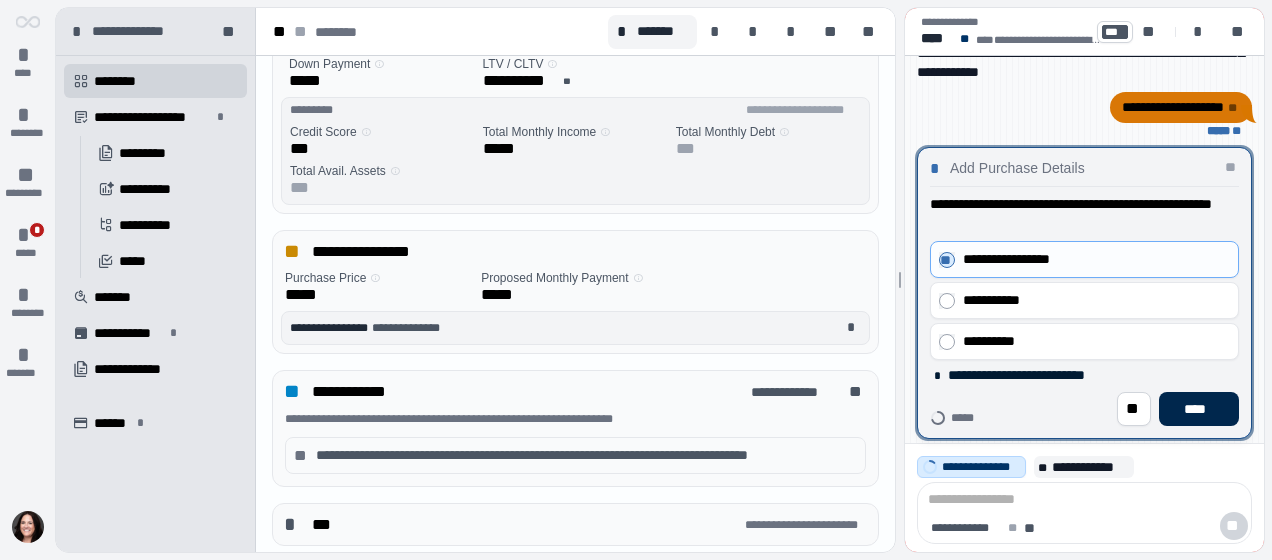 click on "****" at bounding box center (1199, 409) 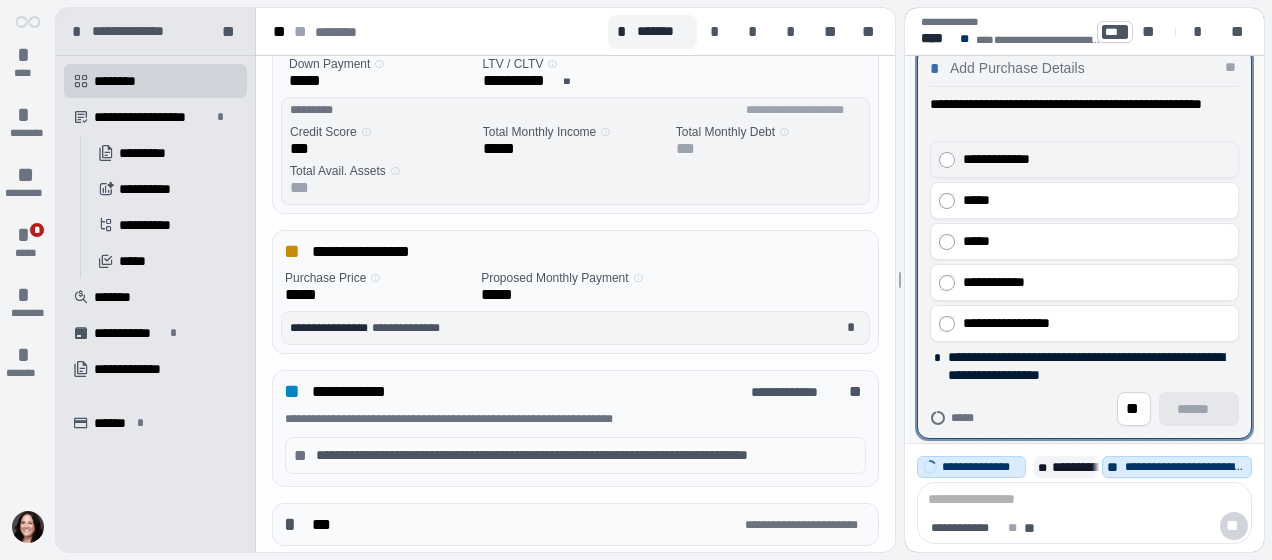 click on "**********" at bounding box center (1092, 159) 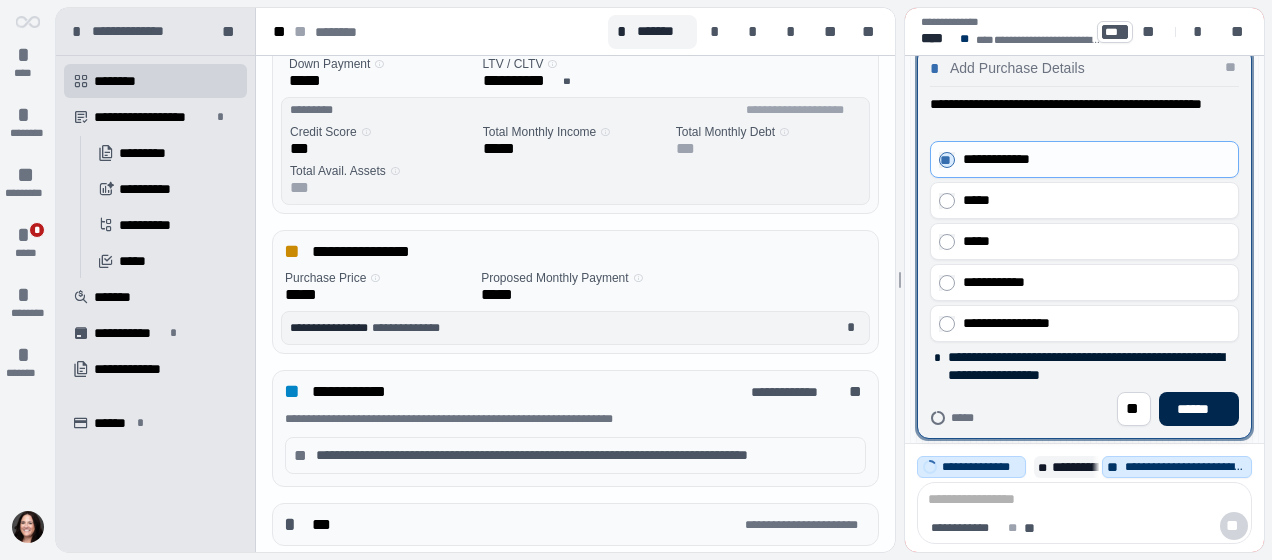 click on "******" at bounding box center [1199, 409] 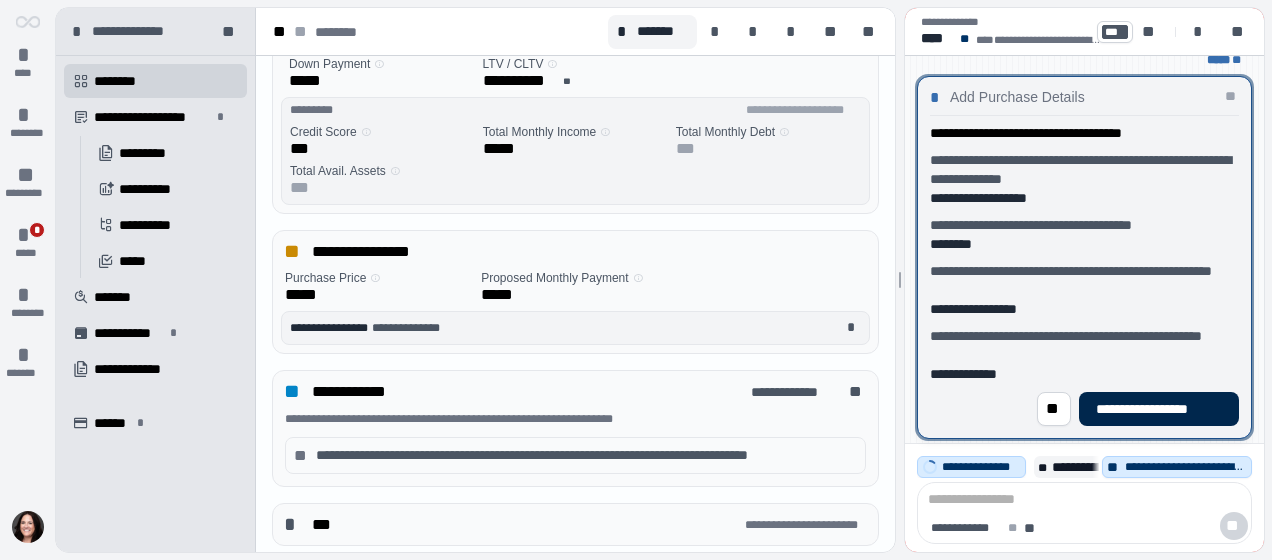 click on "**********" at bounding box center (1158, 409) 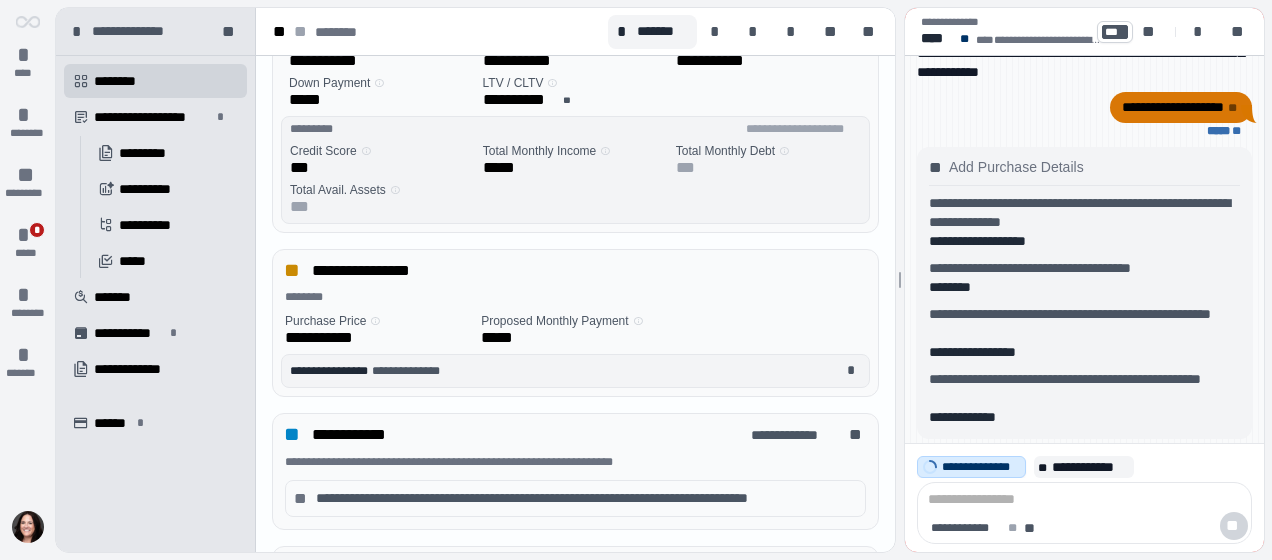 scroll, scrollTop: 262, scrollLeft: 0, axis: vertical 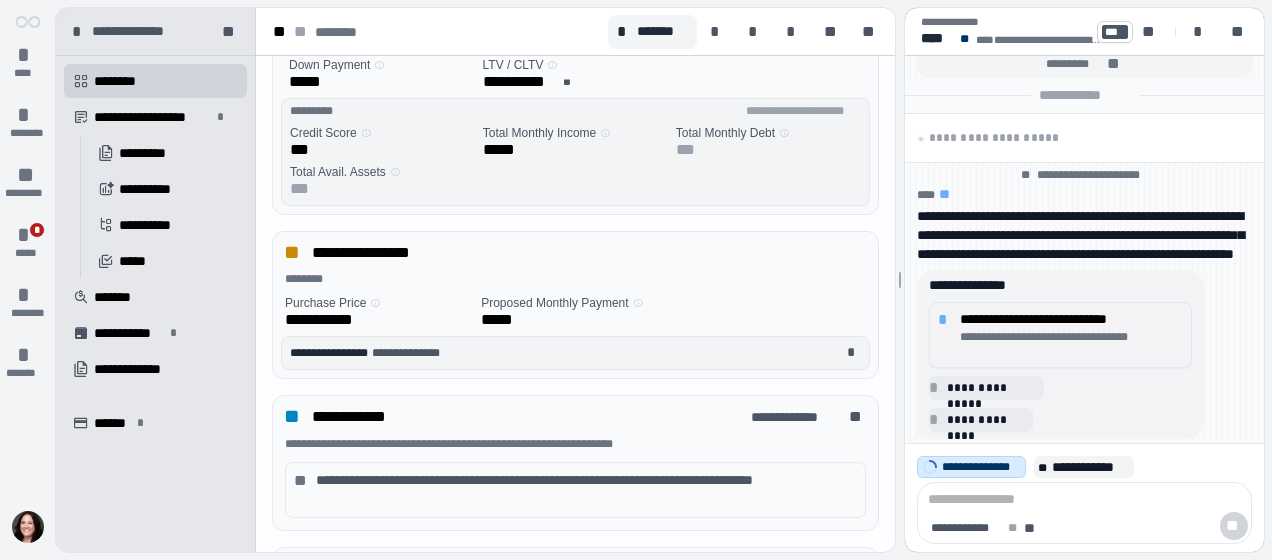 click on "**********" at bounding box center (1072, 319) 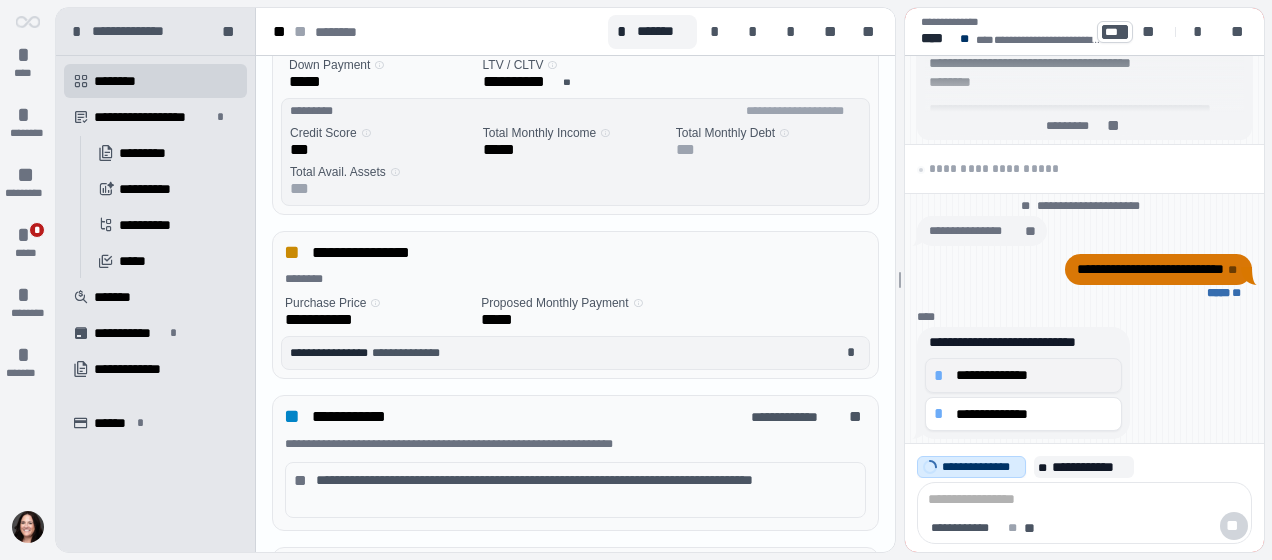 click on "**********" at bounding box center (1034, 375) 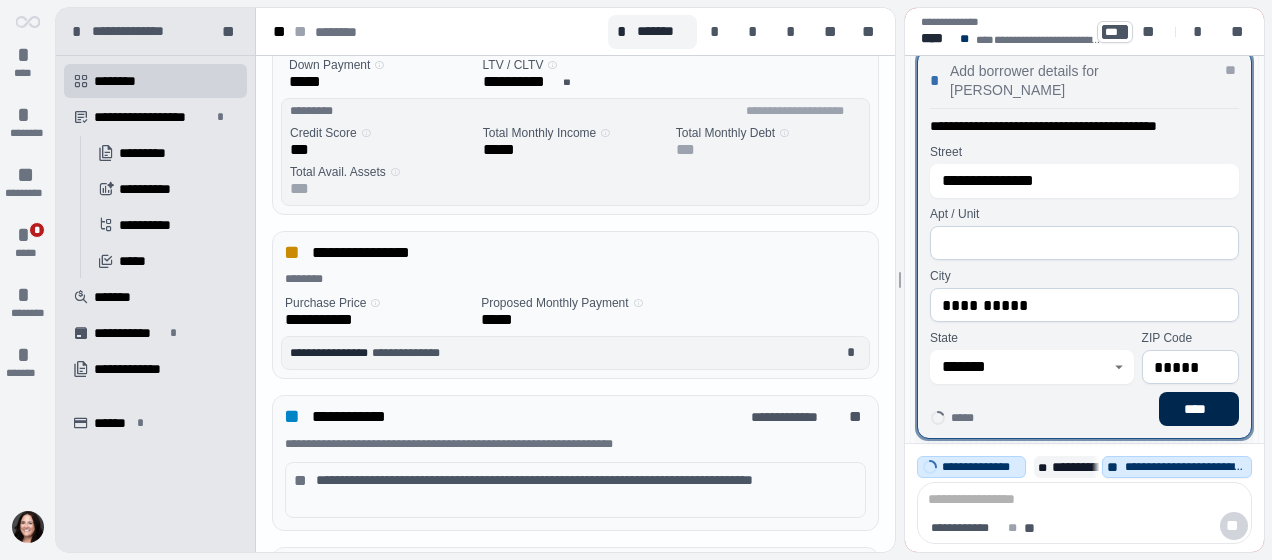 click on "****" at bounding box center [1199, 409] 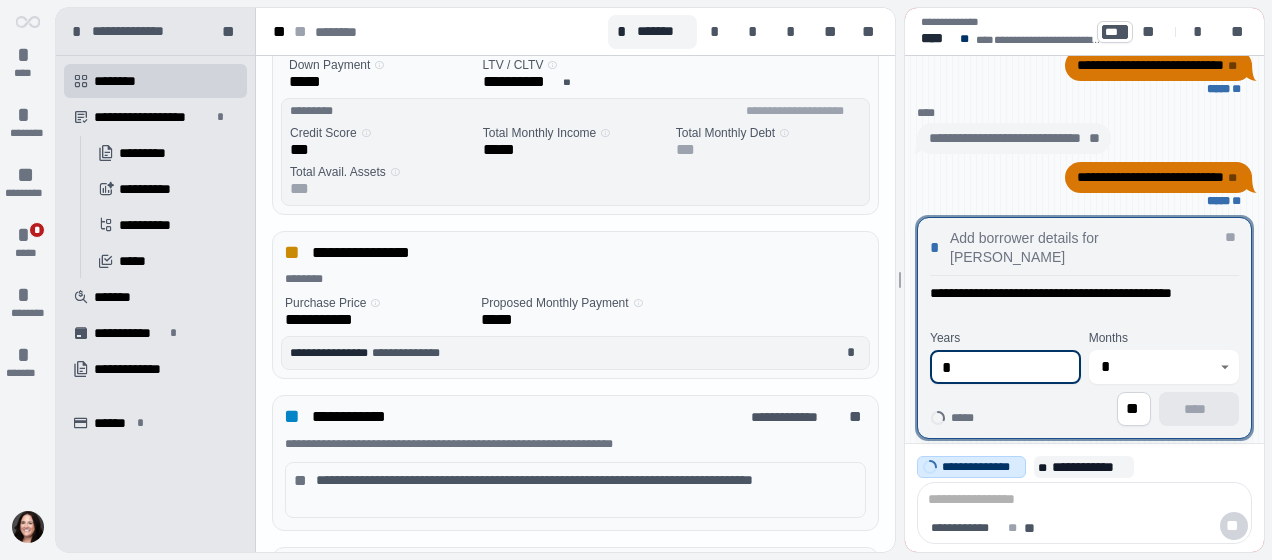 drag, startPoint x: 999, startPoint y: 364, endPoint x: 864, endPoint y: 362, distance: 135.01482 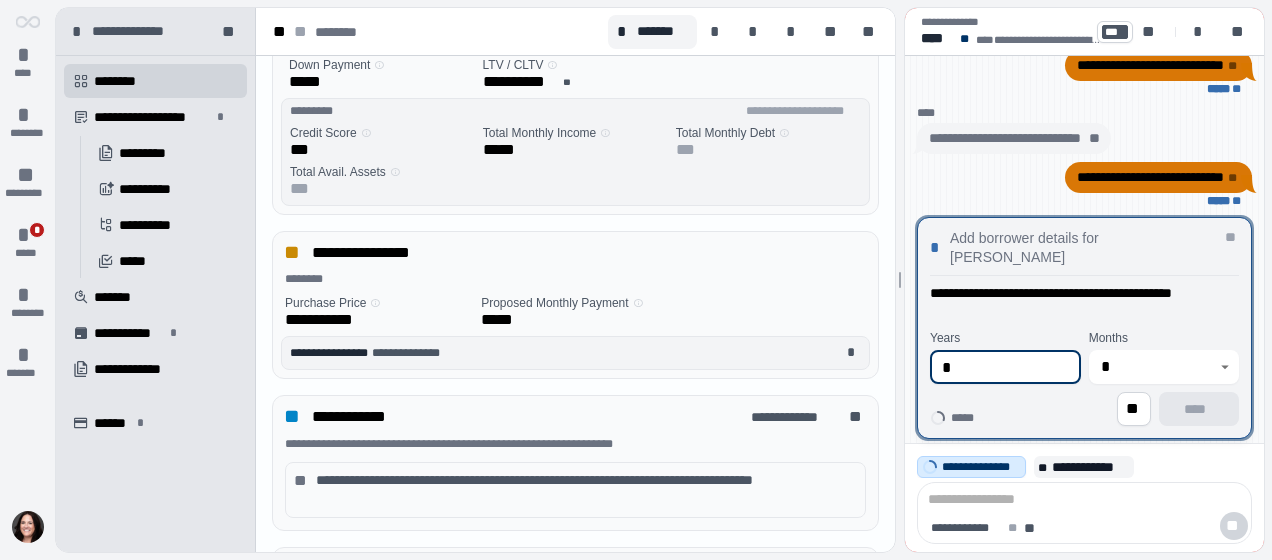click on "**********" at bounding box center [660, 280] 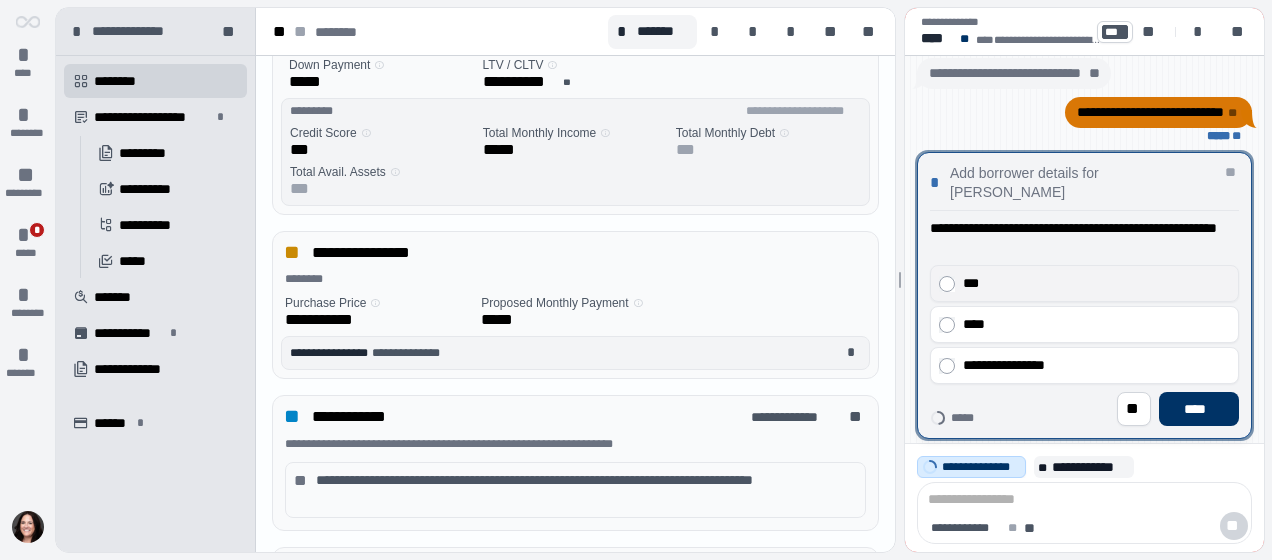 click on "***" at bounding box center [1092, 283] 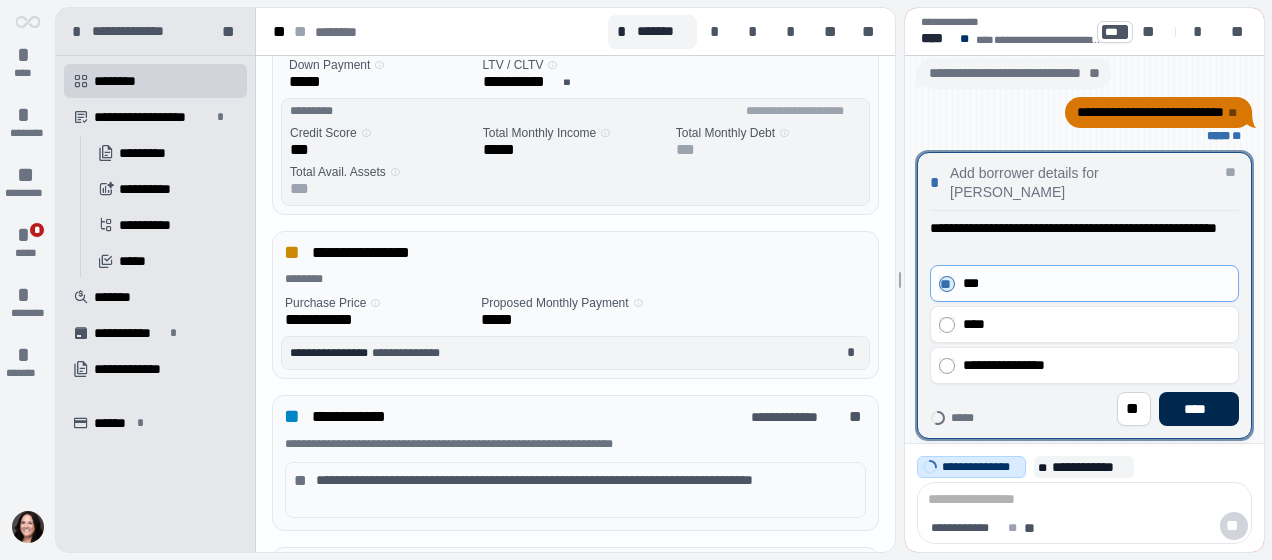 click on "****" at bounding box center (1199, 409) 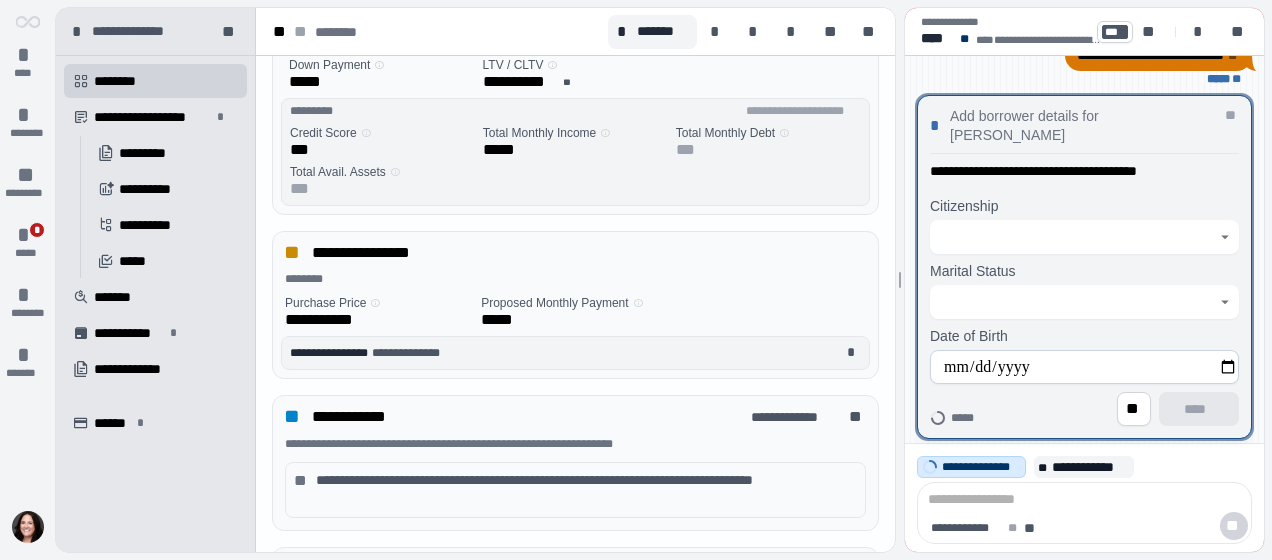 click at bounding box center (1073, 237) 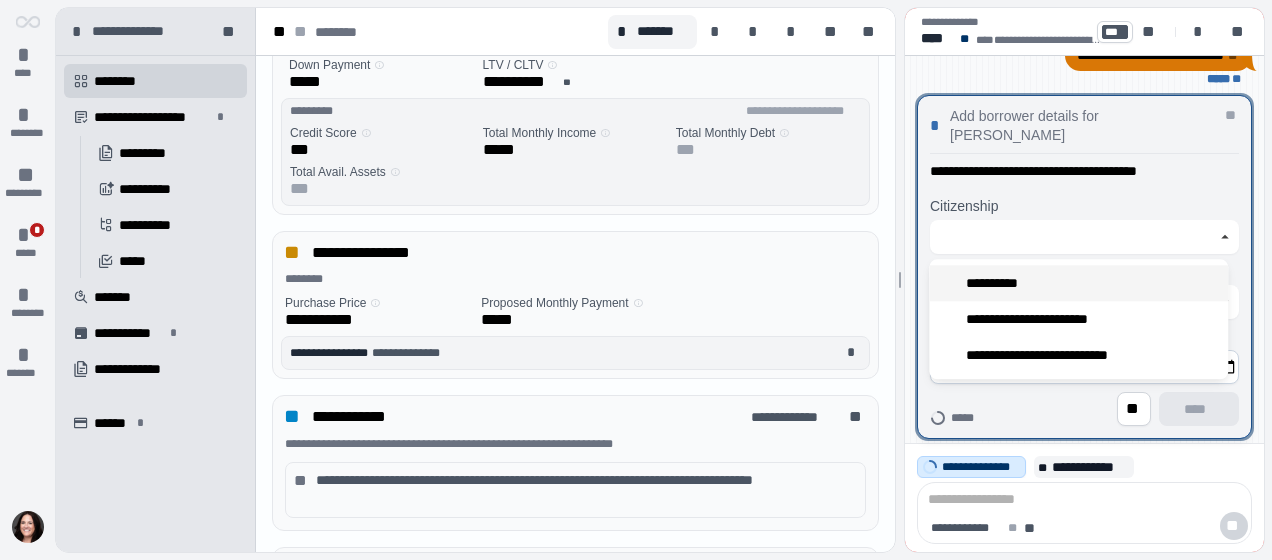 click on "**********" at bounding box center [1078, 283] 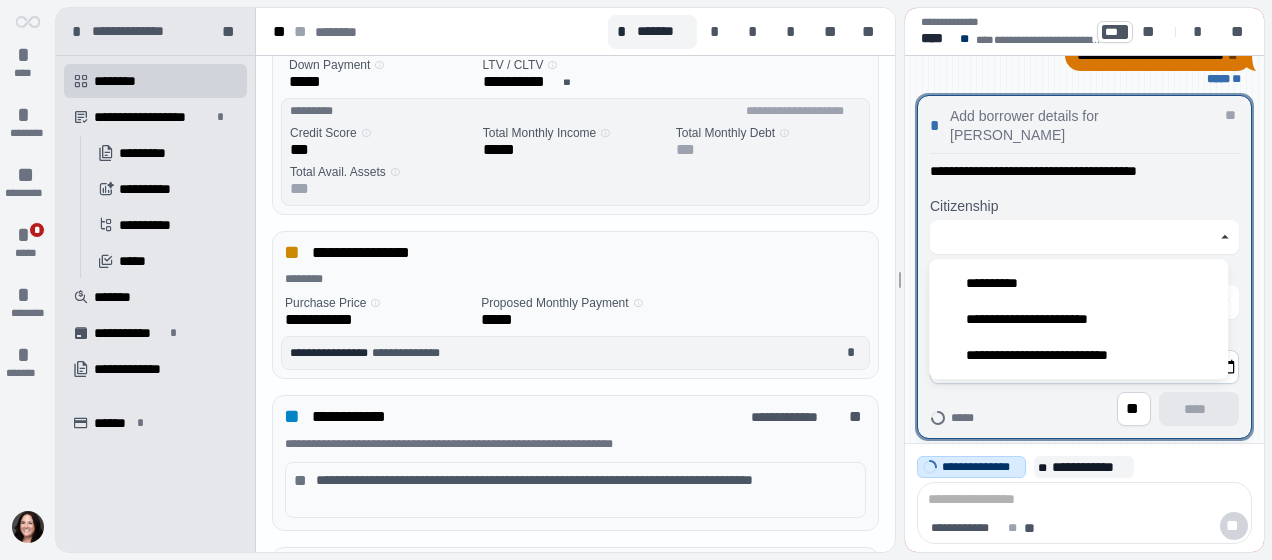 type on "**********" 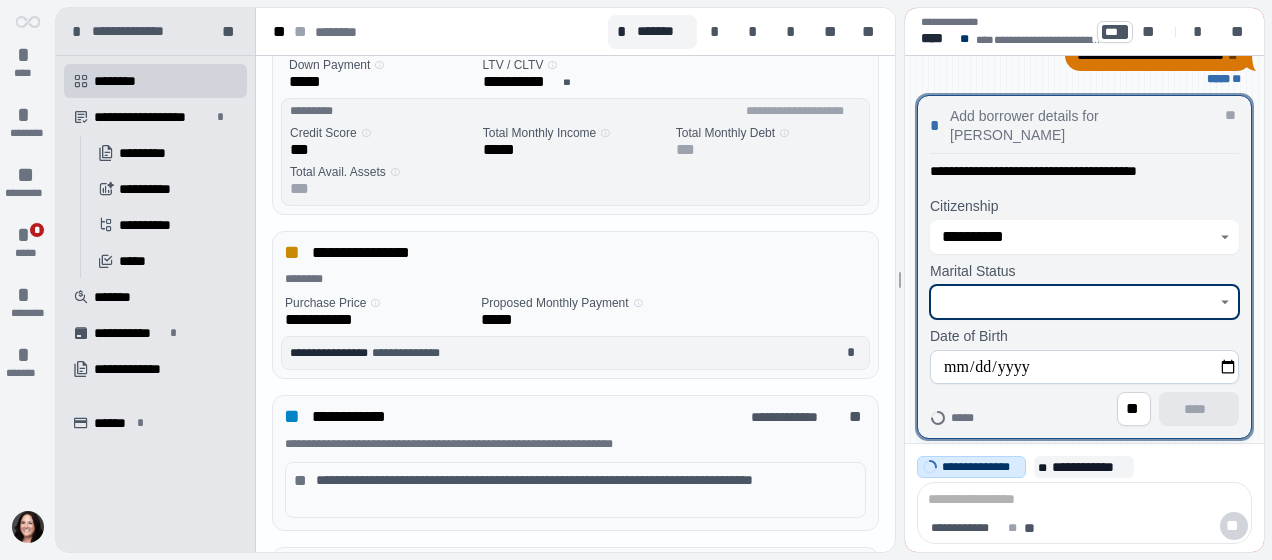 click at bounding box center [1073, 302] 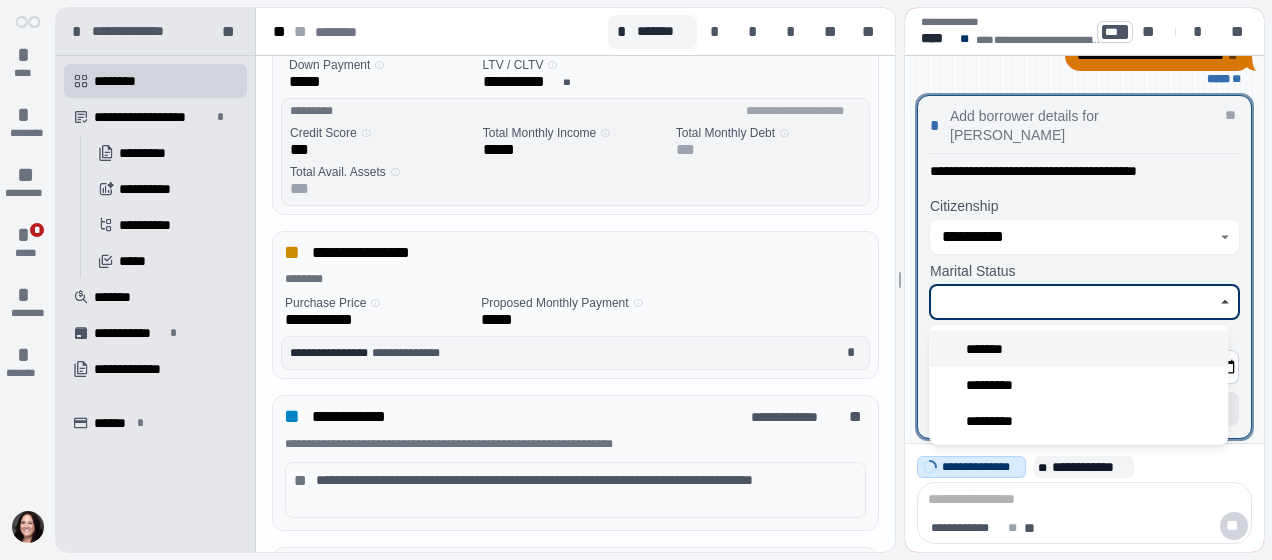 click on "*******" at bounding box center (1078, 349) 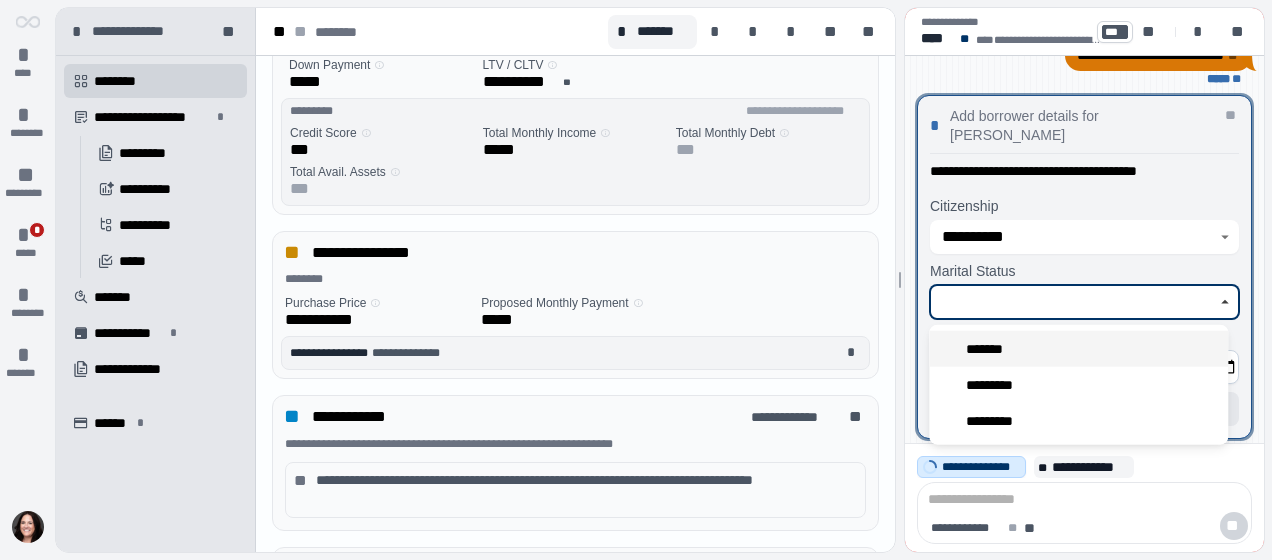 type on "*******" 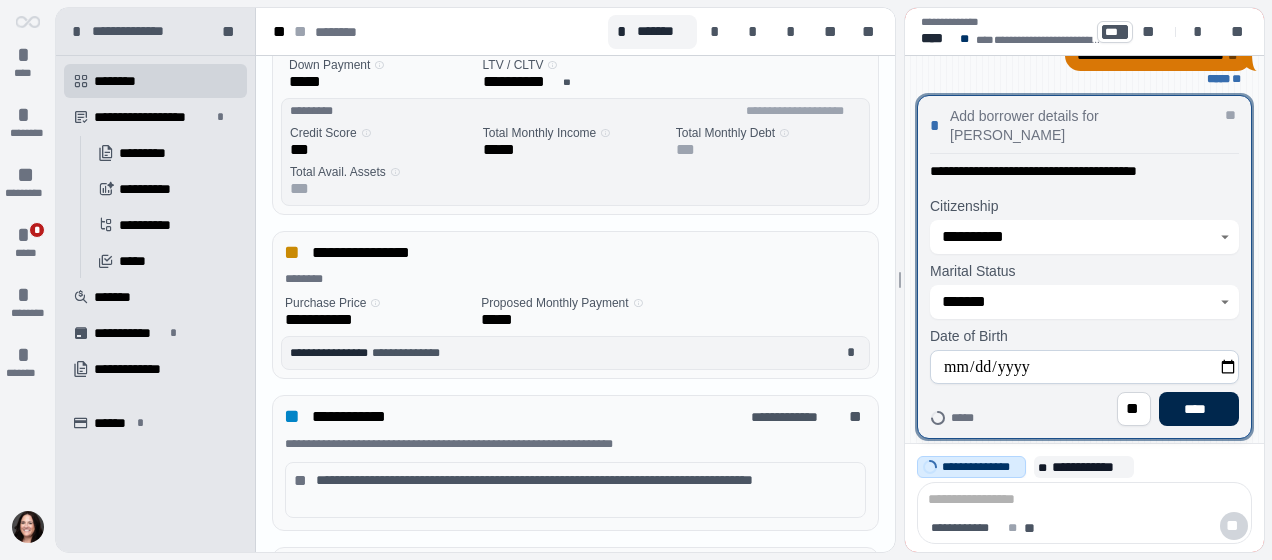 click on "****" at bounding box center [1199, 409] 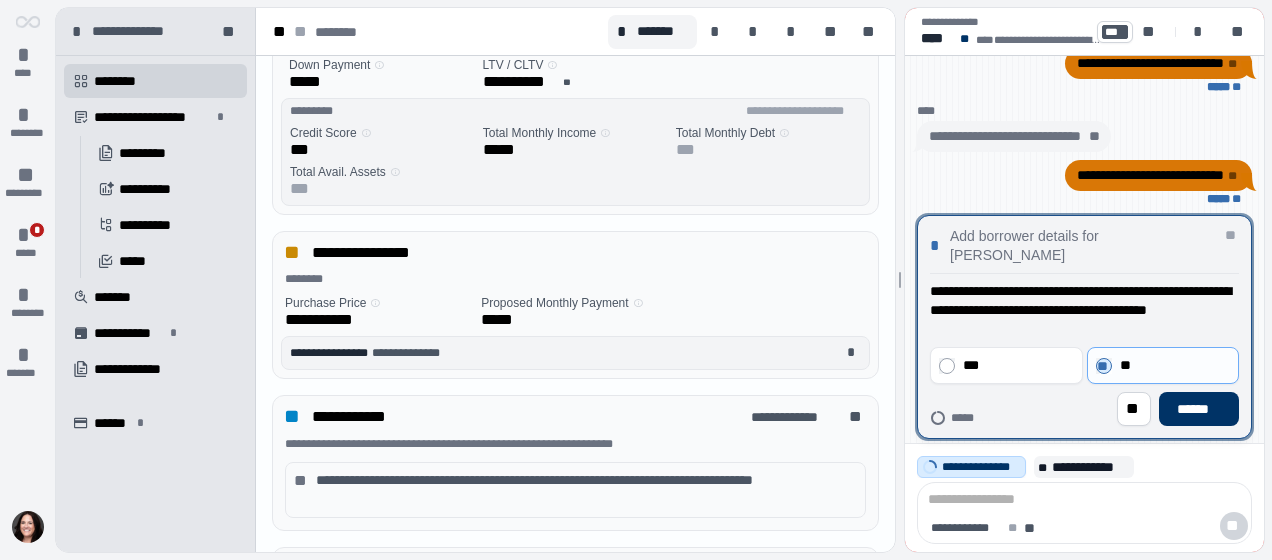 click on "**********" at bounding box center (1084, 354) 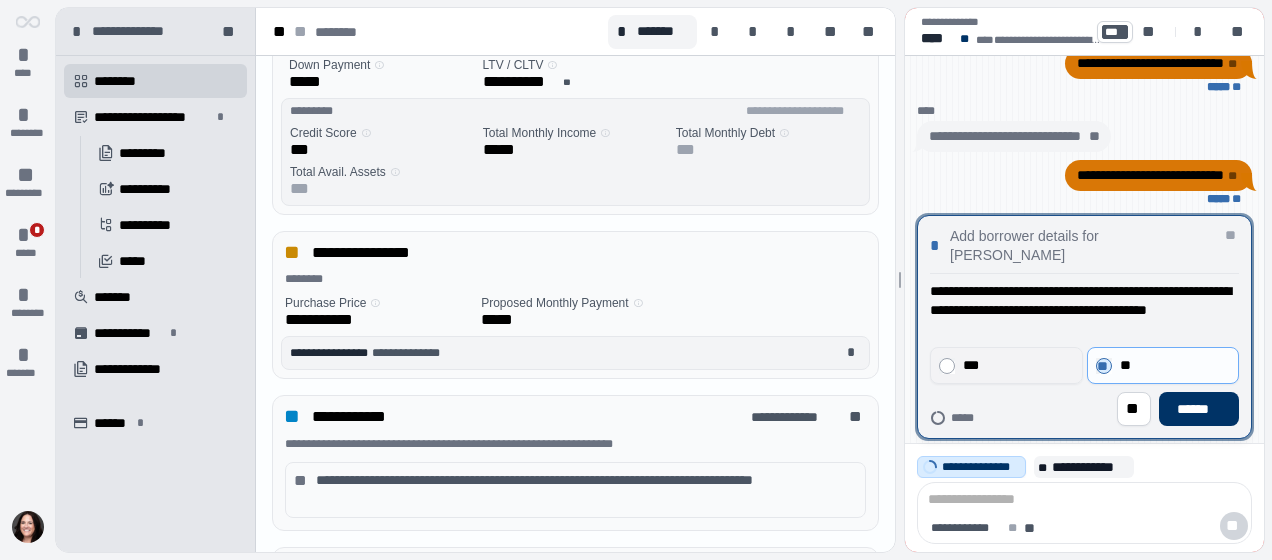 click on "***" at bounding box center [1016, 365] 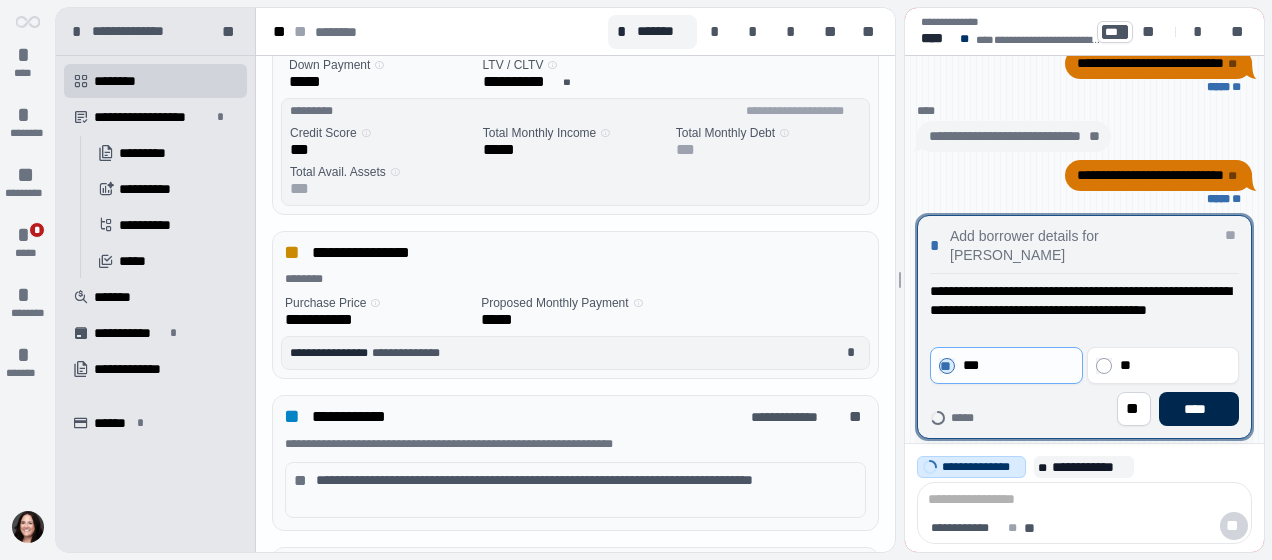 click on "****" at bounding box center [1199, 409] 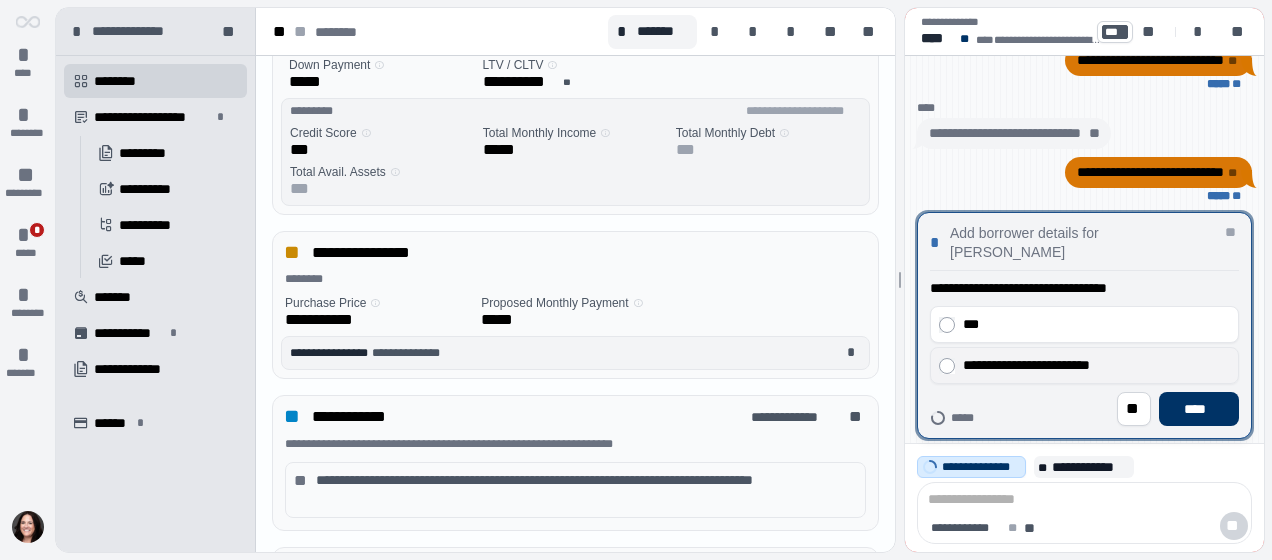 click on "**********" at bounding box center (1092, 365) 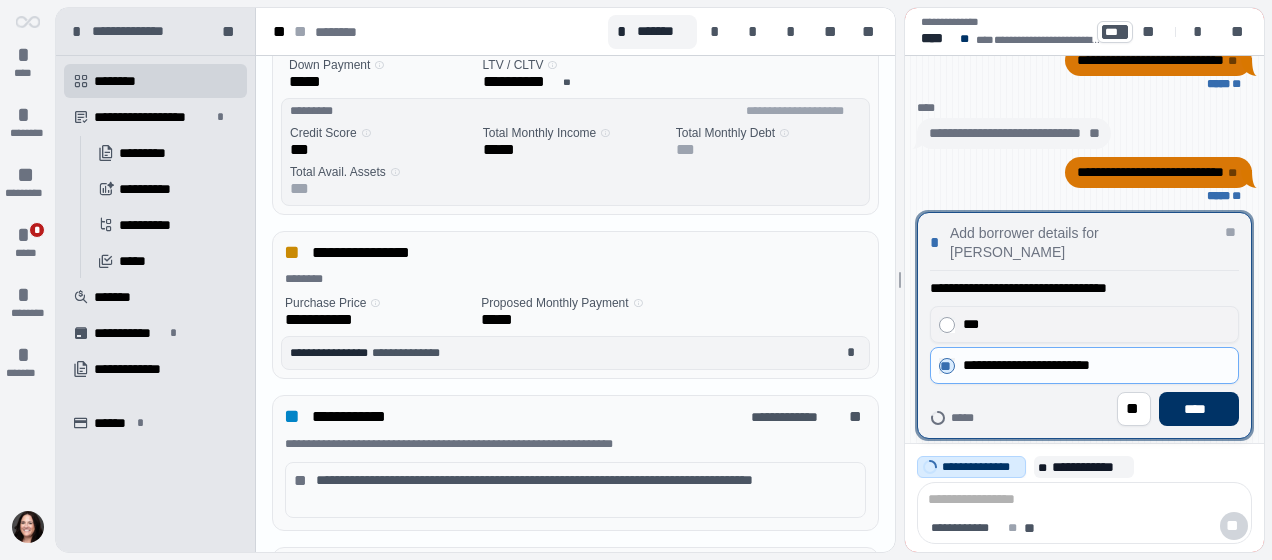 click on "***" at bounding box center [1092, 324] 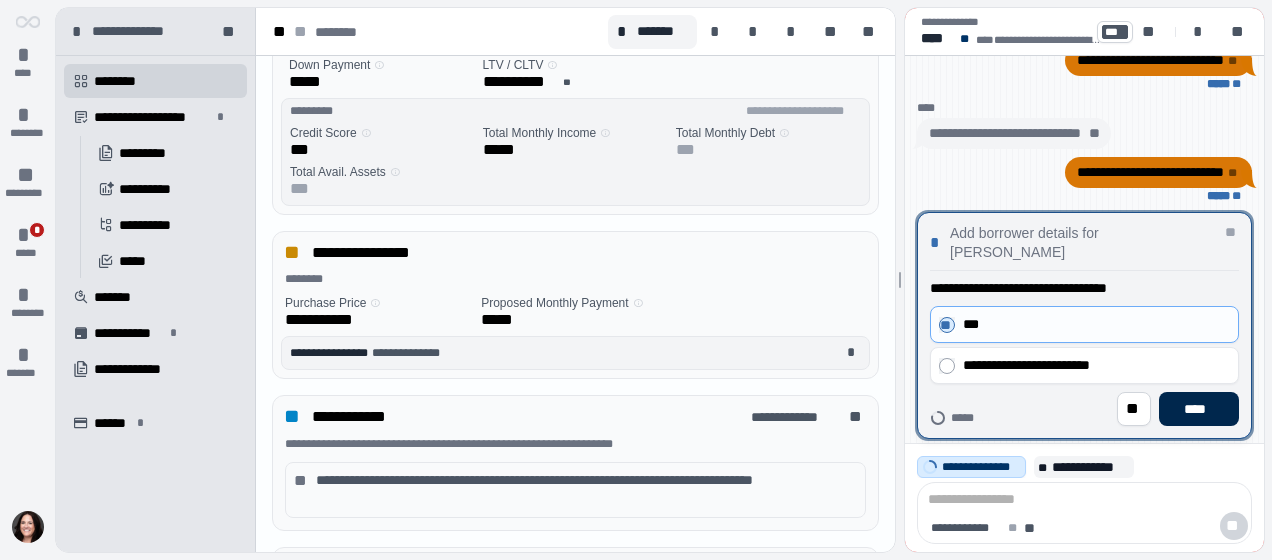 click on "****" at bounding box center (1199, 409) 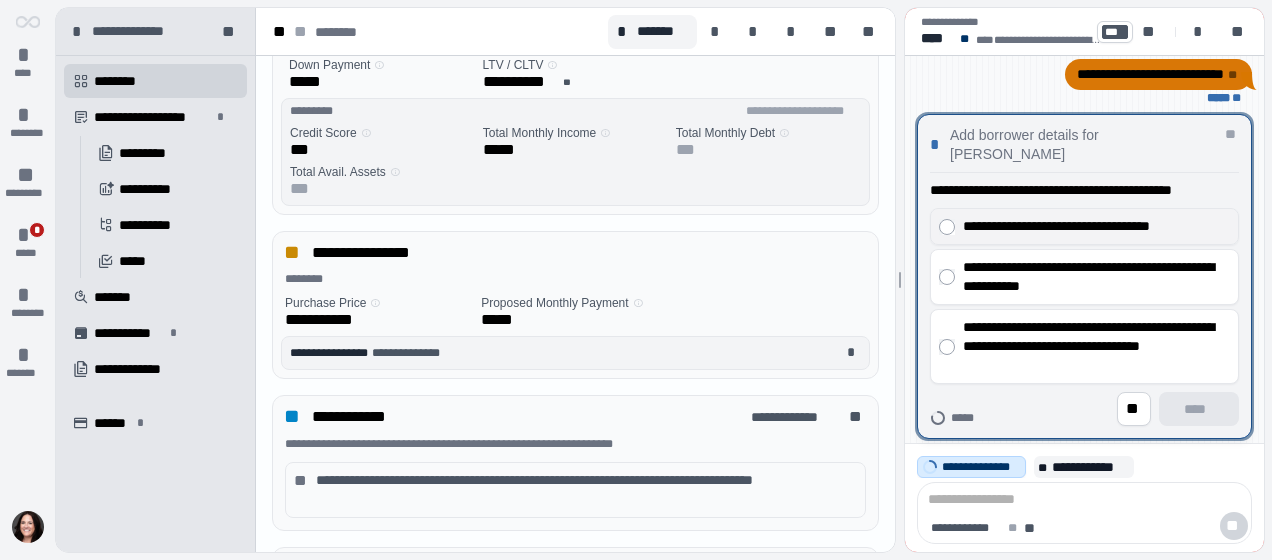 click on "**********" at bounding box center [1092, 226] 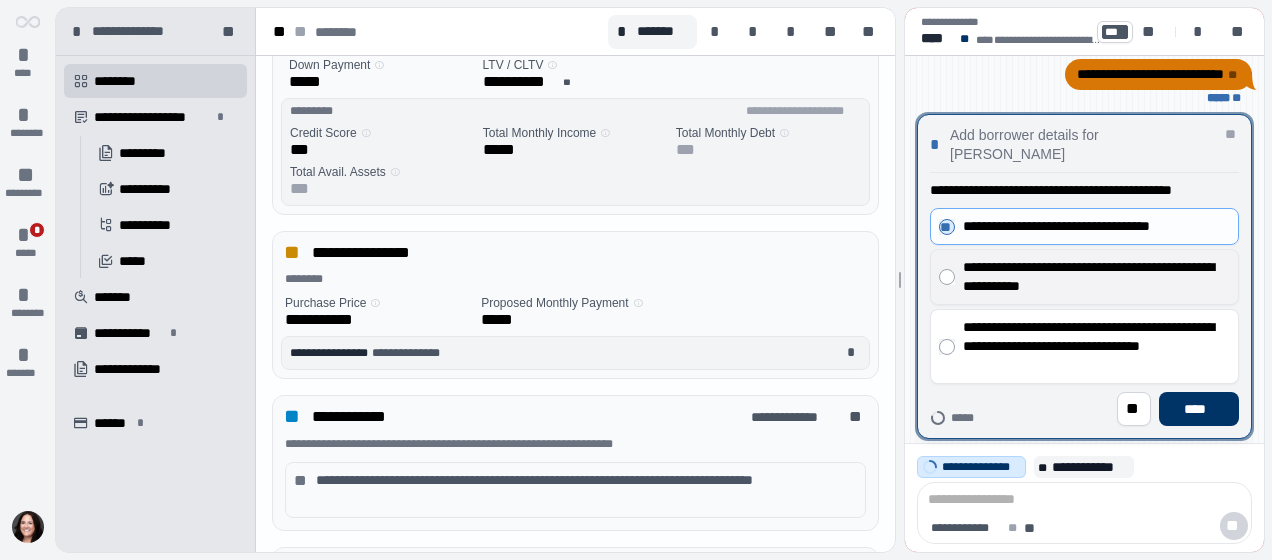 click on "**********" at bounding box center (1092, 277) 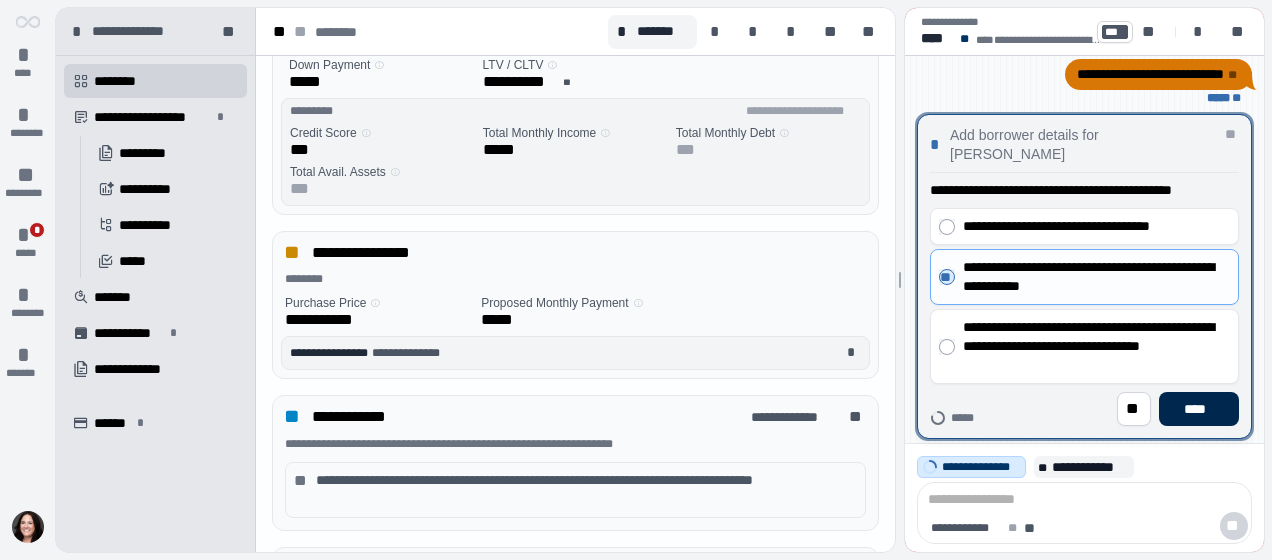 click on "****" at bounding box center (1199, 409) 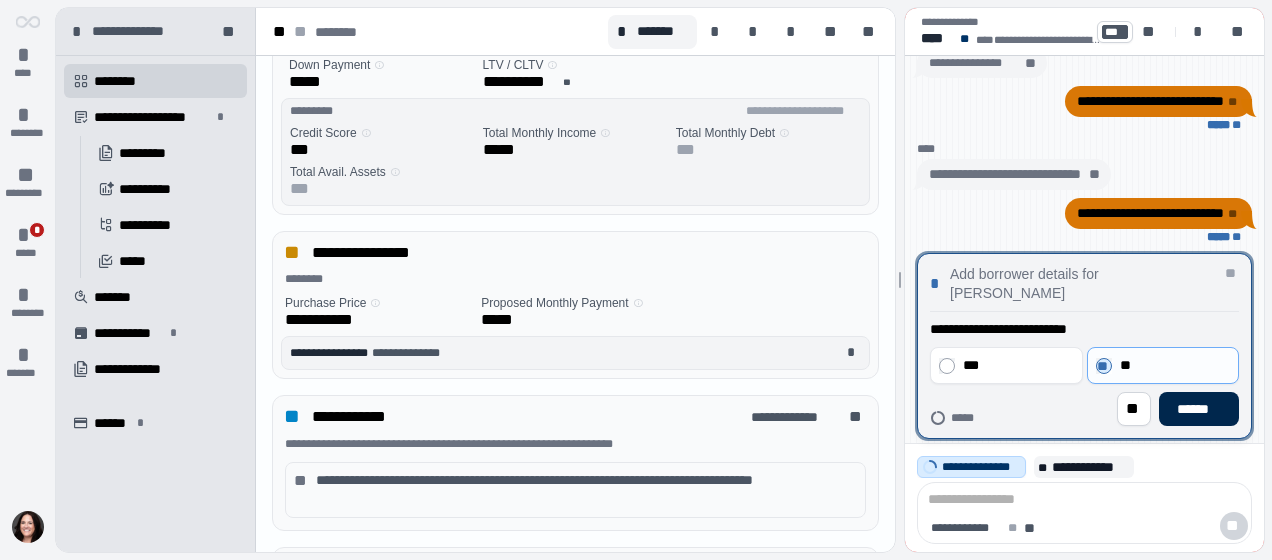 click on "******" at bounding box center [1199, 409] 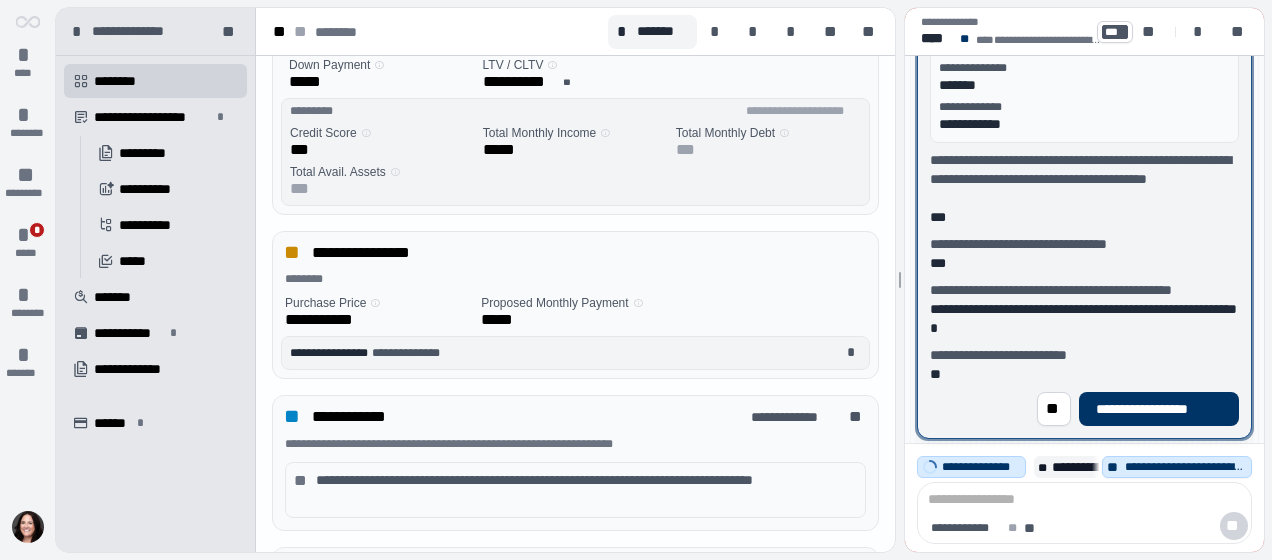 click on "**********" at bounding box center (1158, 409) 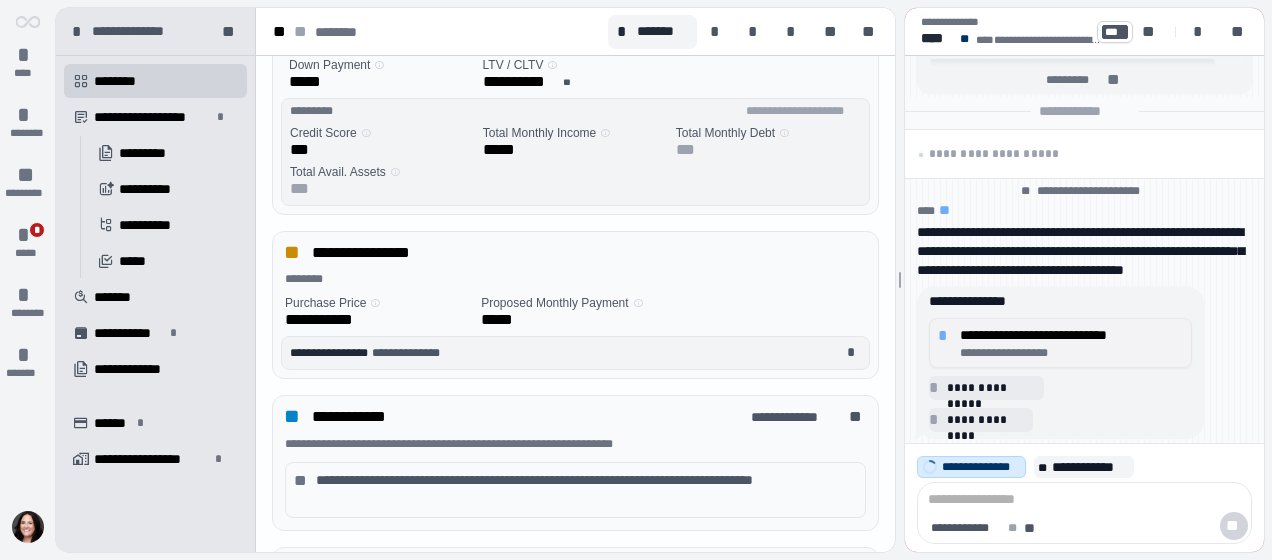 click on "**********" at bounding box center [1072, 353] 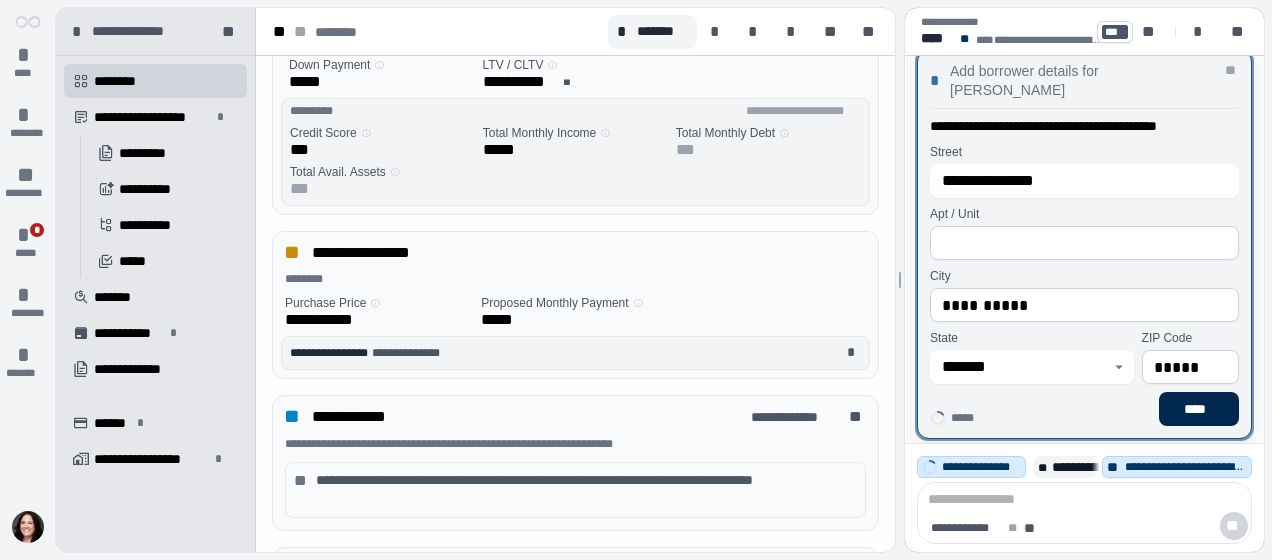 click on "****" at bounding box center [1199, 409] 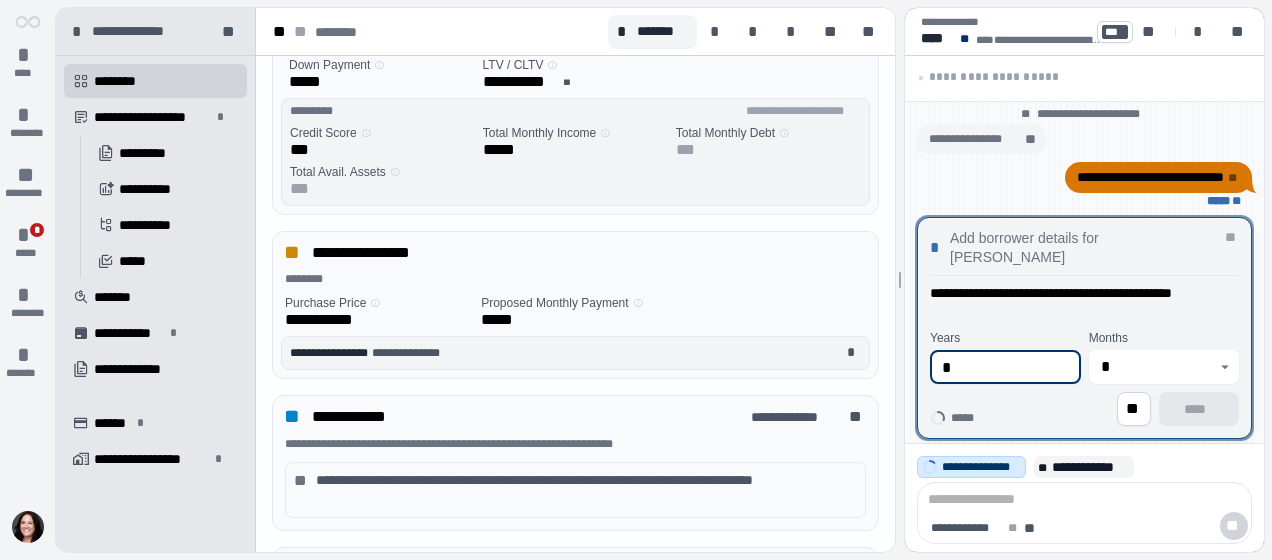 drag, startPoint x: 1010, startPoint y: 376, endPoint x: 902, endPoint y: 370, distance: 108.16654 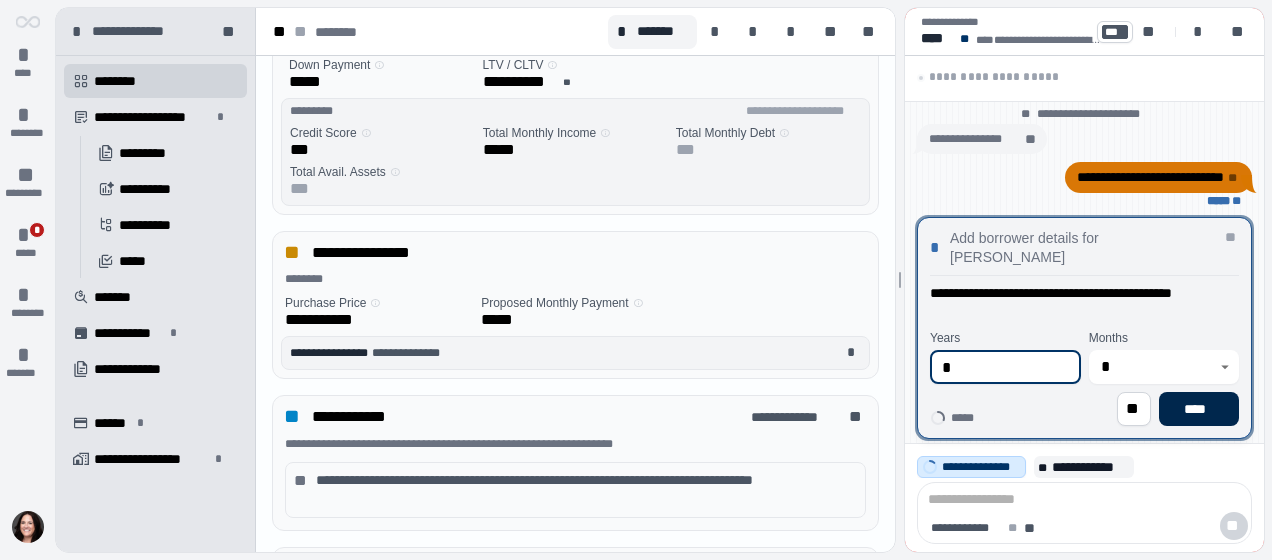 type on "*" 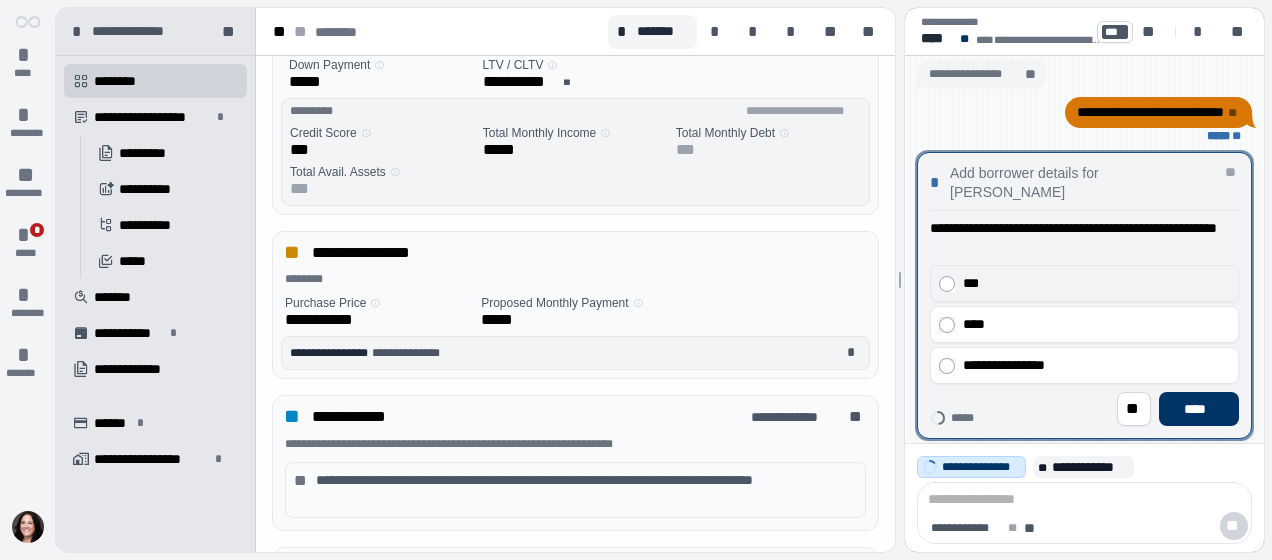 click on "***" at bounding box center [1092, 283] 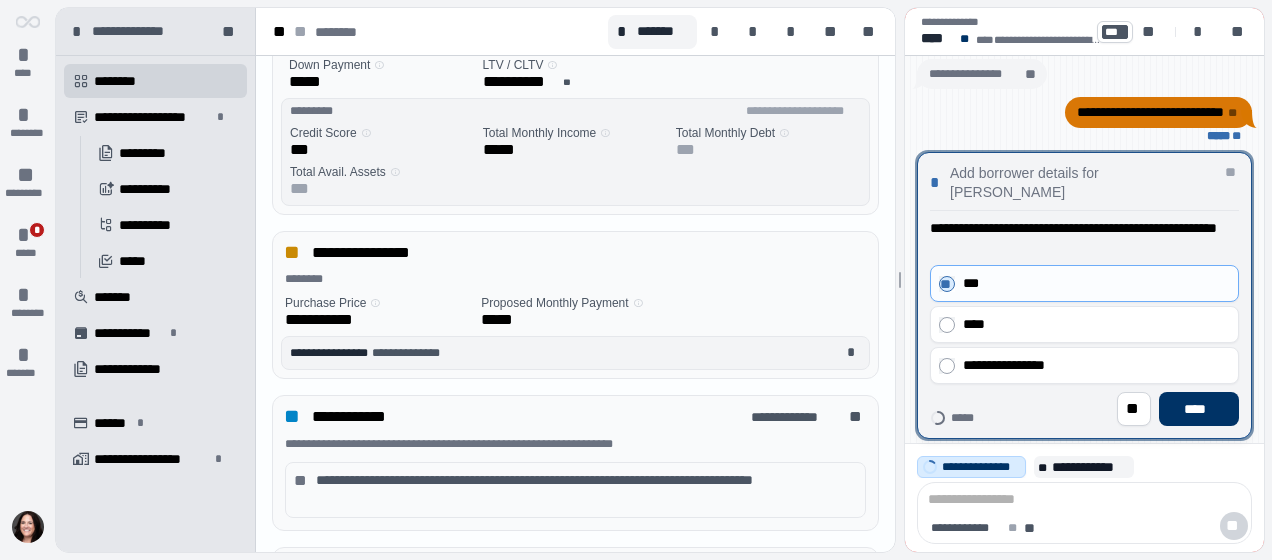 click on "**********" at bounding box center (1084, 322) 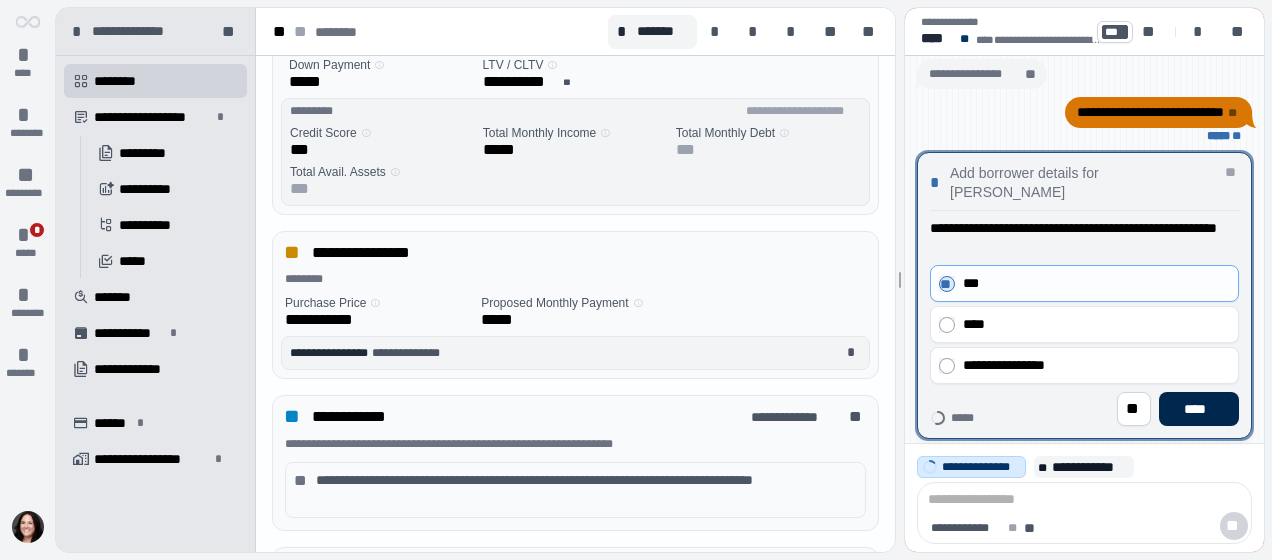click on "****" at bounding box center (1199, 409) 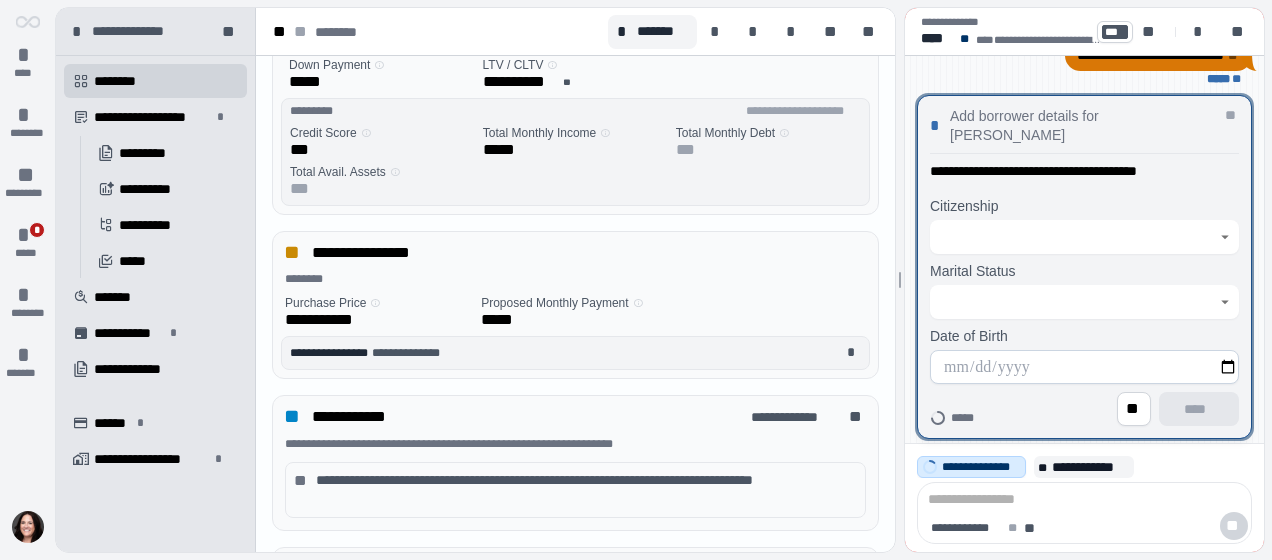 click at bounding box center [1073, 237] 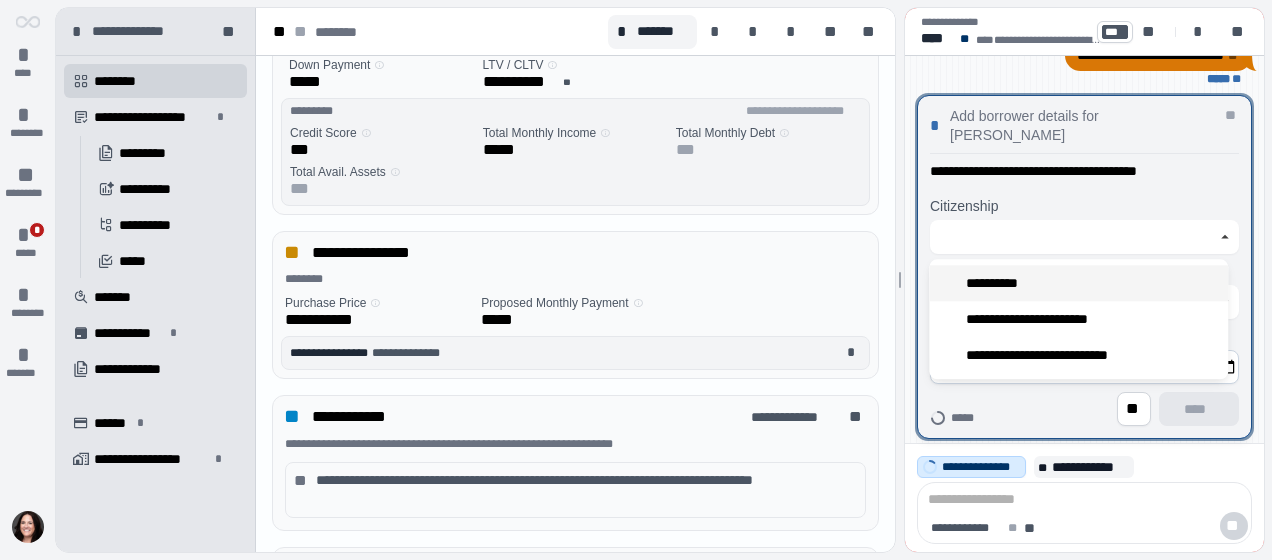 click on "**********" at bounding box center (1078, 283) 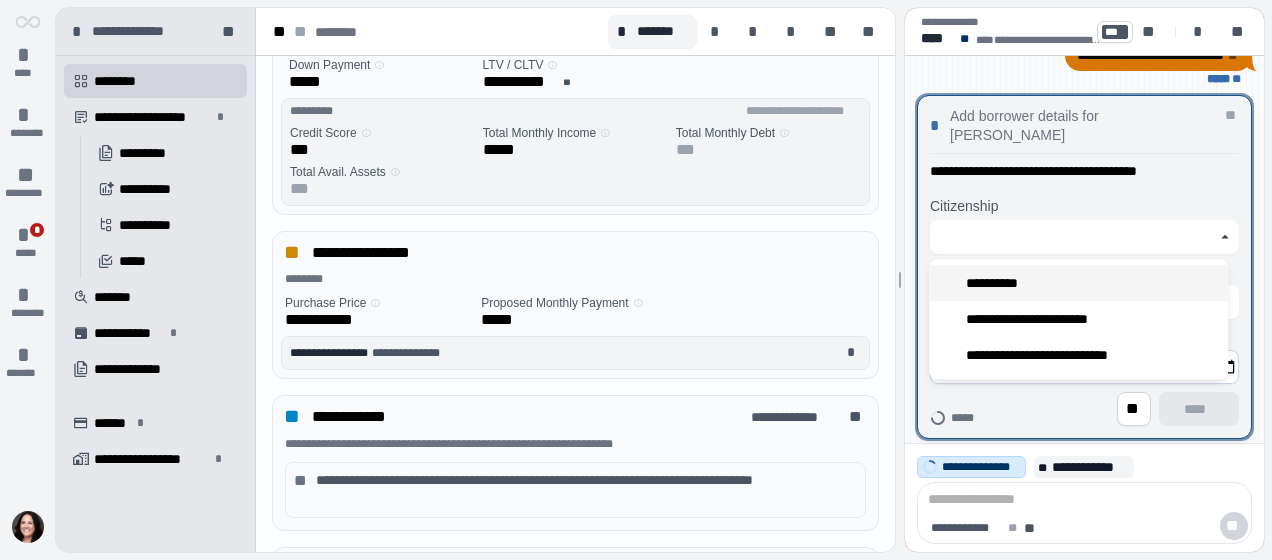 type on "**********" 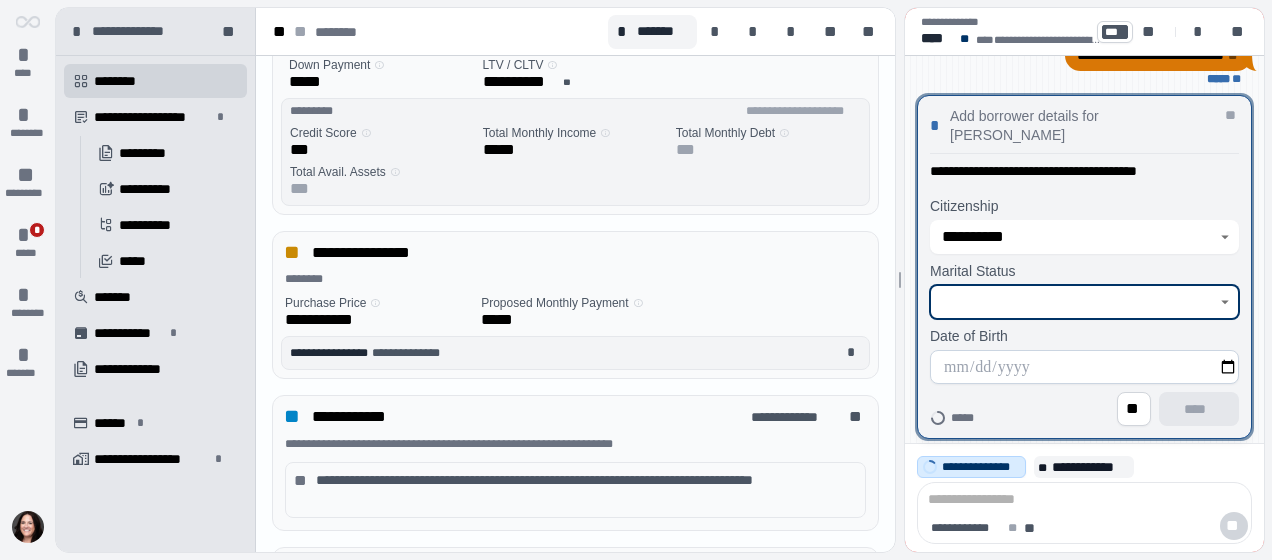 click at bounding box center (1073, 302) 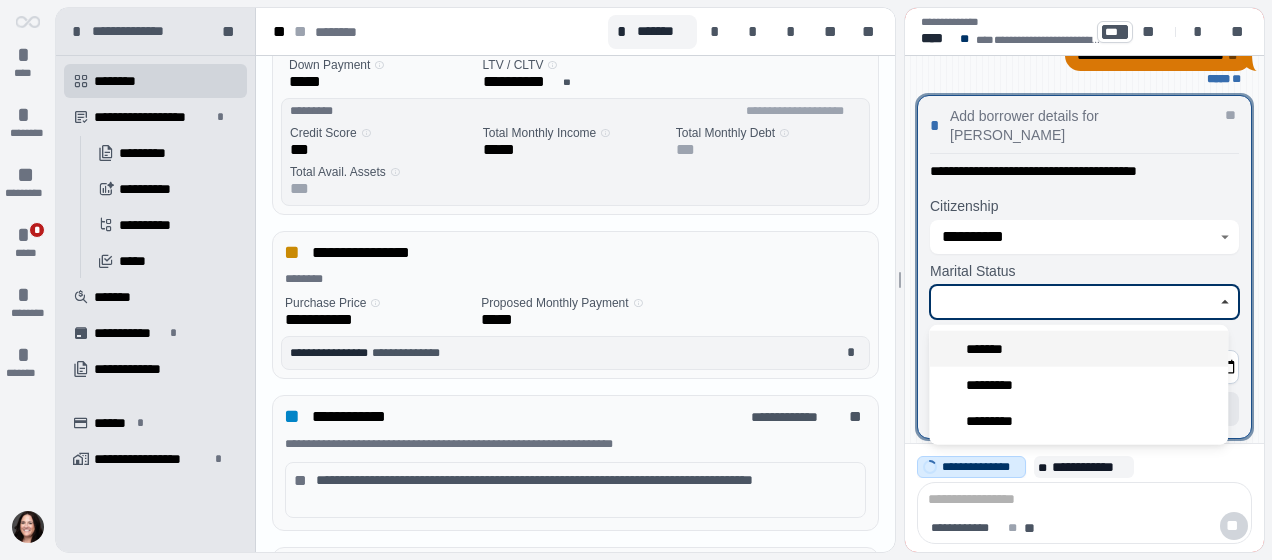 click on "*******" at bounding box center [990, 348] 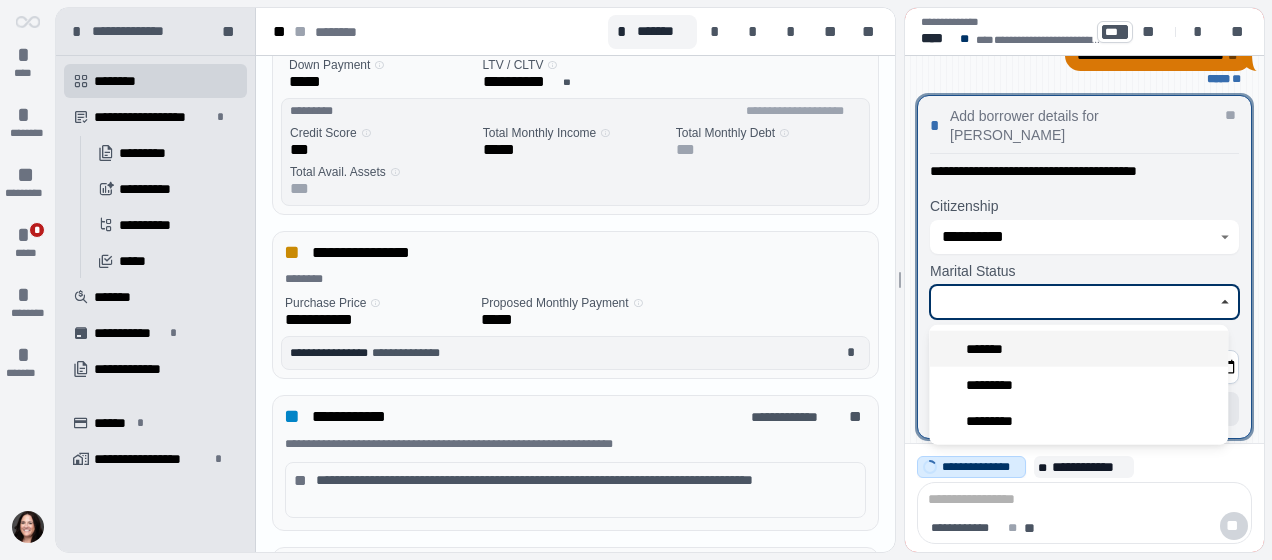 type on "*******" 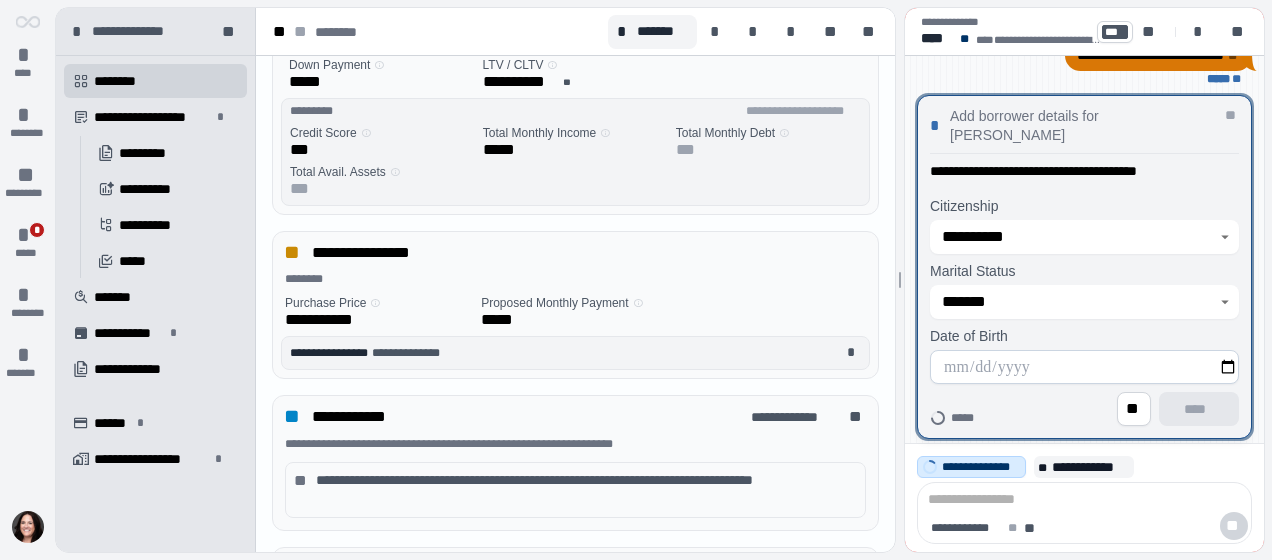 click at bounding box center (1084, 367) 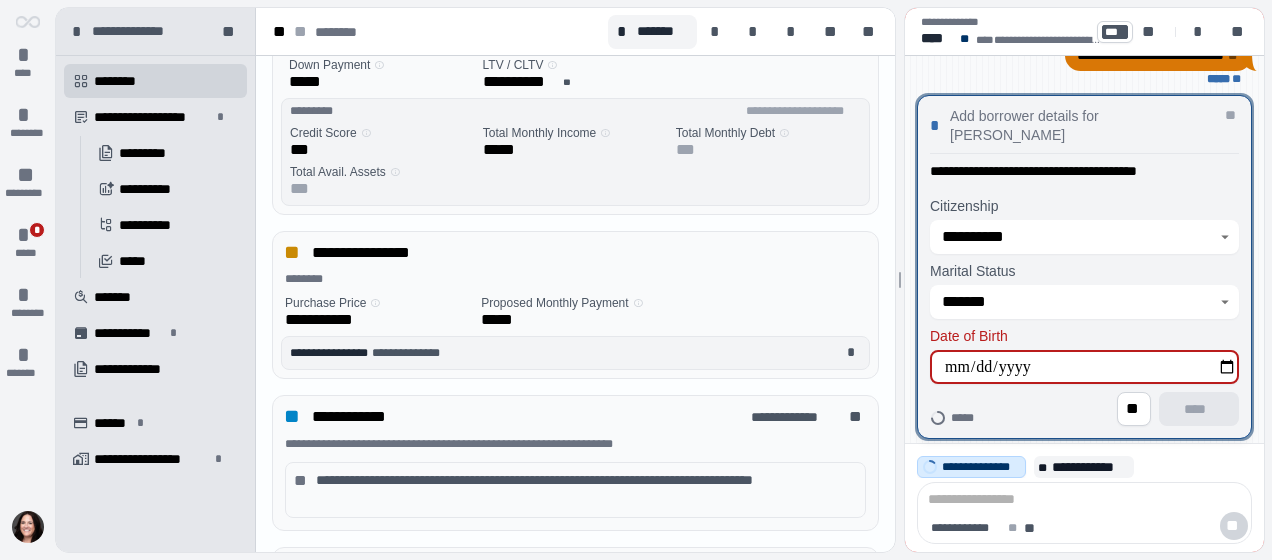 type on "**********" 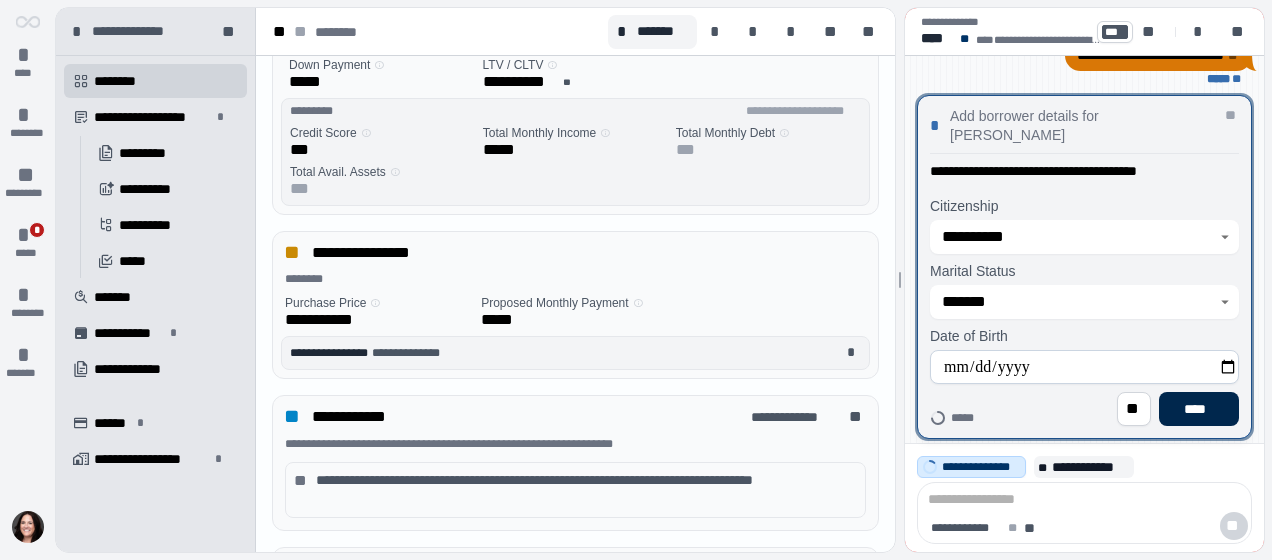 click on "****" at bounding box center [1199, 409] 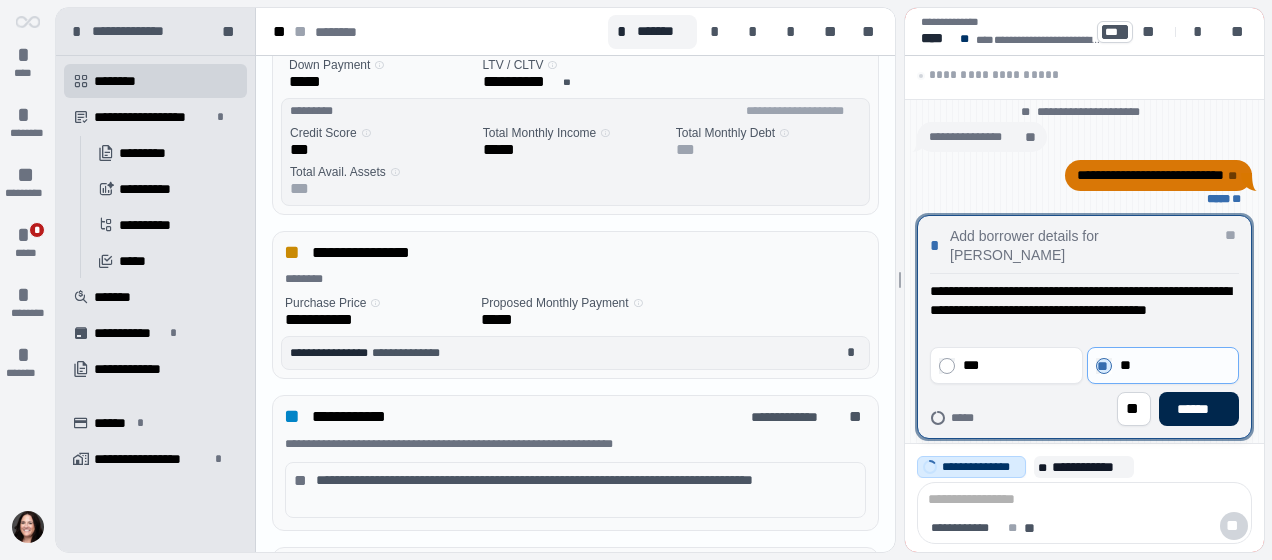 click on "******" at bounding box center [1199, 409] 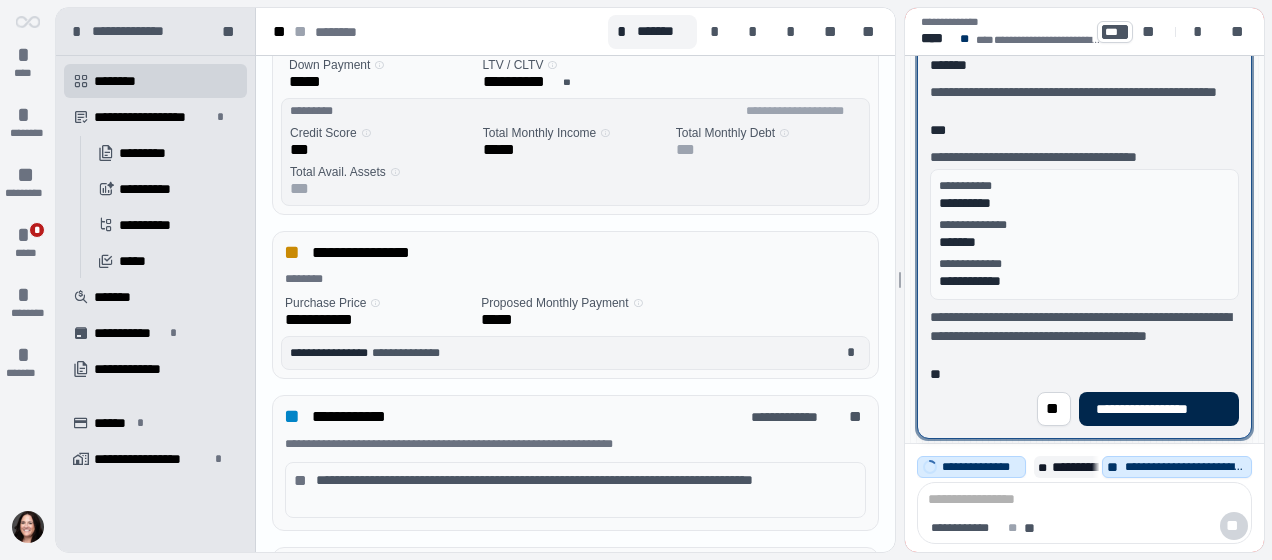 click on "**********" at bounding box center [1158, 409] 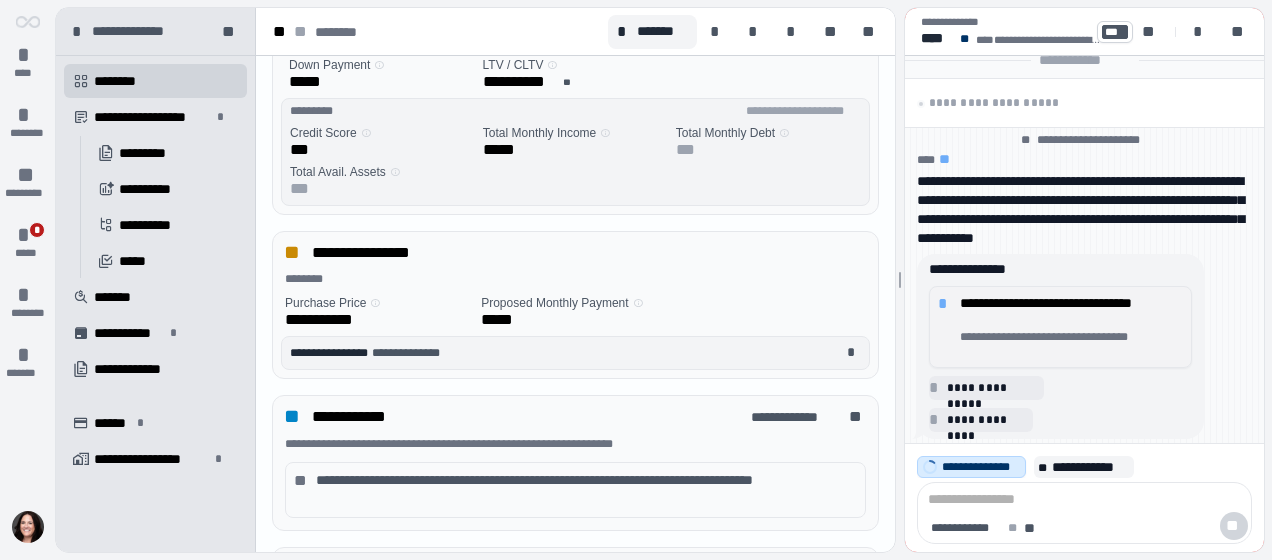 click on "**********" at bounding box center (1072, 311) 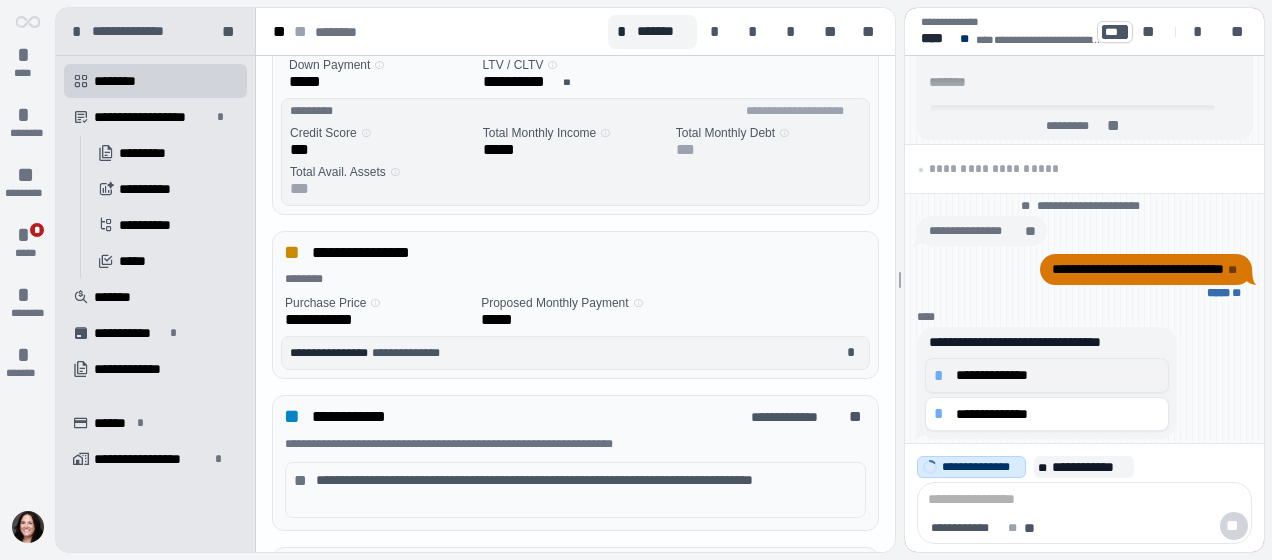 click on "**********" at bounding box center [1058, 375] 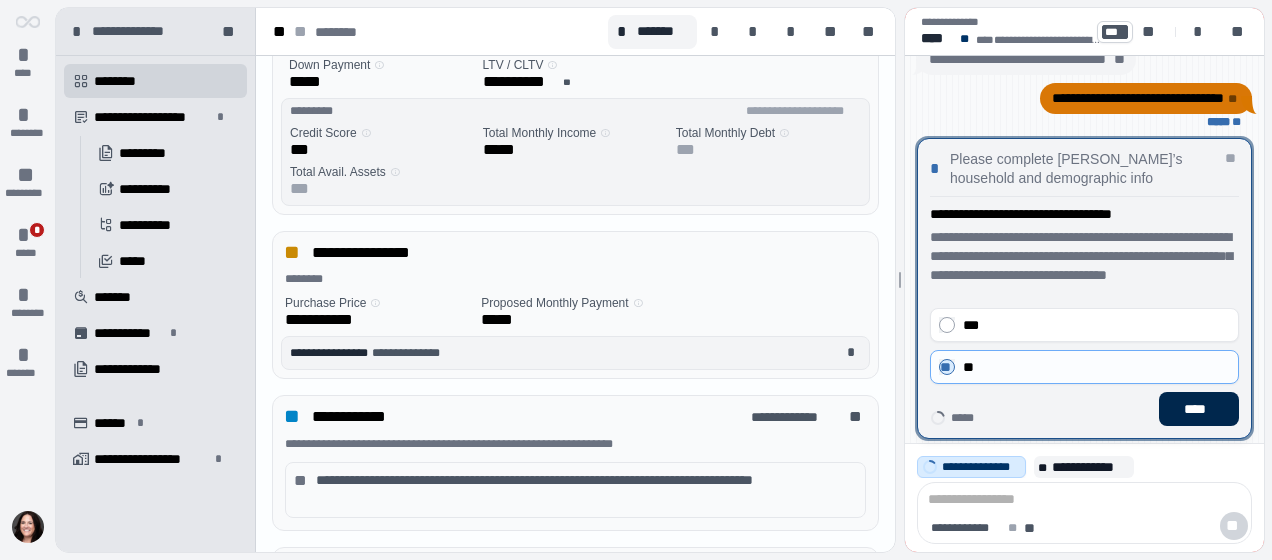 click on "****" at bounding box center [1199, 409] 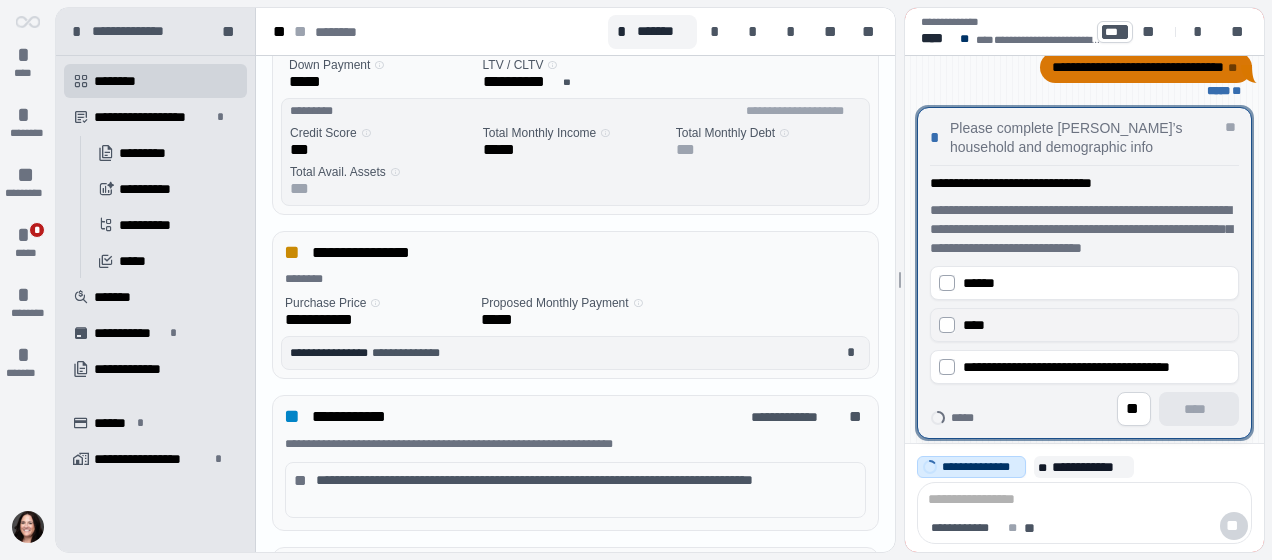 click on "****" at bounding box center (974, 325) 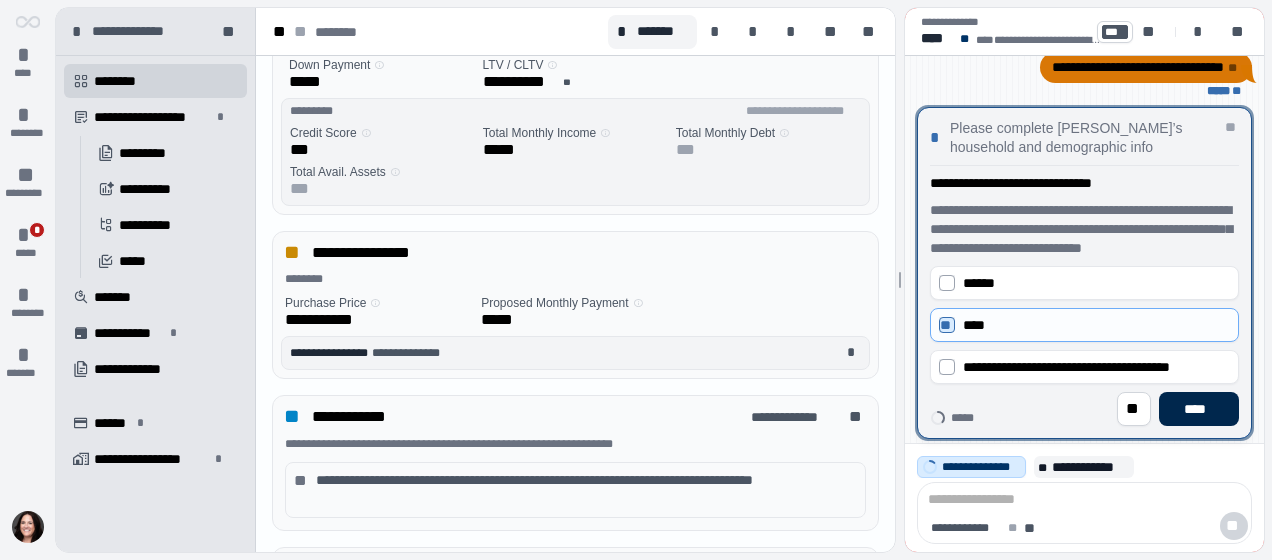 click on "****" at bounding box center [1199, 409] 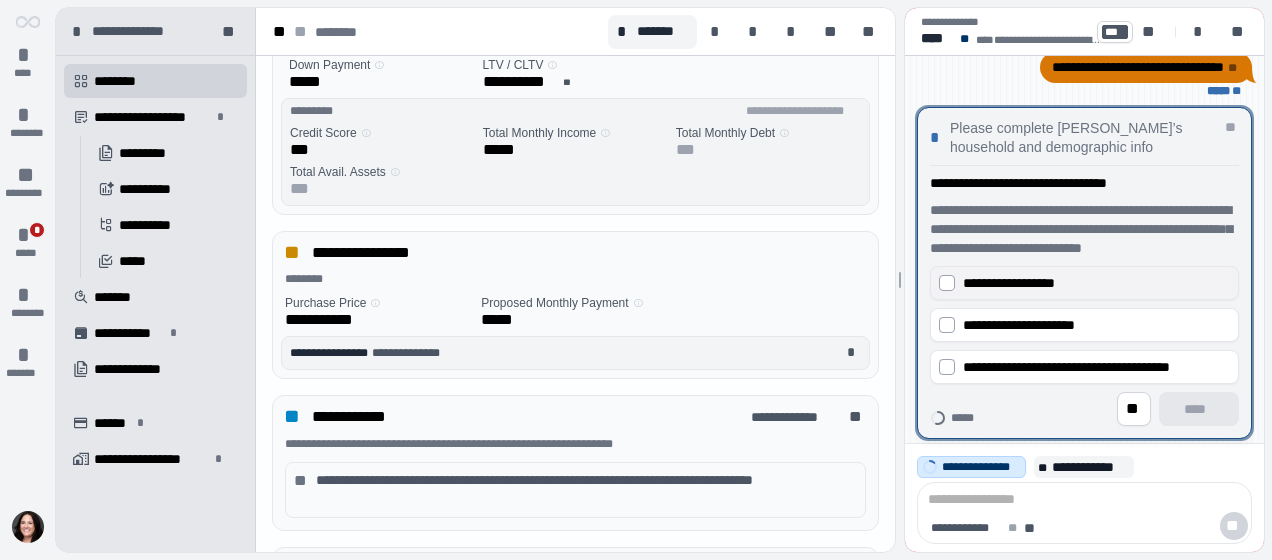 click on "**********" at bounding box center [1009, 283] 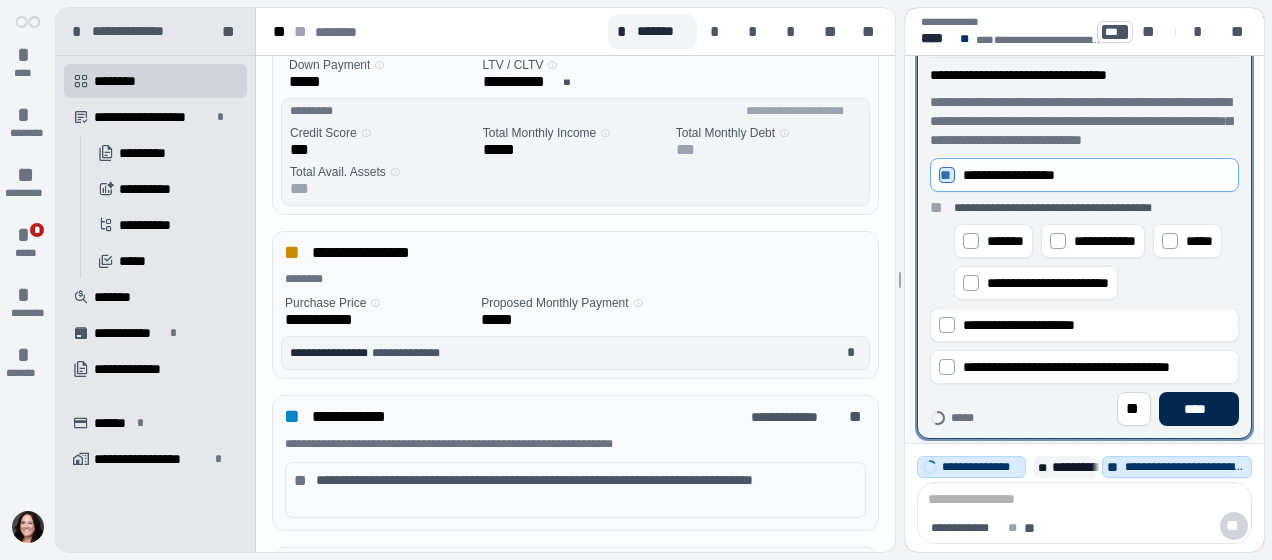 click on "****" at bounding box center (1199, 409) 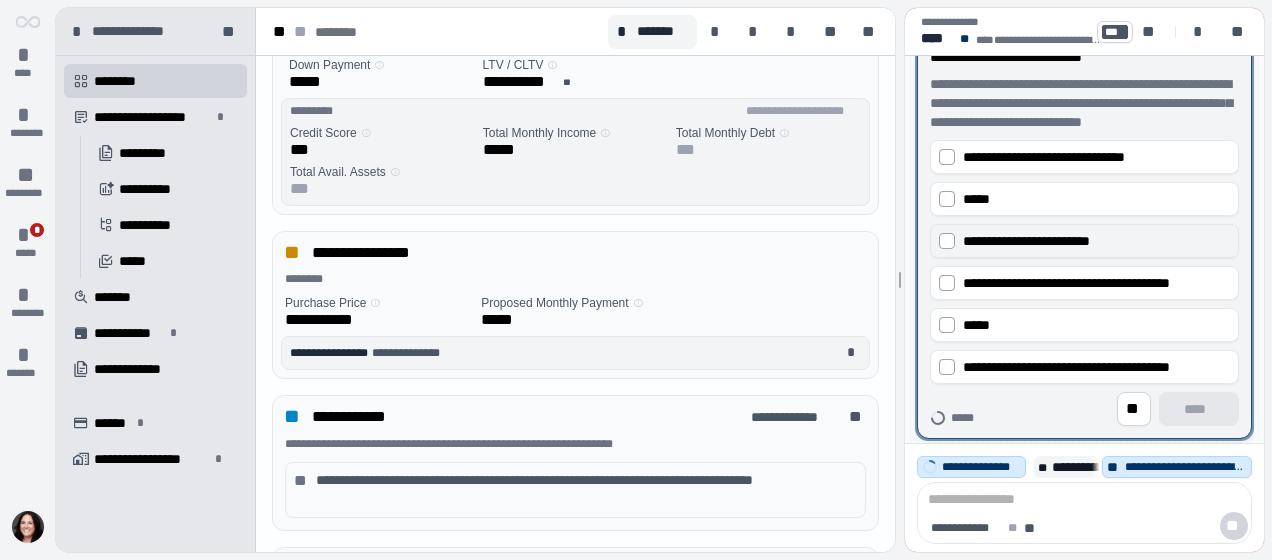 click on "**********" at bounding box center [1026, 241] 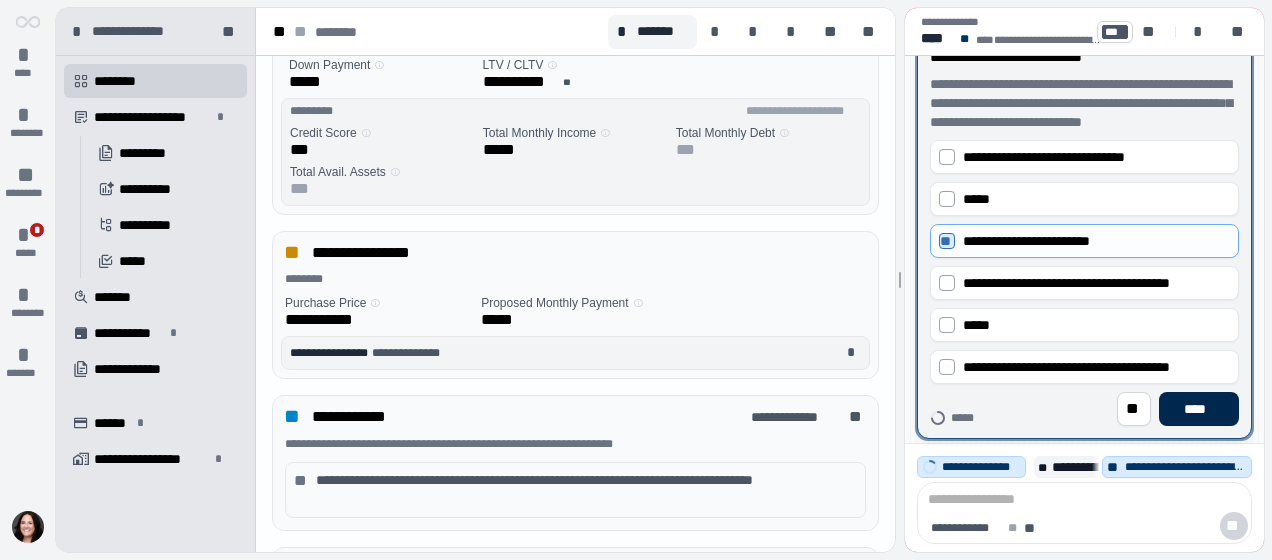 click on "****" at bounding box center (1199, 409) 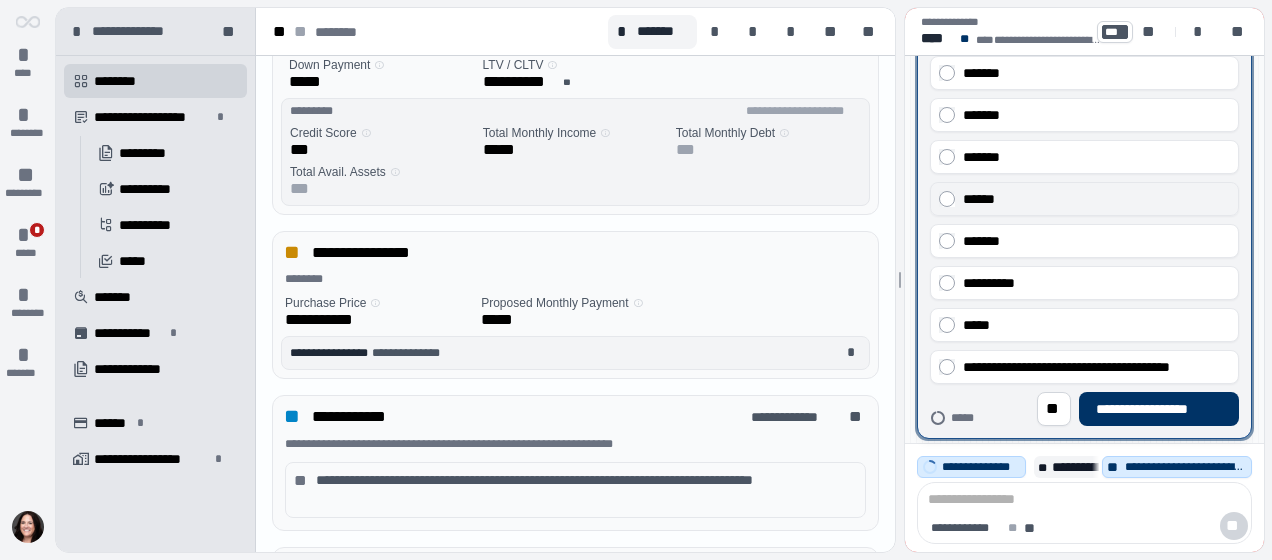 click on "******" at bounding box center (1096, 199) 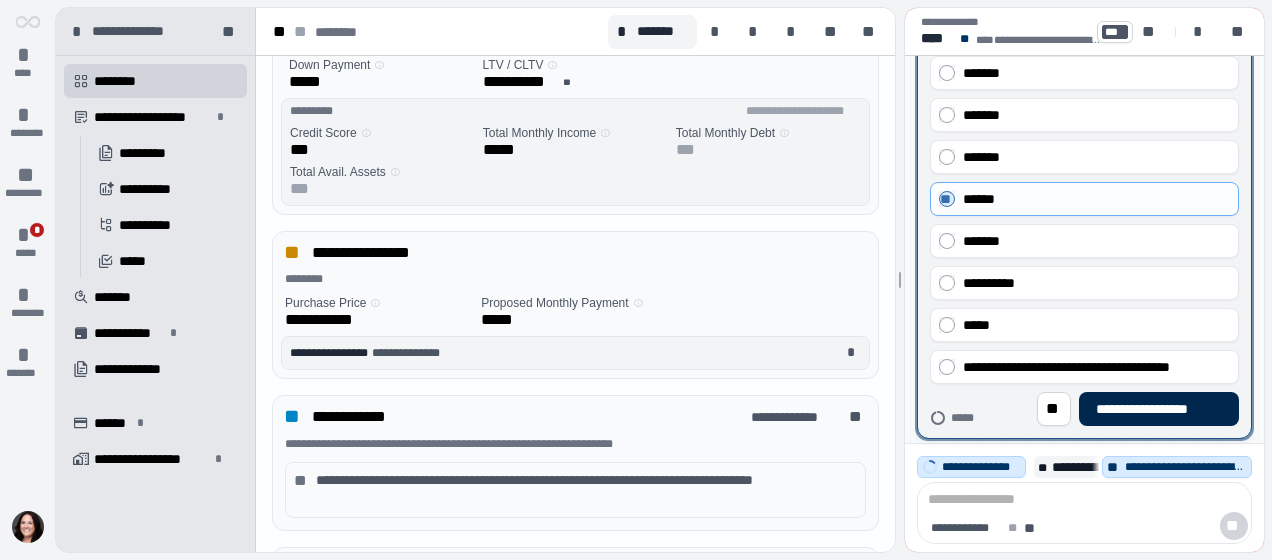 click on "**********" at bounding box center (1158, 409) 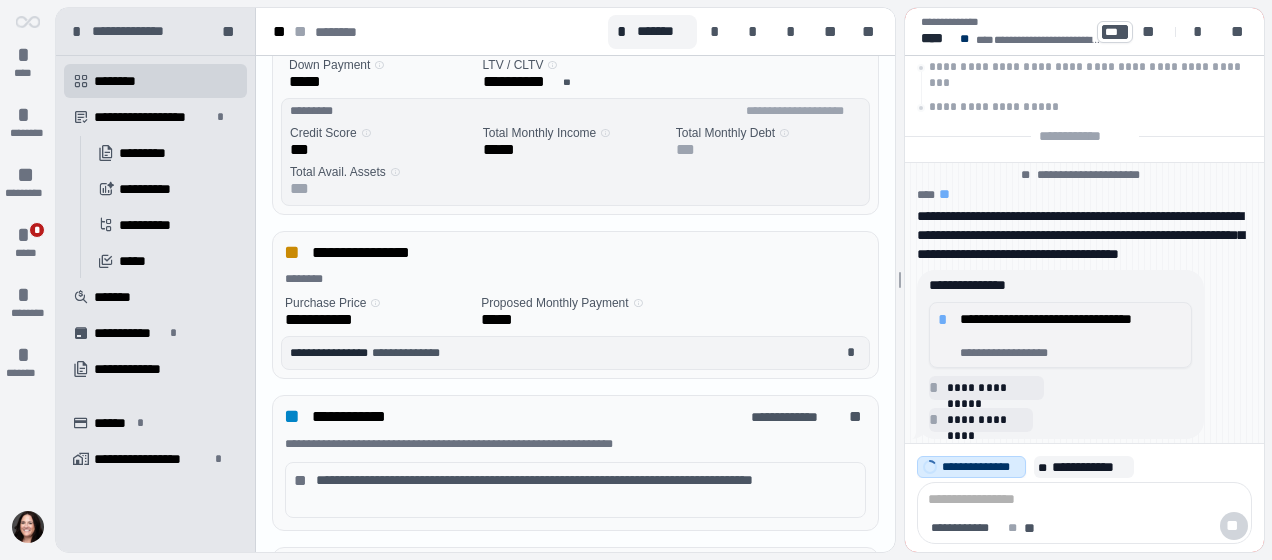 click on "**********" at bounding box center (1072, 327) 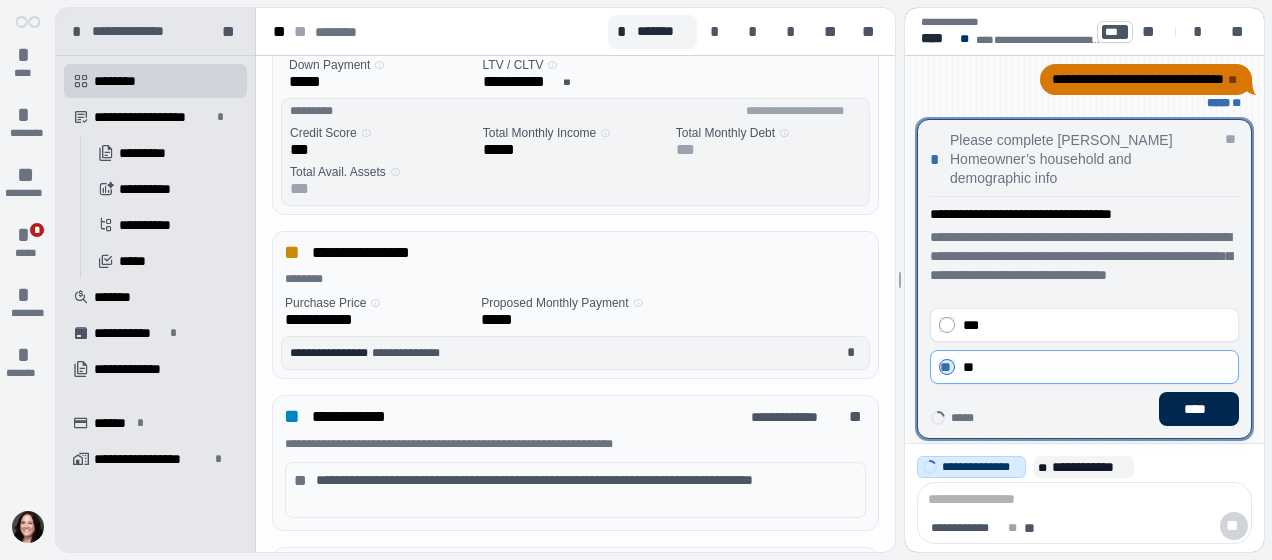 click on "****" at bounding box center [1199, 409] 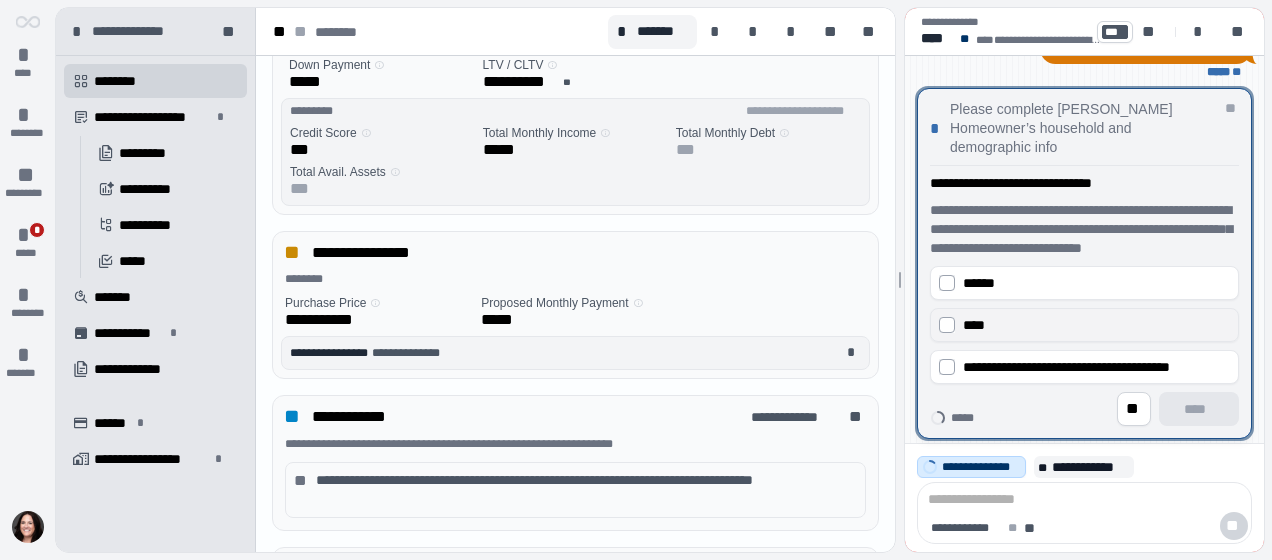 click on "****" at bounding box center [1096, 325] 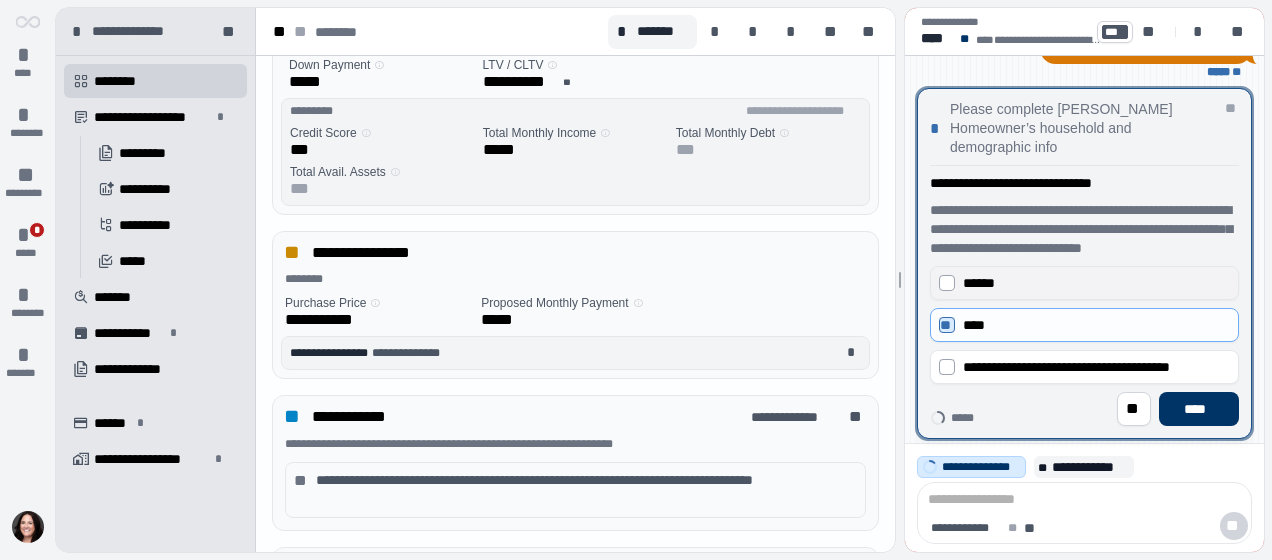 click on "******" at bounding box center [1096, 283] 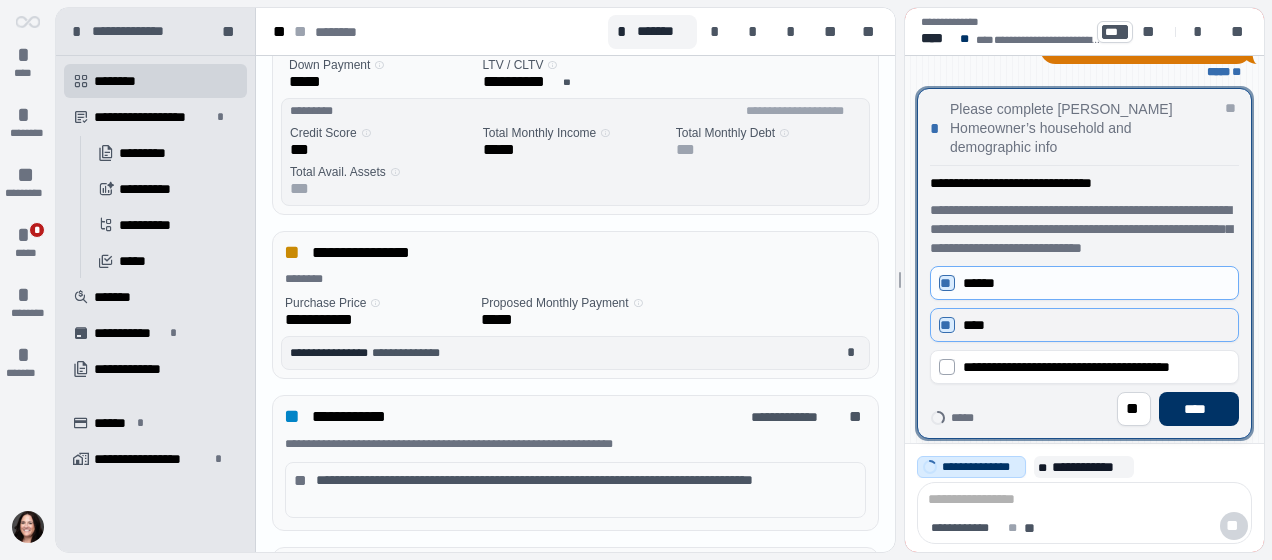 click on "** ****" at bounding box center (1084, 325) 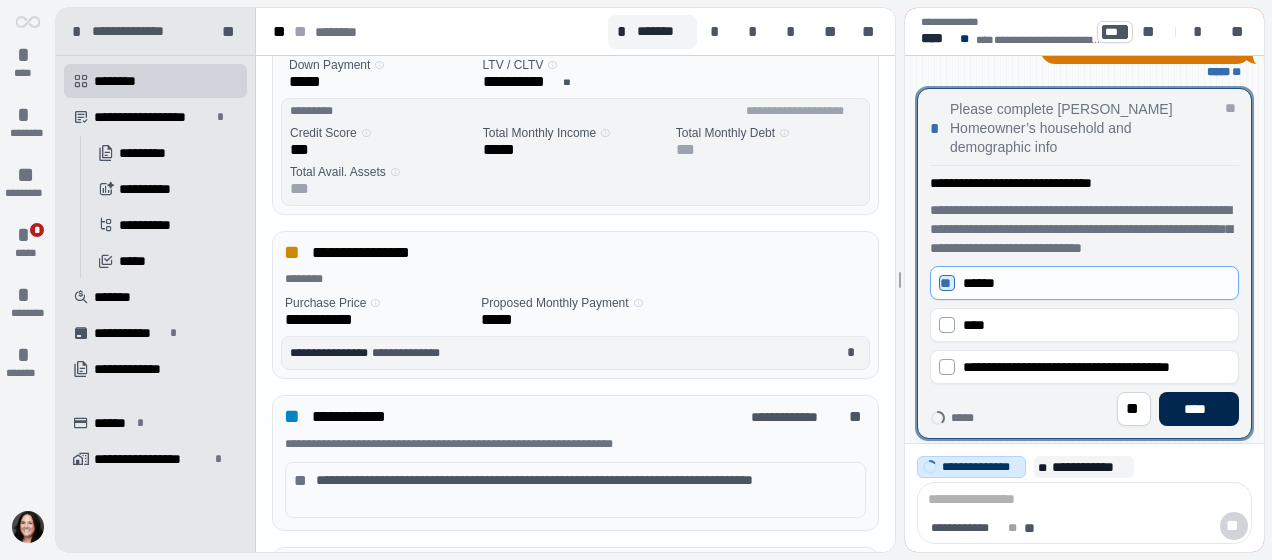 click on "****" at bounding box center (1199, 409) 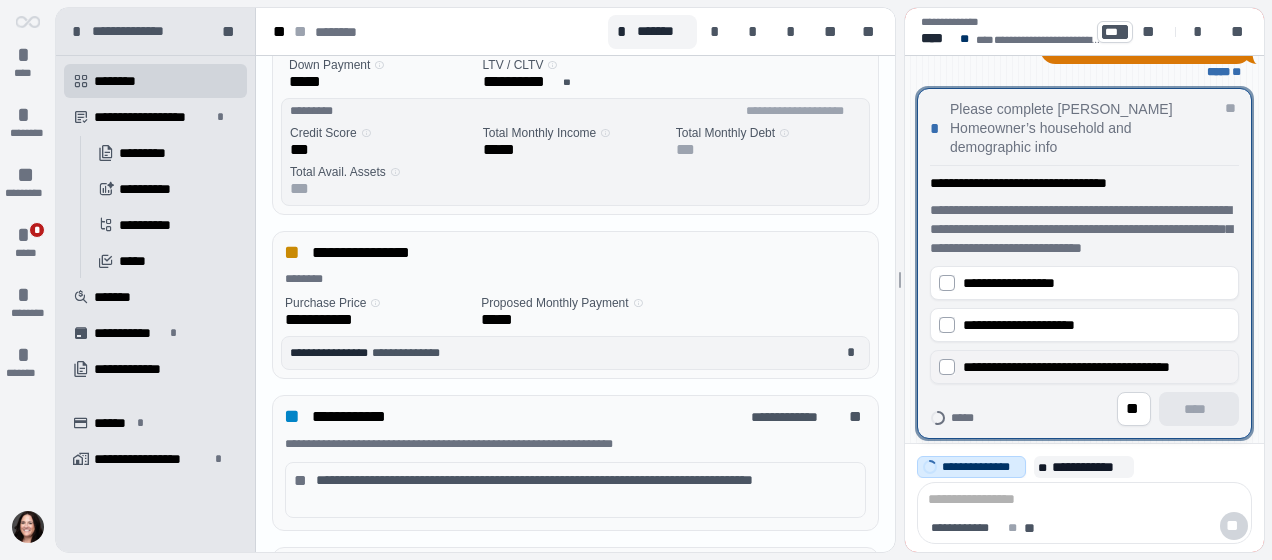 click on "**********" at bounding box center [1066, 367] 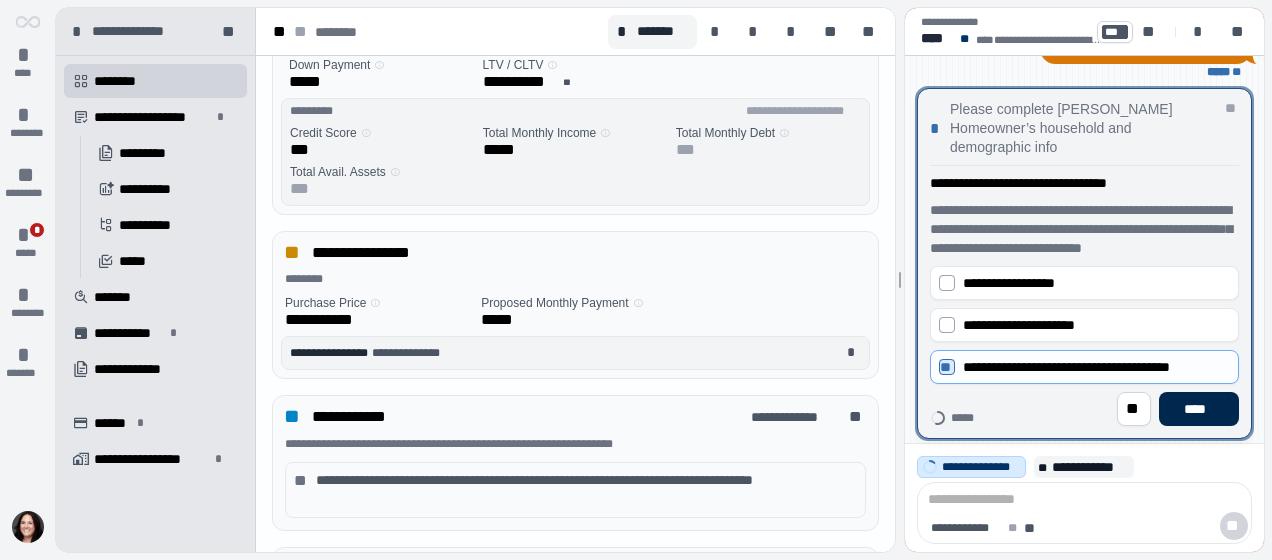 click on "****" at bounding box center (1199, 409) 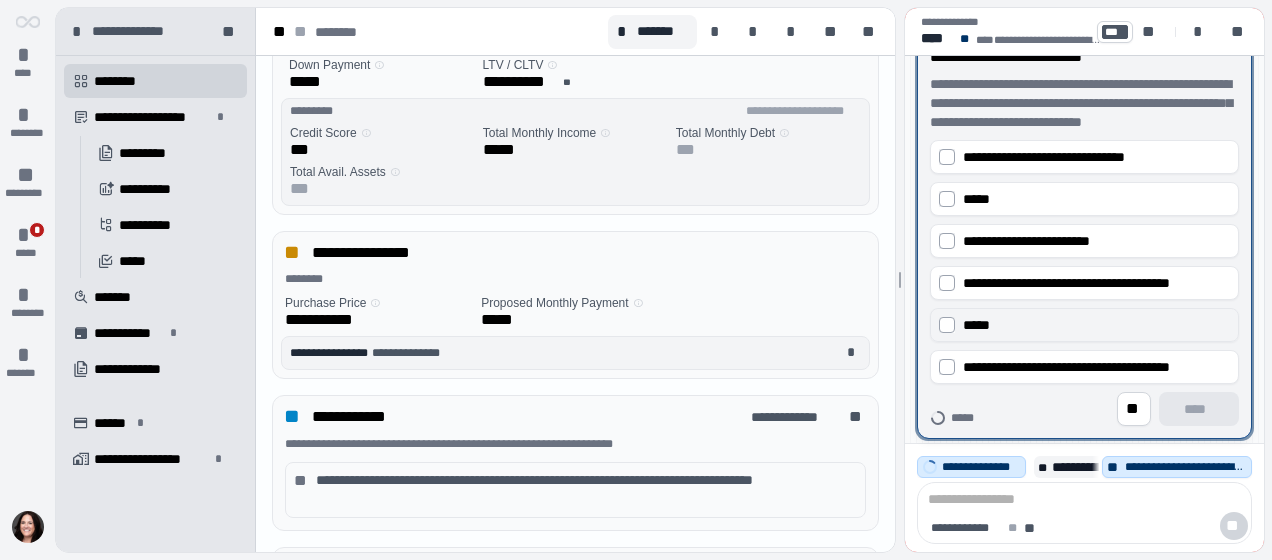 click on "*****" at bounding box center (1096, 325) 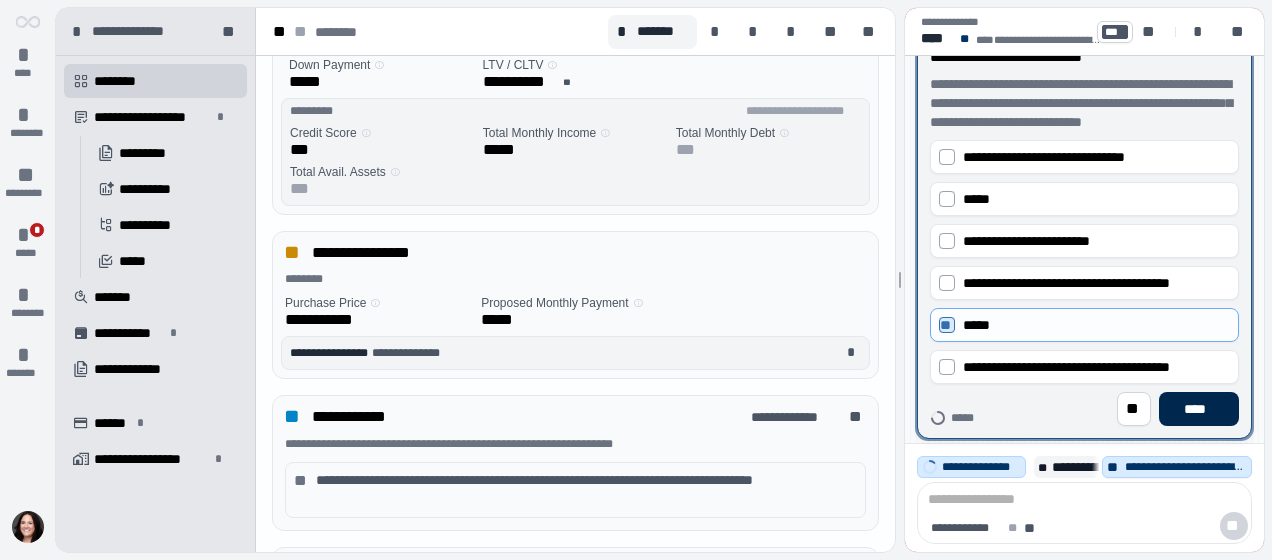 click on "****" at bounding box center [1199, 409] 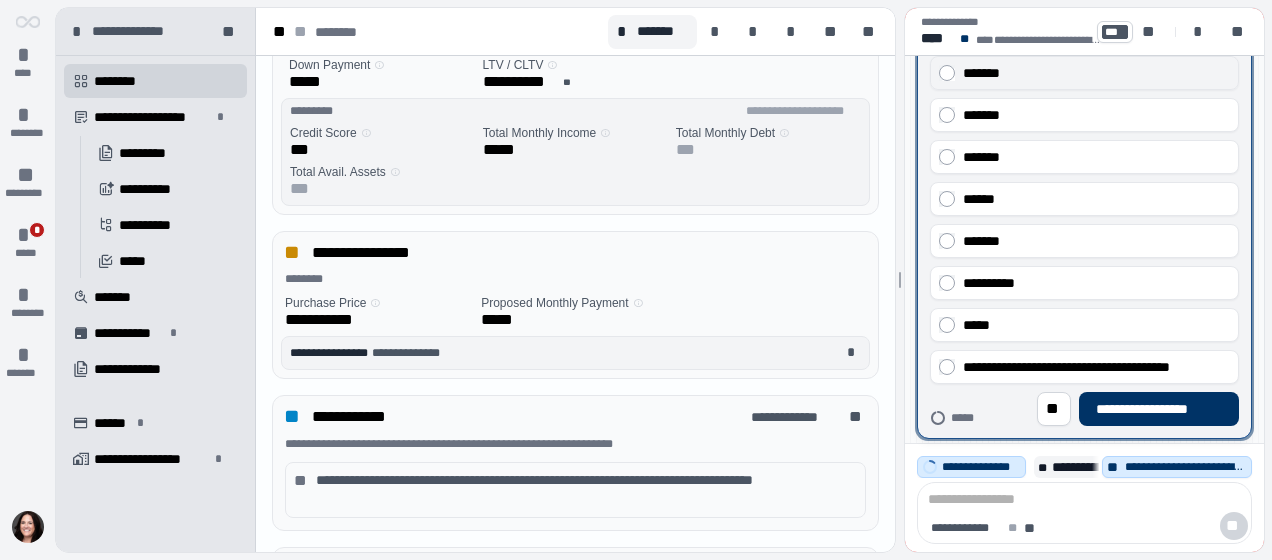 click on "*******" at bounding box center [1096, 73] 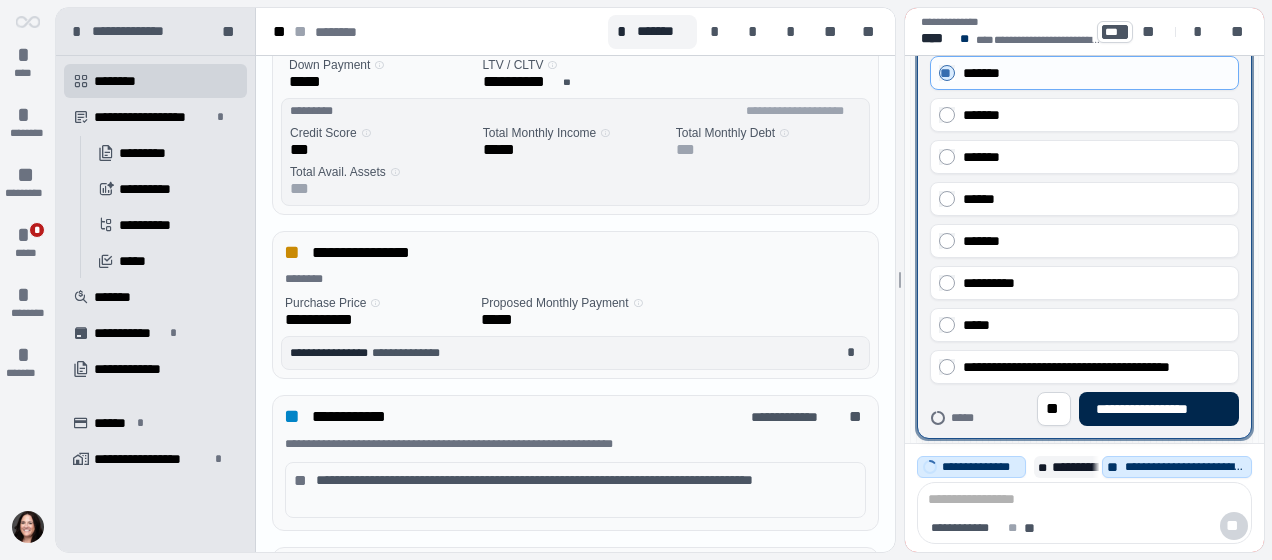 click on "**********" at bounding box center (1158, 409) 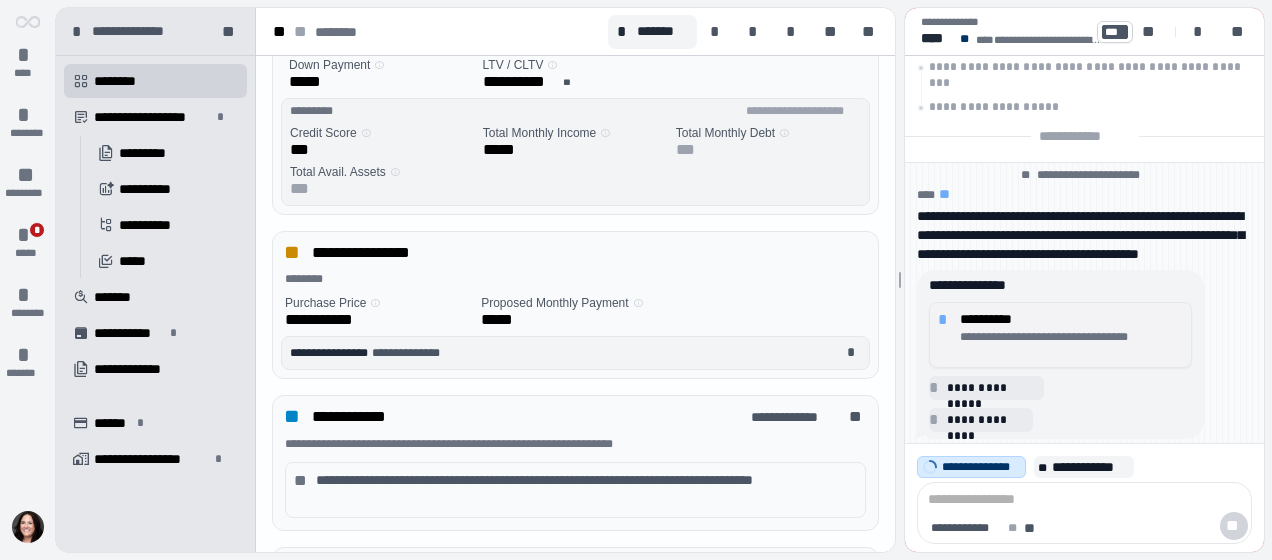 click on "**********" at bounding box center [1072, 345] 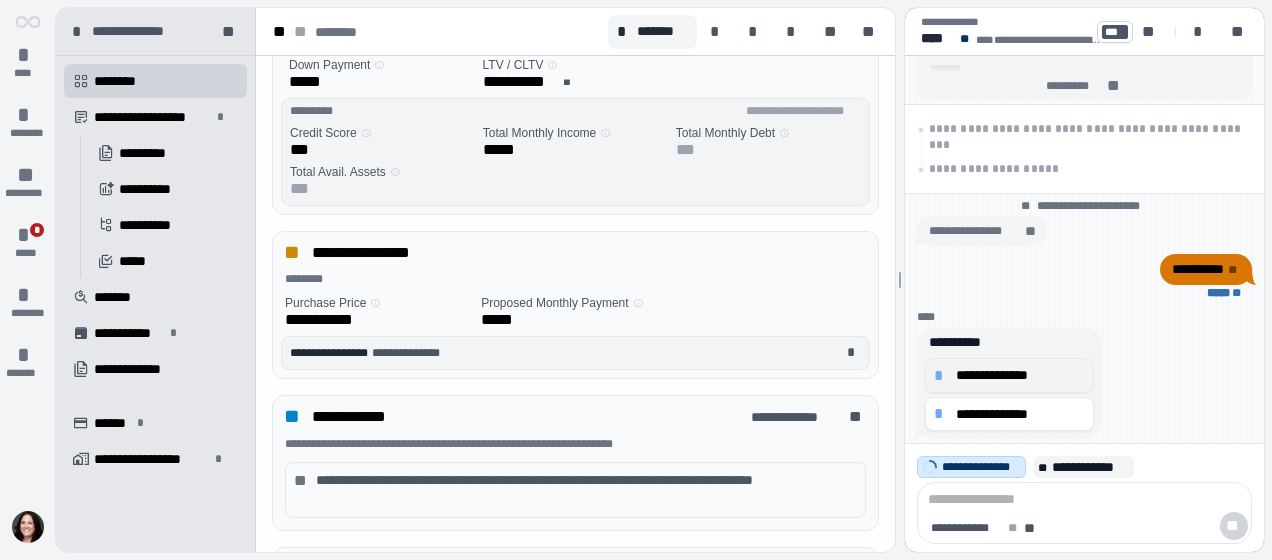 click on "**********" at bounding box center (1020, 375) 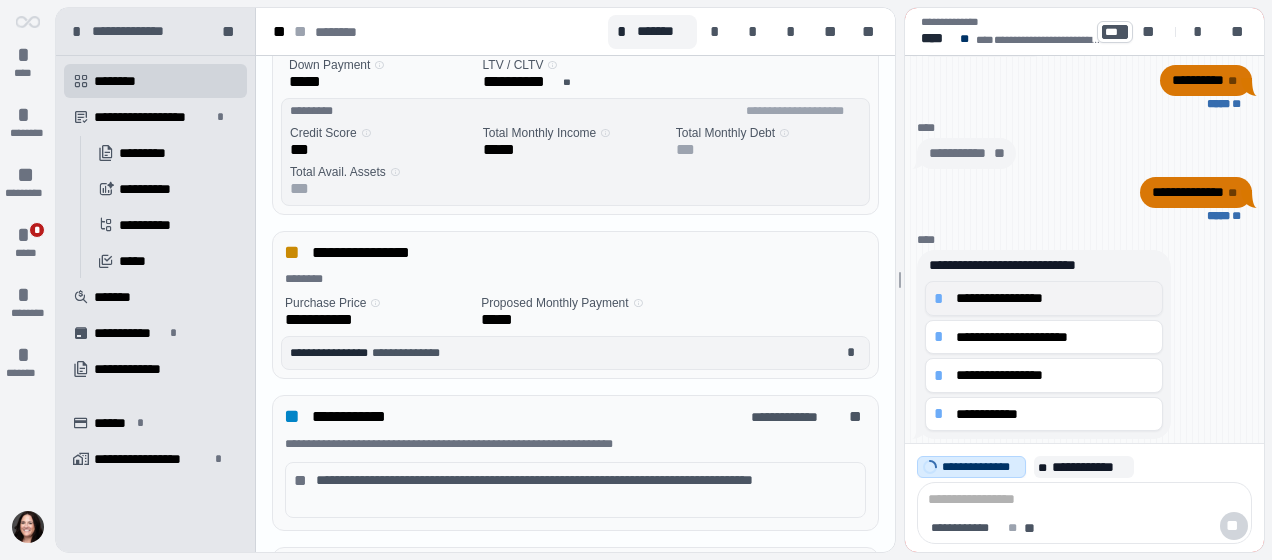 click on "**********" at bounding box center (1055, 298) 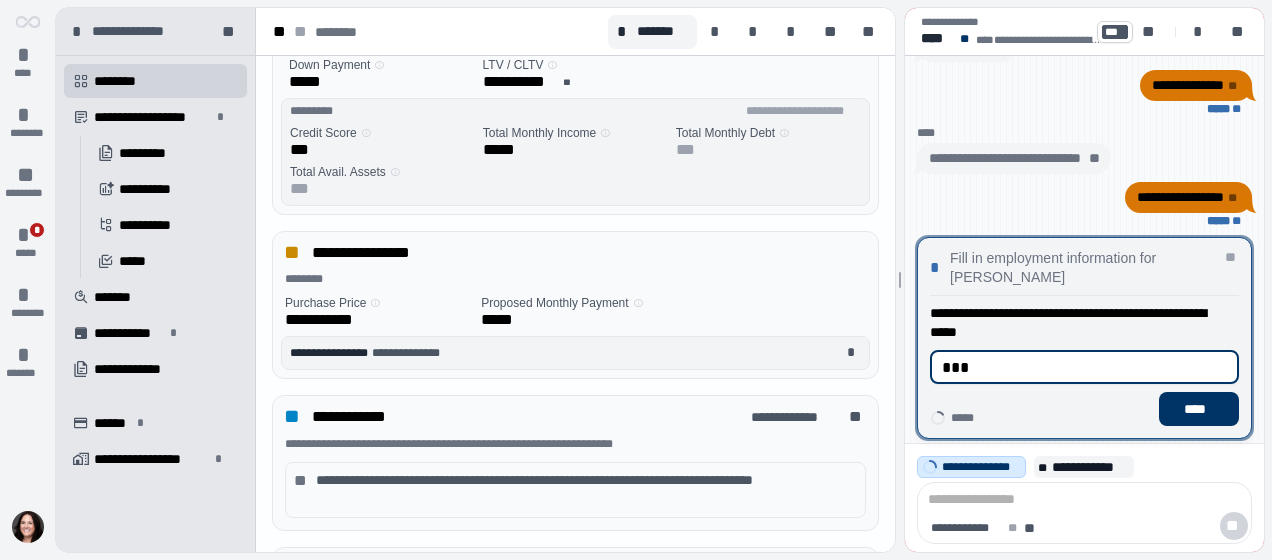 type on "****" 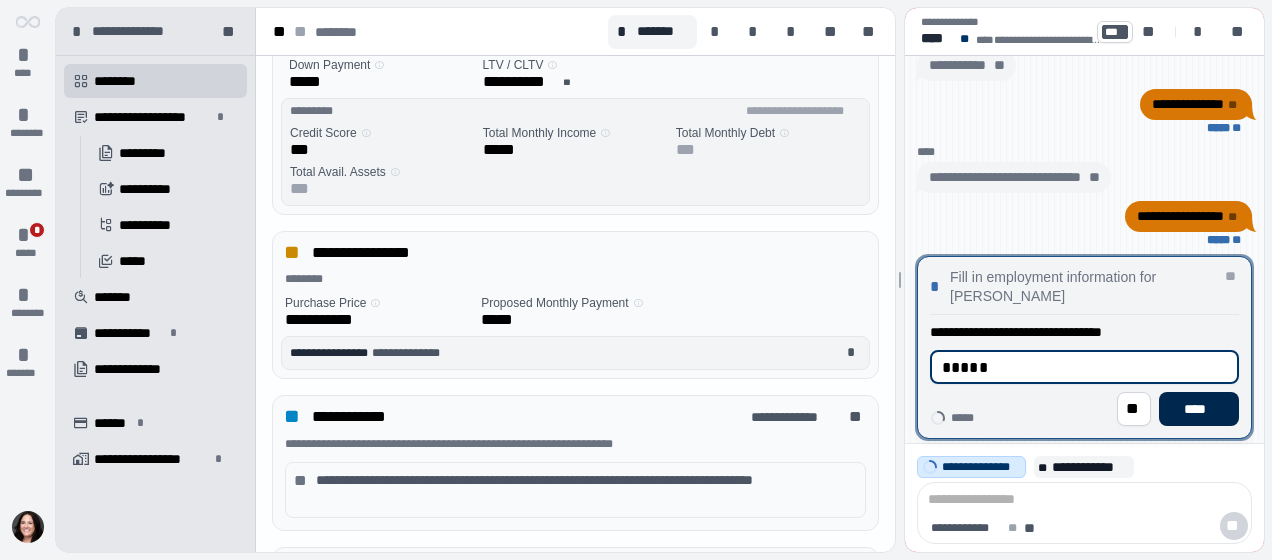 type on "*****" 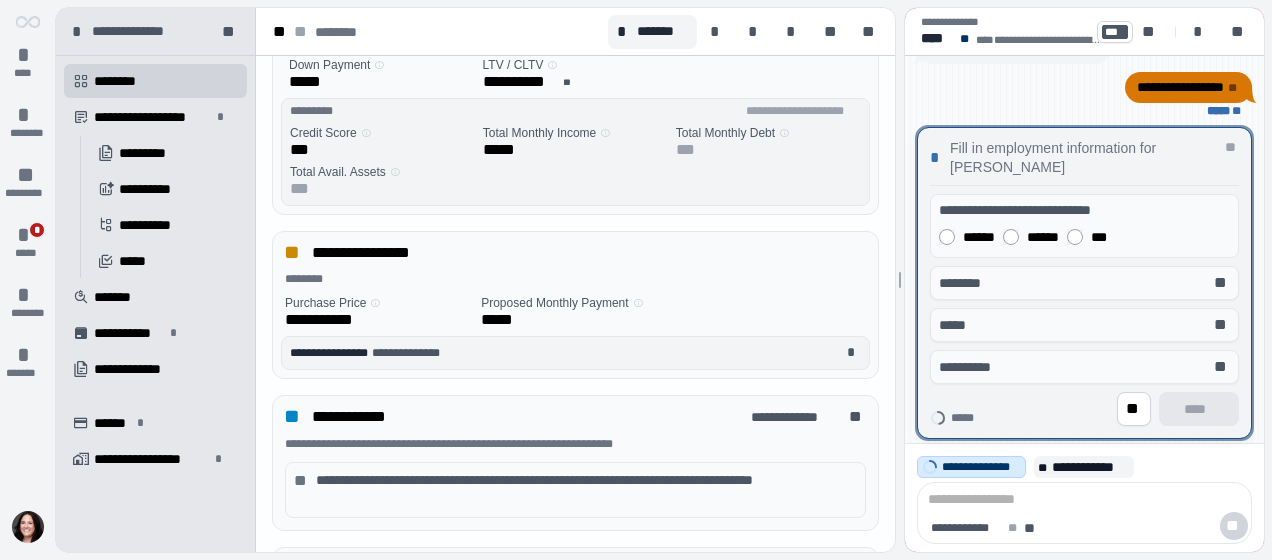 click on "******" at bounding box center (967, 237) 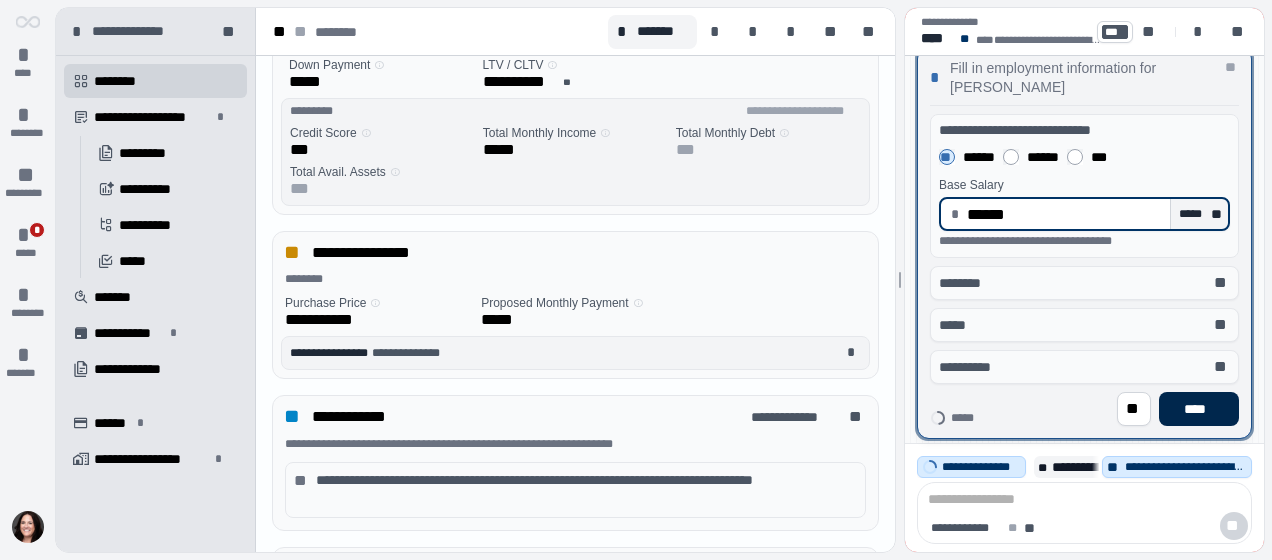 type on "*********" 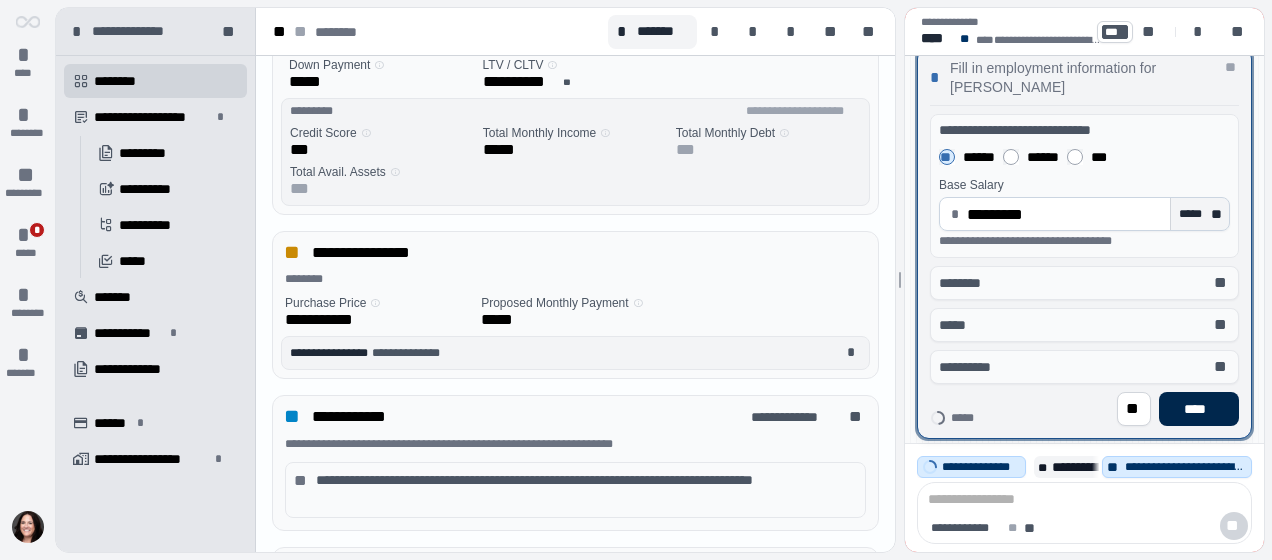 click on "****" at bounding box center (1199, 409) 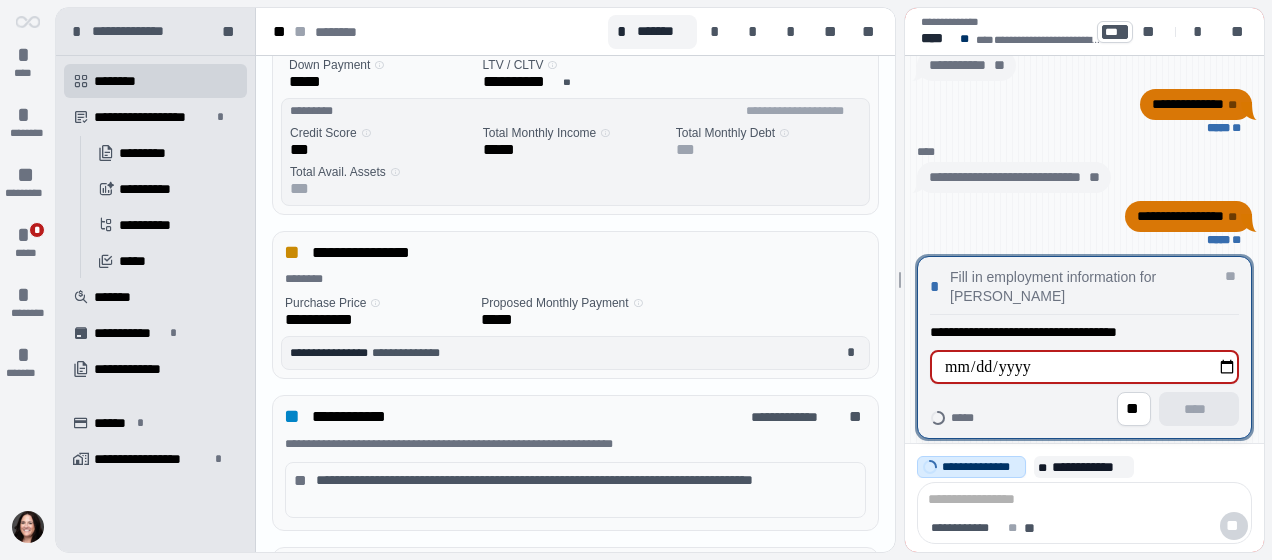 type on "**********" 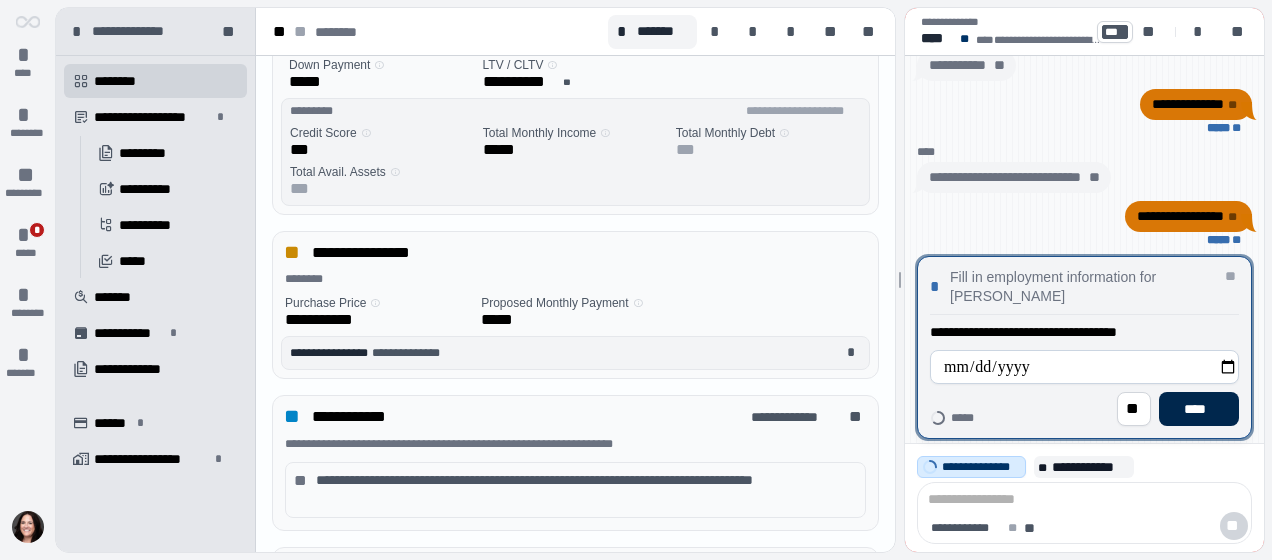 click on "****" at bounding box center (1199, 409) 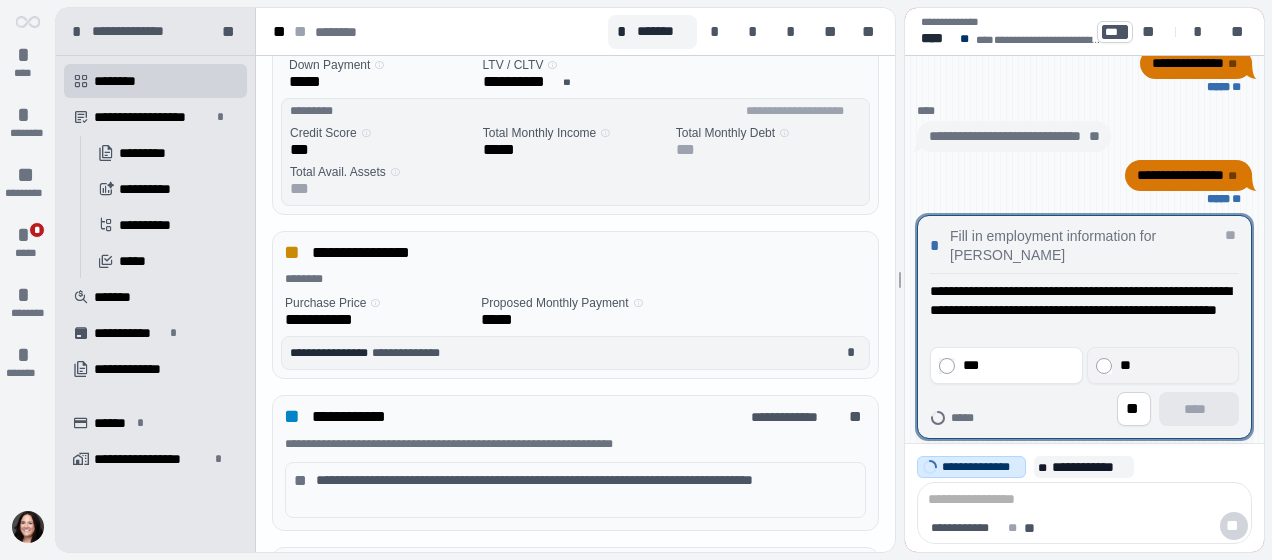 click on "**" at bounding box center [1162, 365] 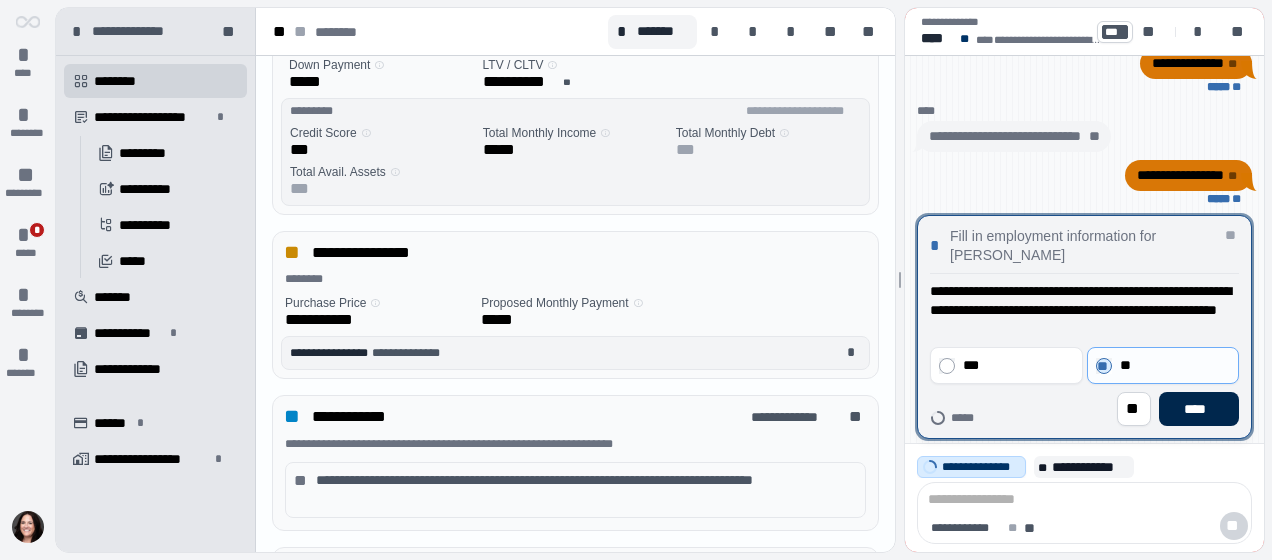 click on "****" at bounding box center [1199, 409] 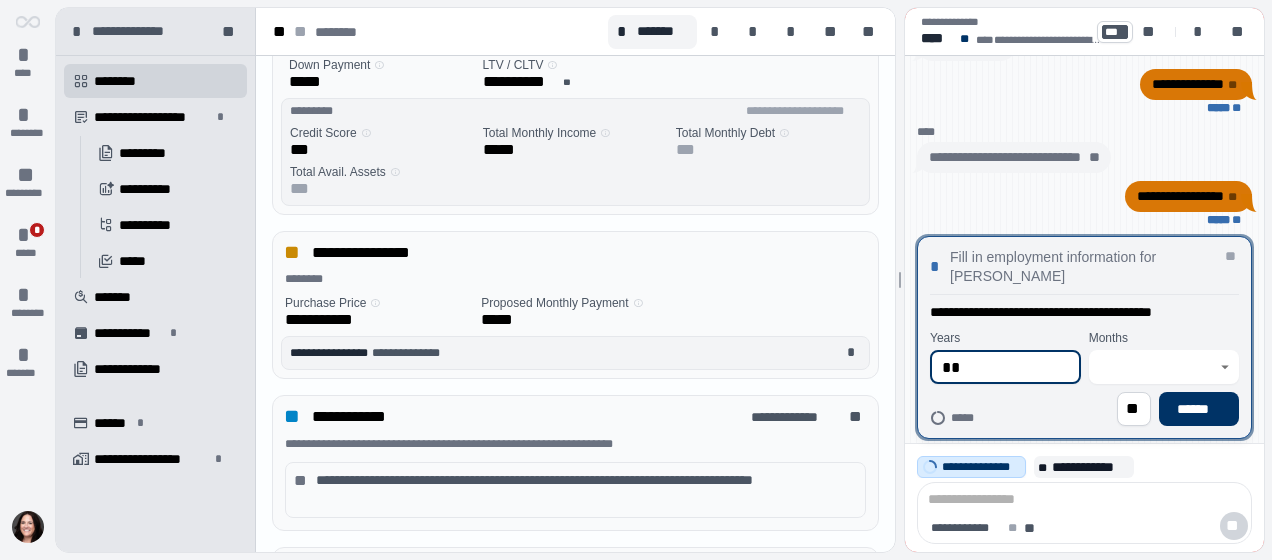 type on "**" 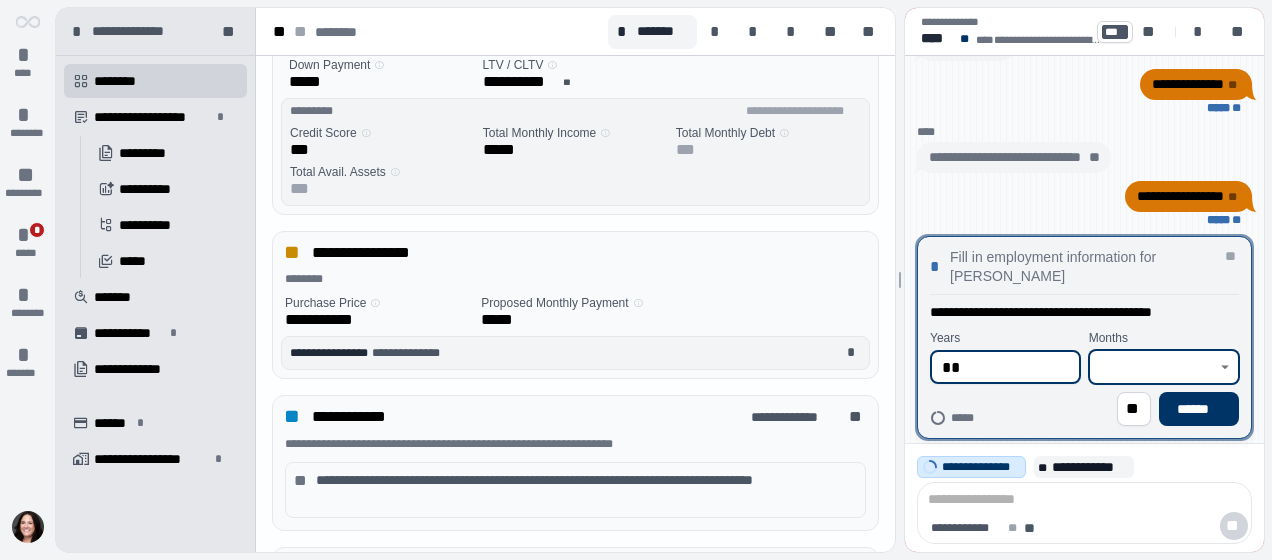 click at bounding box center (1152, 367) 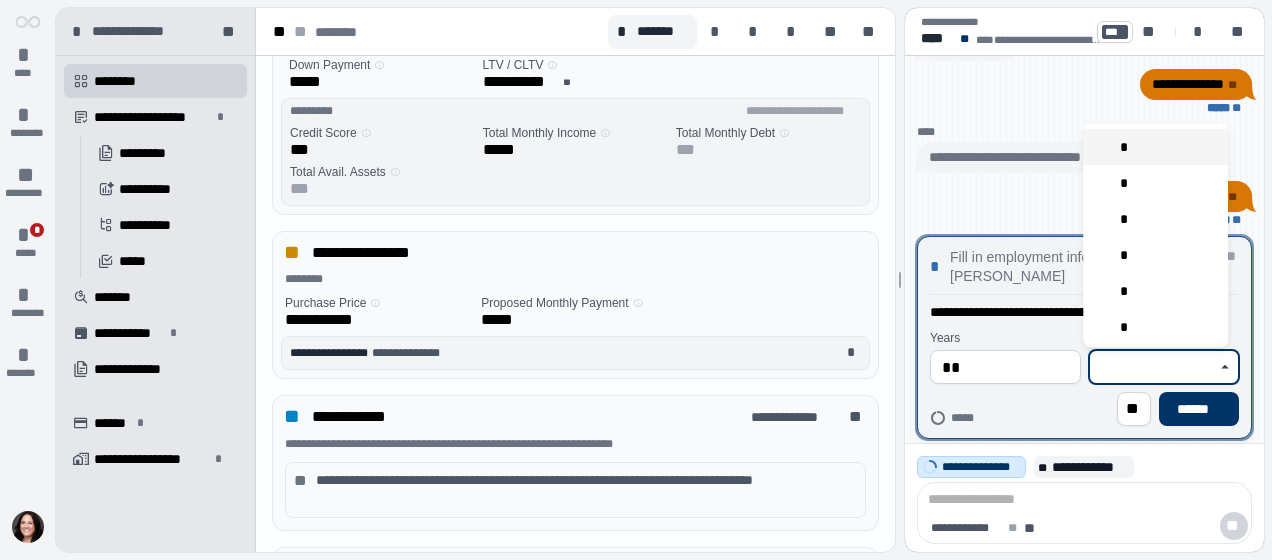 click on "*" at bounding box center (1155, 147) 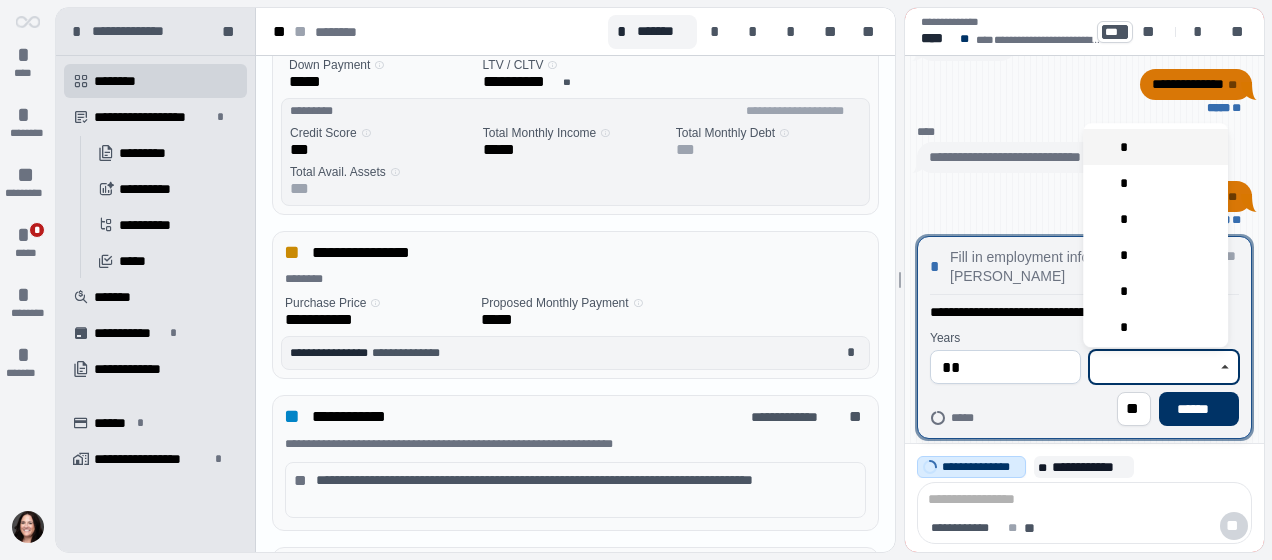 type on "*" 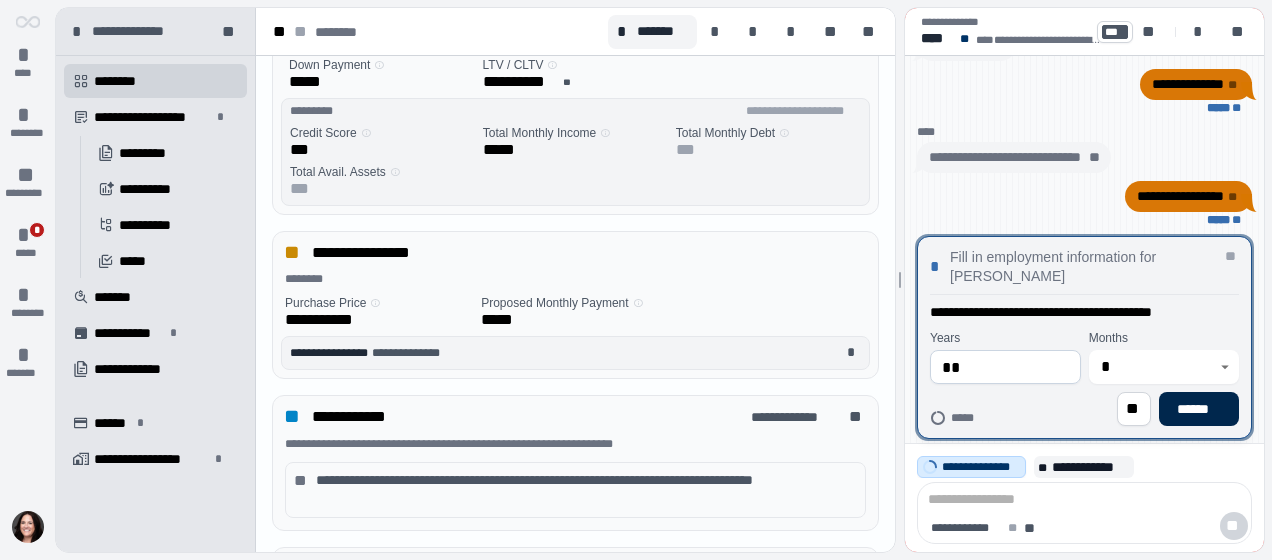 click on "******" at bounding box center (1199, 409) 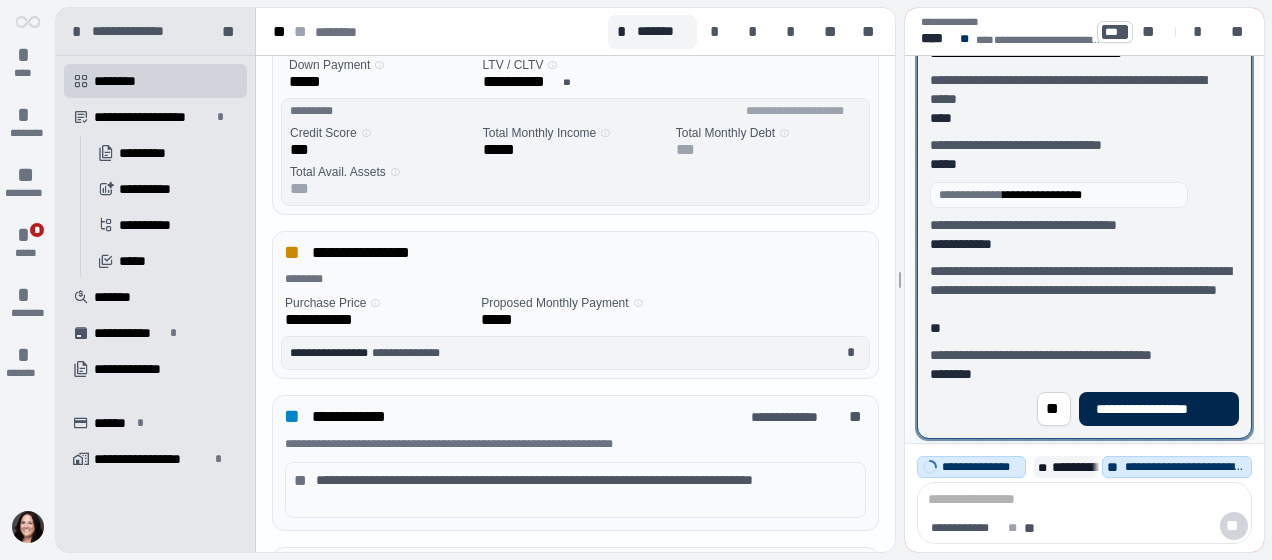 click on "**********" at bounding box center [1158, 409] 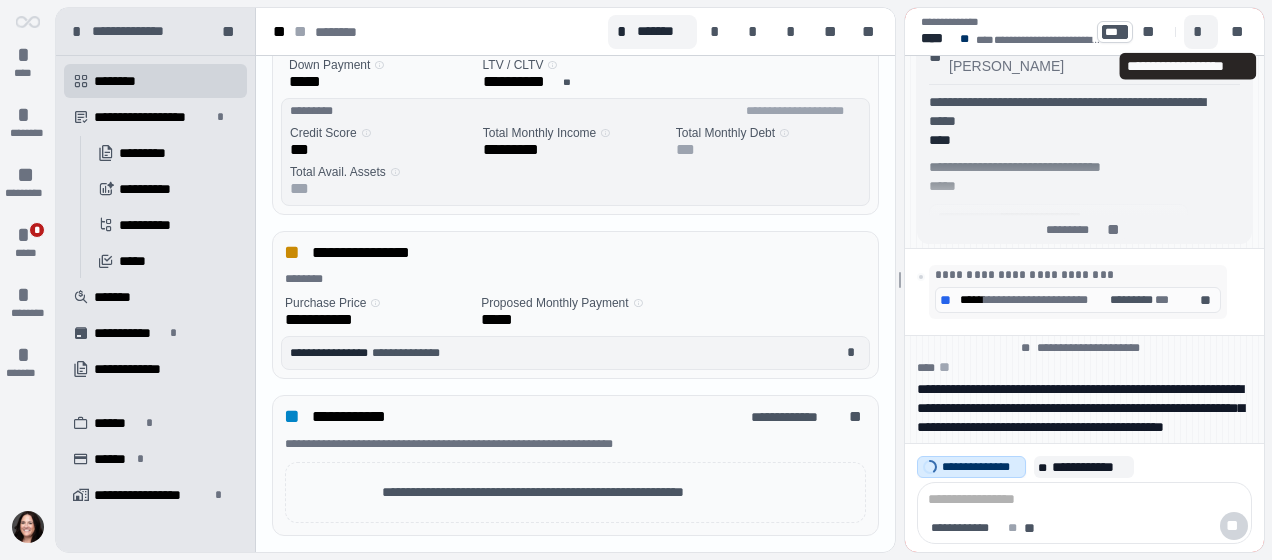 click on "*" at bounding box center [1201, 32] 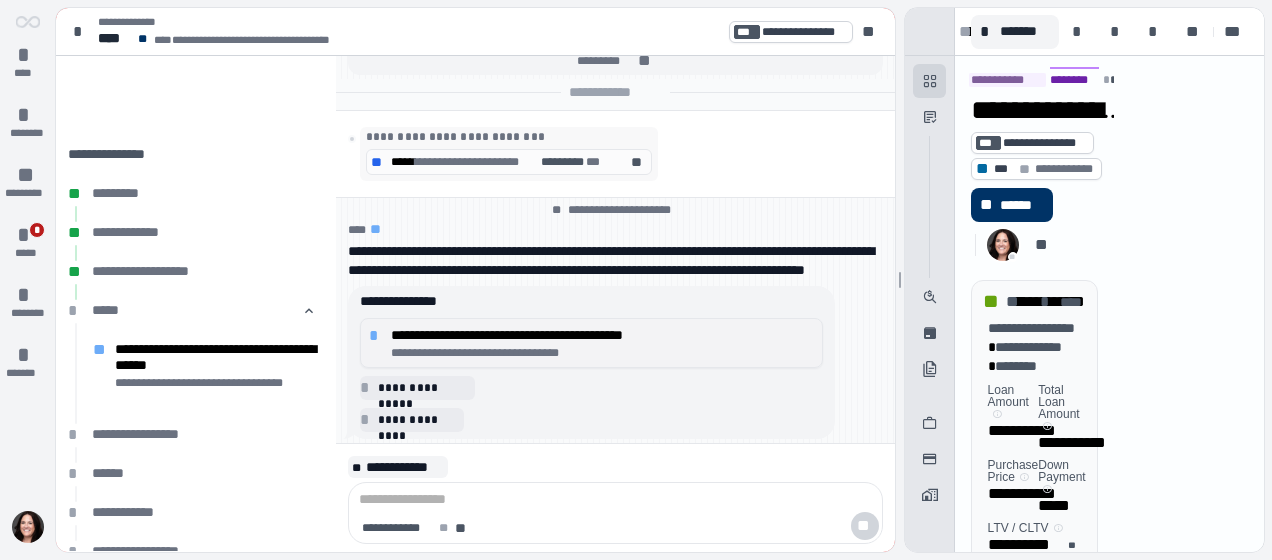 click on "**********" at bounding box center [603, 335] 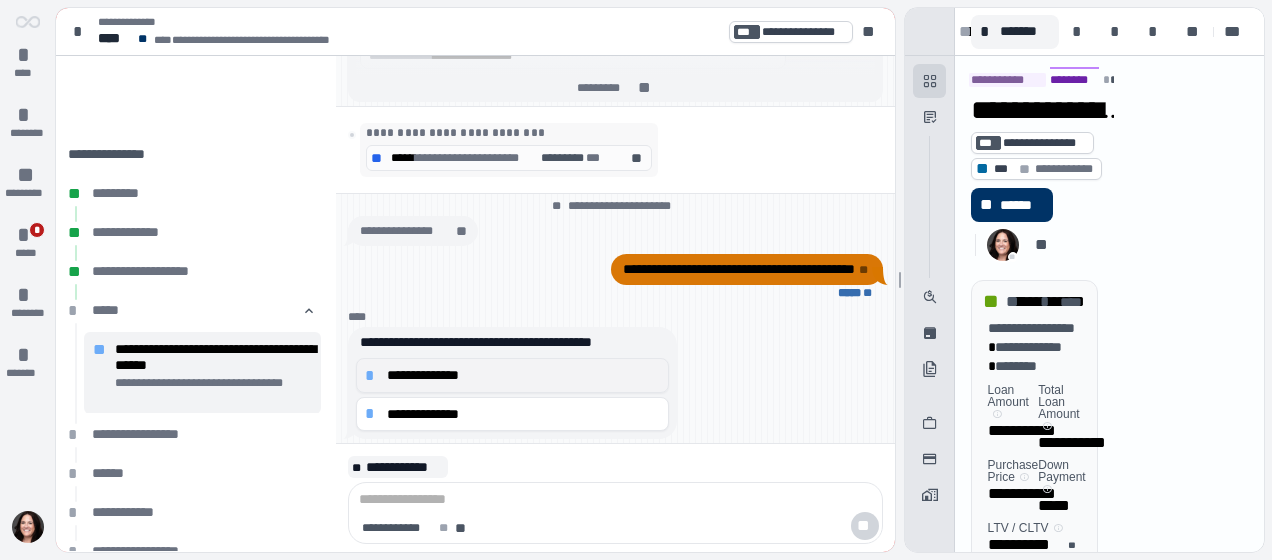 click on "**********" at bounding box center [523, 375] 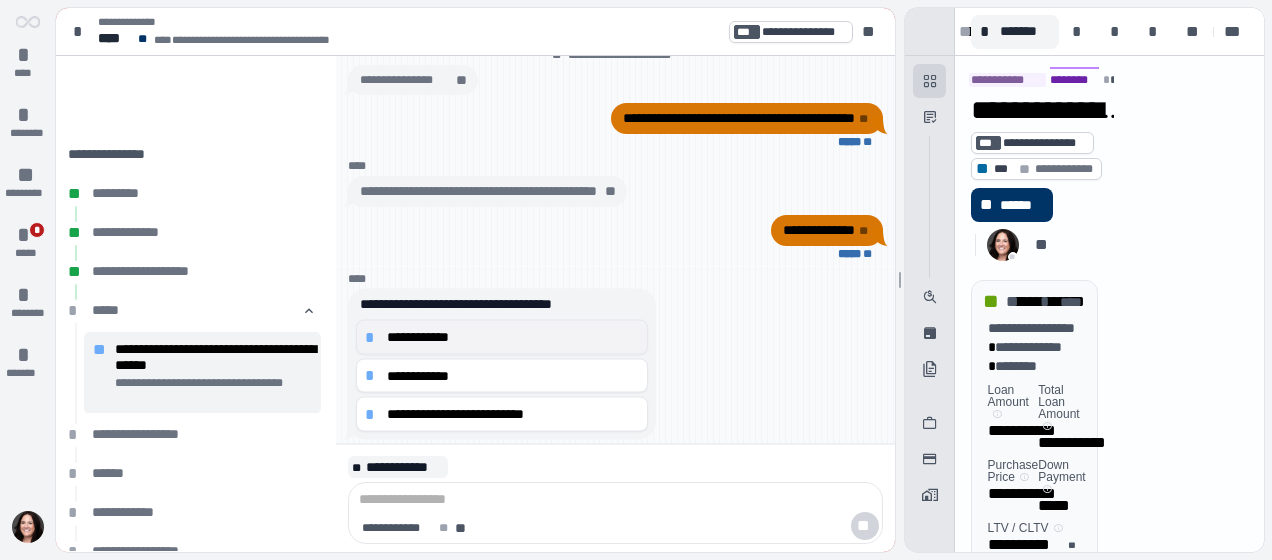 click on "**********" at bounding box center (513, 337) 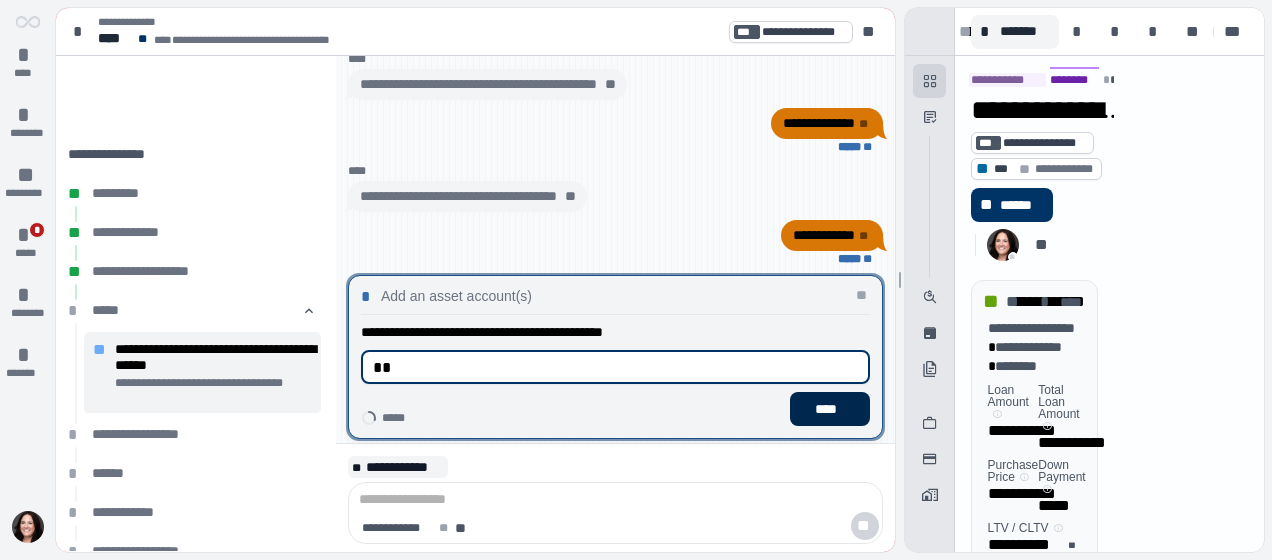 type on "*" 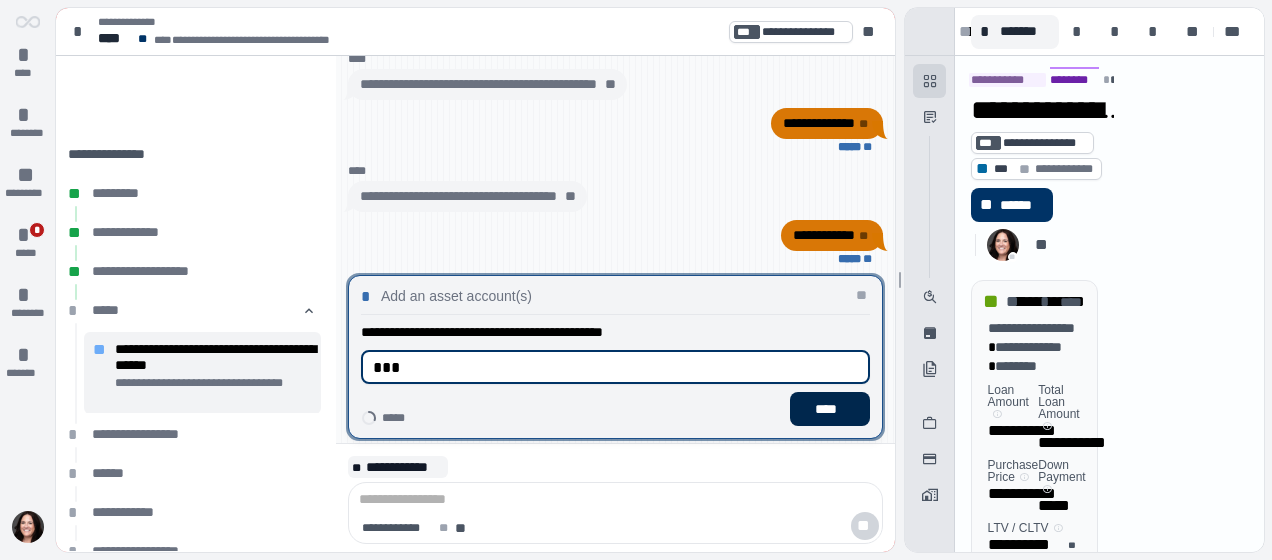 type on "***" 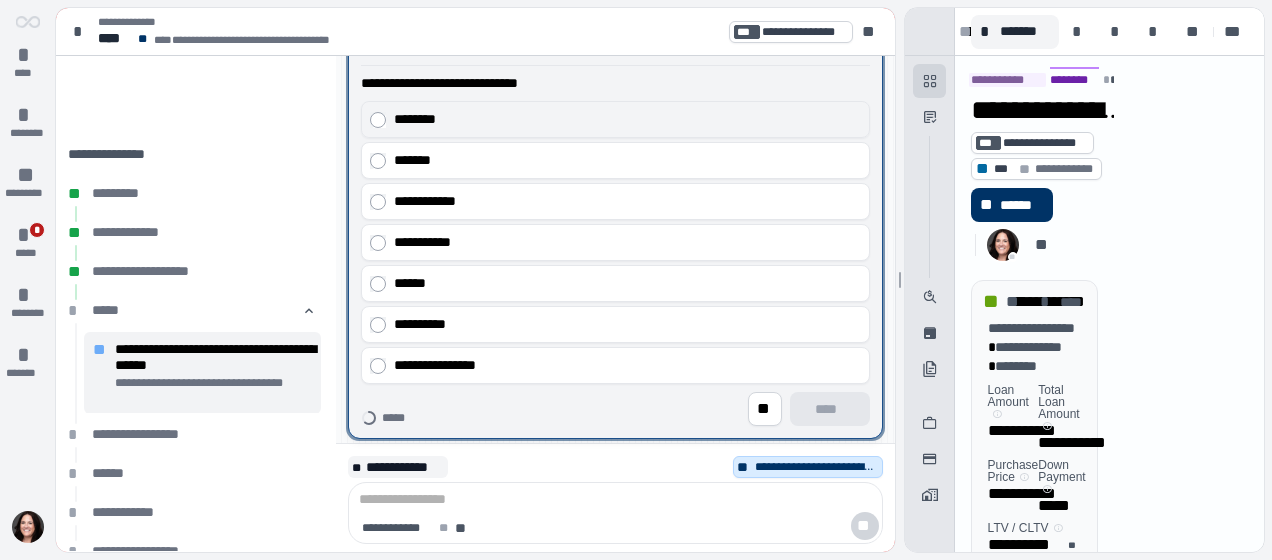 click on "********" at bounding box center (623, 119) 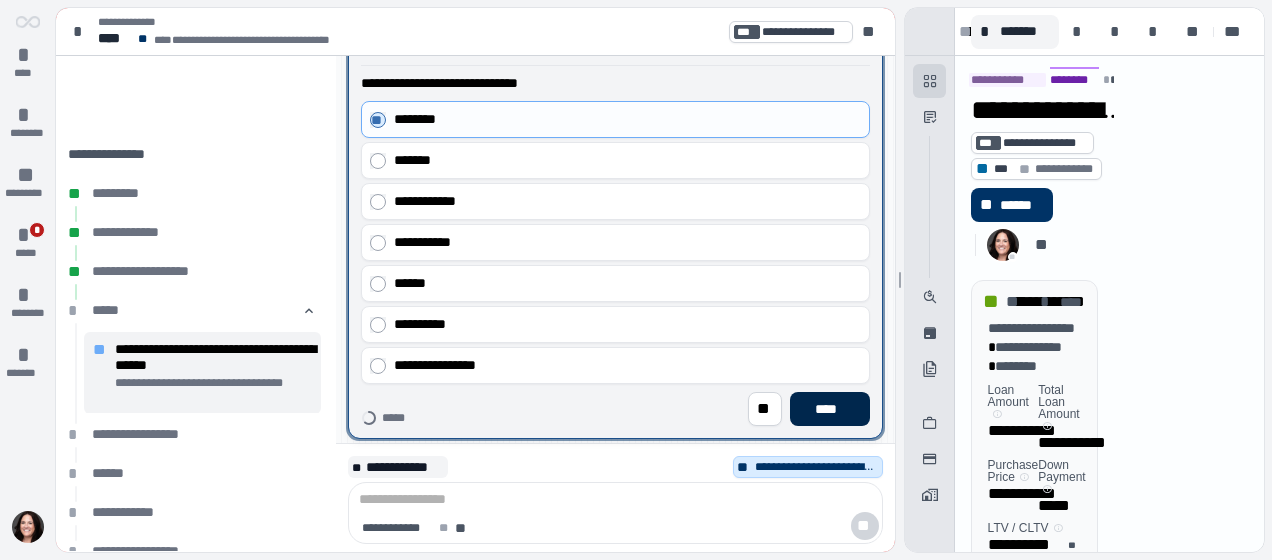 click on "****" at bounding box center (830, 409) 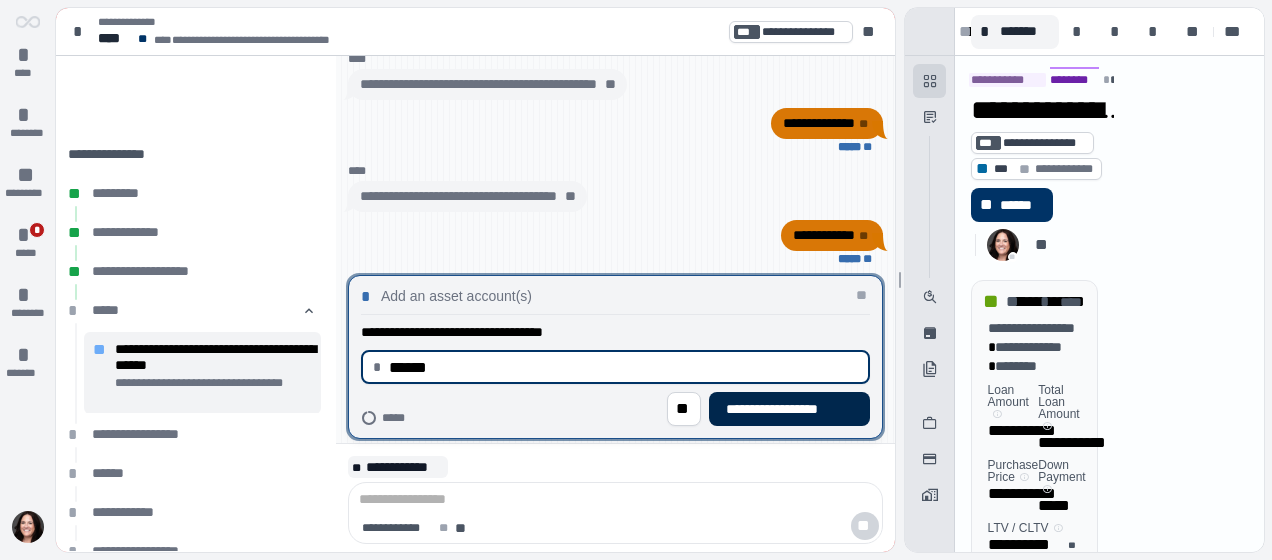 type on "*********" 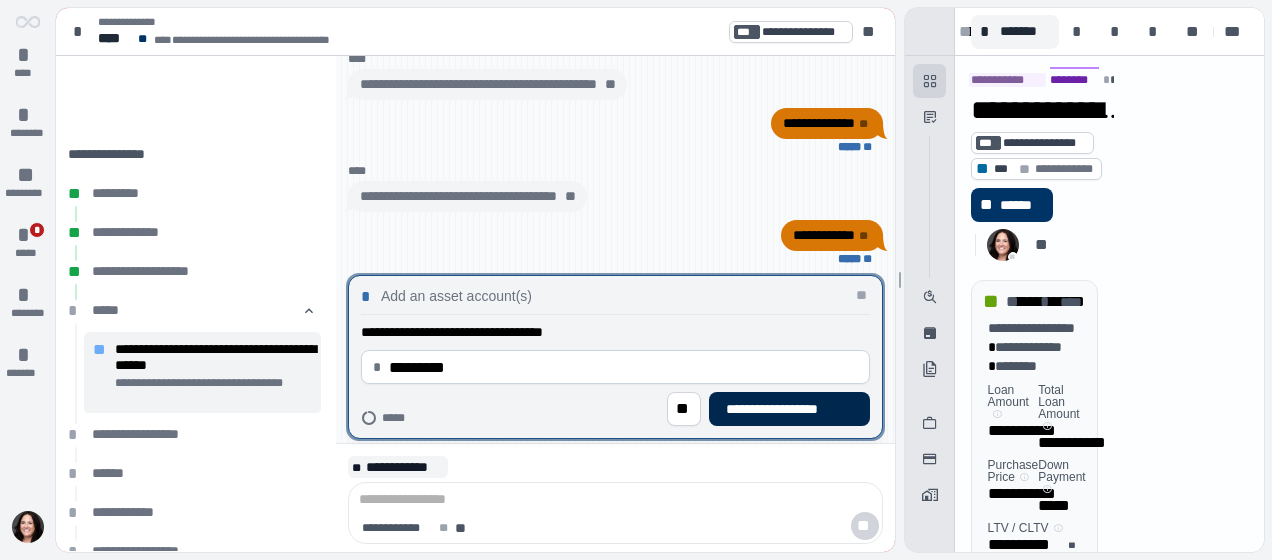 click on "**********" at bounding box center [789, 409] 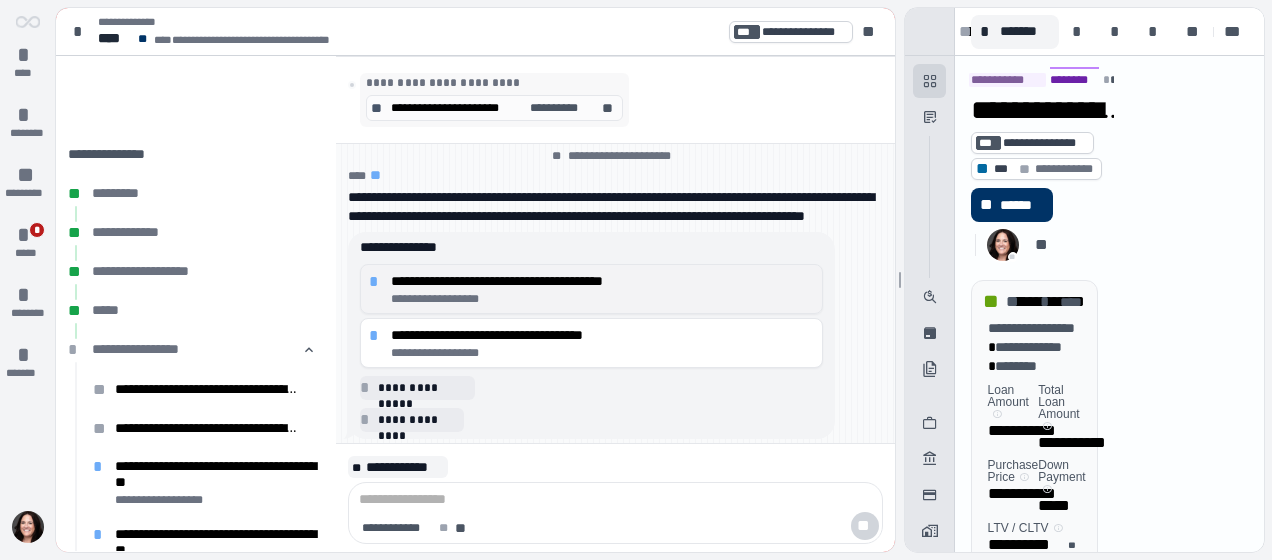 click on "**********" at bounding box center [603, 299] 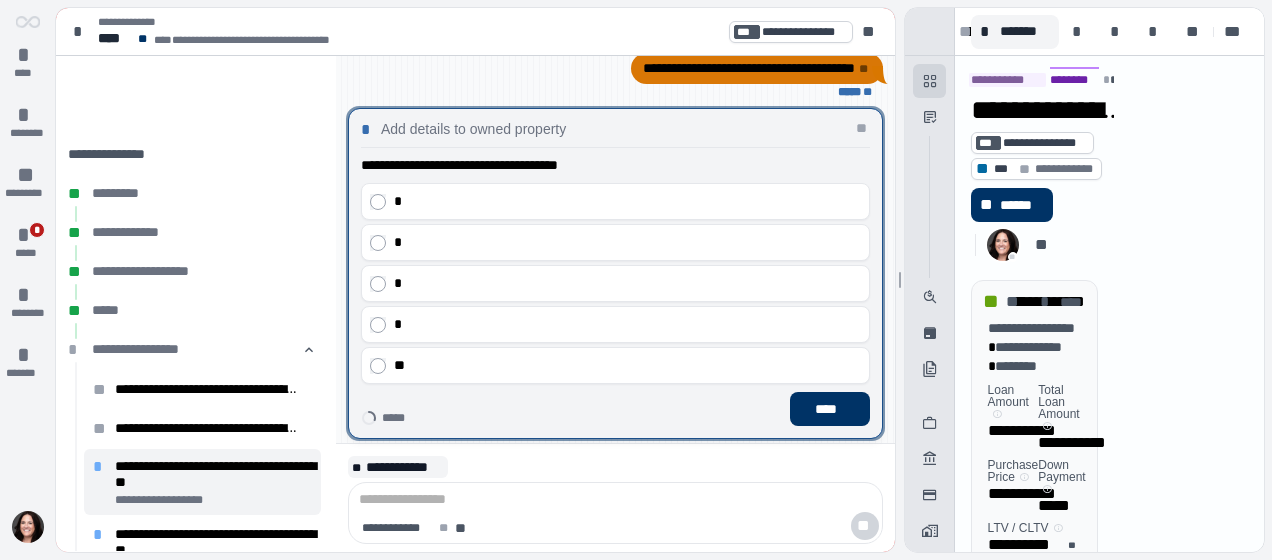 click on "* * * * **" at bounding box center [615, 283] 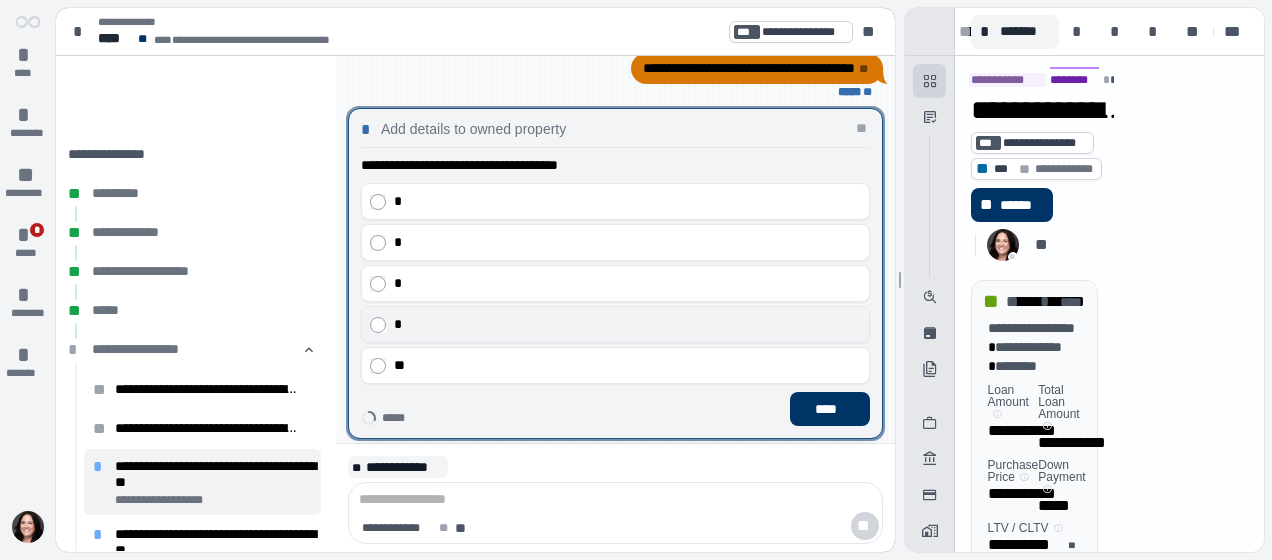 click on "*" at bounding box center [623, 324] 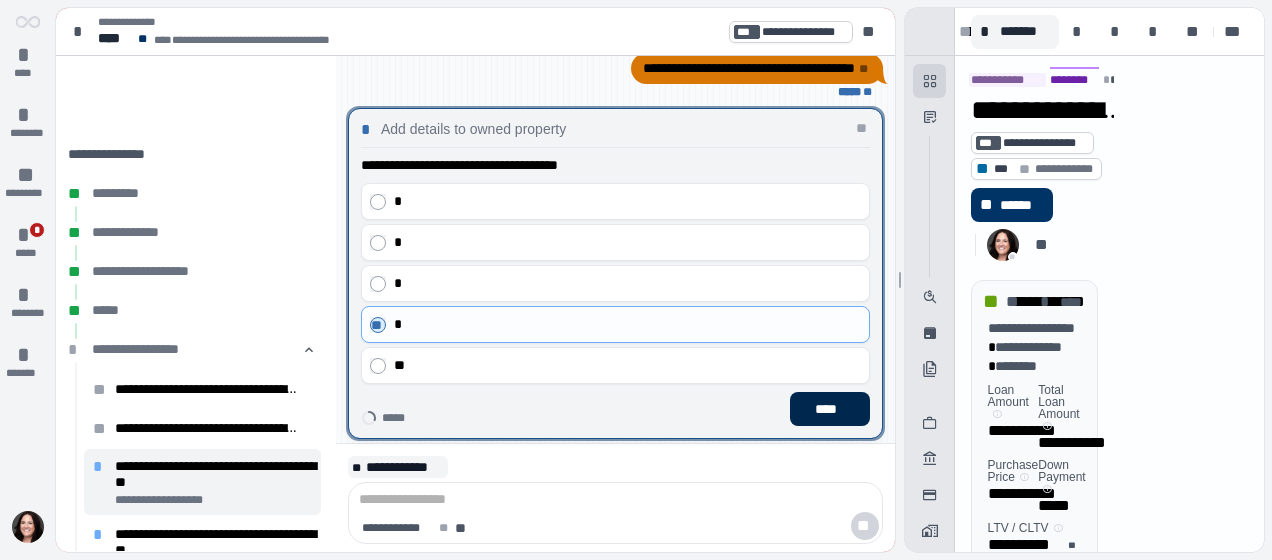 click on "****" at bounding box center (829, 409) 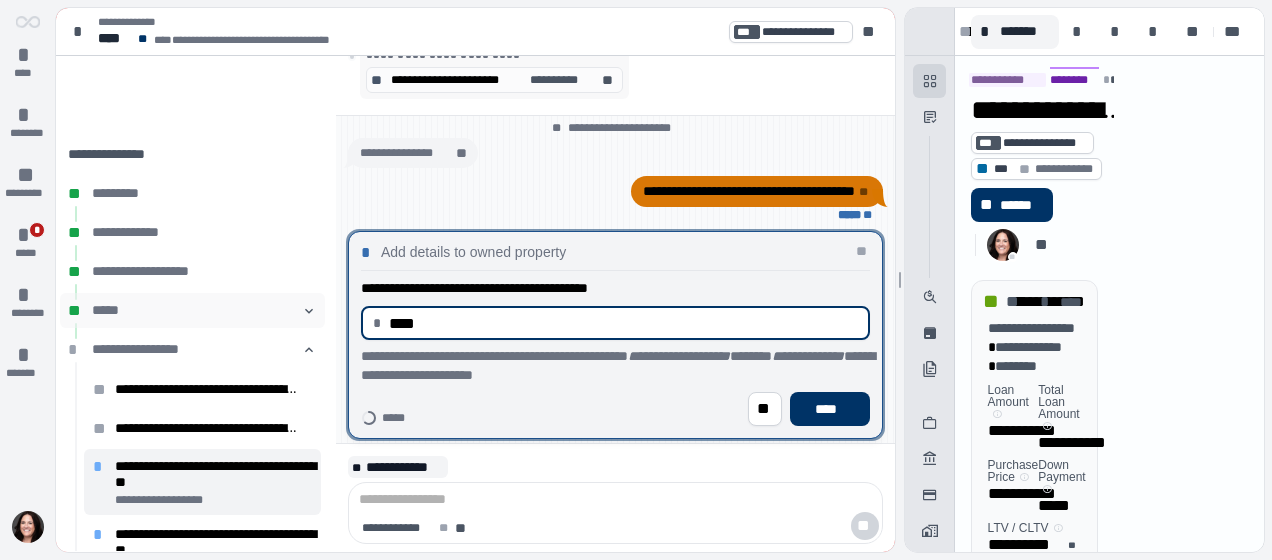 drag, startPoint x: 538, startPoint y: 336, endPoint x: 298, endPoint y: 307, distance: 241.74573 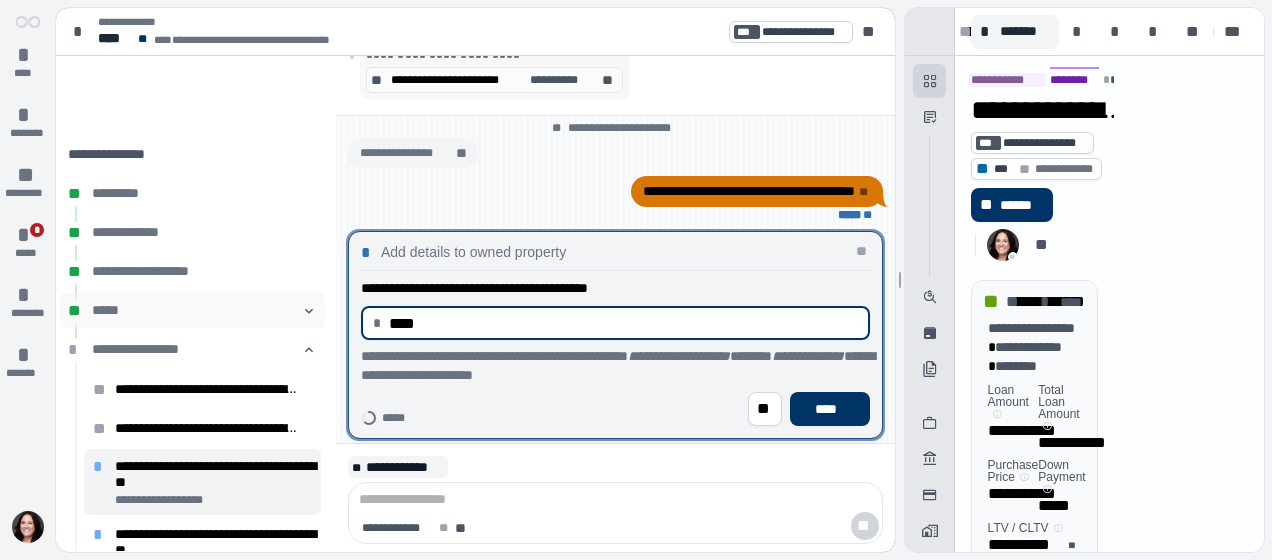 click on "**********" at bounding box center [475, 304] 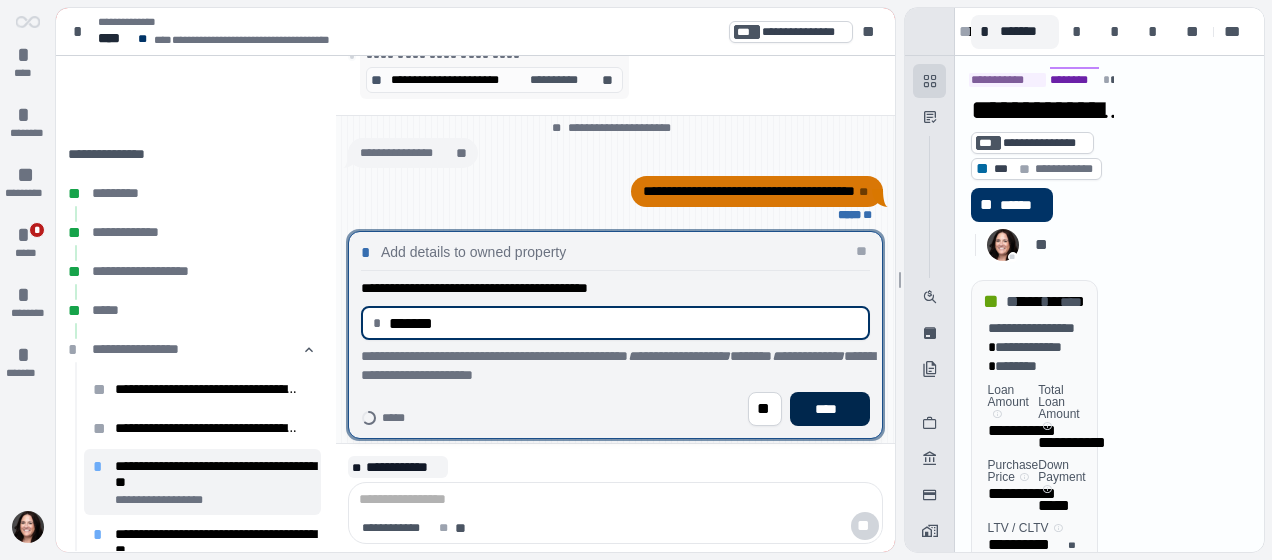 type on "**********" 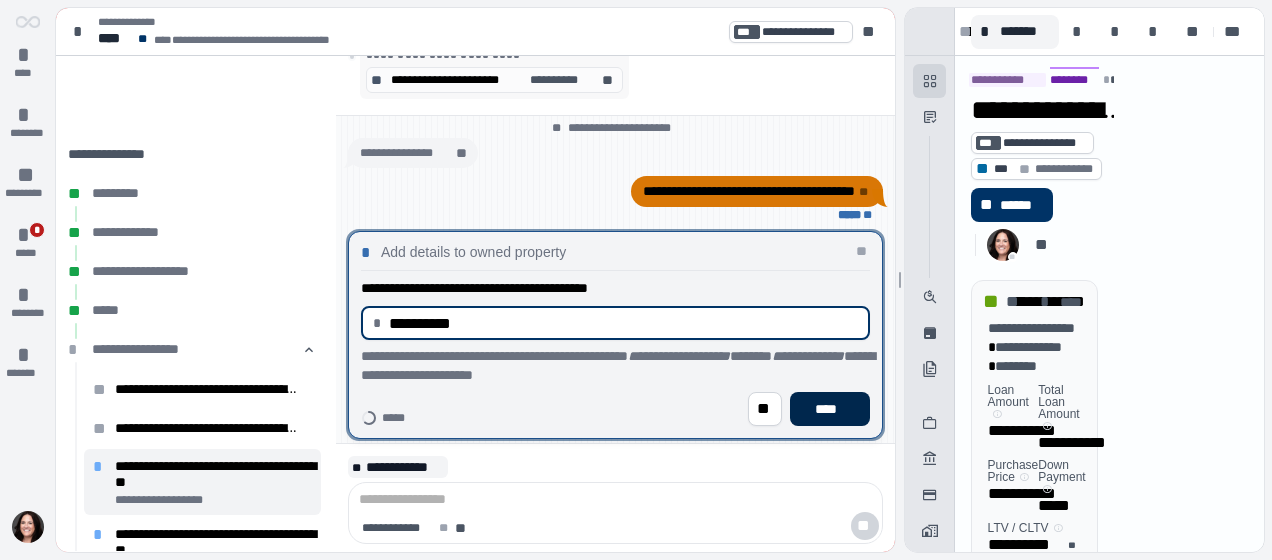 click on "****" at bounding box center (829, 409) 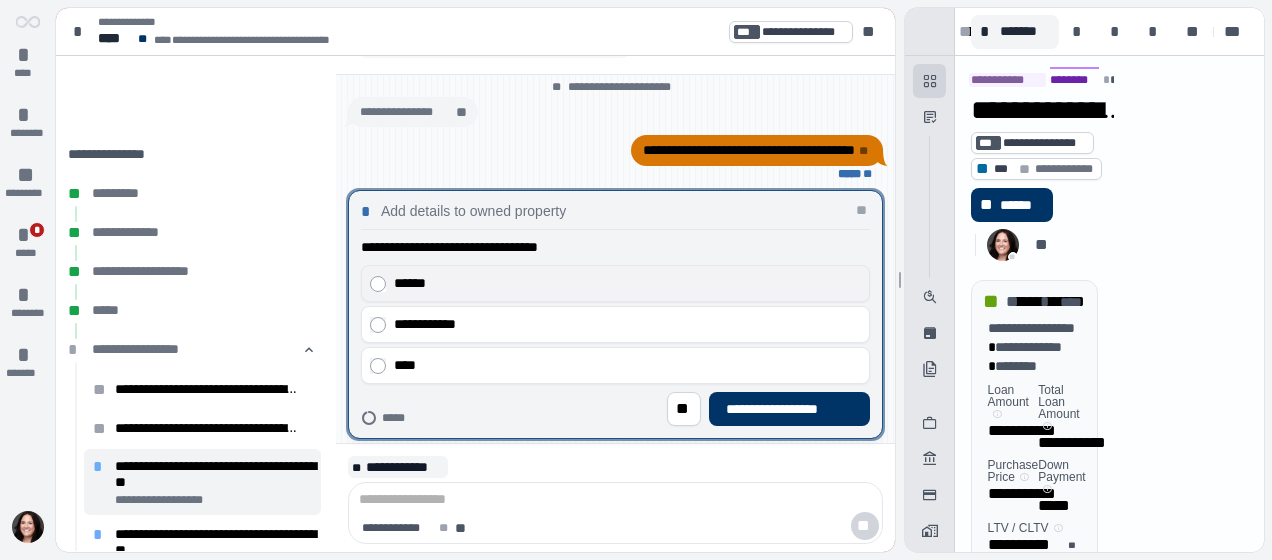 click on "******" at bounding box center [623, 283] 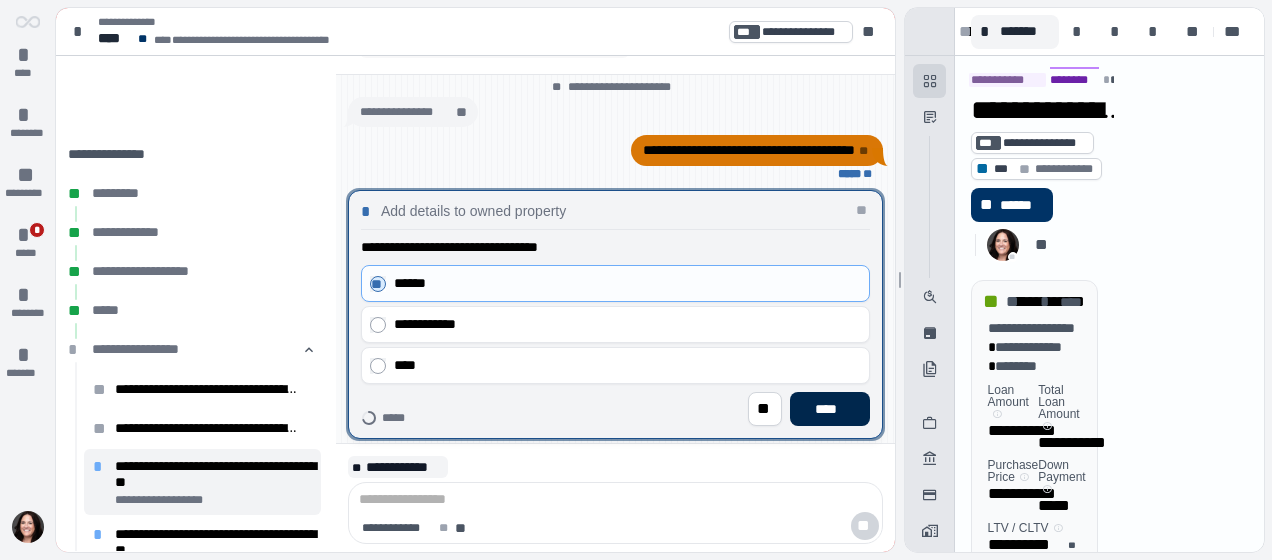 click on "****" at bounding box center [829, 409] 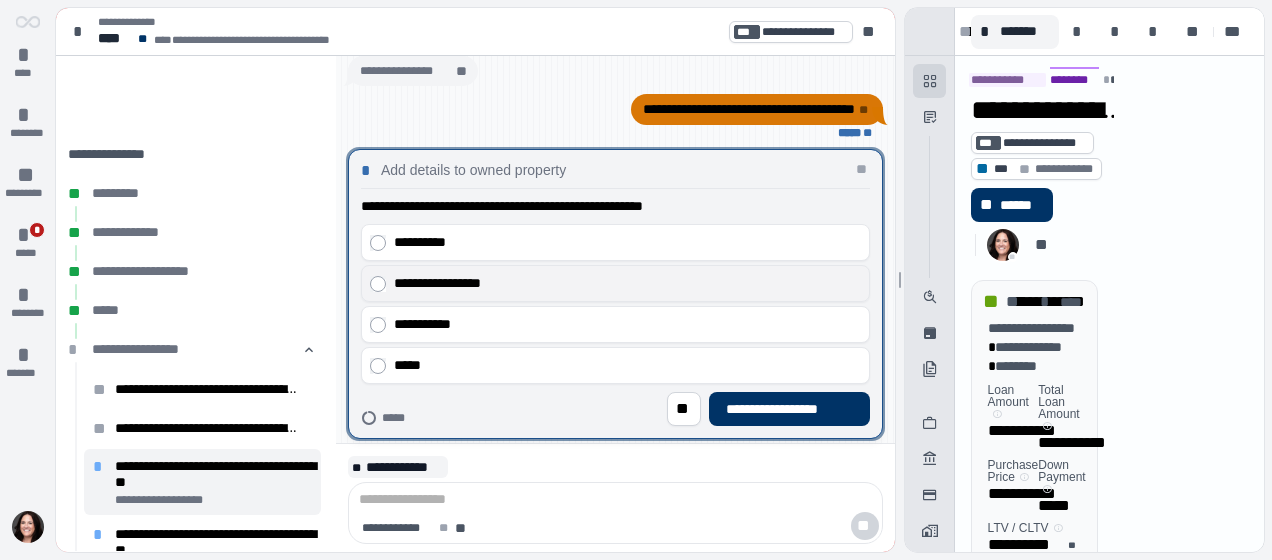 click on "**********" at bounding box center (623, 283) 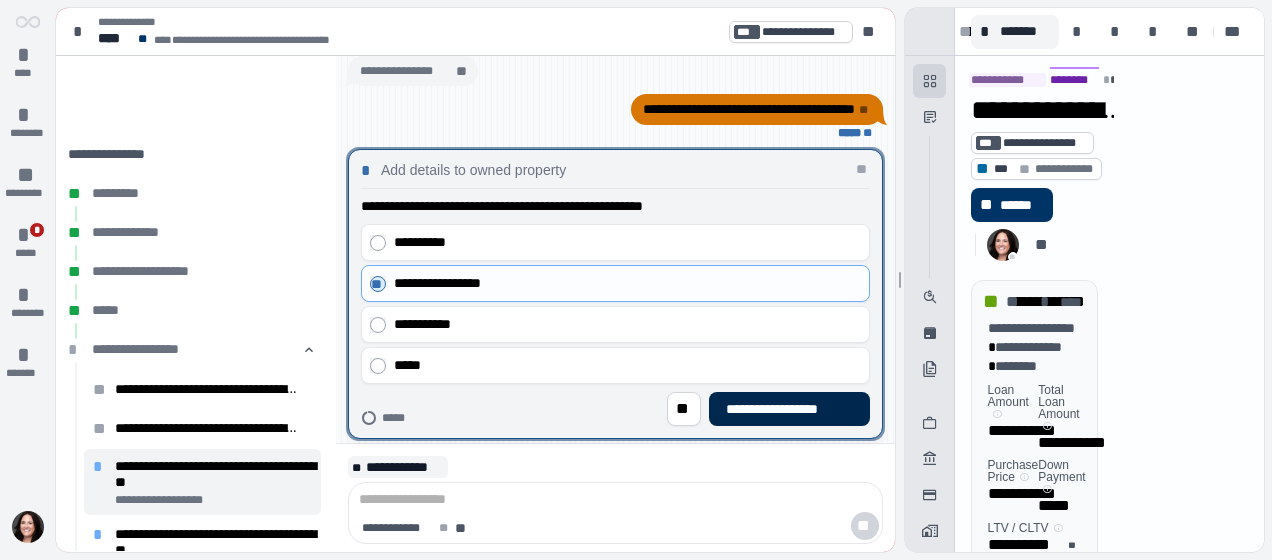 click on "**********" at bounding box center [789, 409] 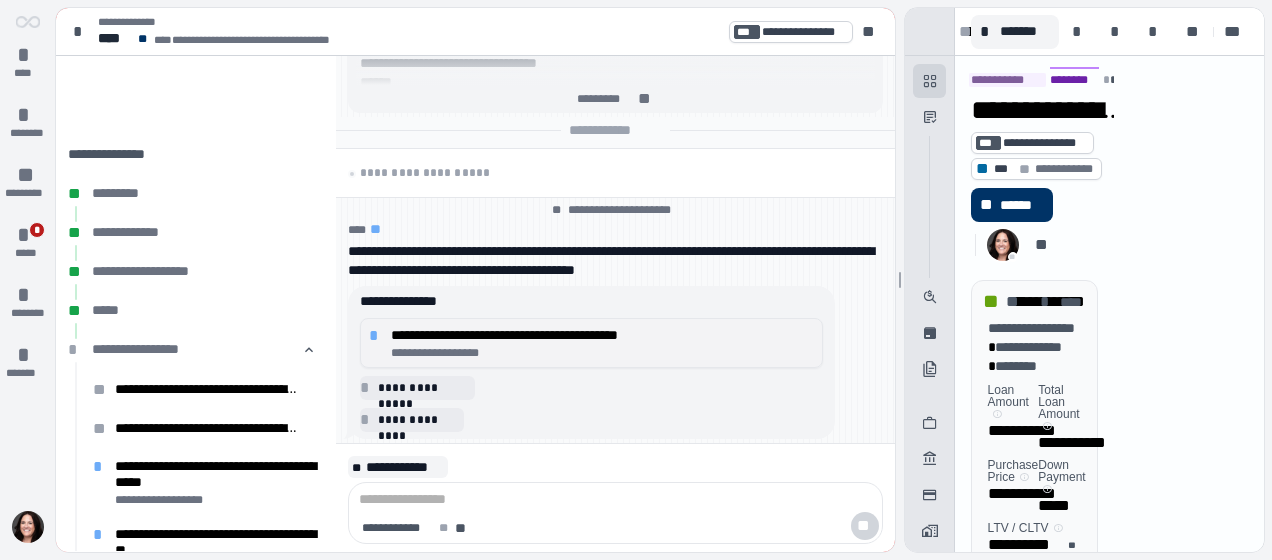 click on "**********" at bounding box center (603, 335) 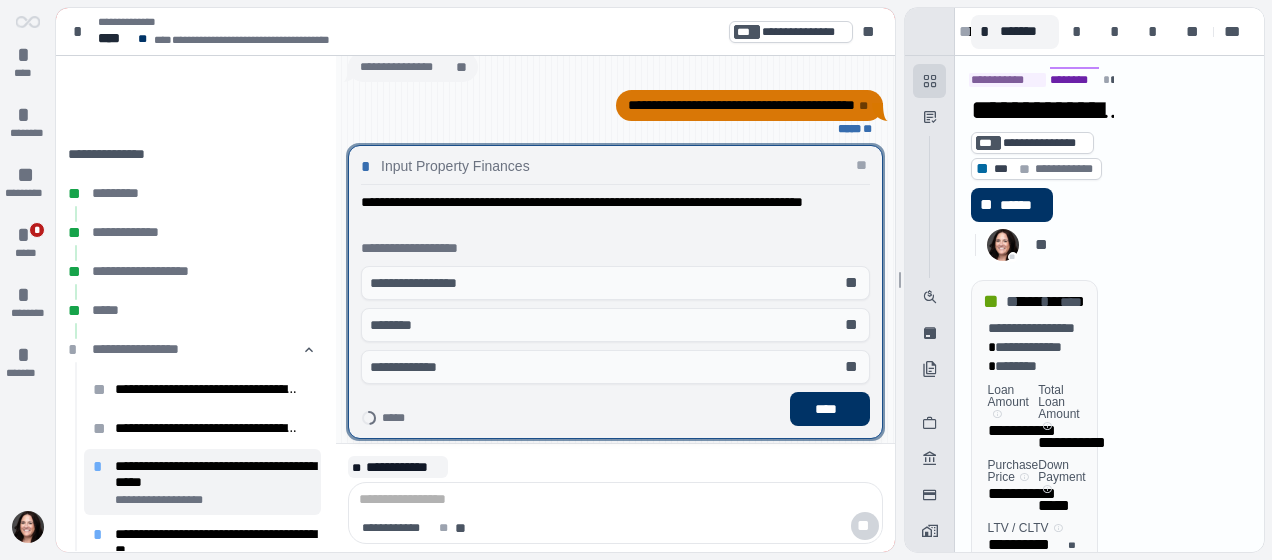 click on "******** **" at bounding box center [615, 325] 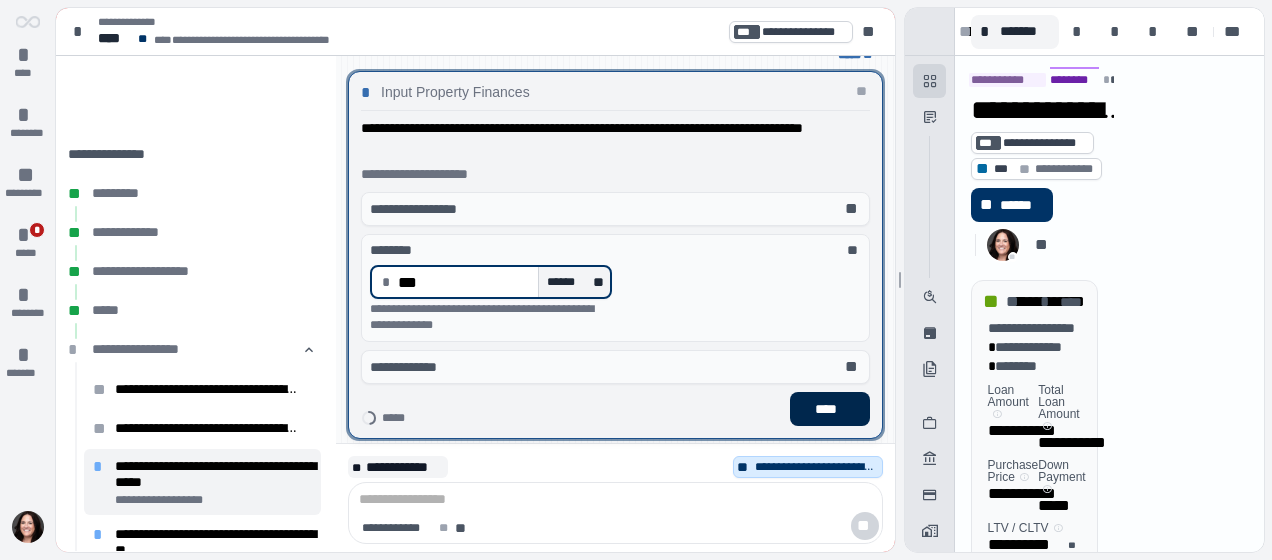 type on "******" 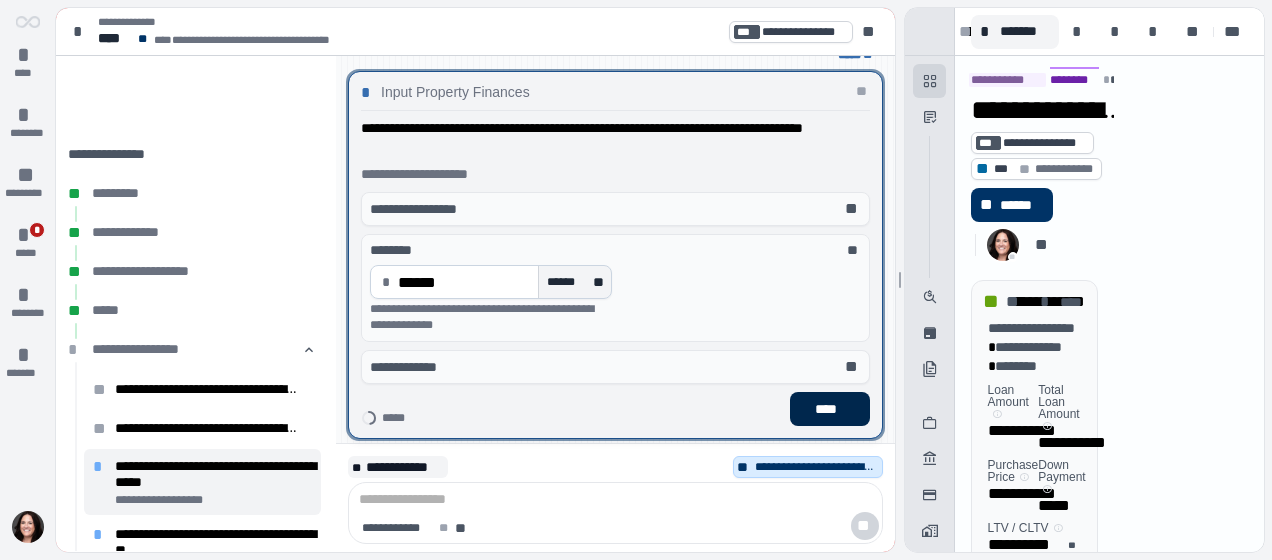 click on "****" at bounding box center (830, 409) 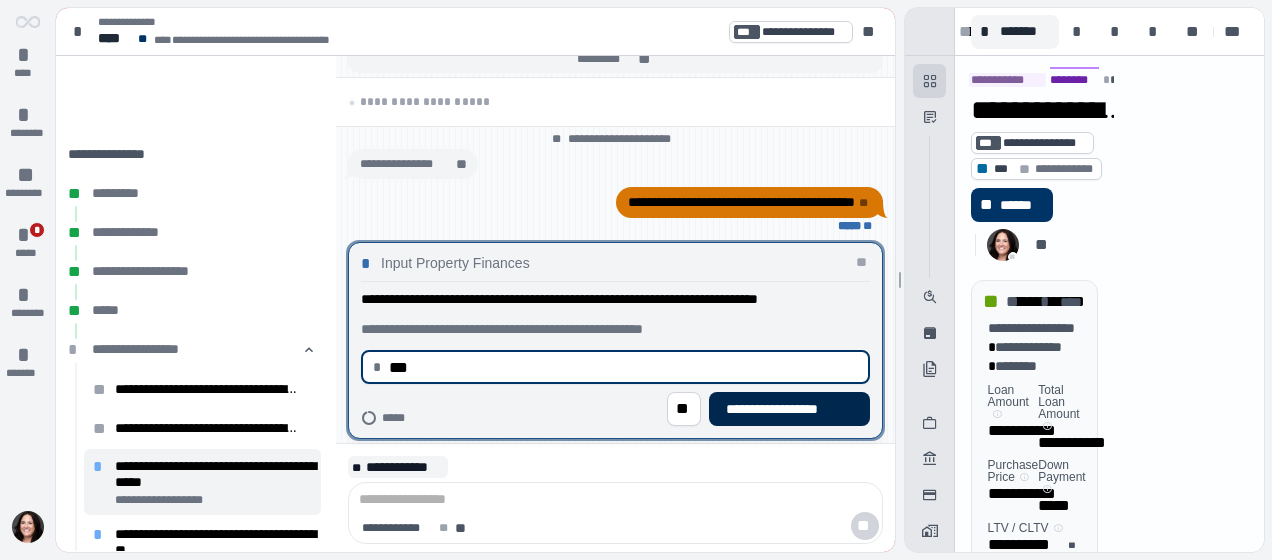 type on "******" 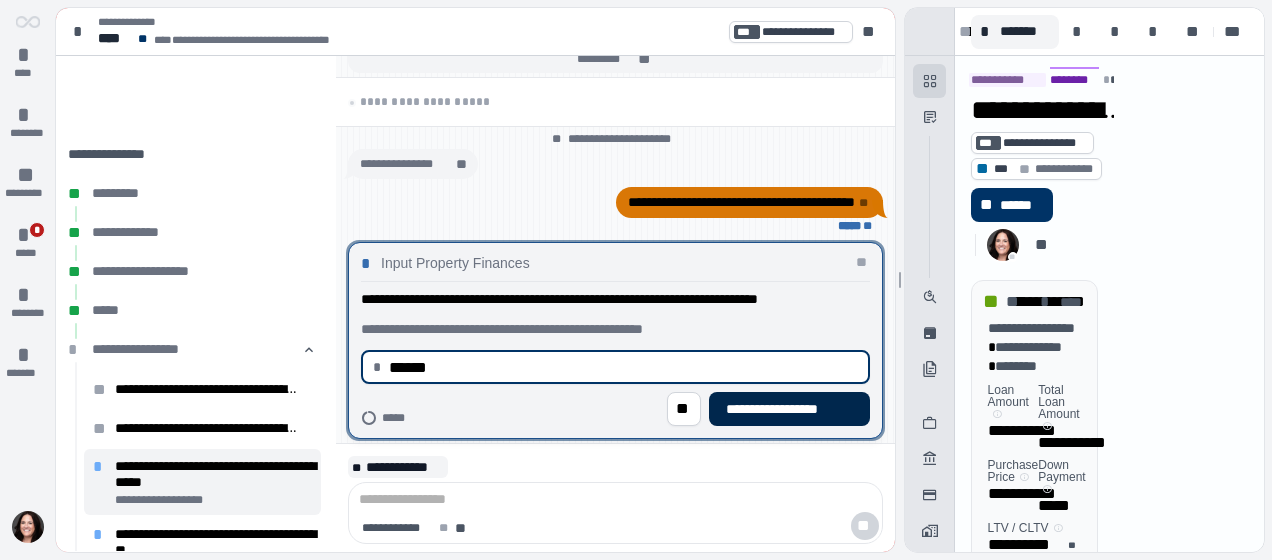 click on "**********" at bounding box center [789, 409] 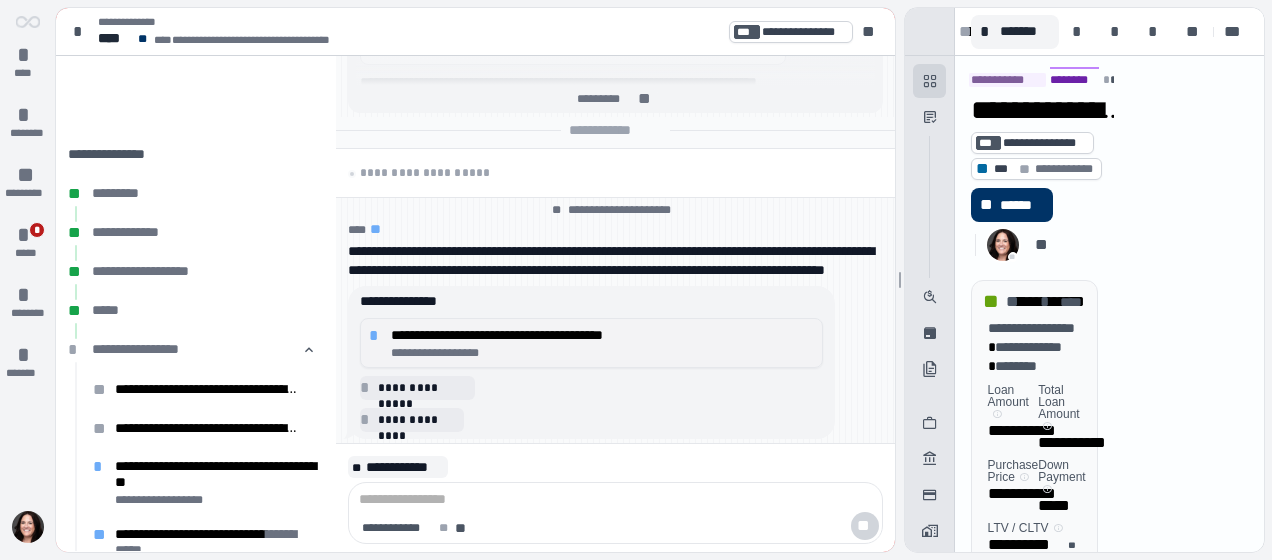 click on "**********" at bounding box center [603, 335] 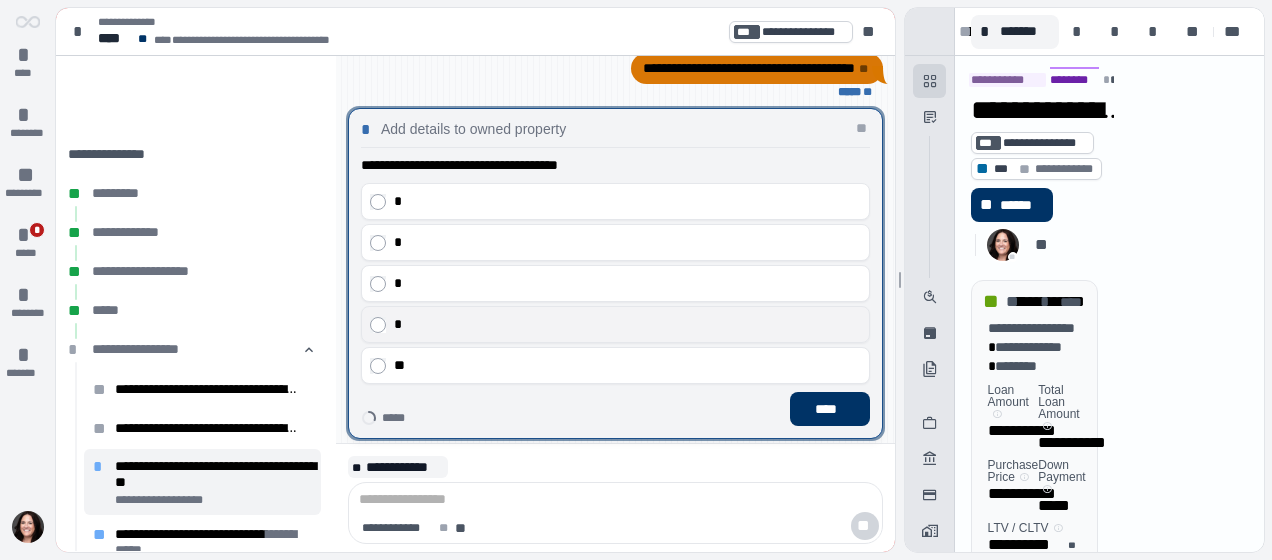 click on "*" at bounding box center (623, 324) 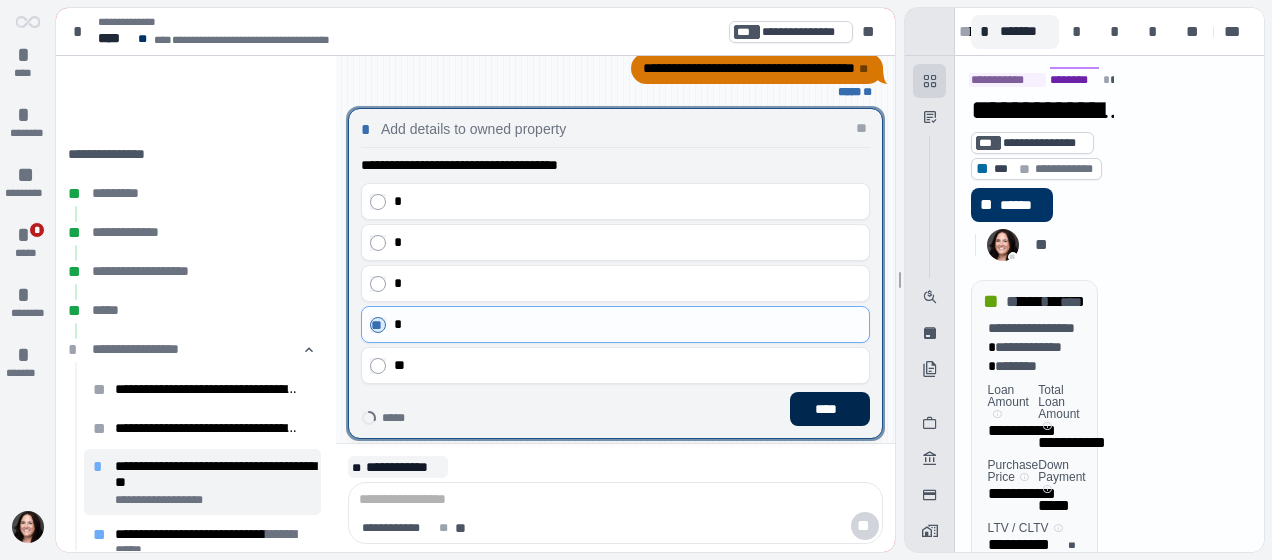 click on "****" at bounding box center (829, 409) 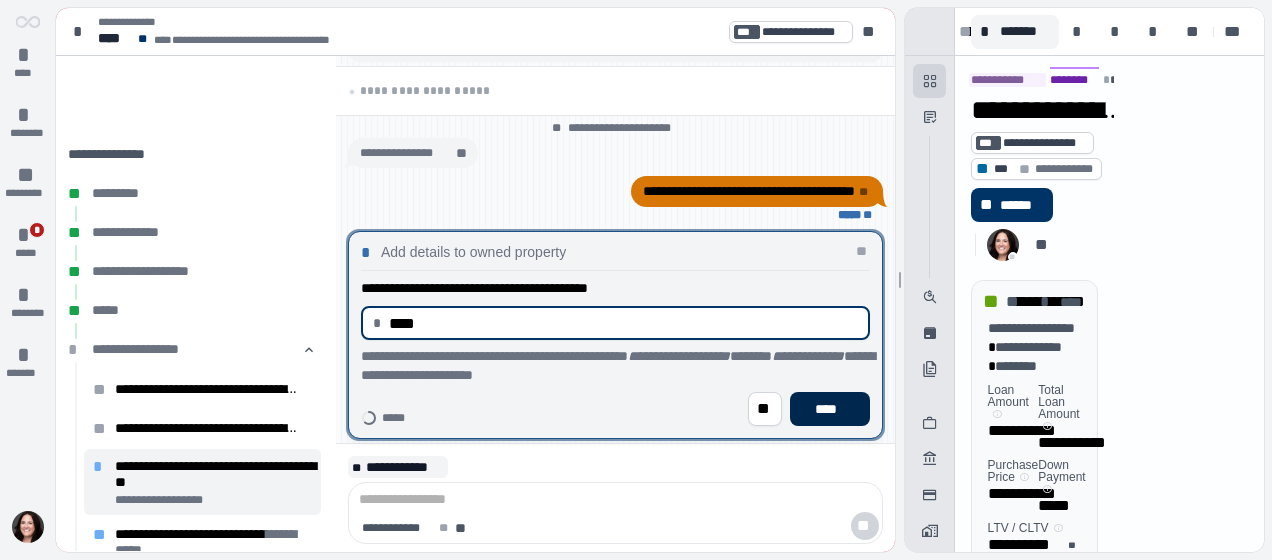 click on "****" at bounding box center [829, 409] 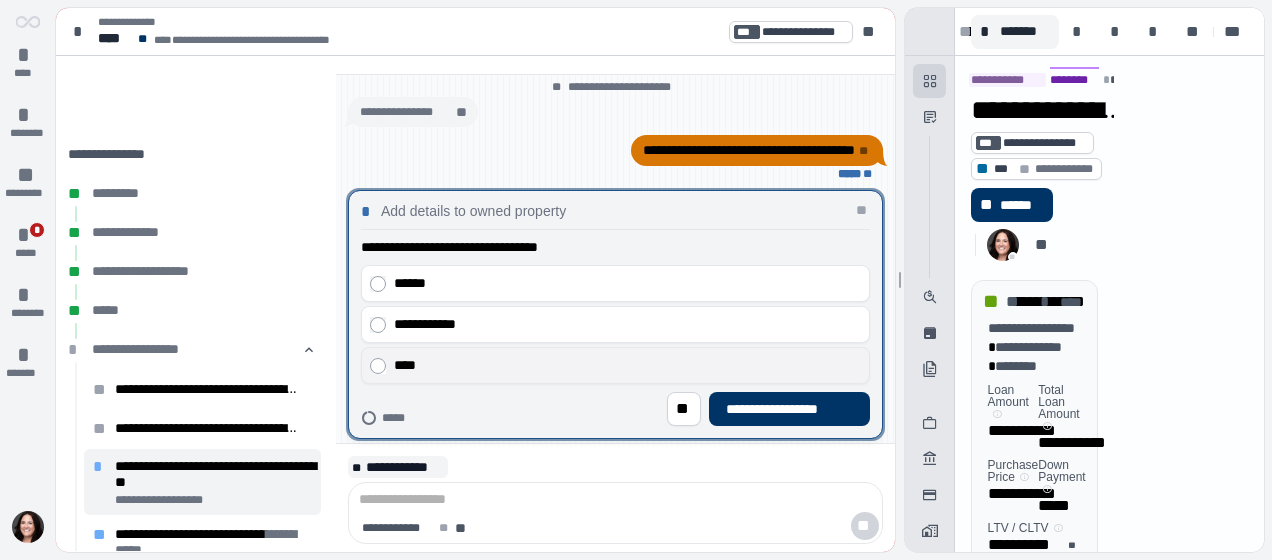 click on "****" at bounding box center (615, 365) 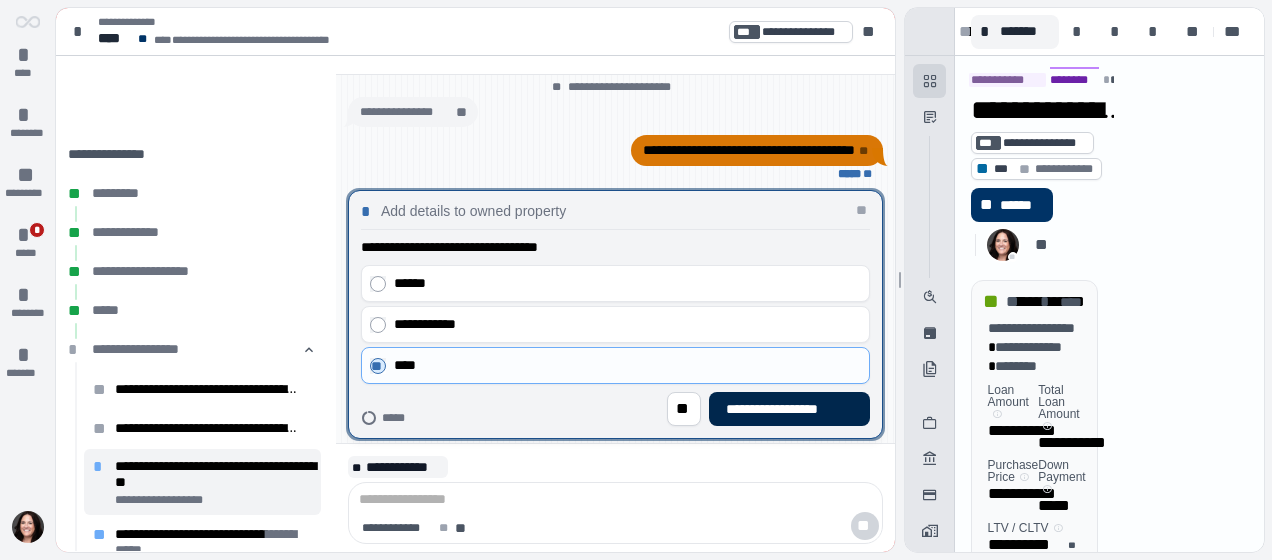 click on "**********" at bounding box center (789, 409) 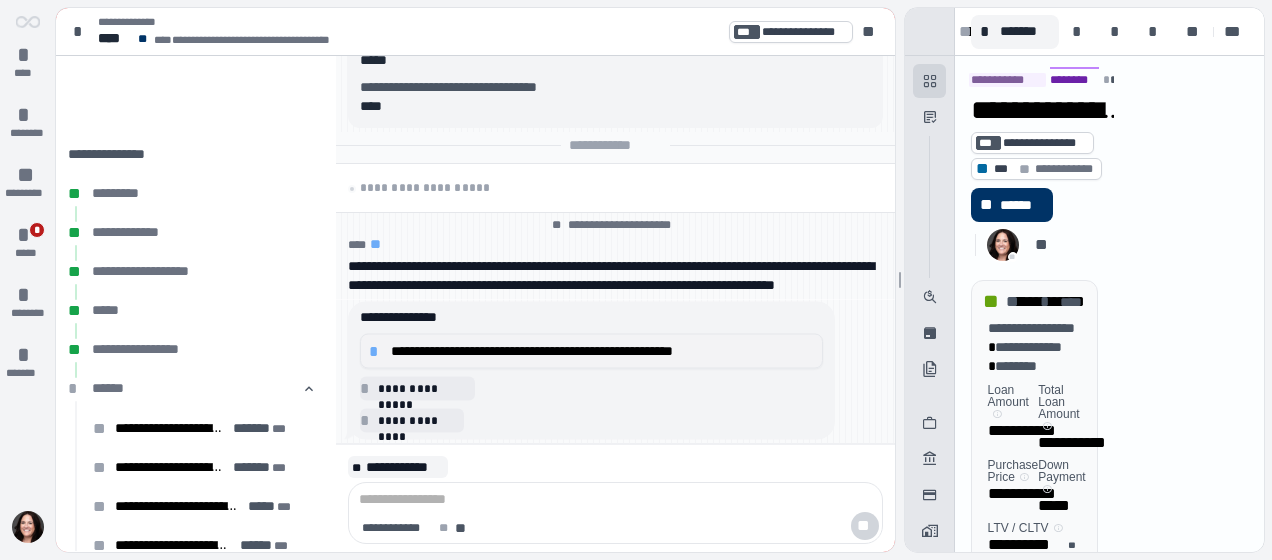 click on "**********" at bounding box center (603, 351) 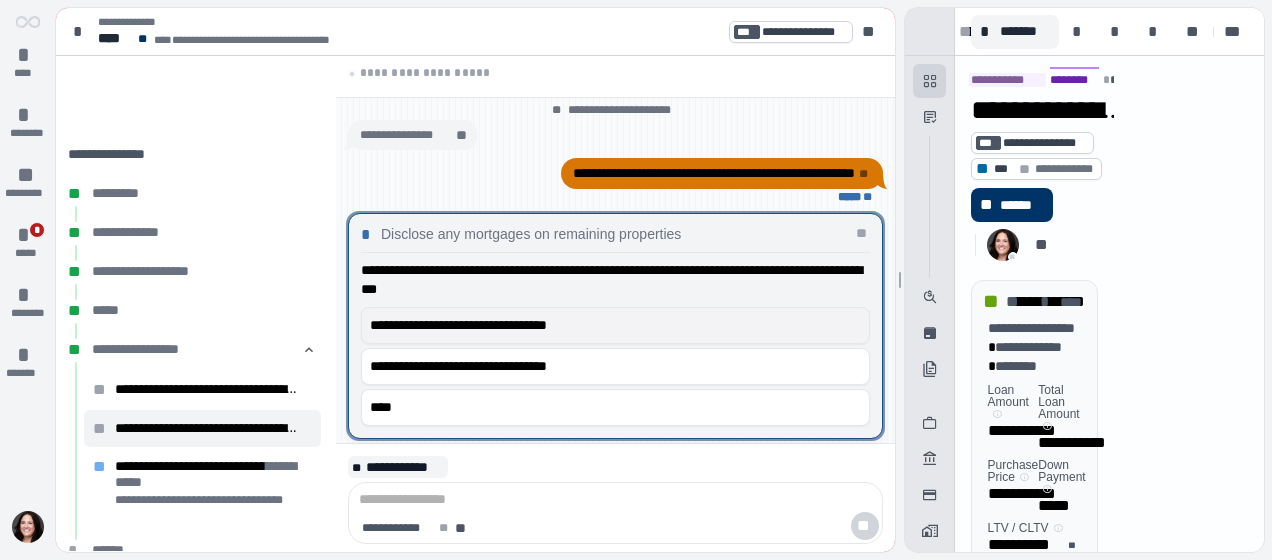 click on "**********" at bounding box center (611, 325) 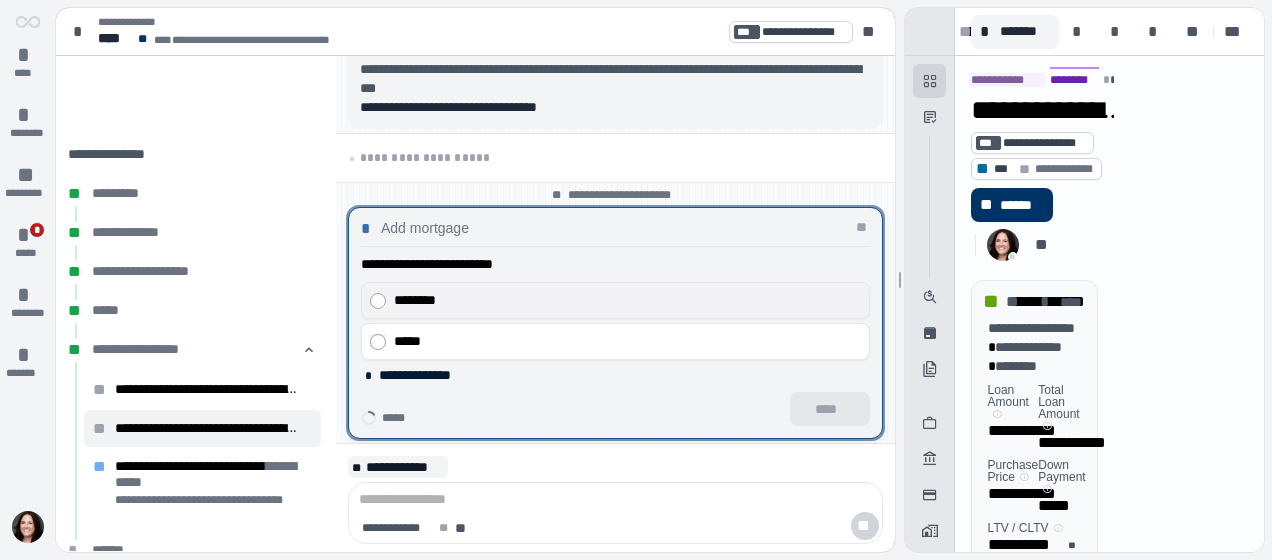 click on "********" at bounding box center (615, 300) 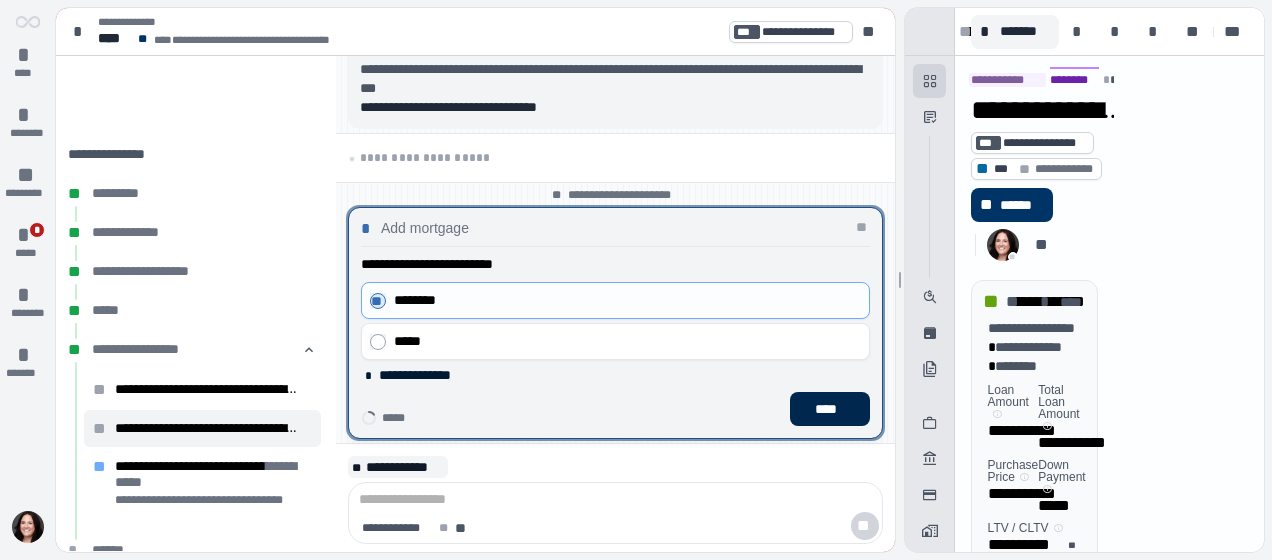 click on "****" at bounding box center [830, 409] 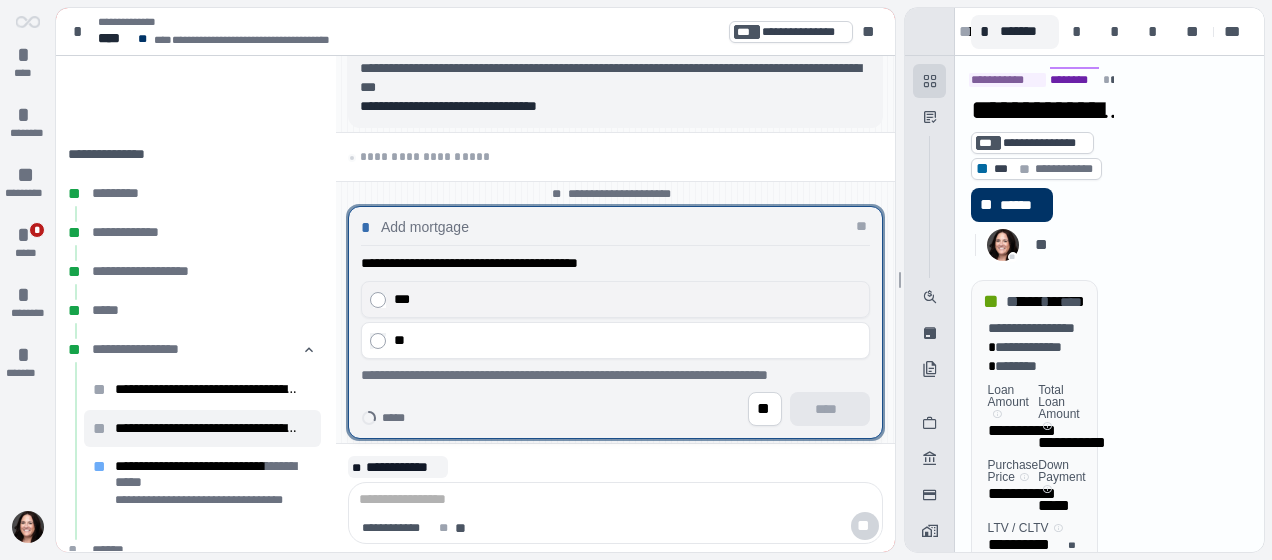 click on "***" at bounding box center [623, 299] 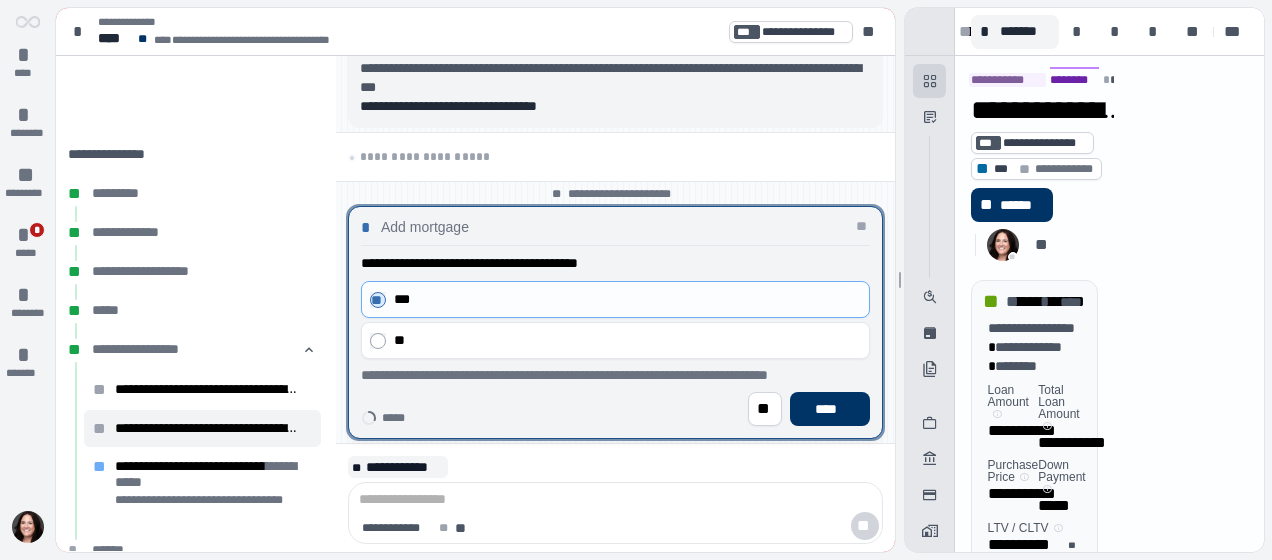 click on "**********" at bounding box center [615, 333] 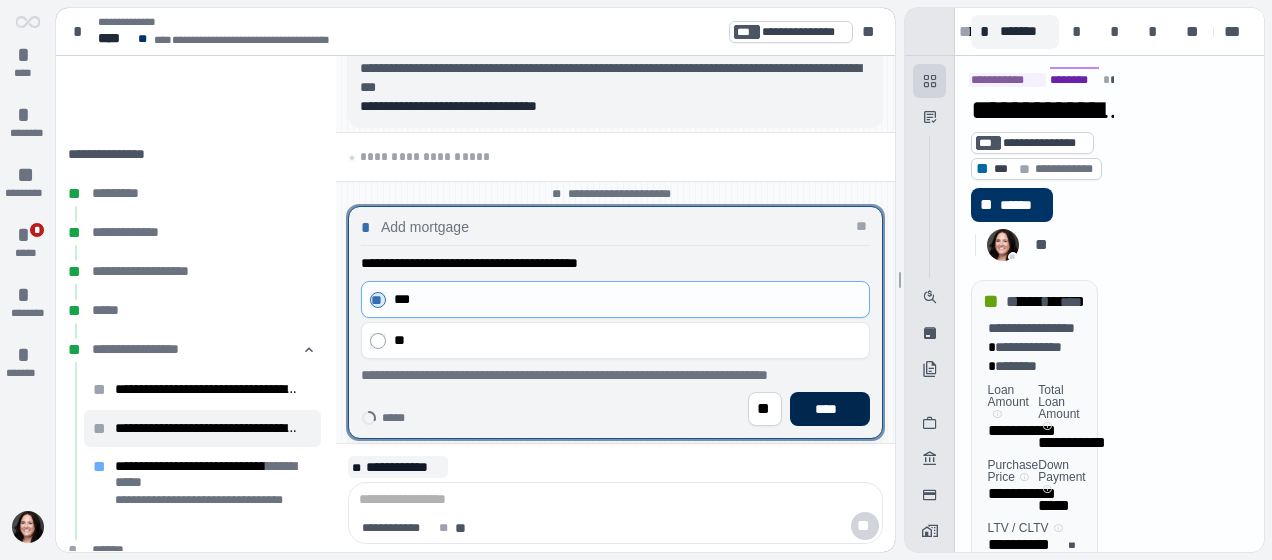 click on "****" at bounding box center [829, 409] 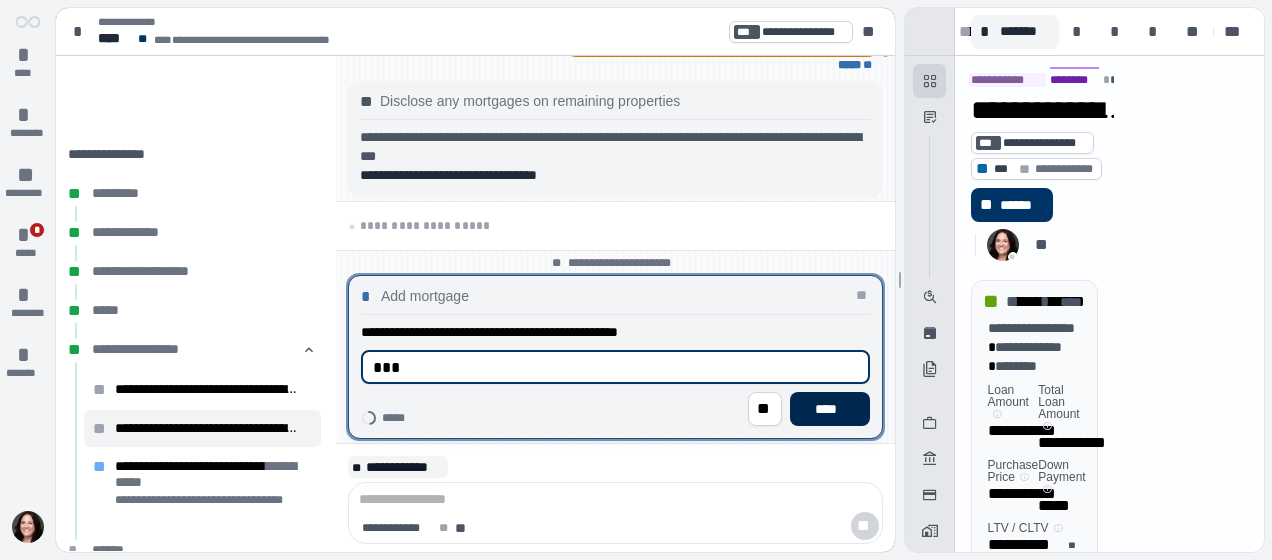 type on "***" 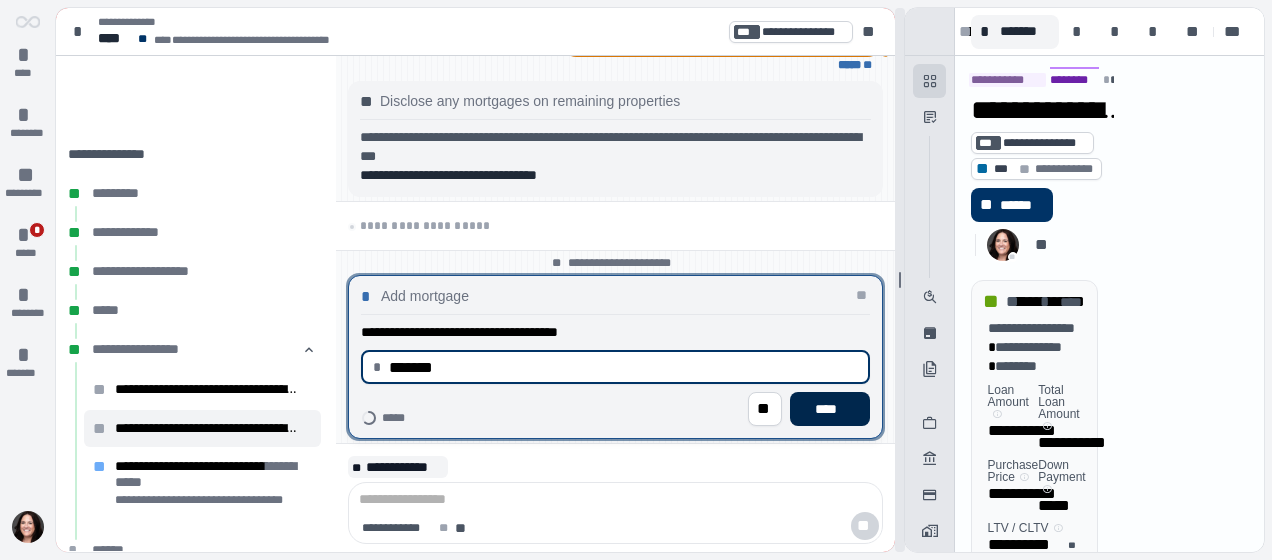 type on "**********" 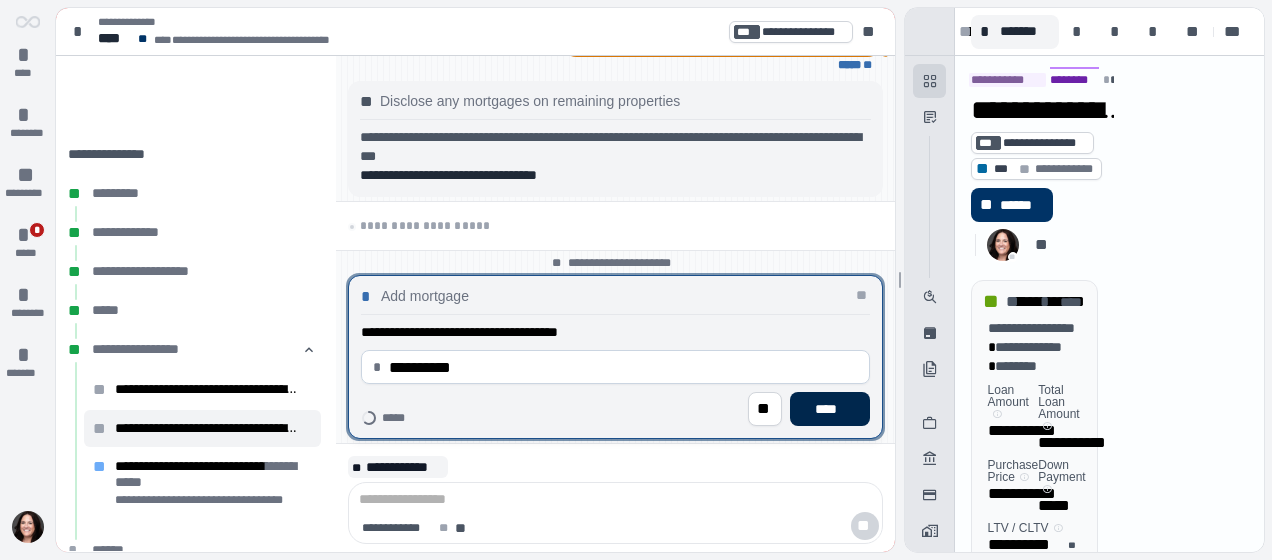 click on "****" at bounding box center [829, 409] 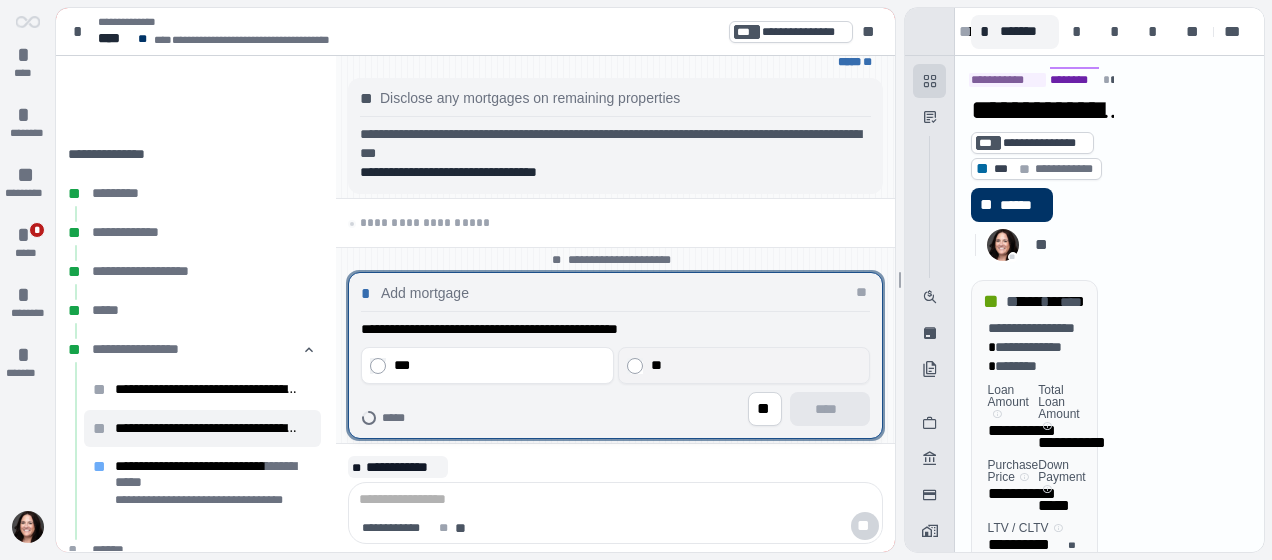 click on "**" at bounding box center (743, 365) 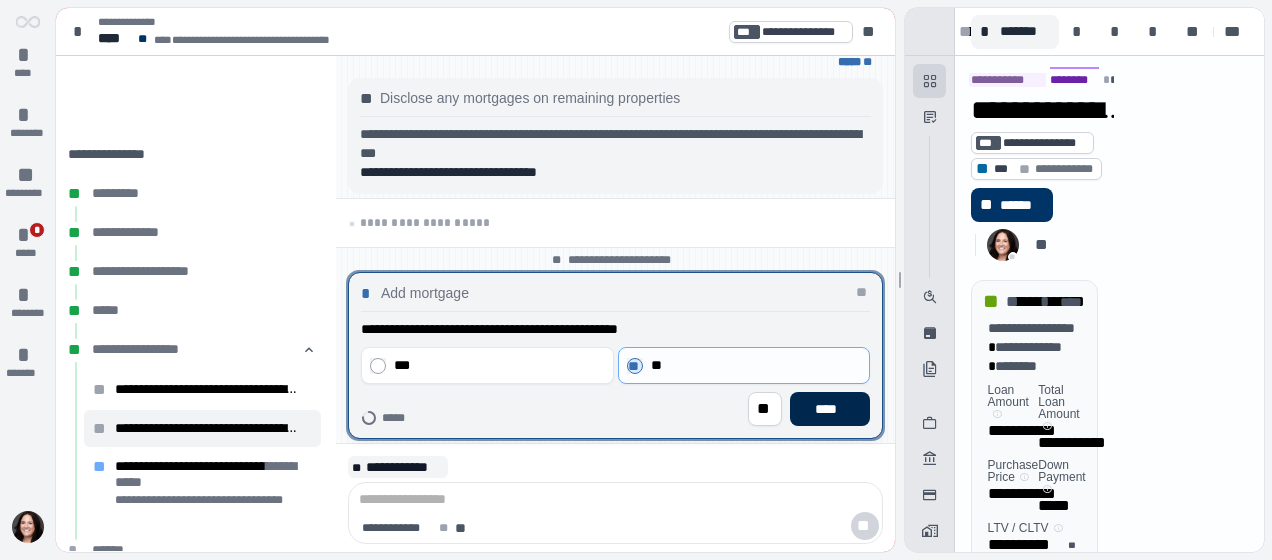 click on "****" at bounding box center [829, 409] 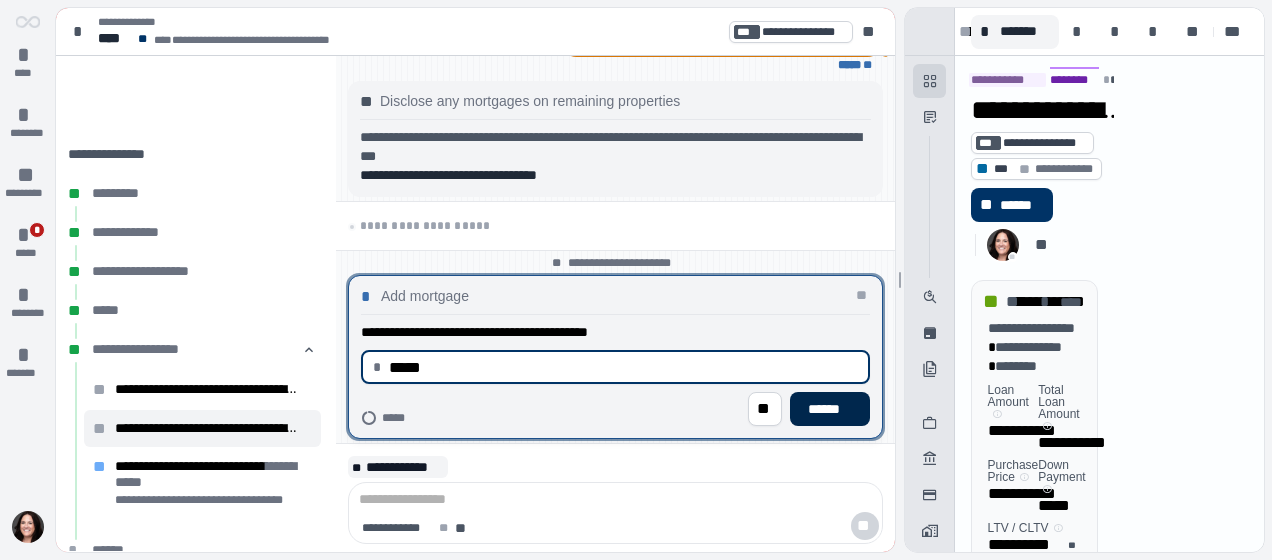 type on "********" 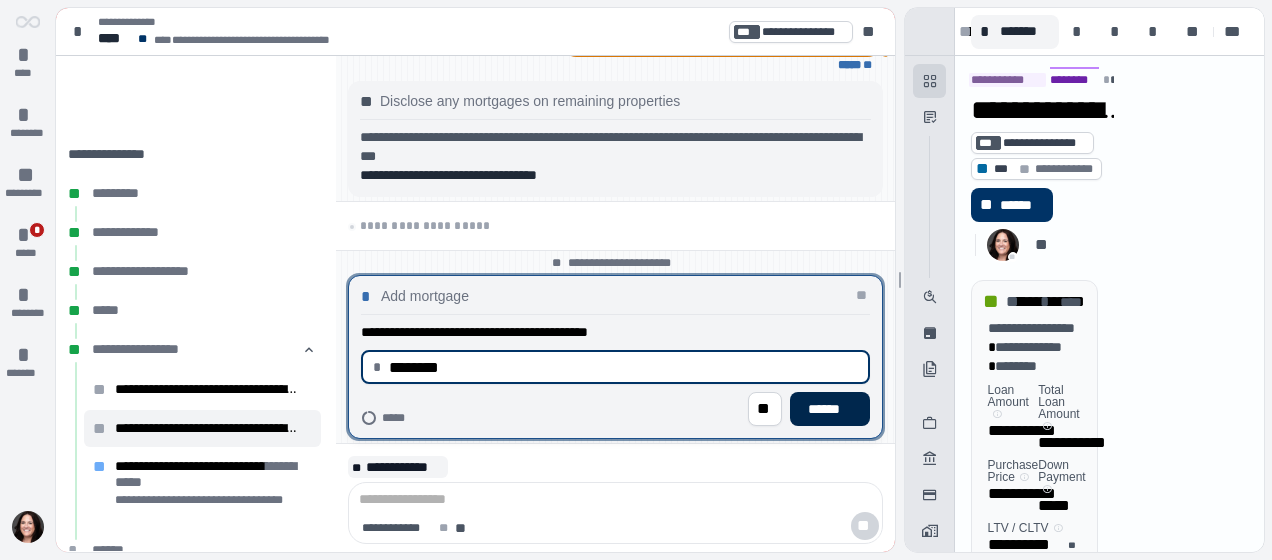 click on "******" at bounding box center (829, 409) 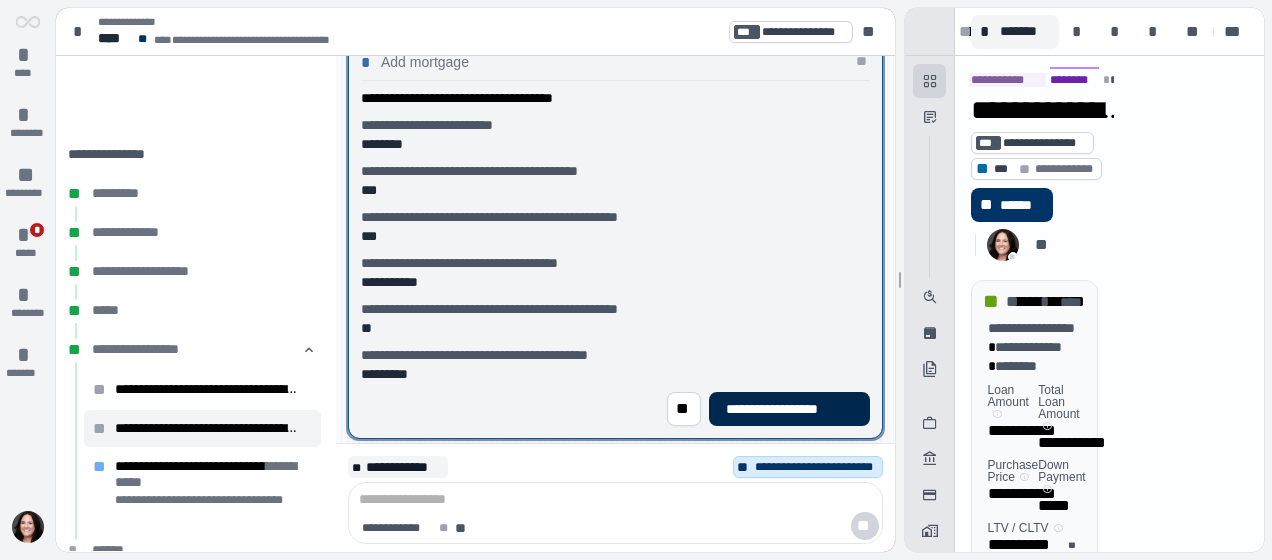 click on "**********" at bounding box center [789, 409] 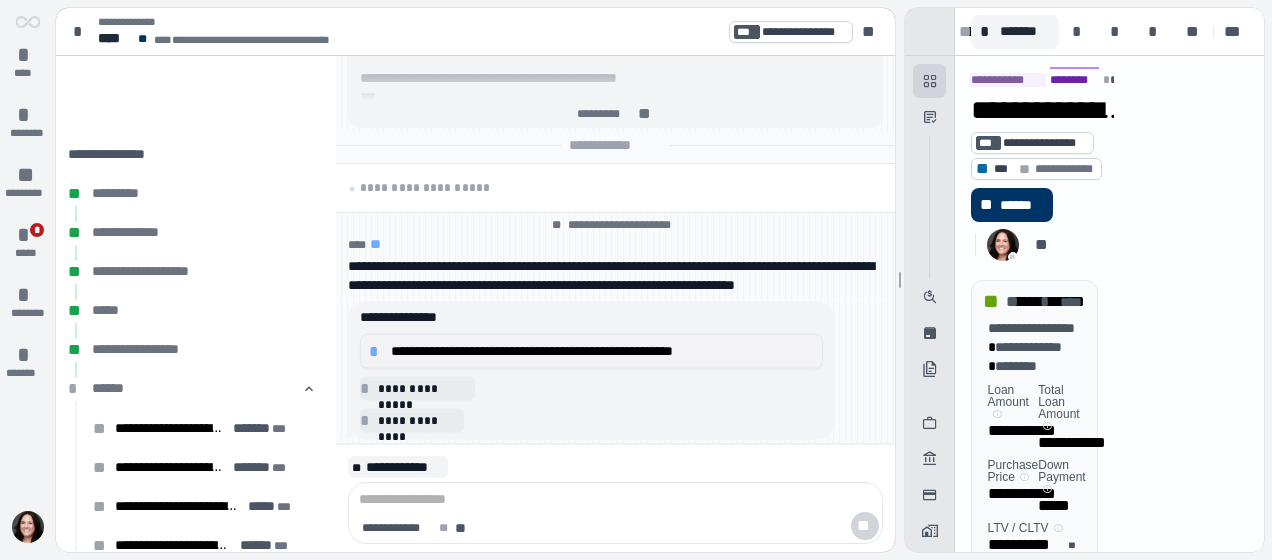 click on "**********" at bounding box center (603, 351) 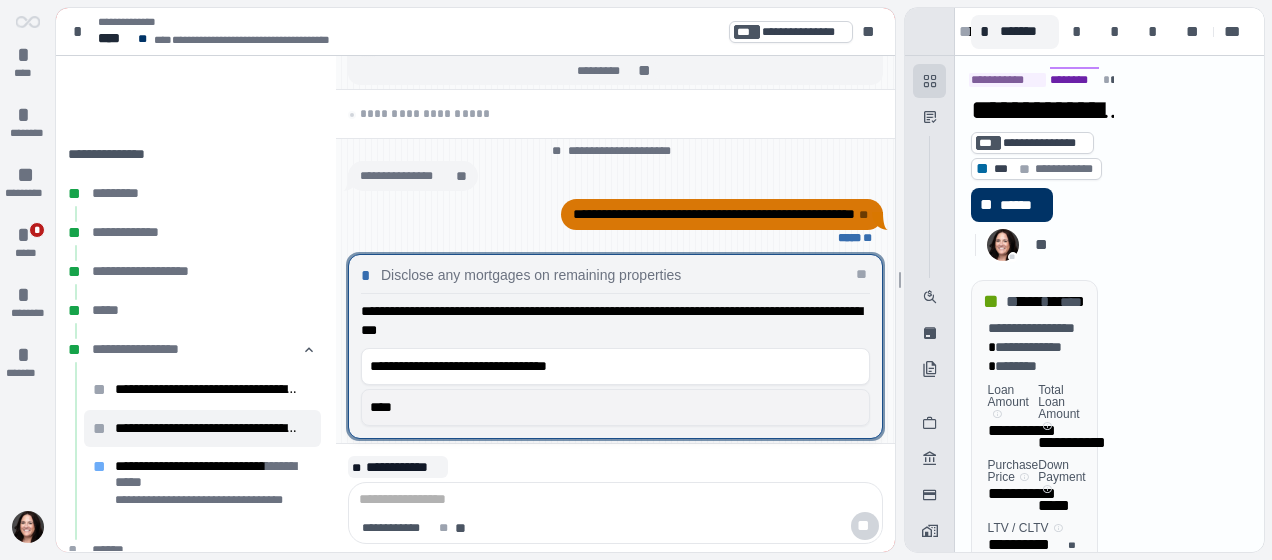 click on "****" at bounding box center (611, 407) 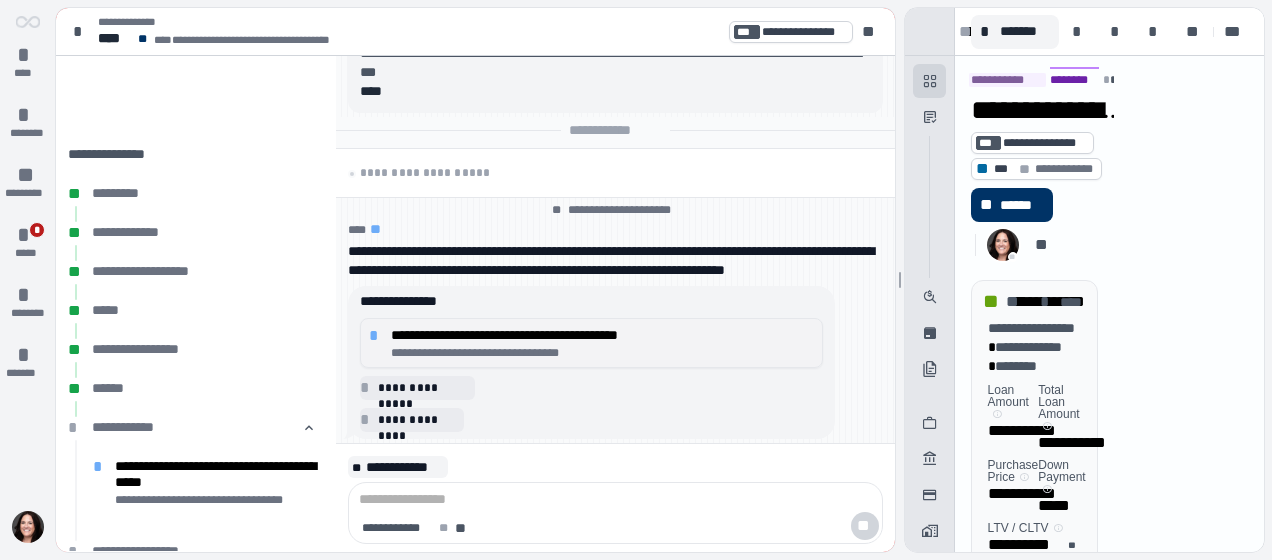 click on "**********" at bounding box center (603, 353) 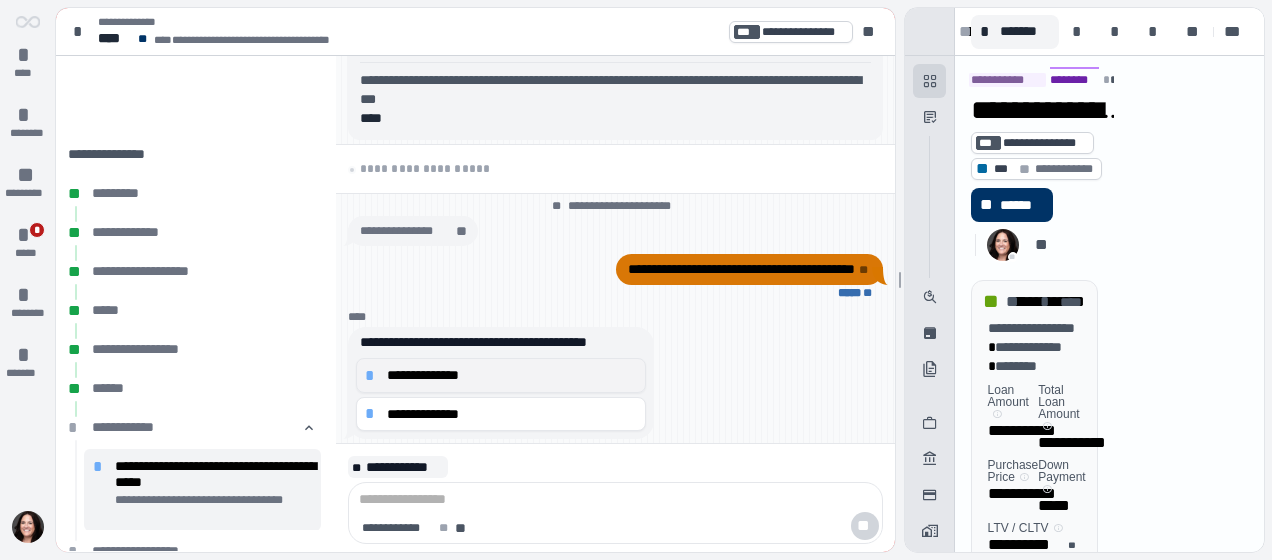 click on "**********" at bounding box center (512, 375) 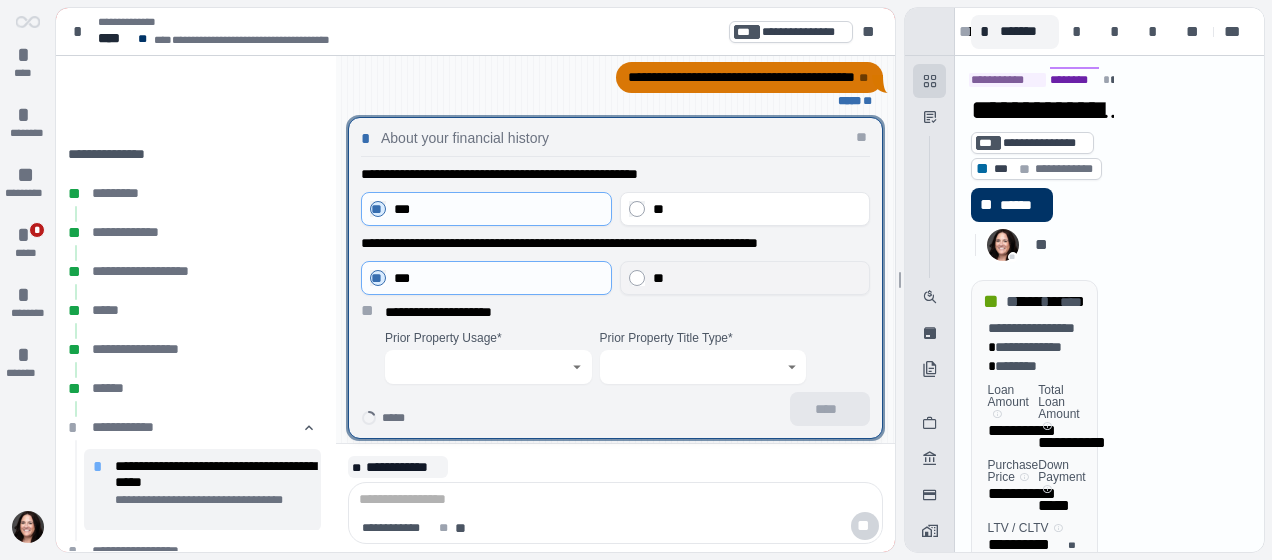 click on "**" at bounding box center (744, 278) 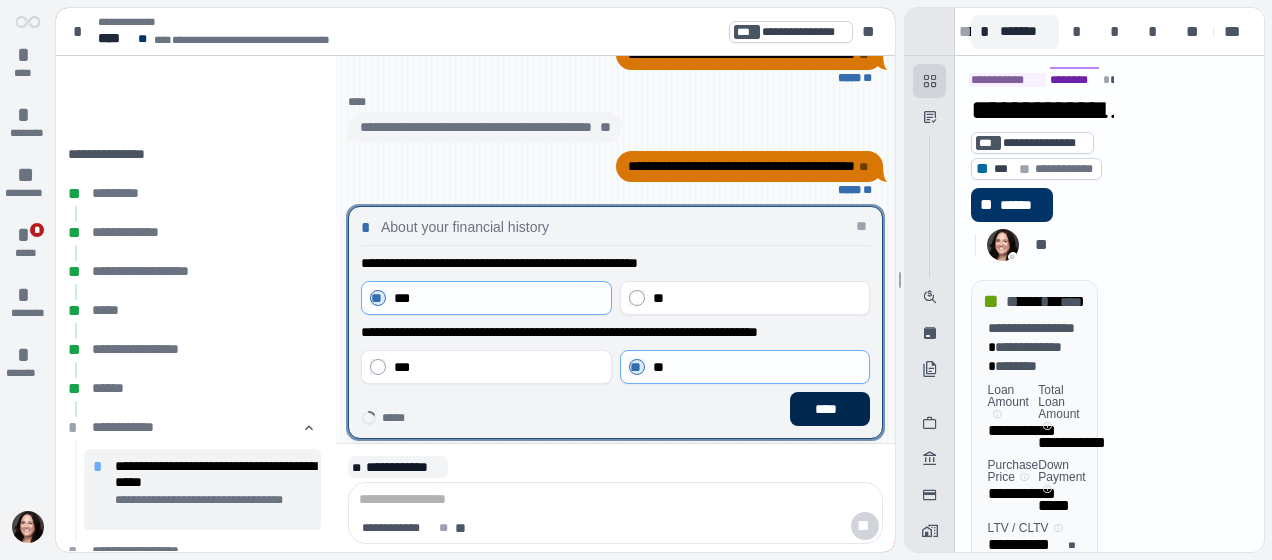 click on "****" at bounding box center [829, 409] 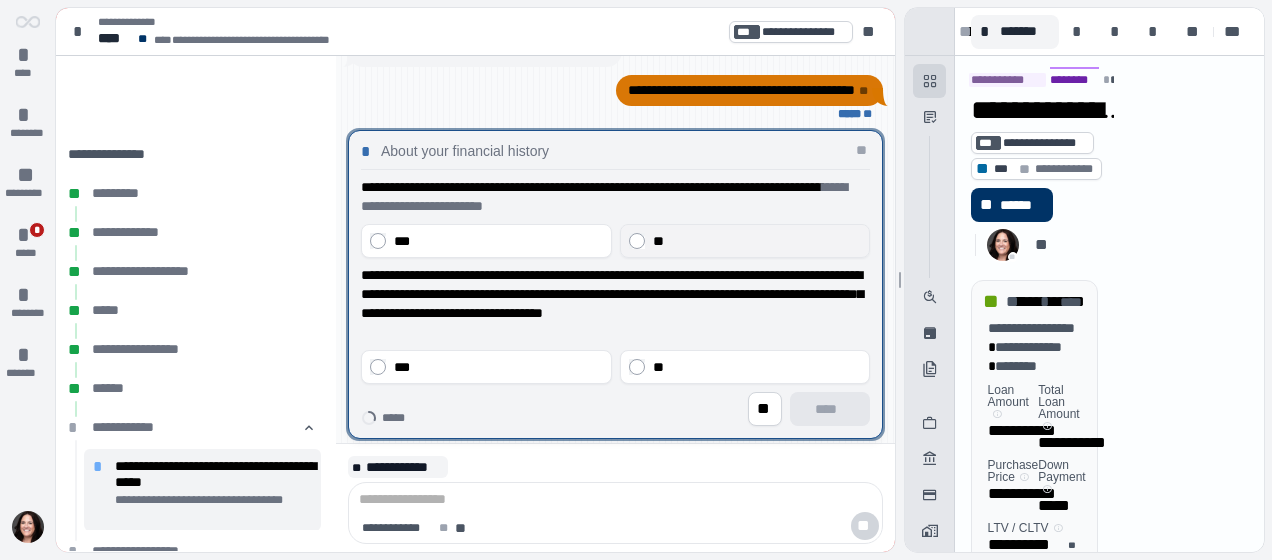 click on "**" at bounding box center (756, 241) 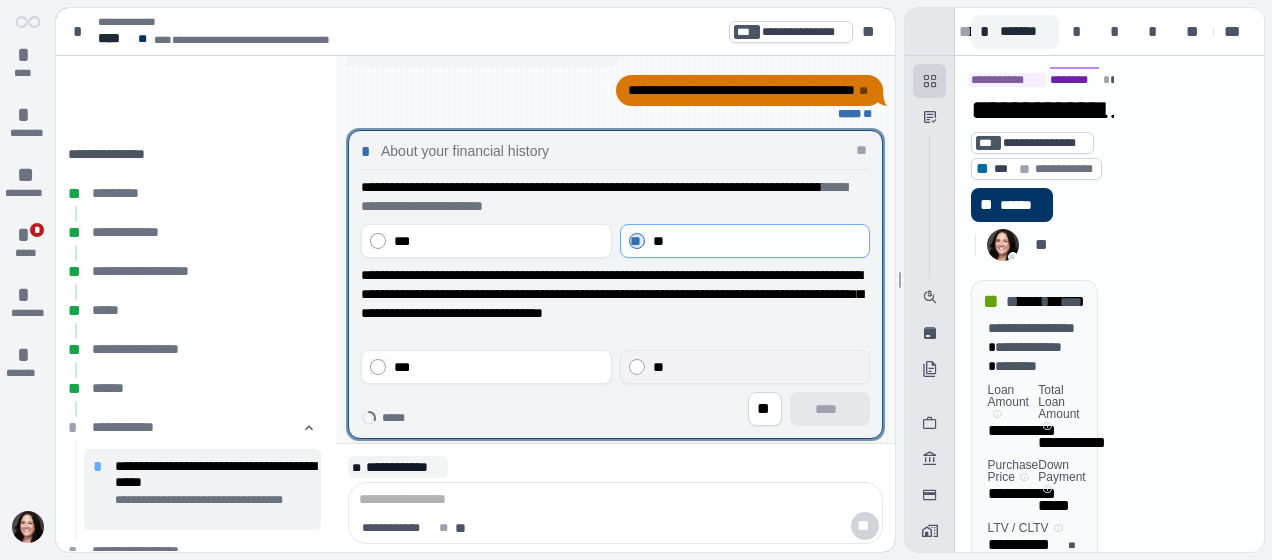 click on "**" at bounding box center (657, 367) 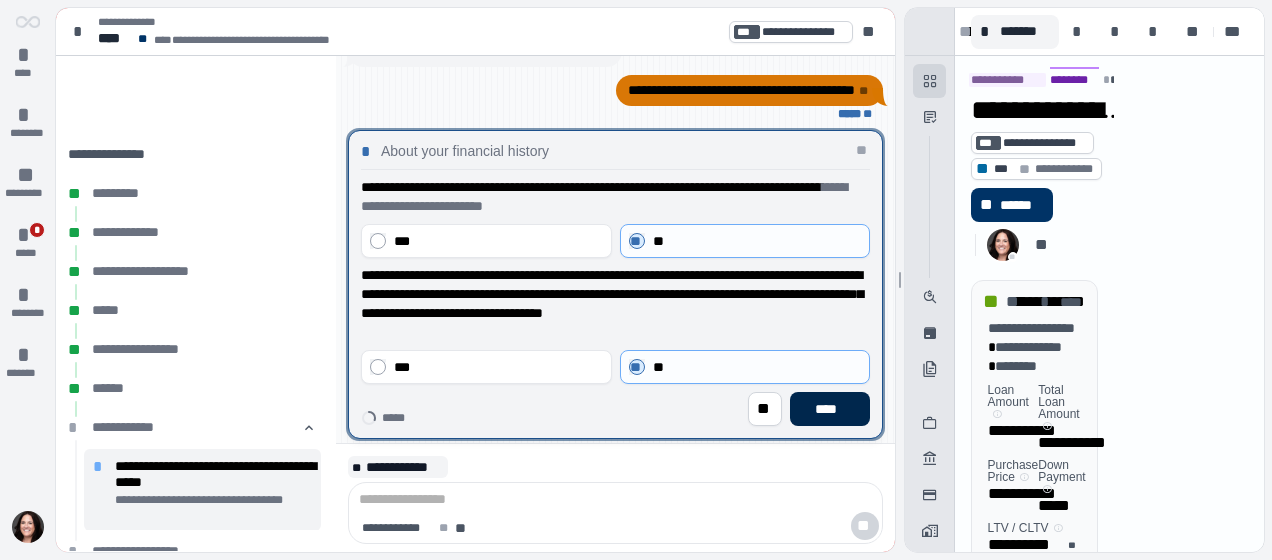 click on "****" at bounding box center (829, 409) 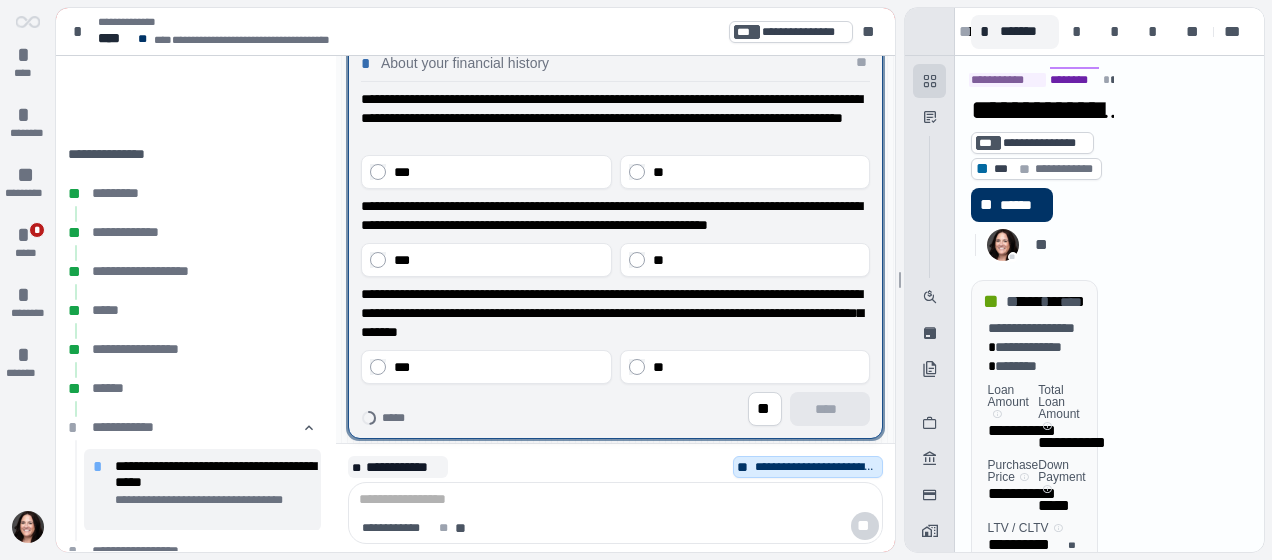 click on "**********" at bounding box center (611, 118) 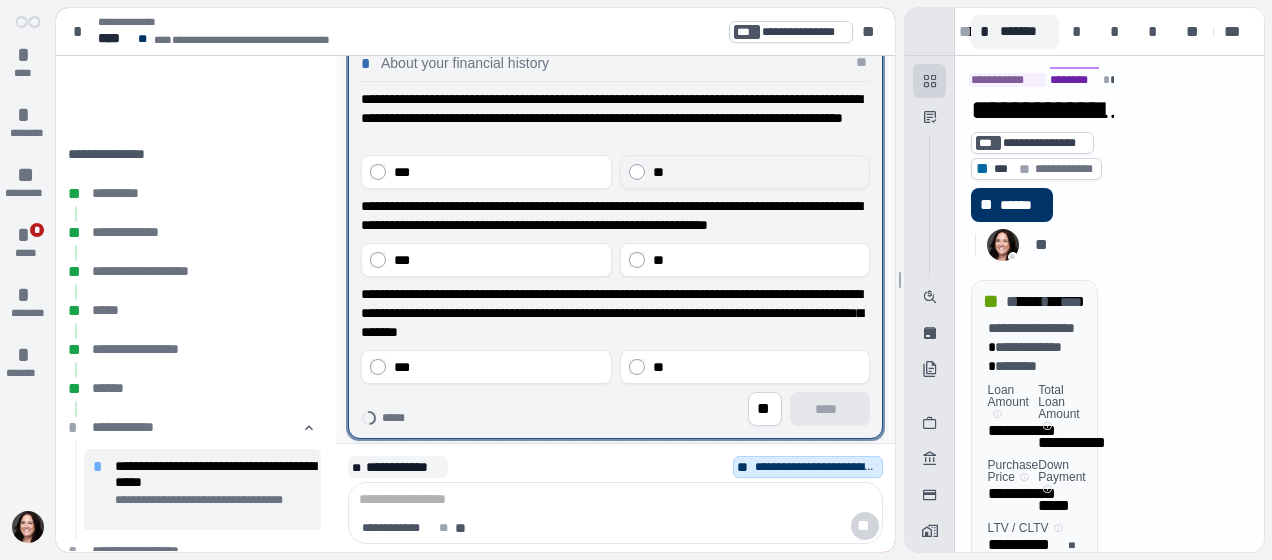 drag, startPoint x: 688, startPoint y: 134, endPoint x: 695, endPoint y: 172, distance: 38.63936 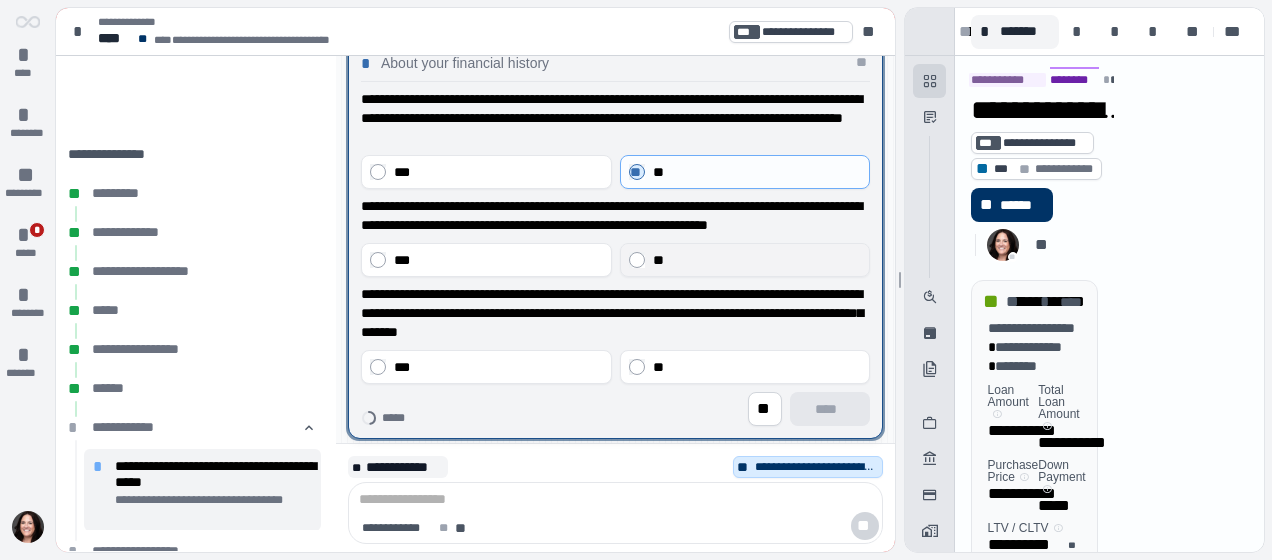 click on "**" at bounding box center [756, 260] 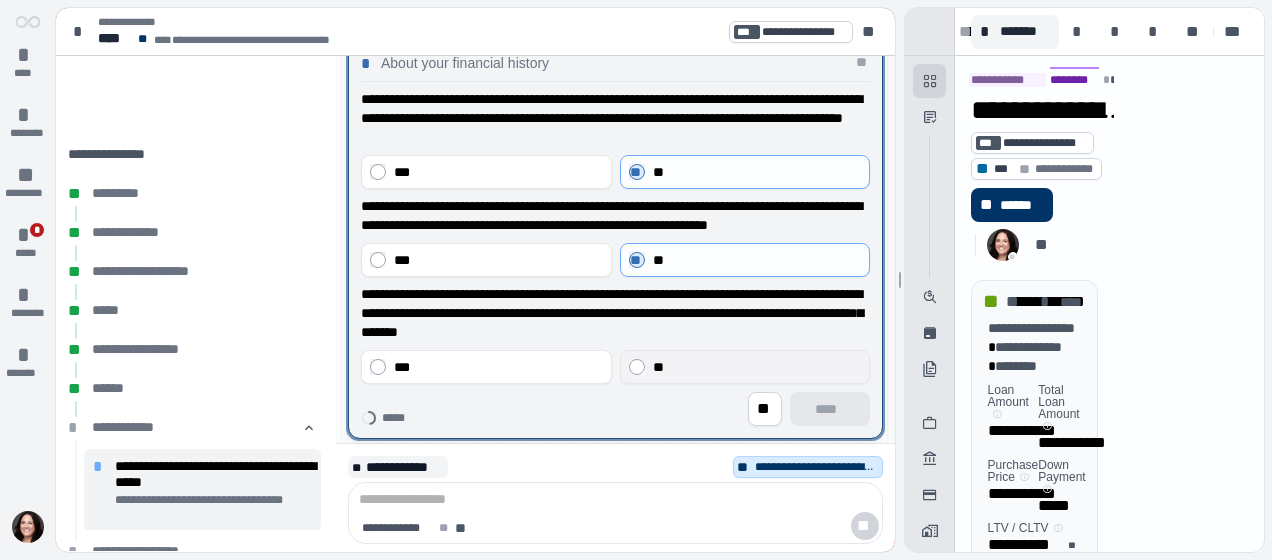 click on "**" at bounding box center (756, 367) 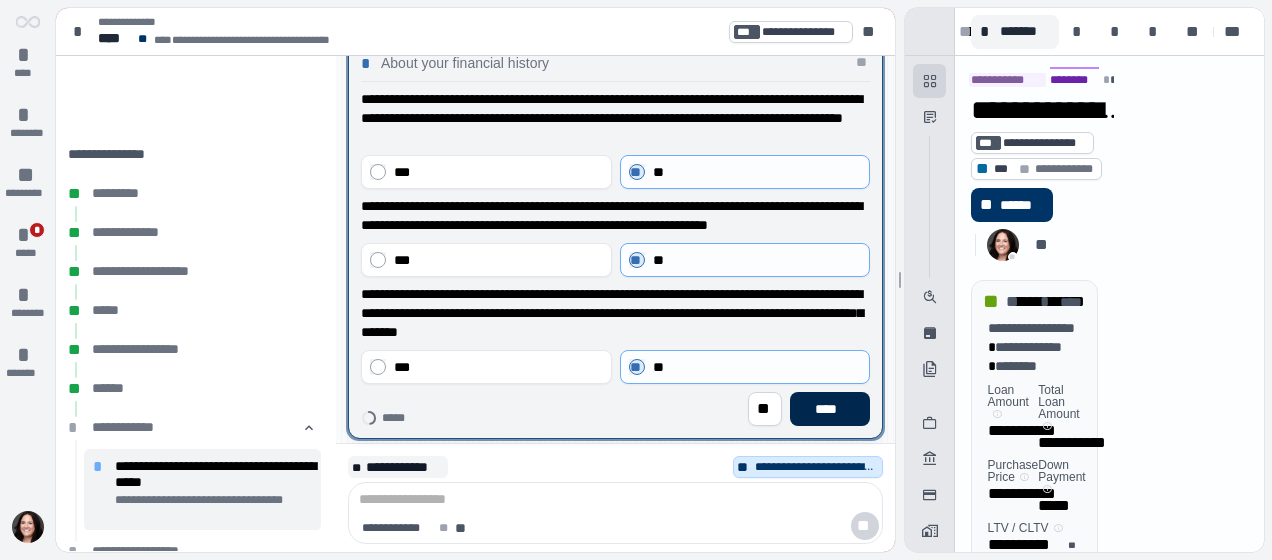 click on "****" at bounding box center [830, 409] 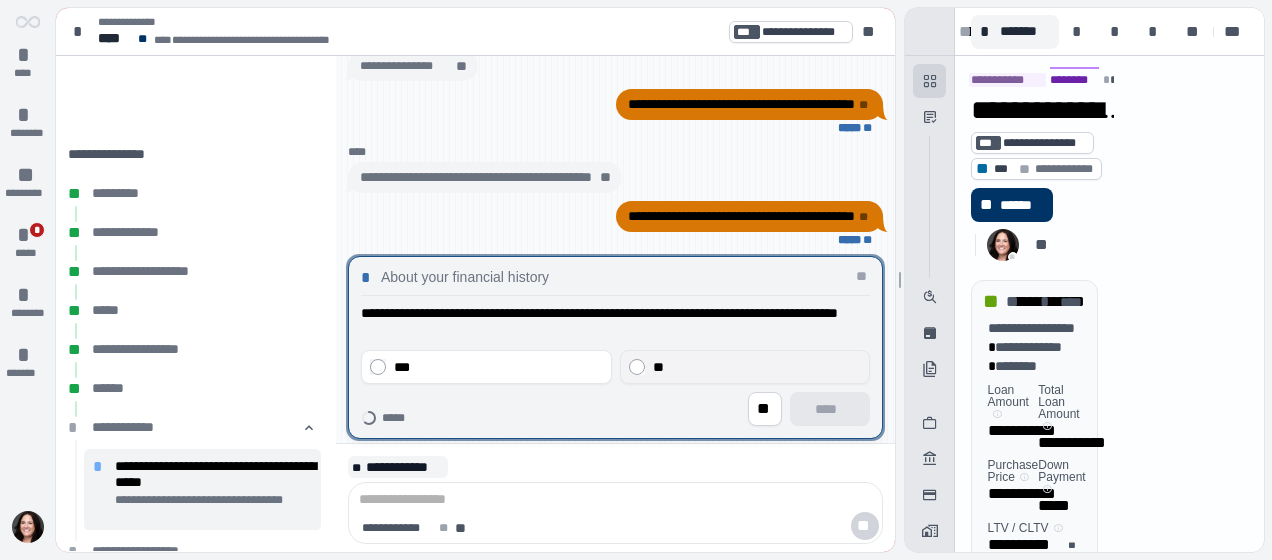 click on "**" at bounding box center [744, 367] 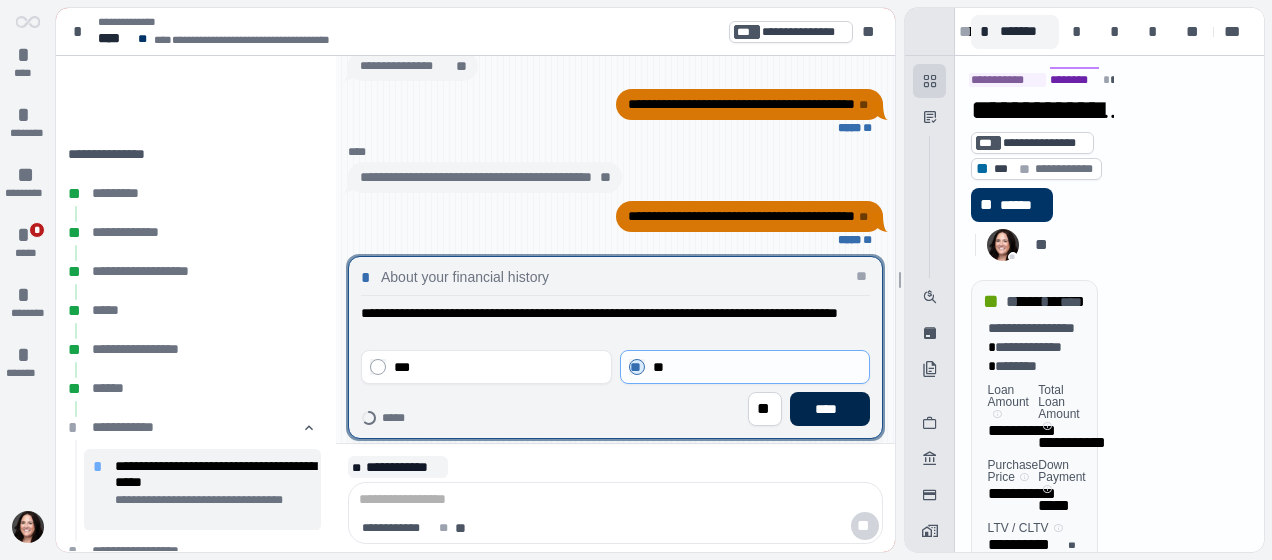 click on "****" at bounding box center (830, 409) 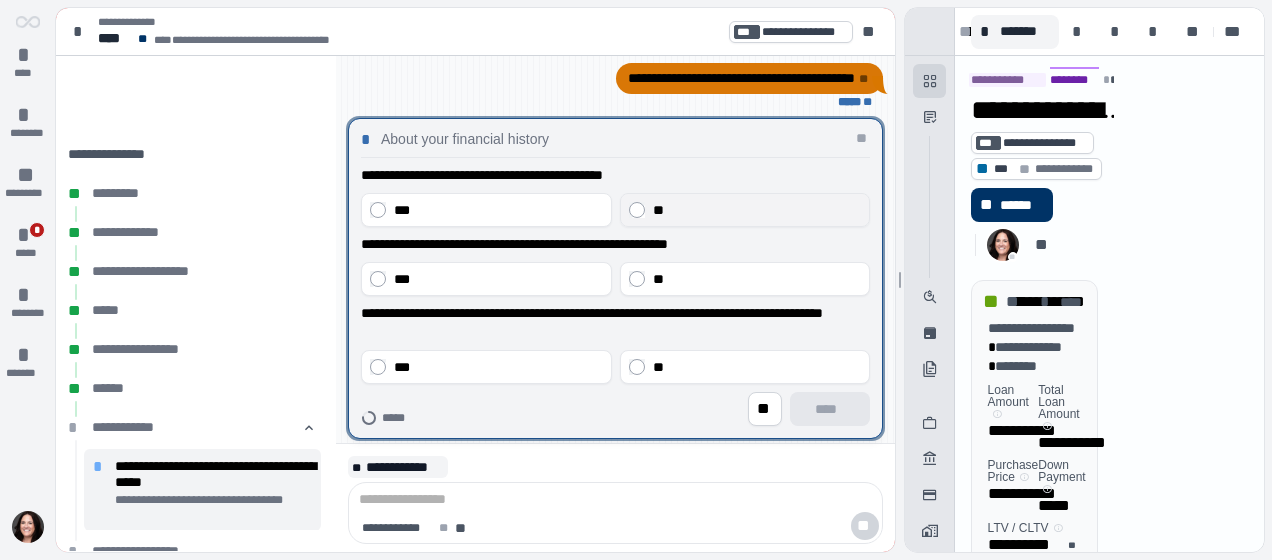 click on "**" at bounding box center [744, 210] 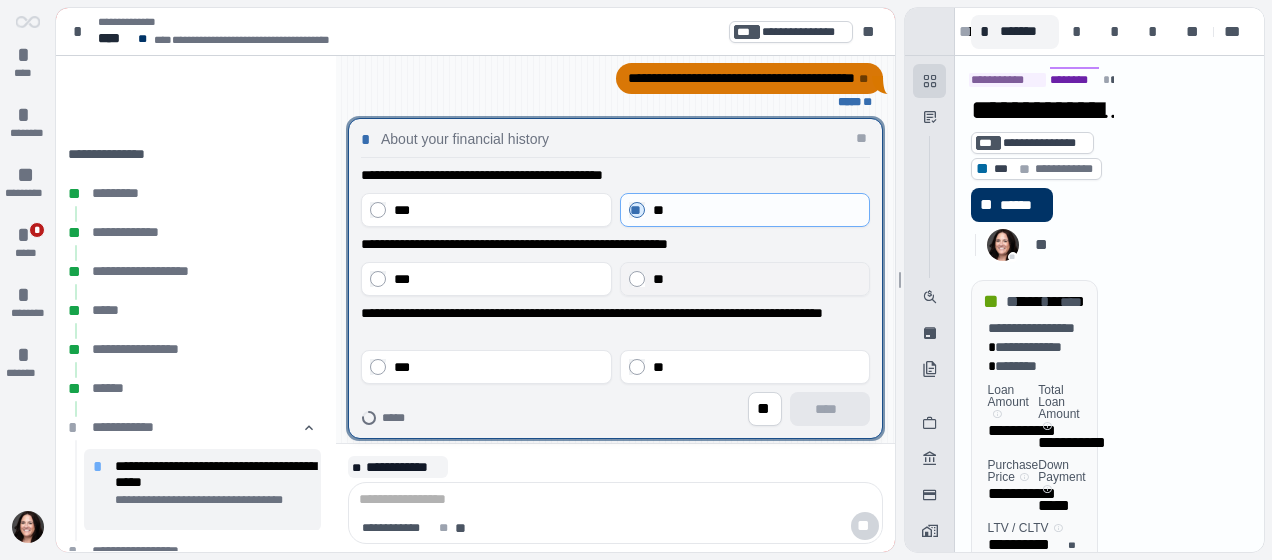 click on "**" at bounding box center [756, 279] 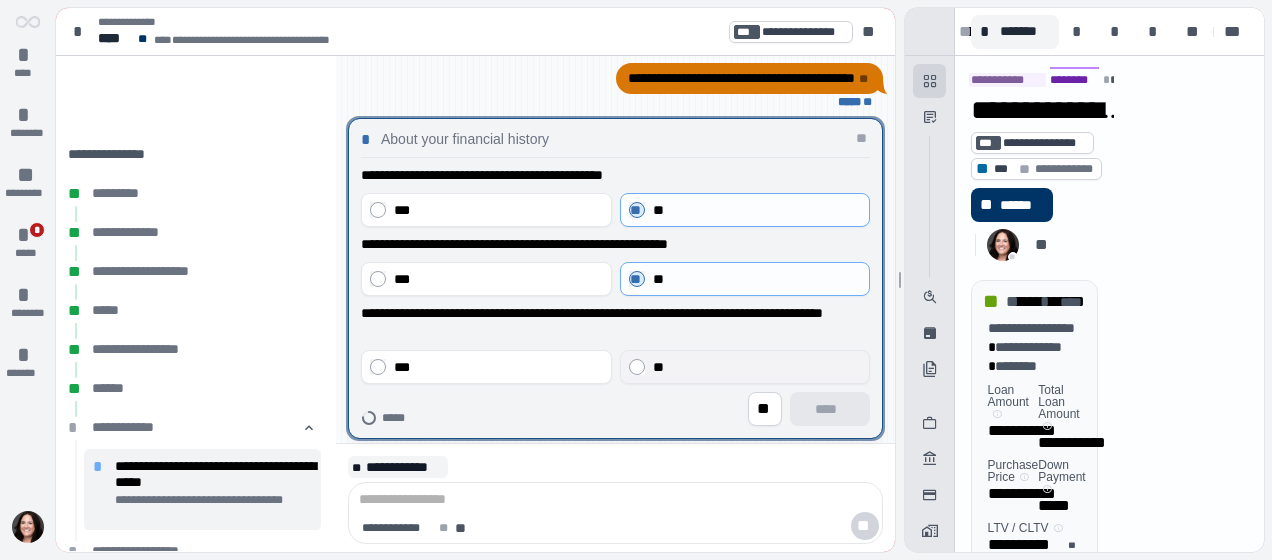 click on "**" at bounding box center [756, 367] 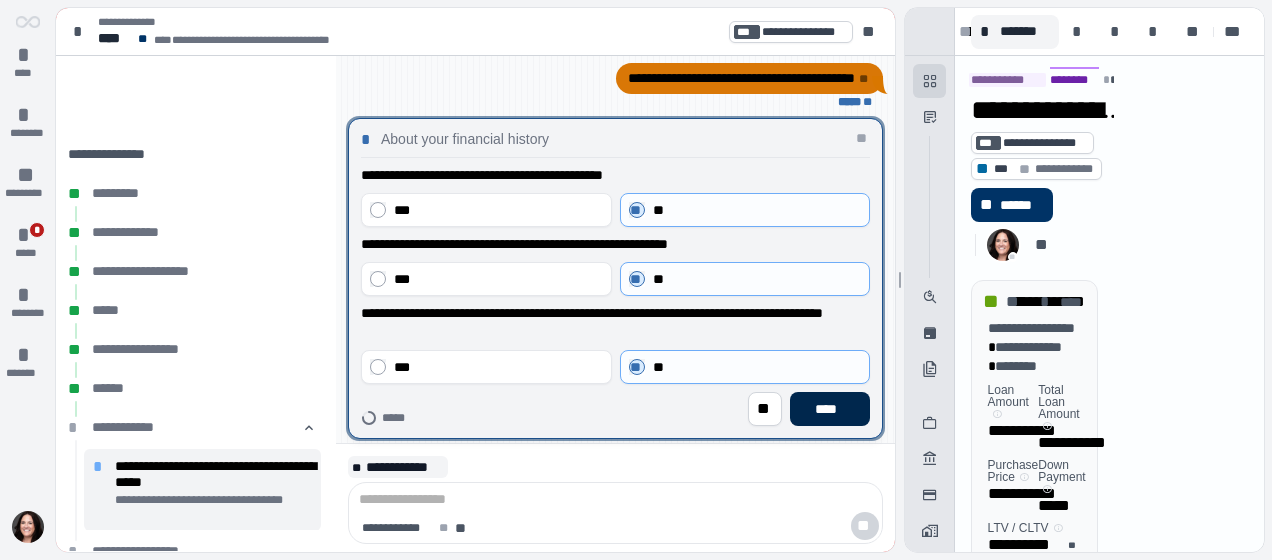 click on "****" at bounding box center (829, 409) 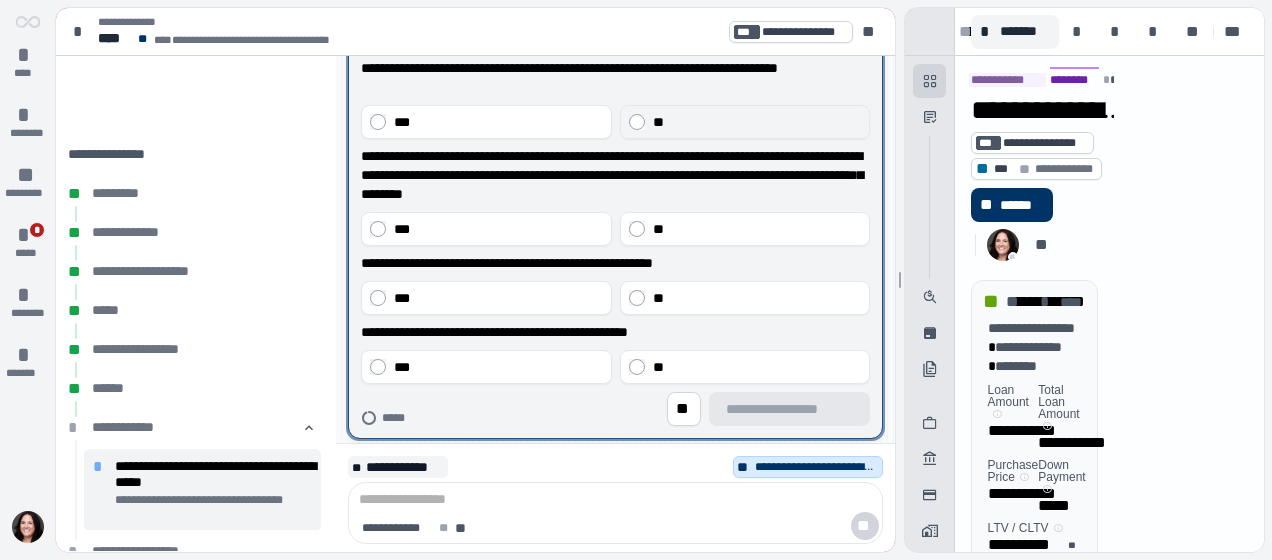 click on "**" at bounding box center [744, 122] 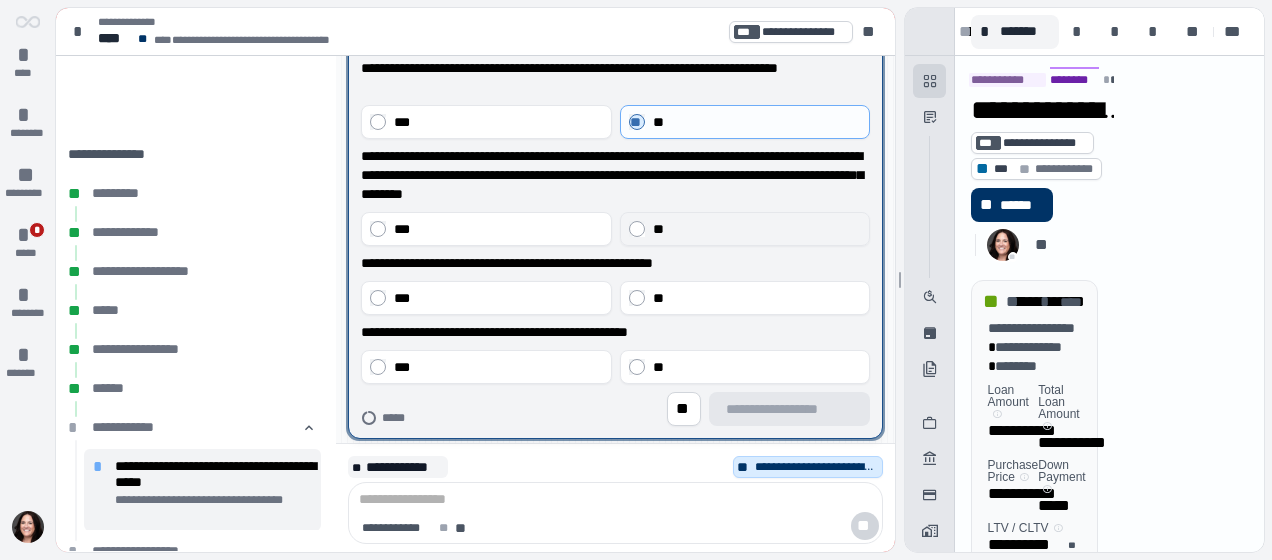 click on "**" at bounding box center (756, 229) 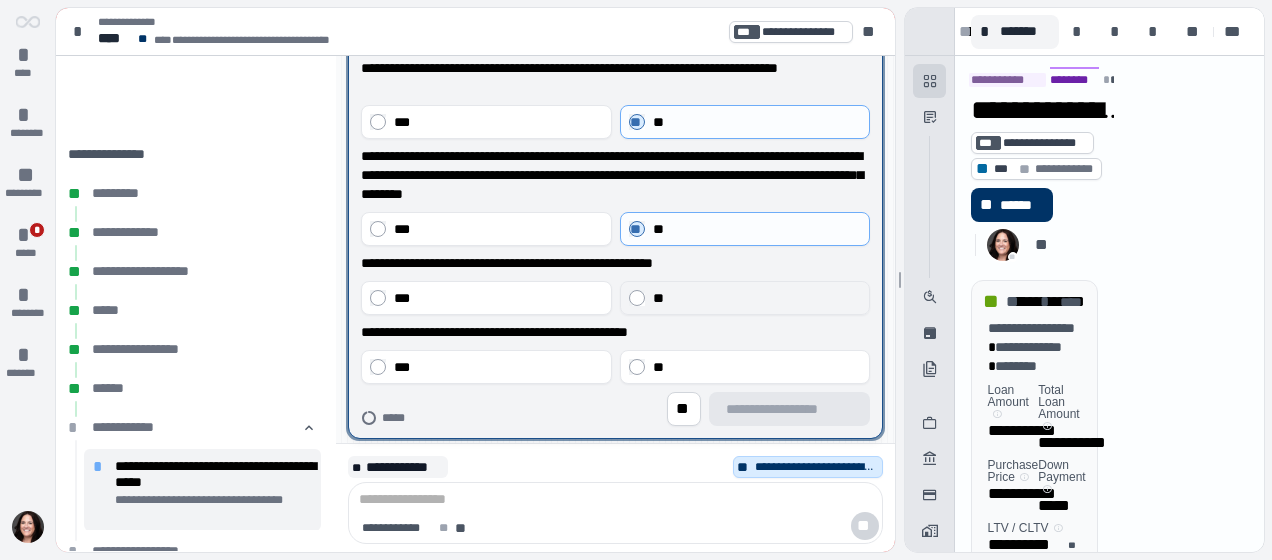 click on "**" at bounding box center [744, 298] 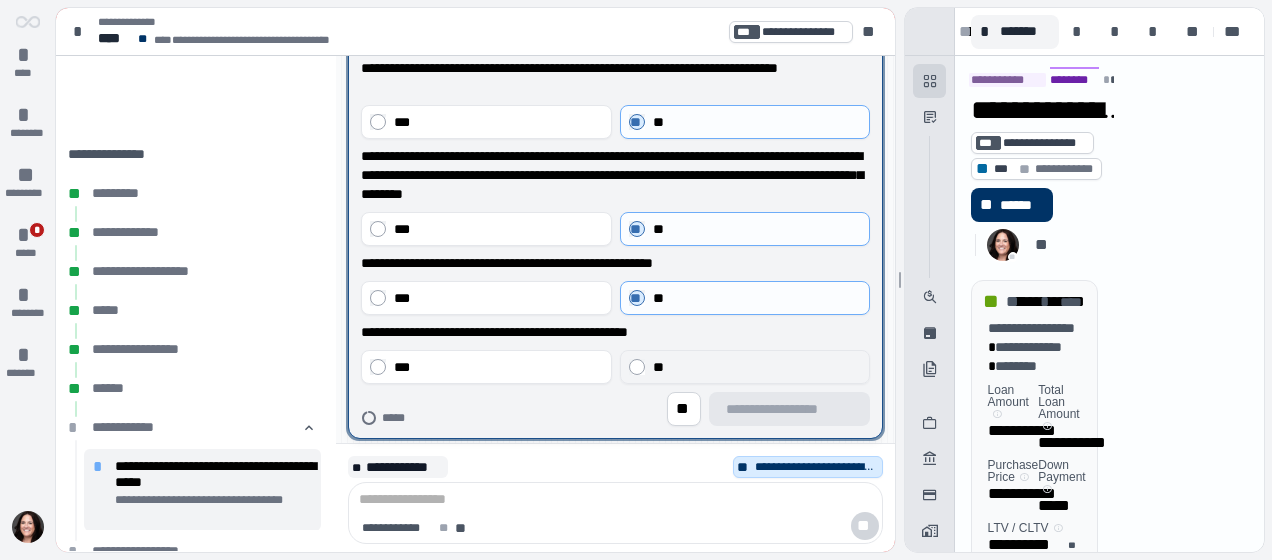 click on "**" at bounding box center [756, 367] 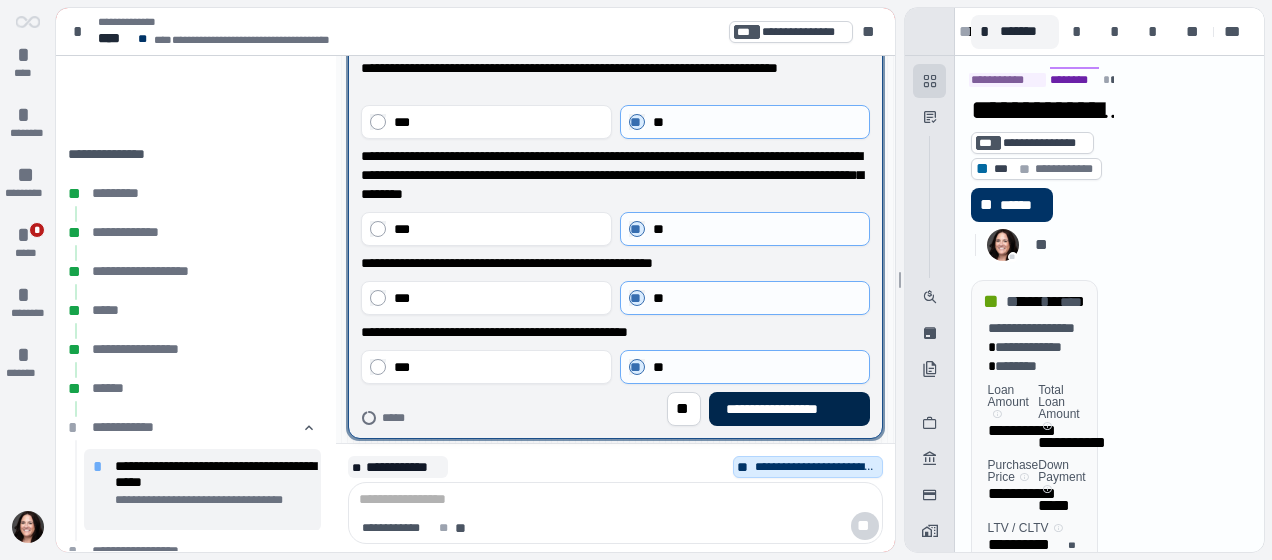 click on "**********" at bounding box center [789, 409] 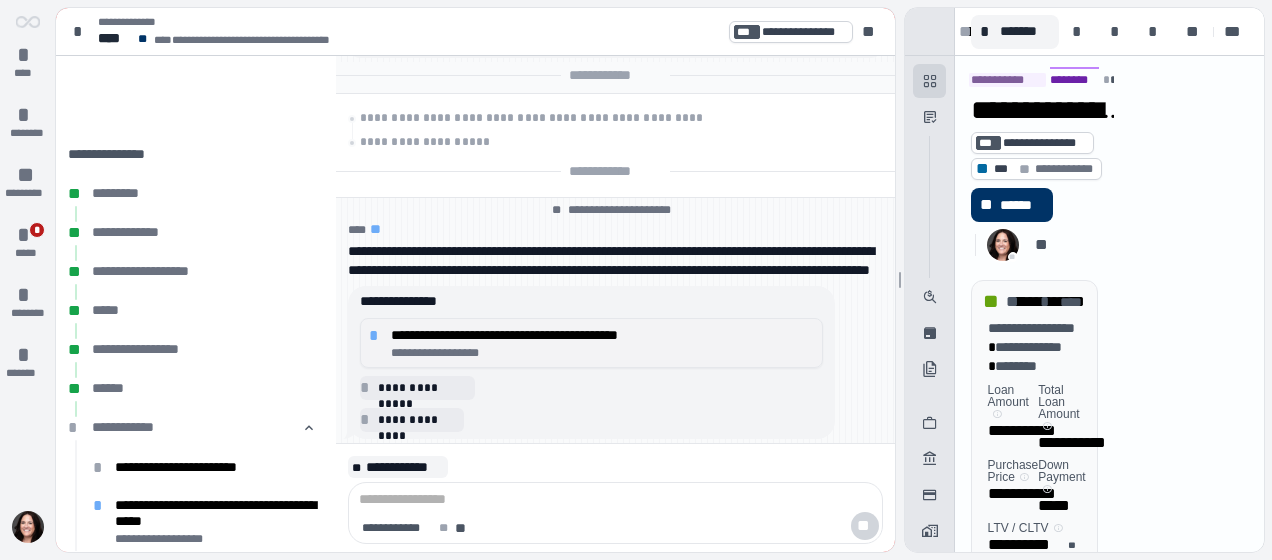 click on "**********" at bounding box center [603, 335] 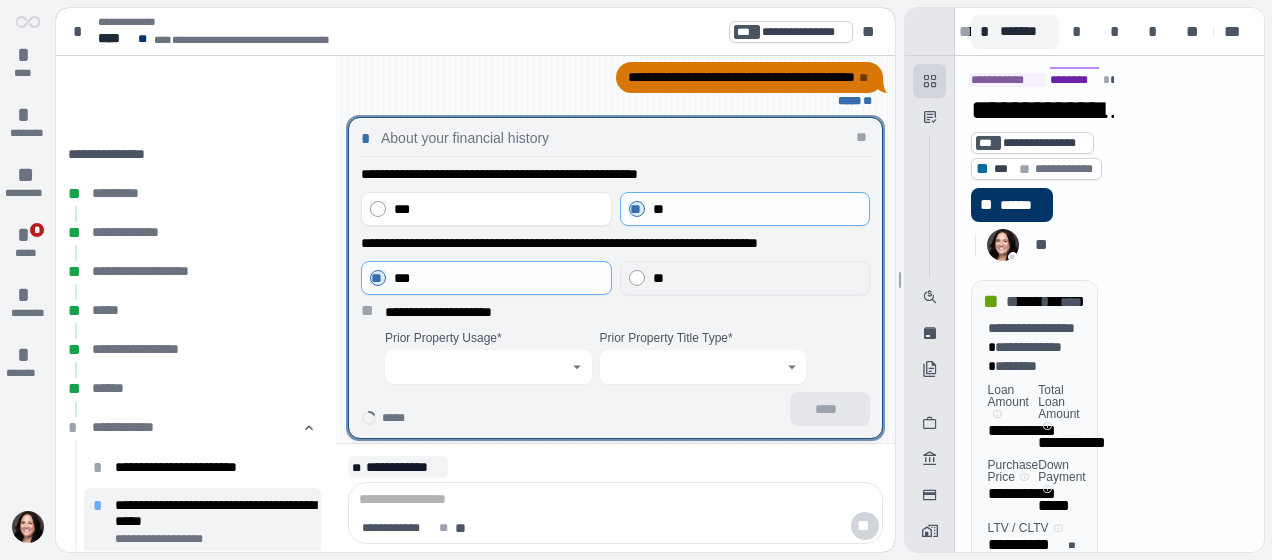click on "**" at bounding box center (657, 278) 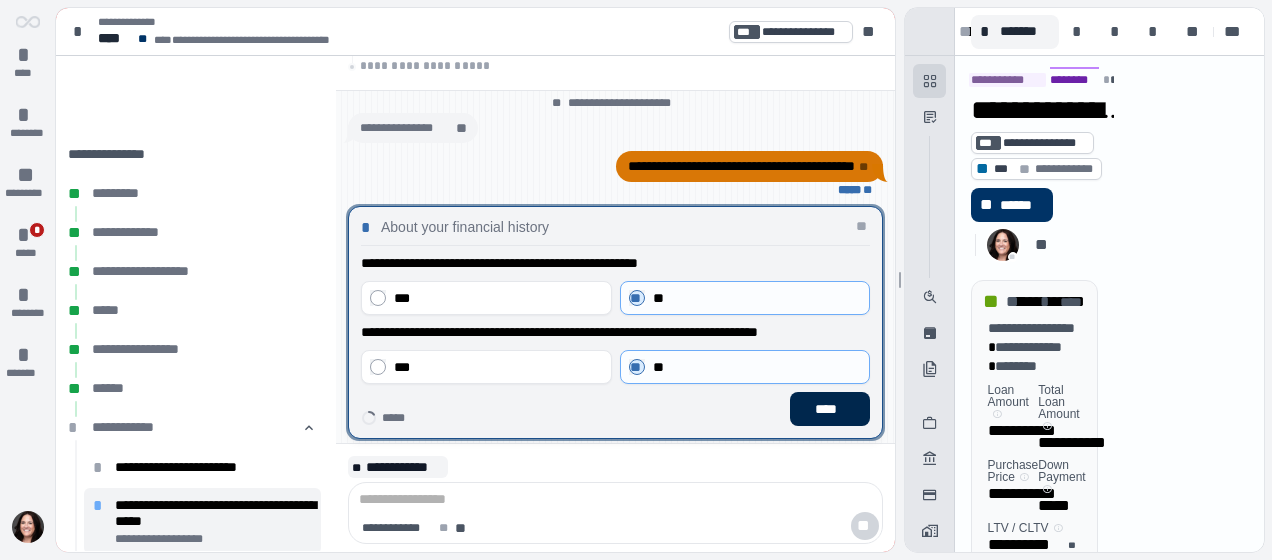 click on "****" at bounding box center [829, 409] 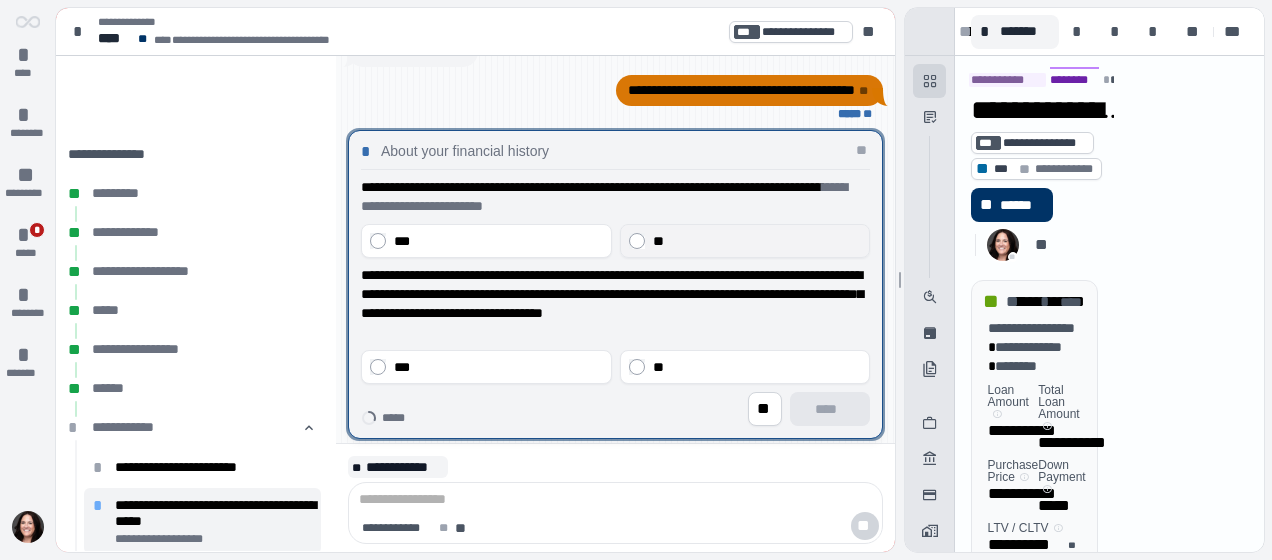 click on "**" at bounding box center [744, 241] 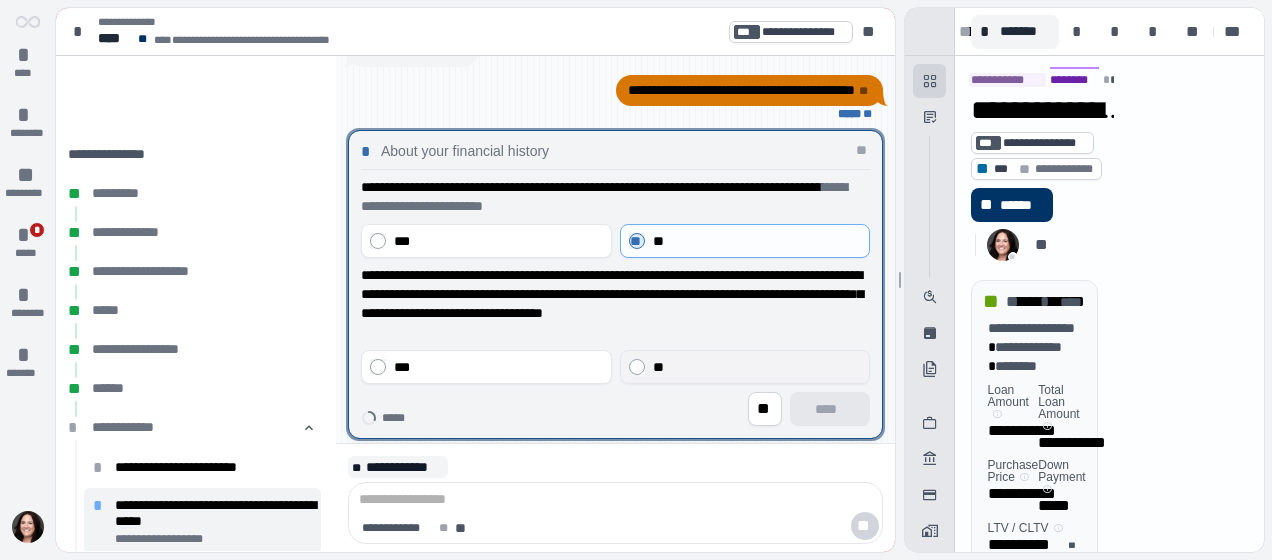 click on "**" at bounding box center [744, 367] 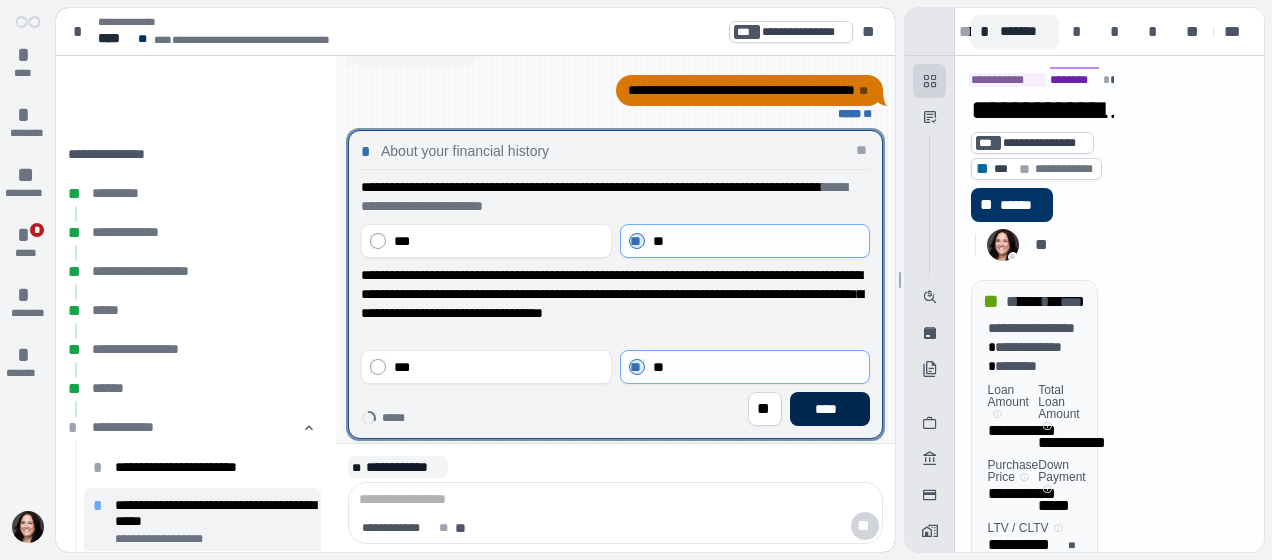 click on "****" at bounding box center (829, 409) 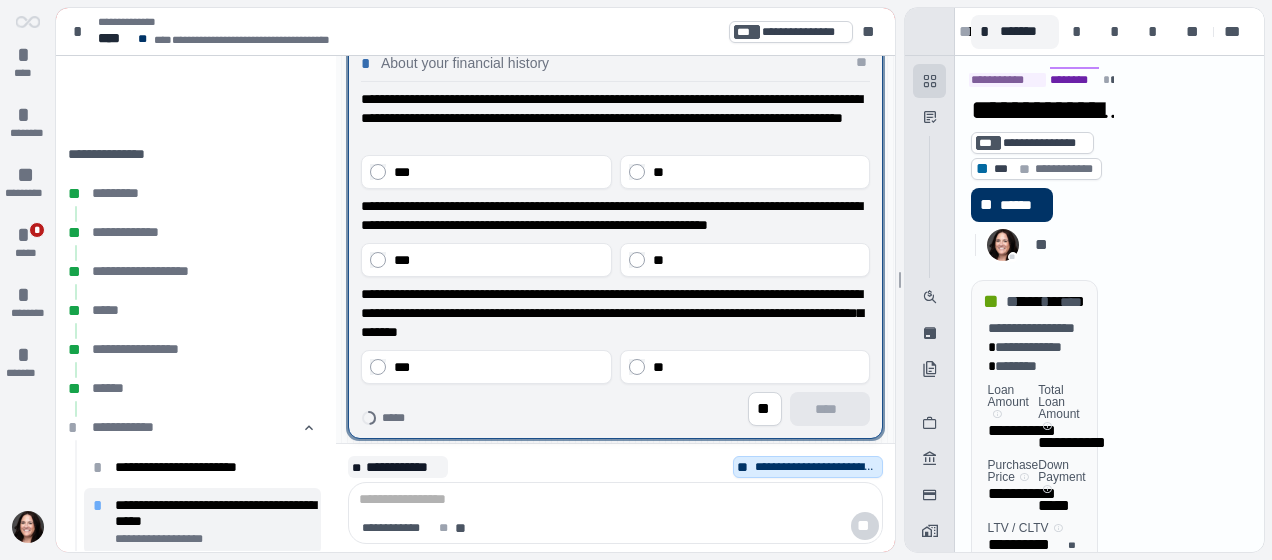 click on "**" at bounding box center [744, 172] 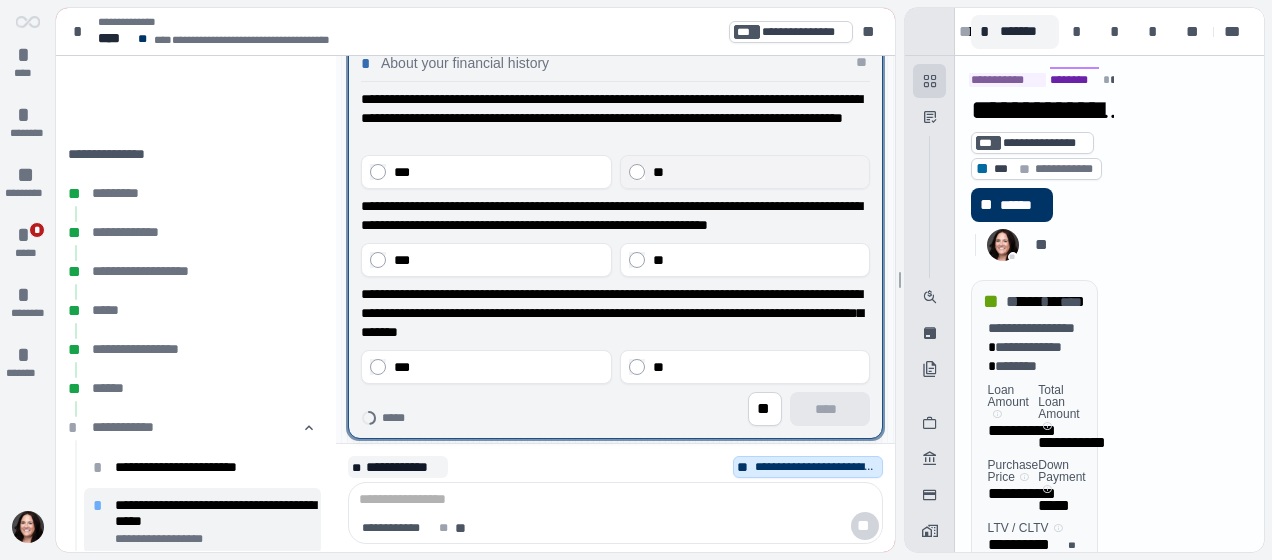 click on "**" at bounding box center (756, 172) 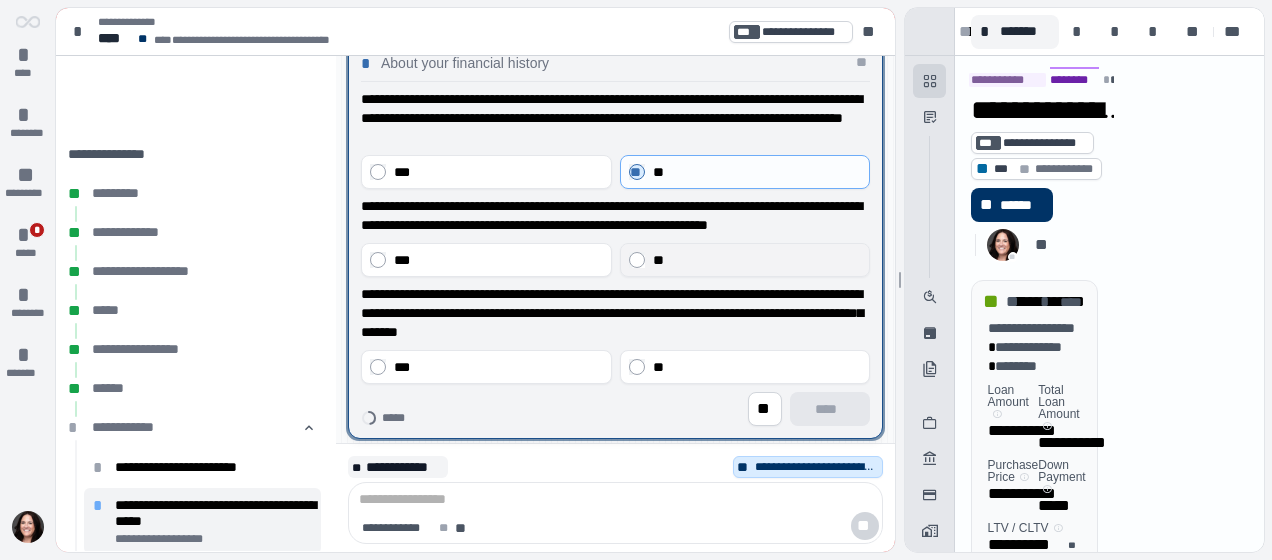 click on "**" at bounding box center [756, 260] 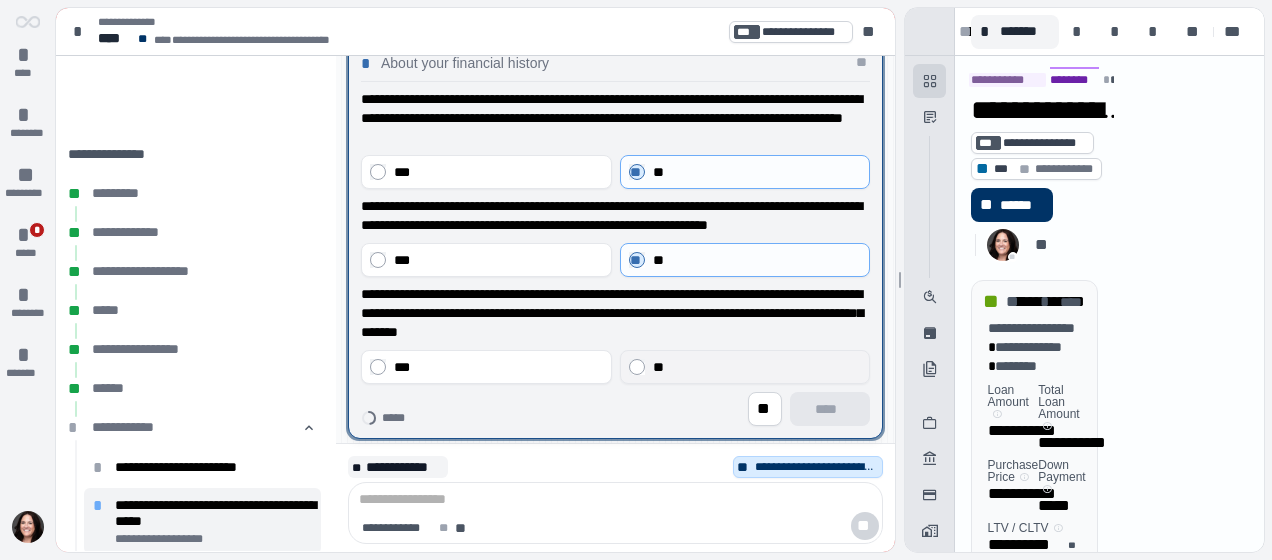 click on "**" at bounding box center [756, 367] 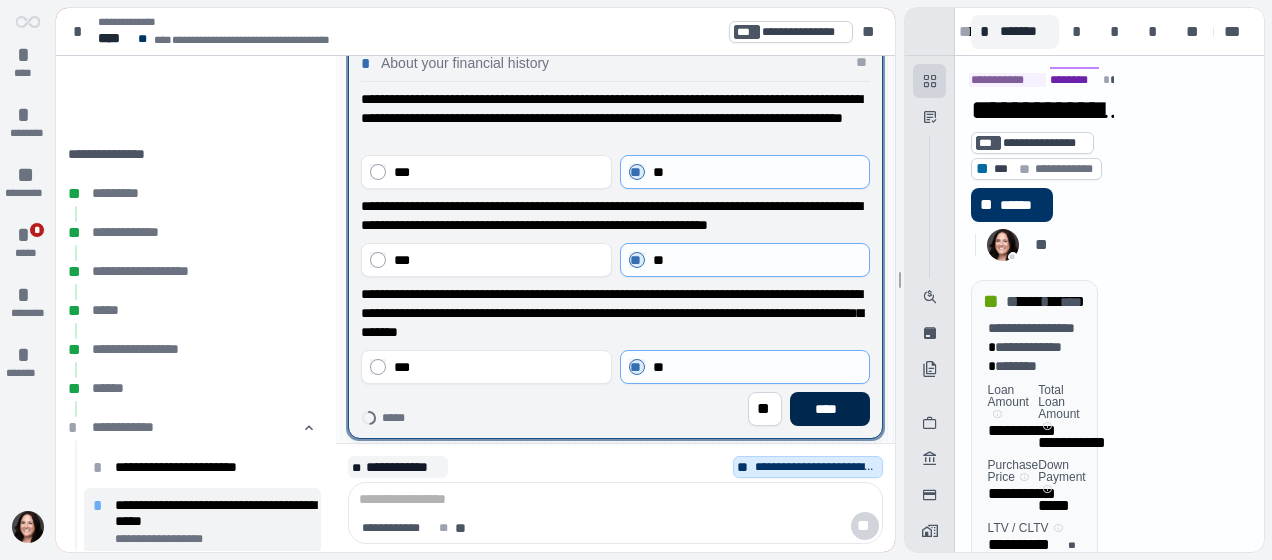 click on "****" at bounding box center (829, 409) 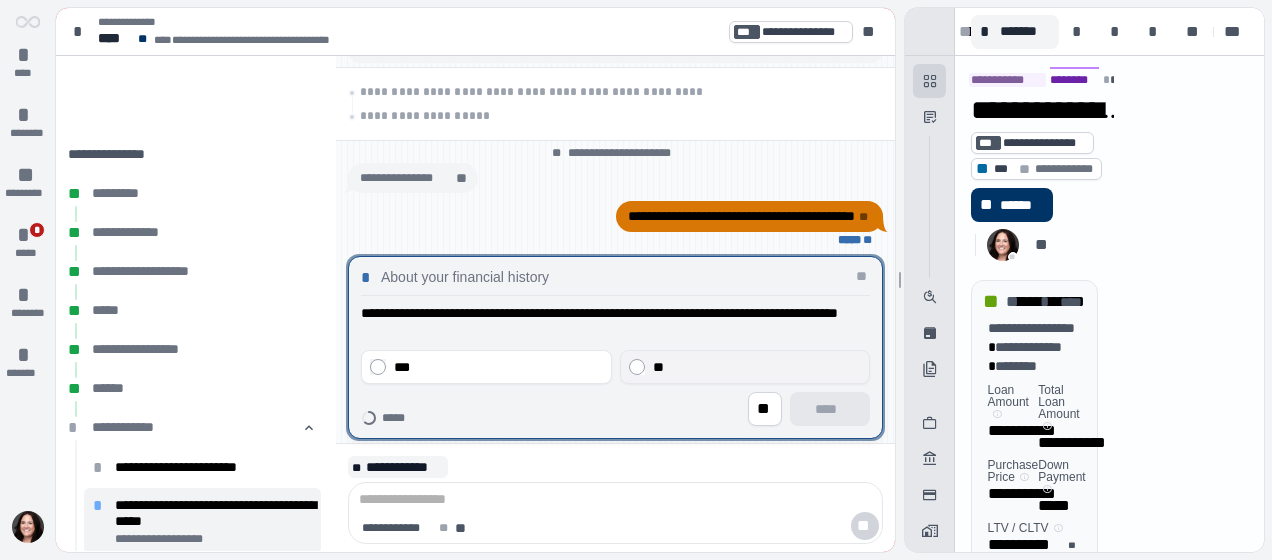 click on "**" at bounding box center (744, 367) 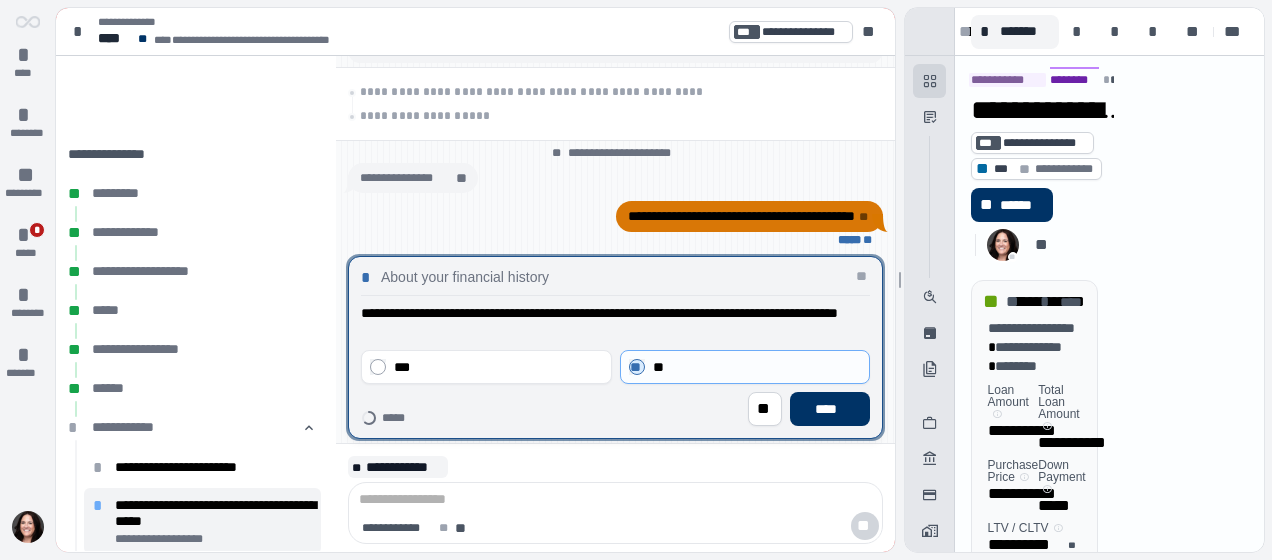 click at bounding box center [615, 347] 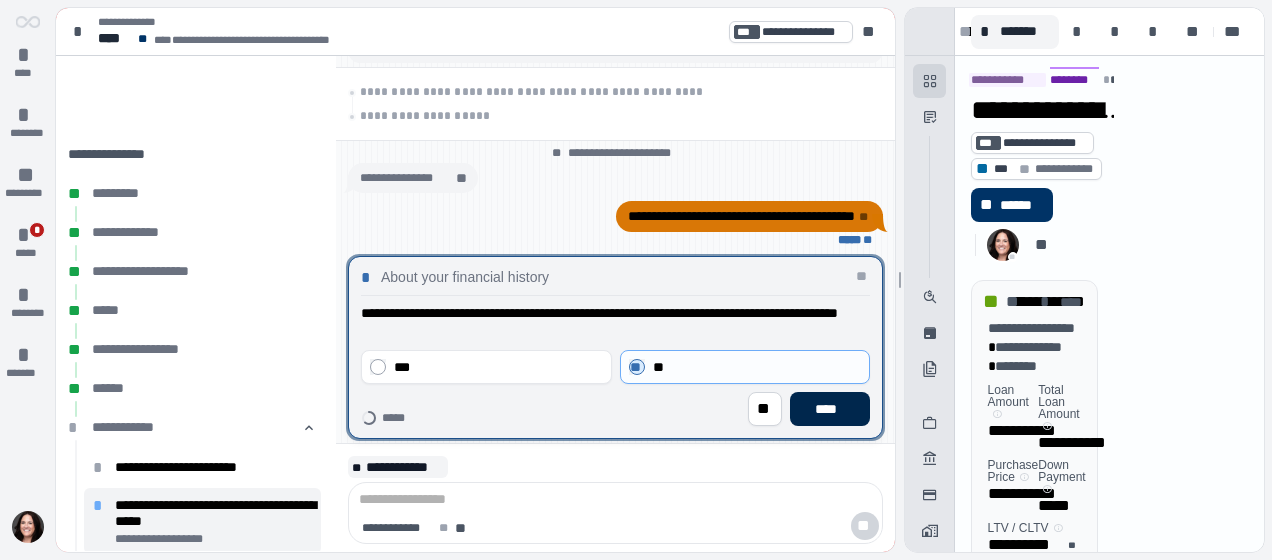 click on "****" at bounding box center [830, 409] 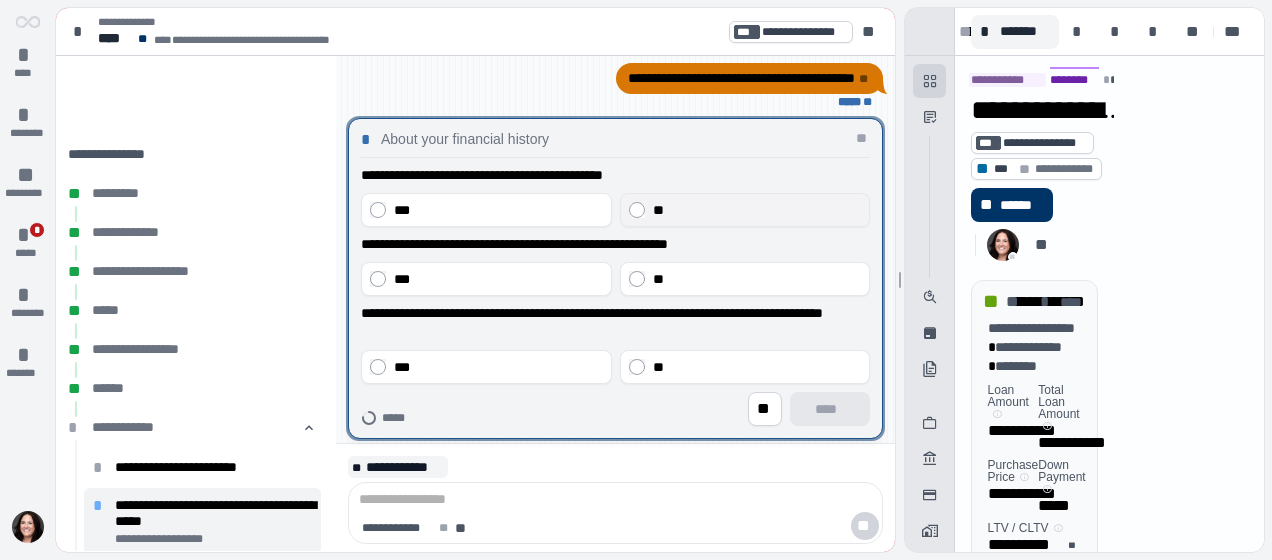 click on "**" at bounding box center (756, 210) 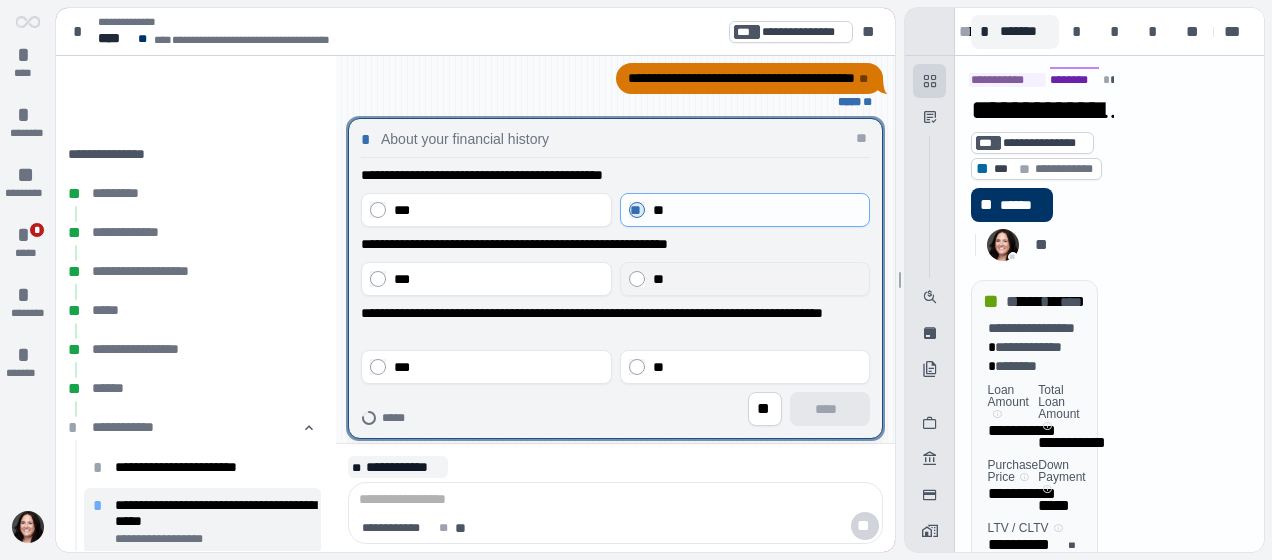 click on "**" at bounding box center (756, 279) 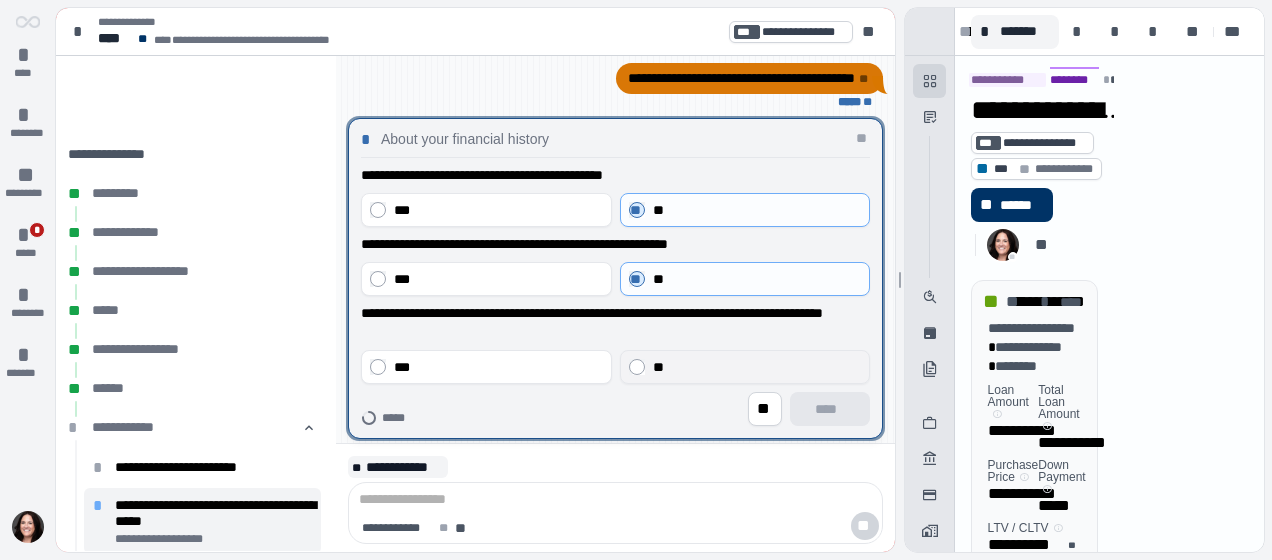 click on "**" at bounding box center [744, 367] 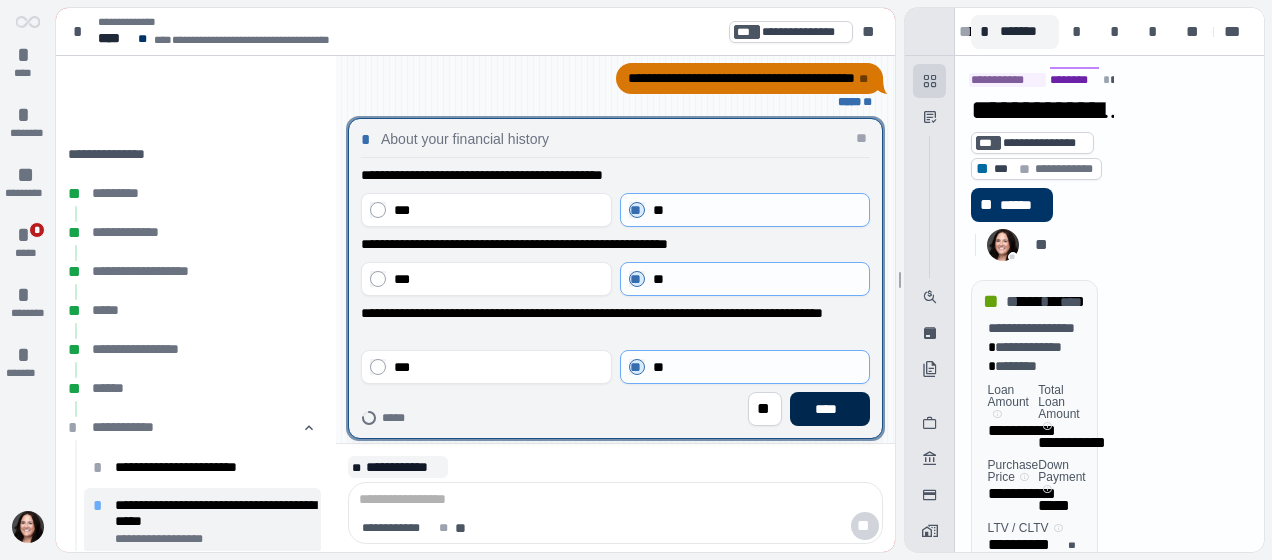 click on "****" at bounding box center (829, 409) 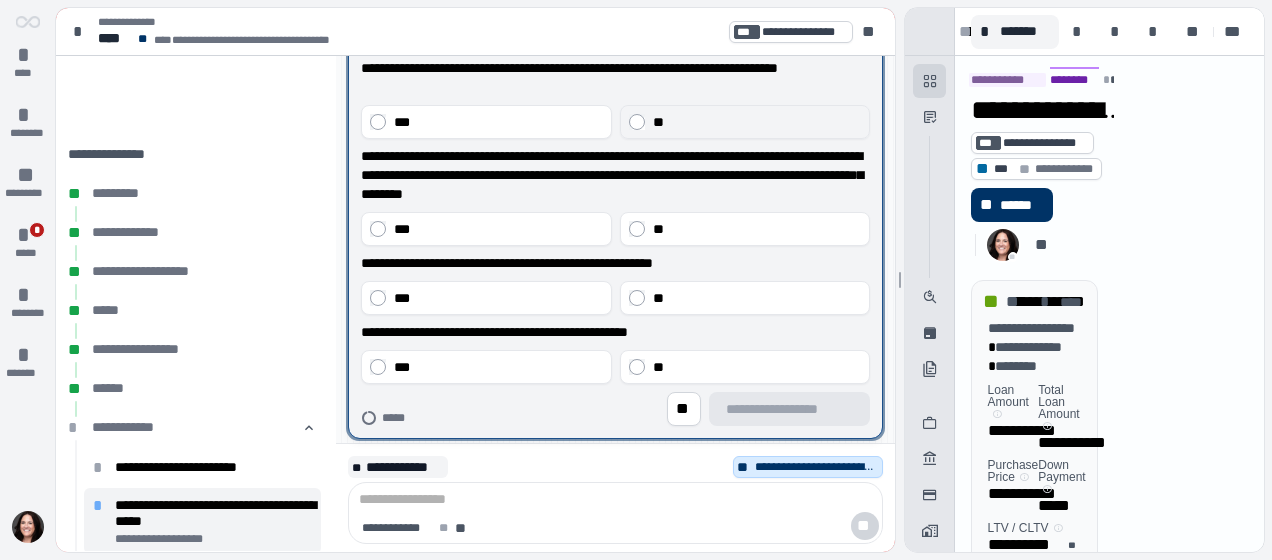 click on "**" at bounding box center [744, 122] 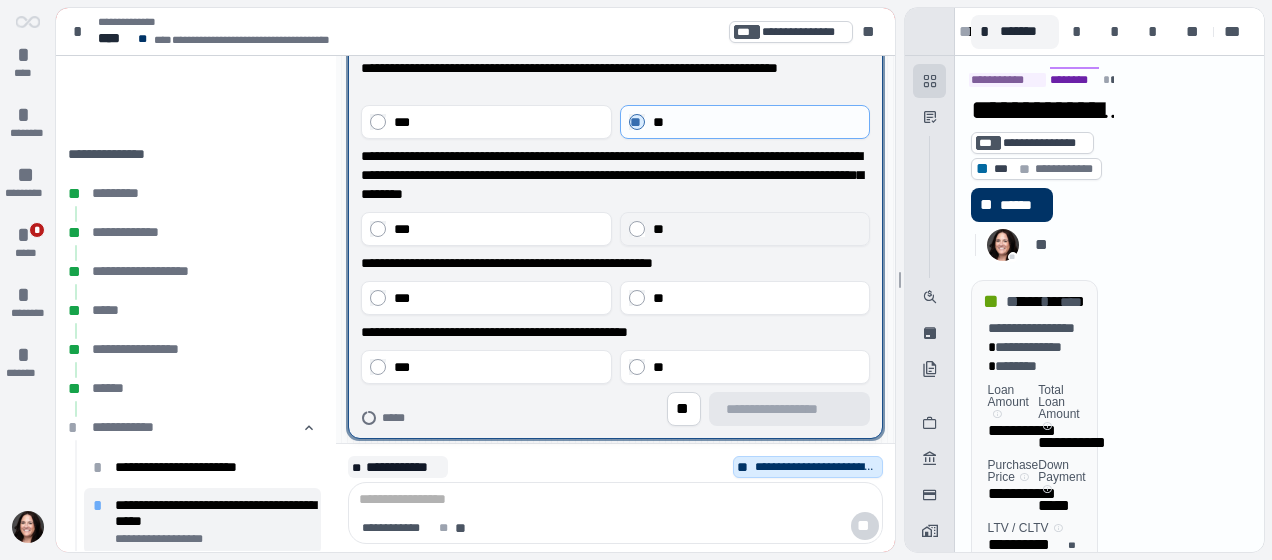 click on "**" at bounding box center (756, 229) 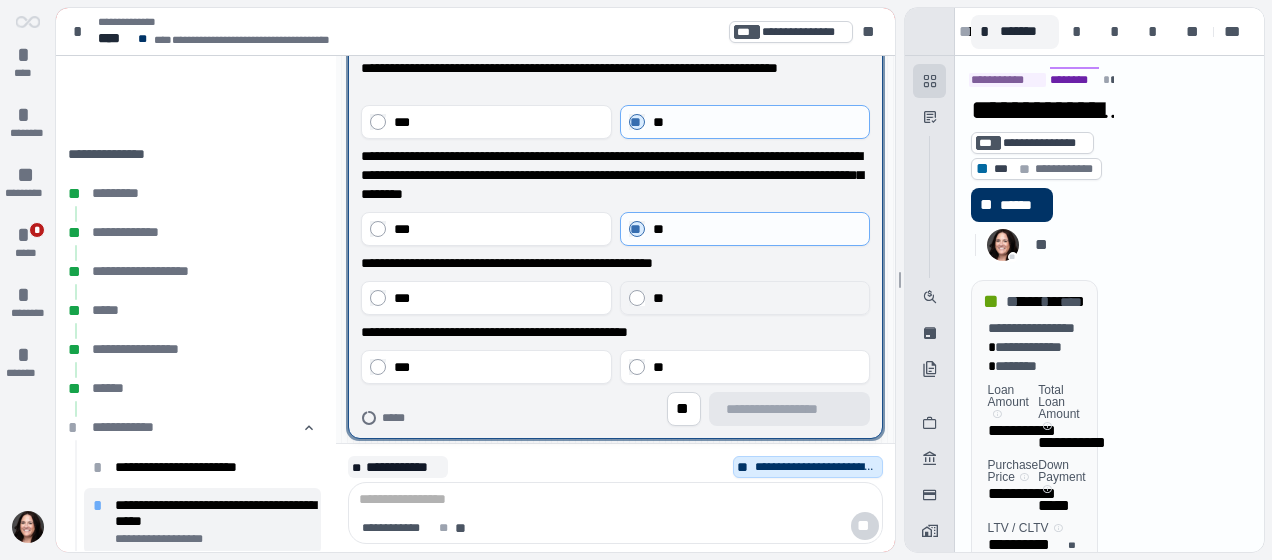 click on "**" at bounding box center (756, 298) 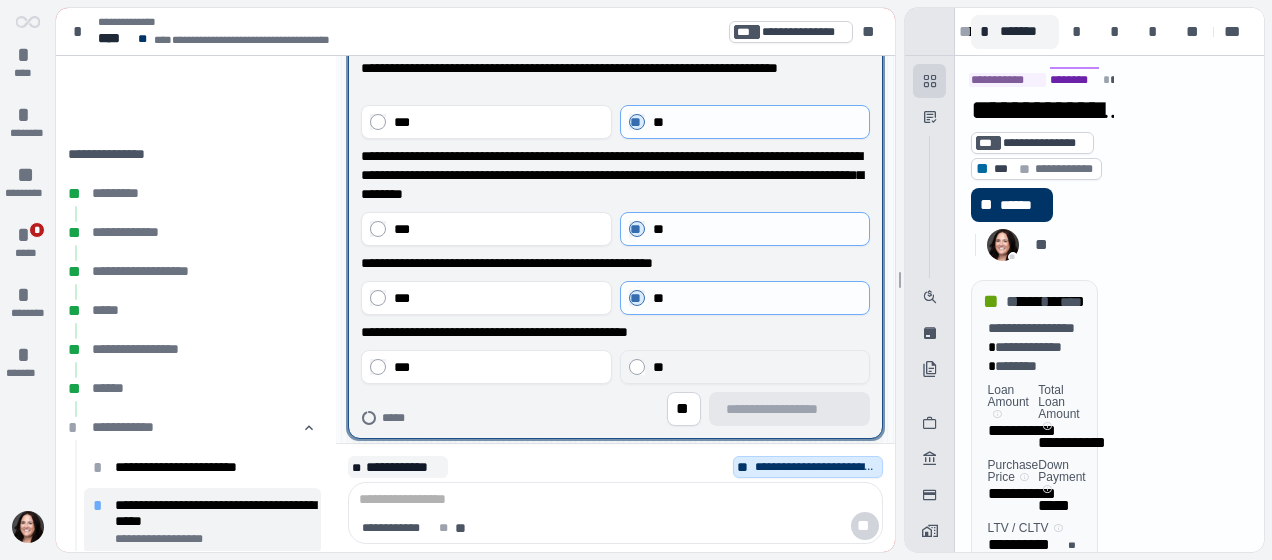 click on "**" at bounding box center (756, 367) 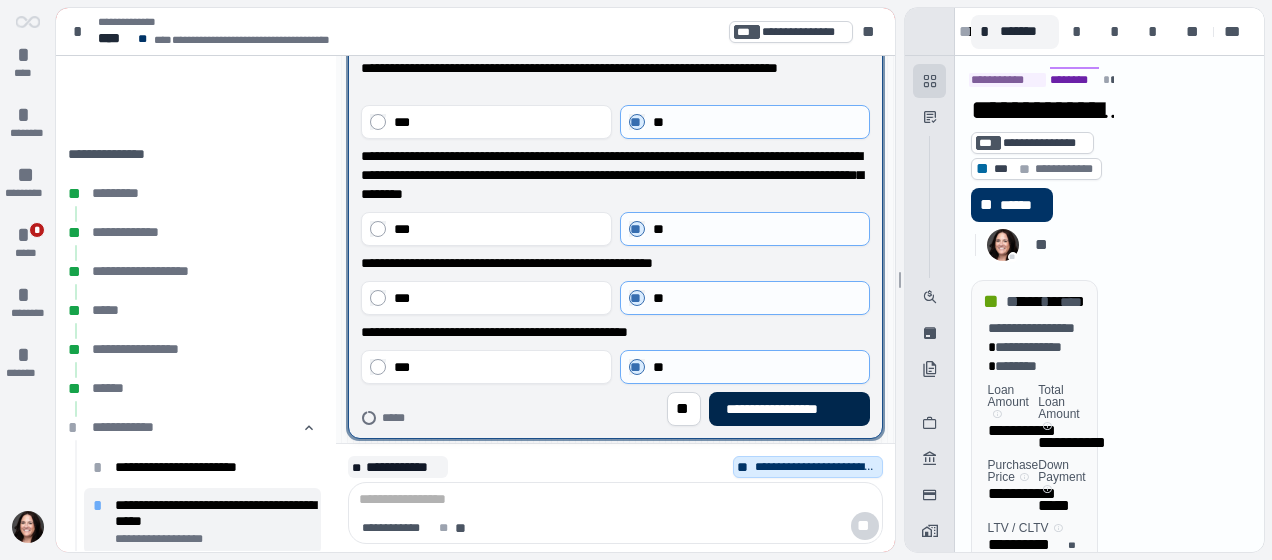 click on "**********" at bounding box center (789, 409) 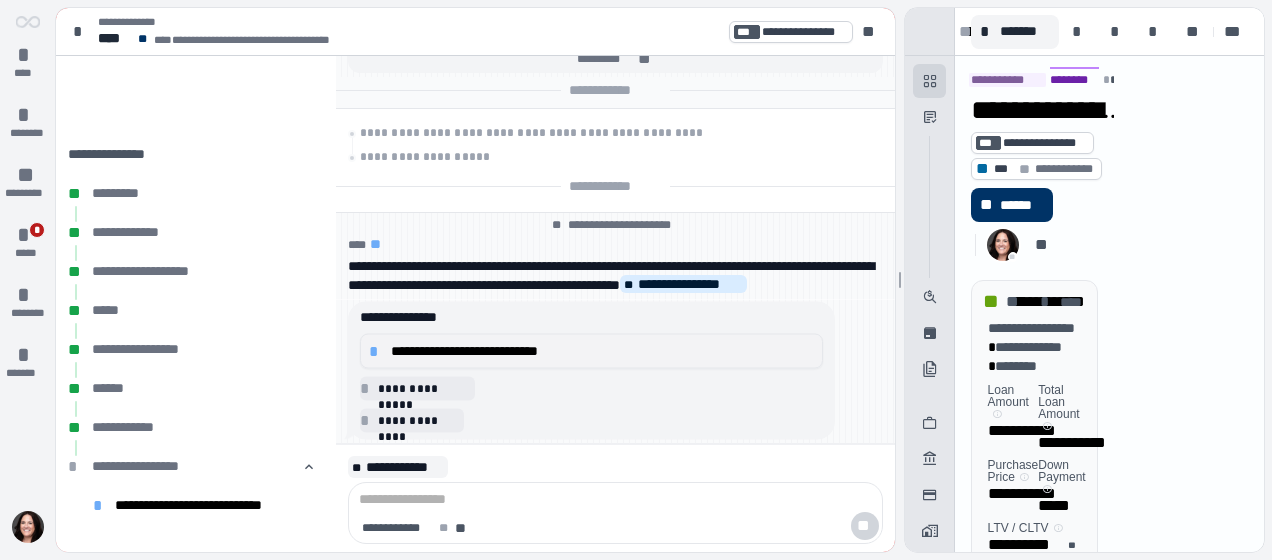 click on "**********" at bounding box center (603, 351) 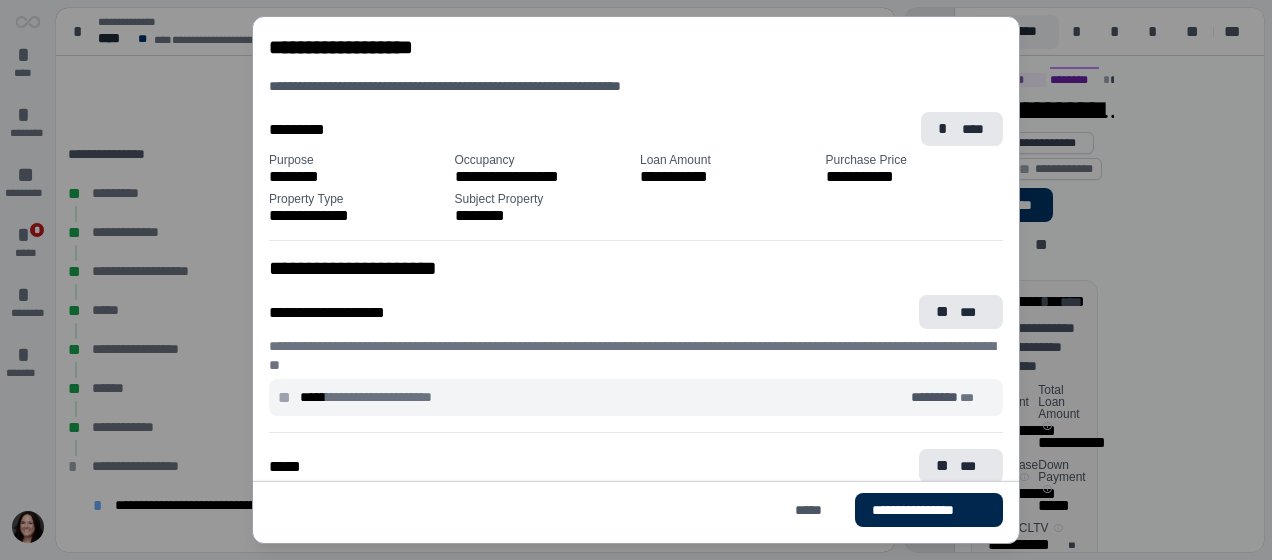 click on "**********" at bounding box center [929, 510] 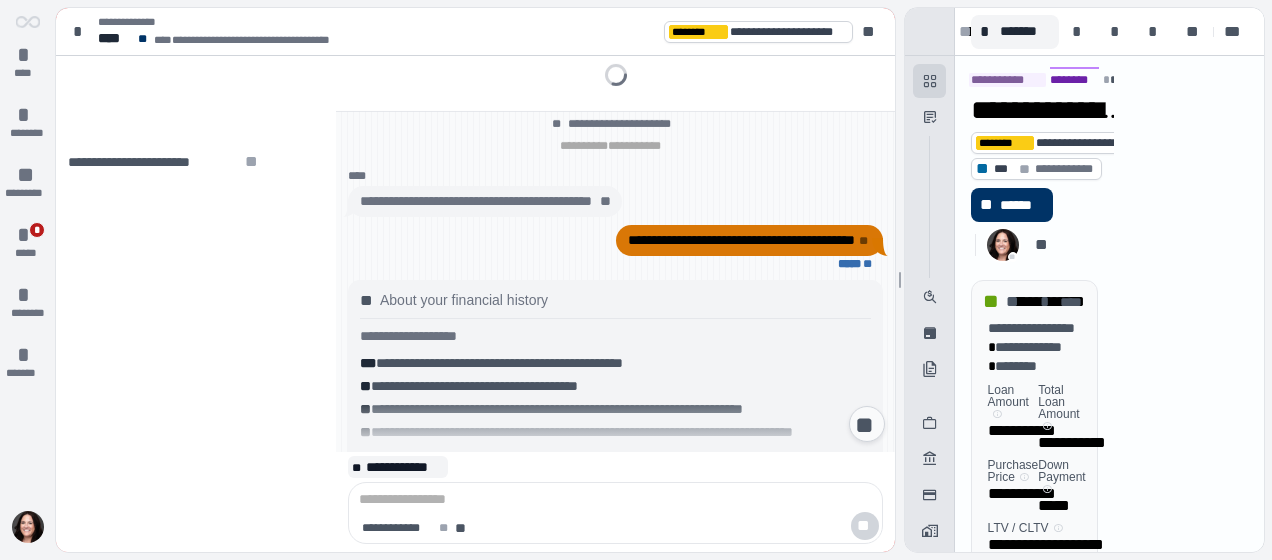 scroll, scrollTop: 1076, scrollLeft: 0, axis: vertical 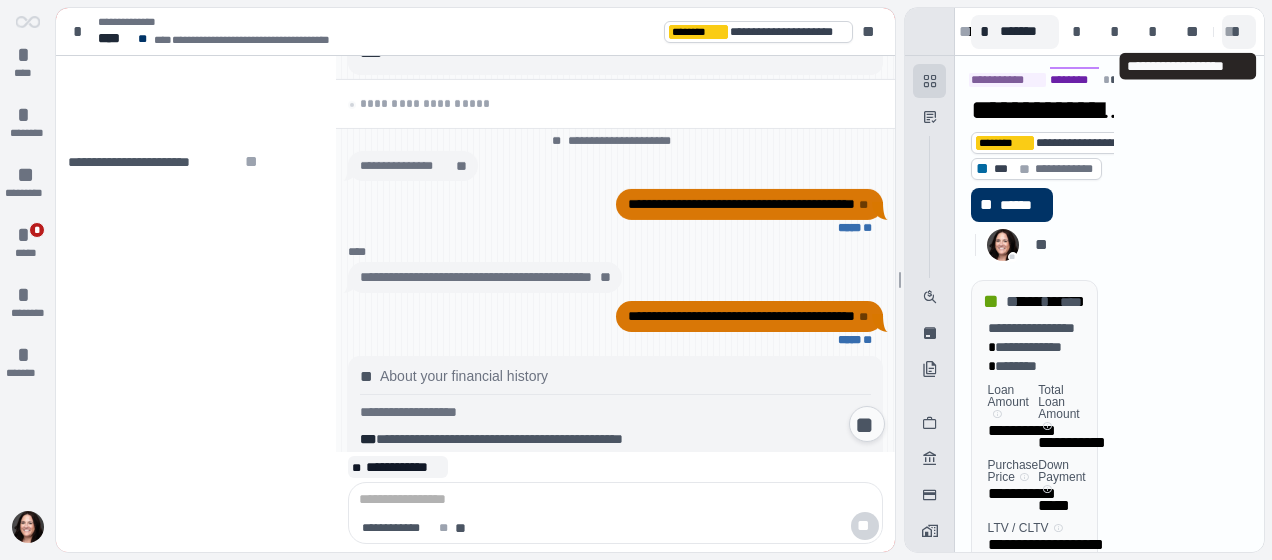 click on "*" at bounding box center [1239, 32] 